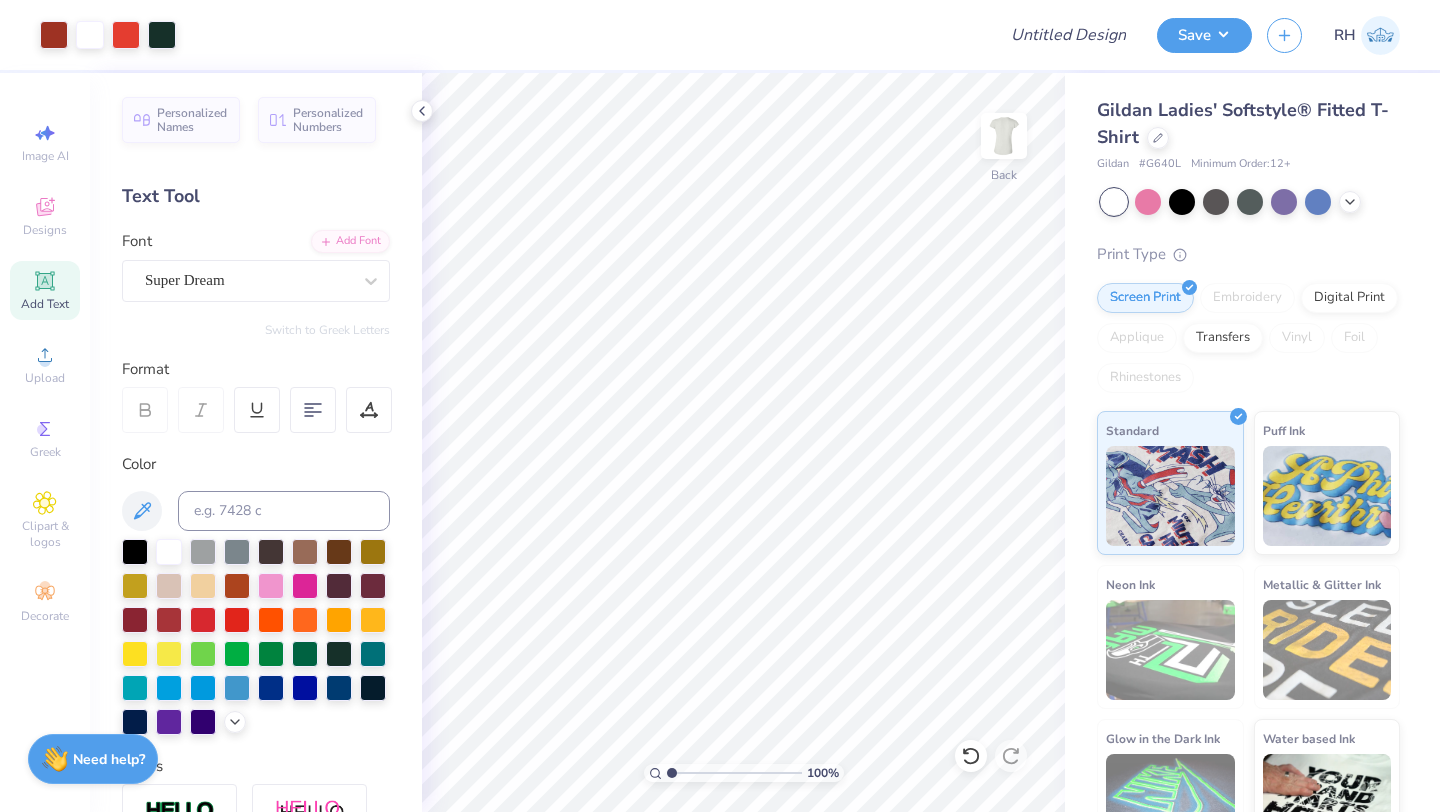 scroll, scrollTop: 0, scrollLeft: 0, axis: both 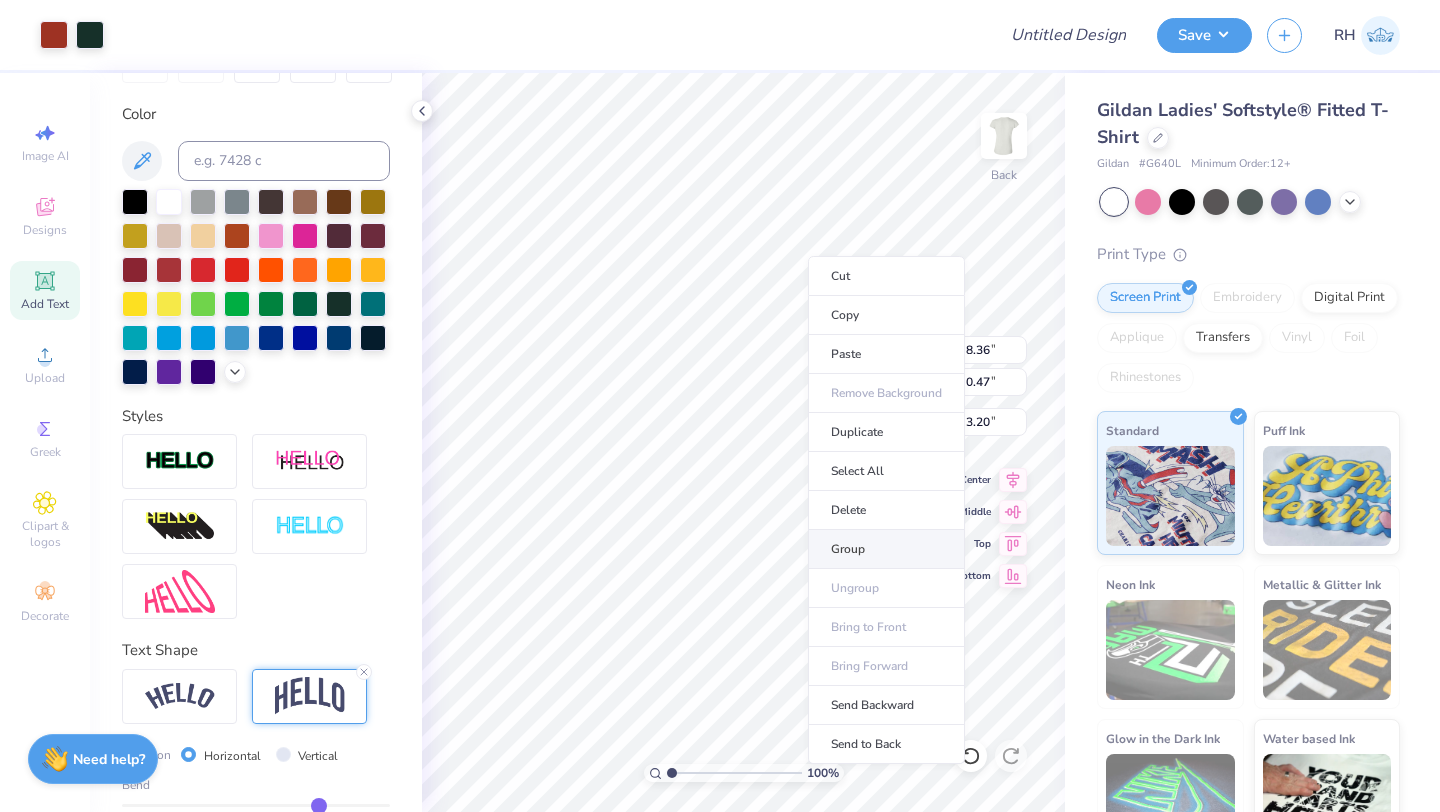click on "Group" at bounding box center [886, 549] 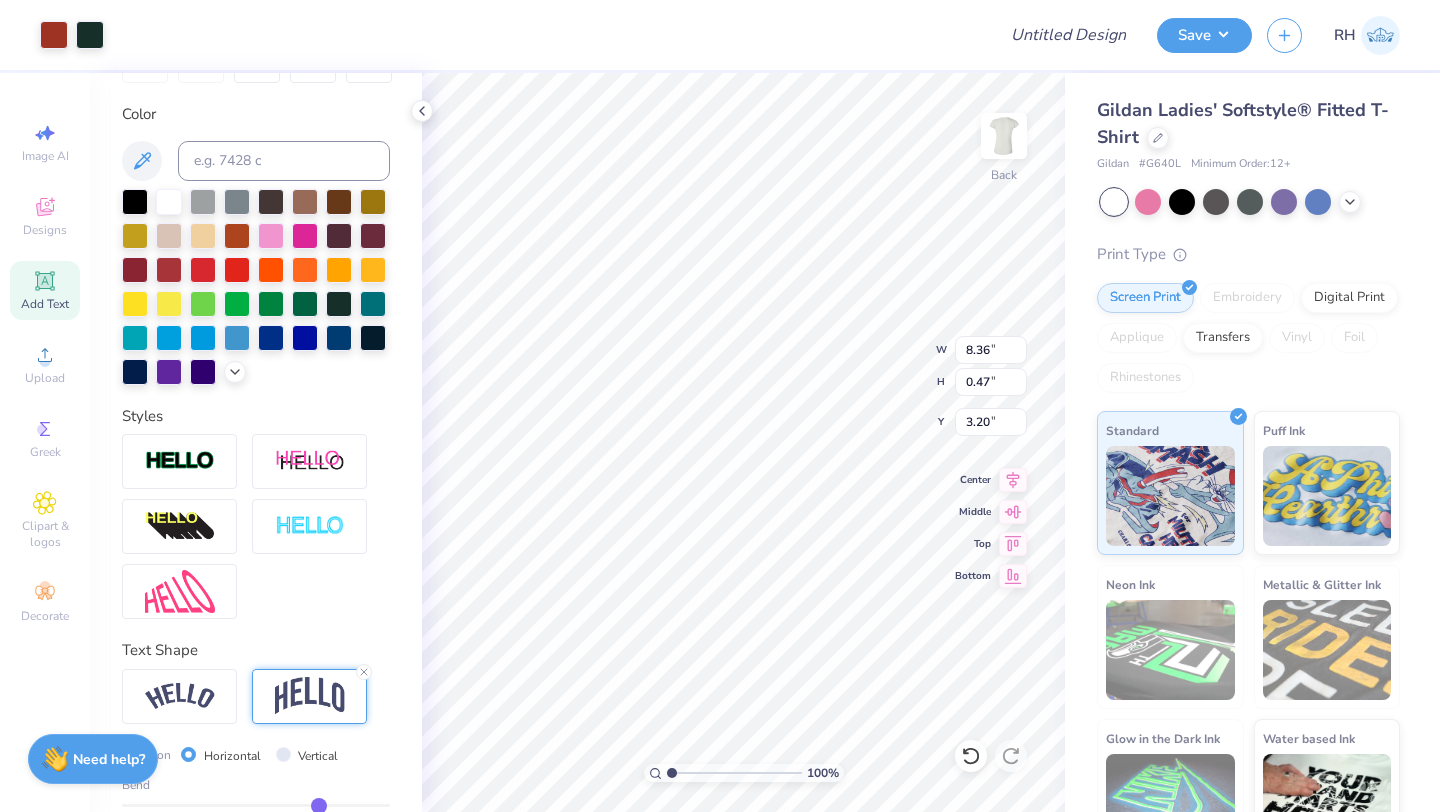 type on "7.68" 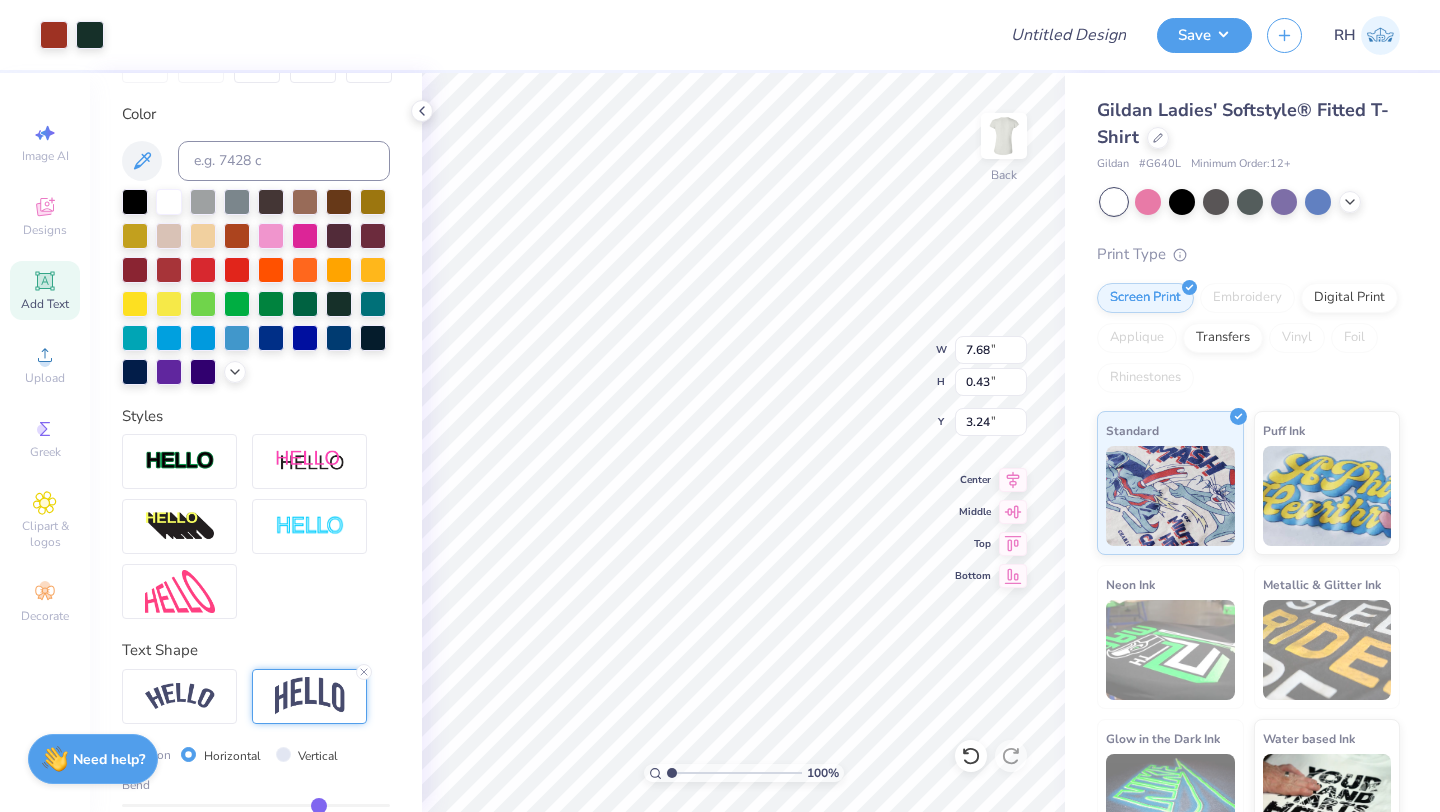 type on "7.13" 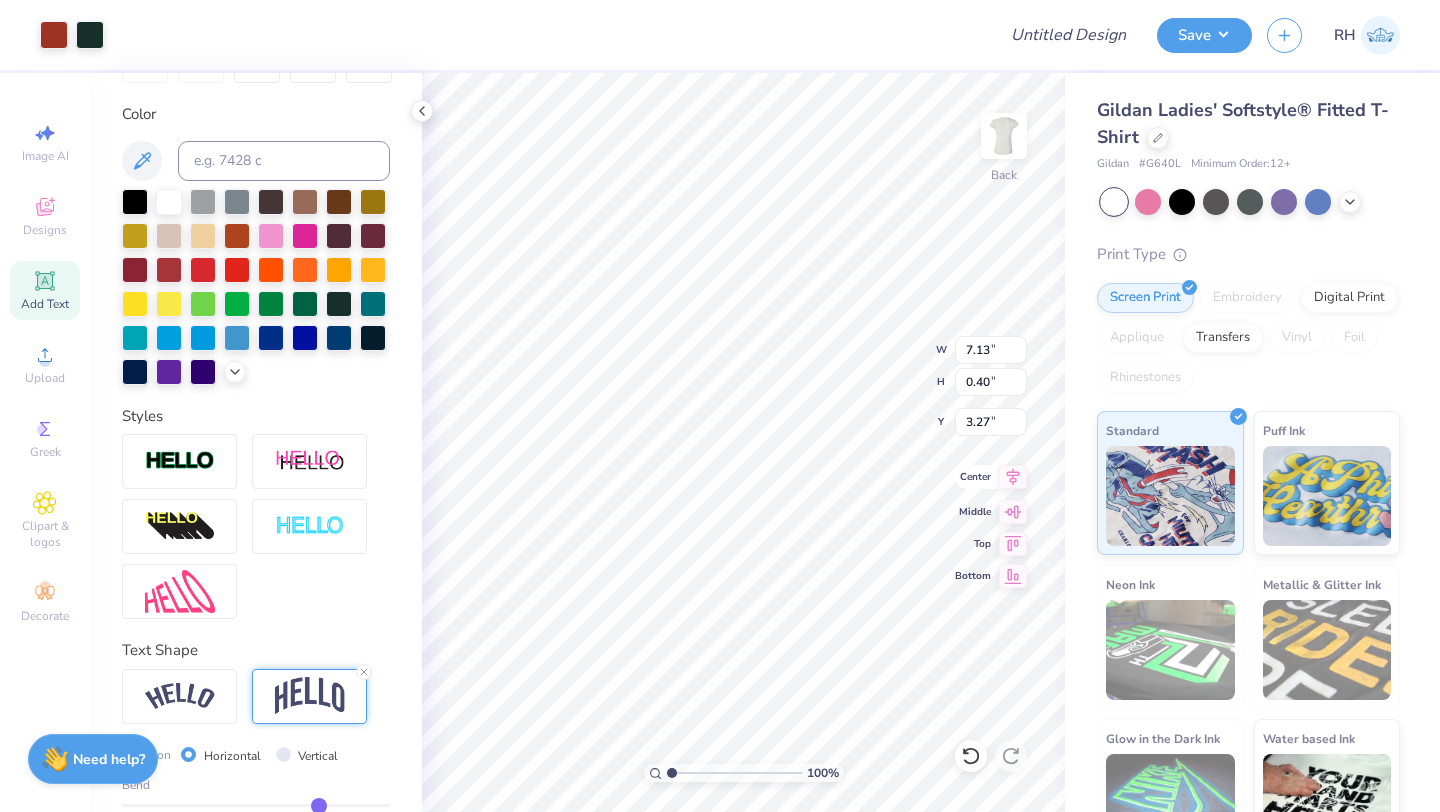 click 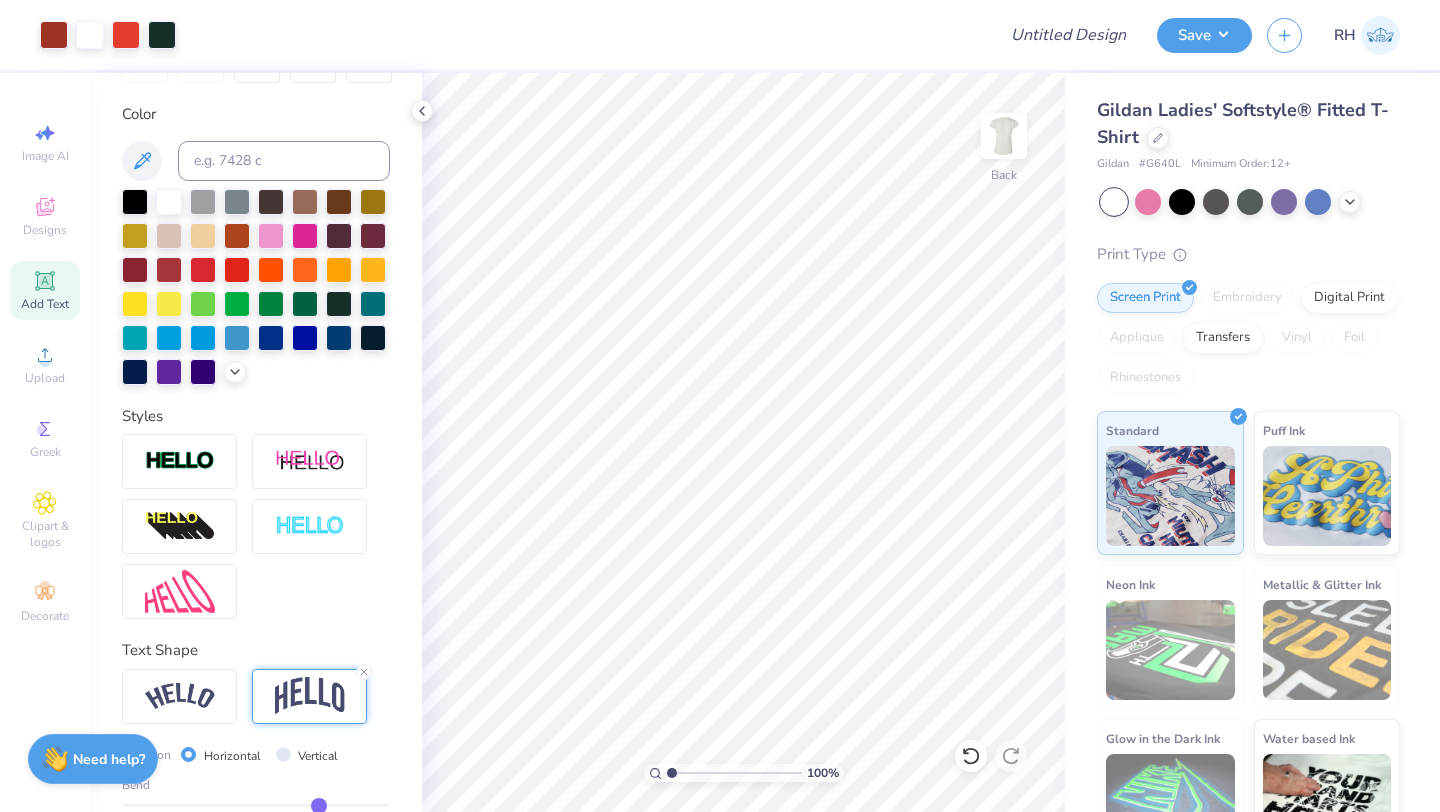 click on "100  % Back" at bounding box center (743, 442) 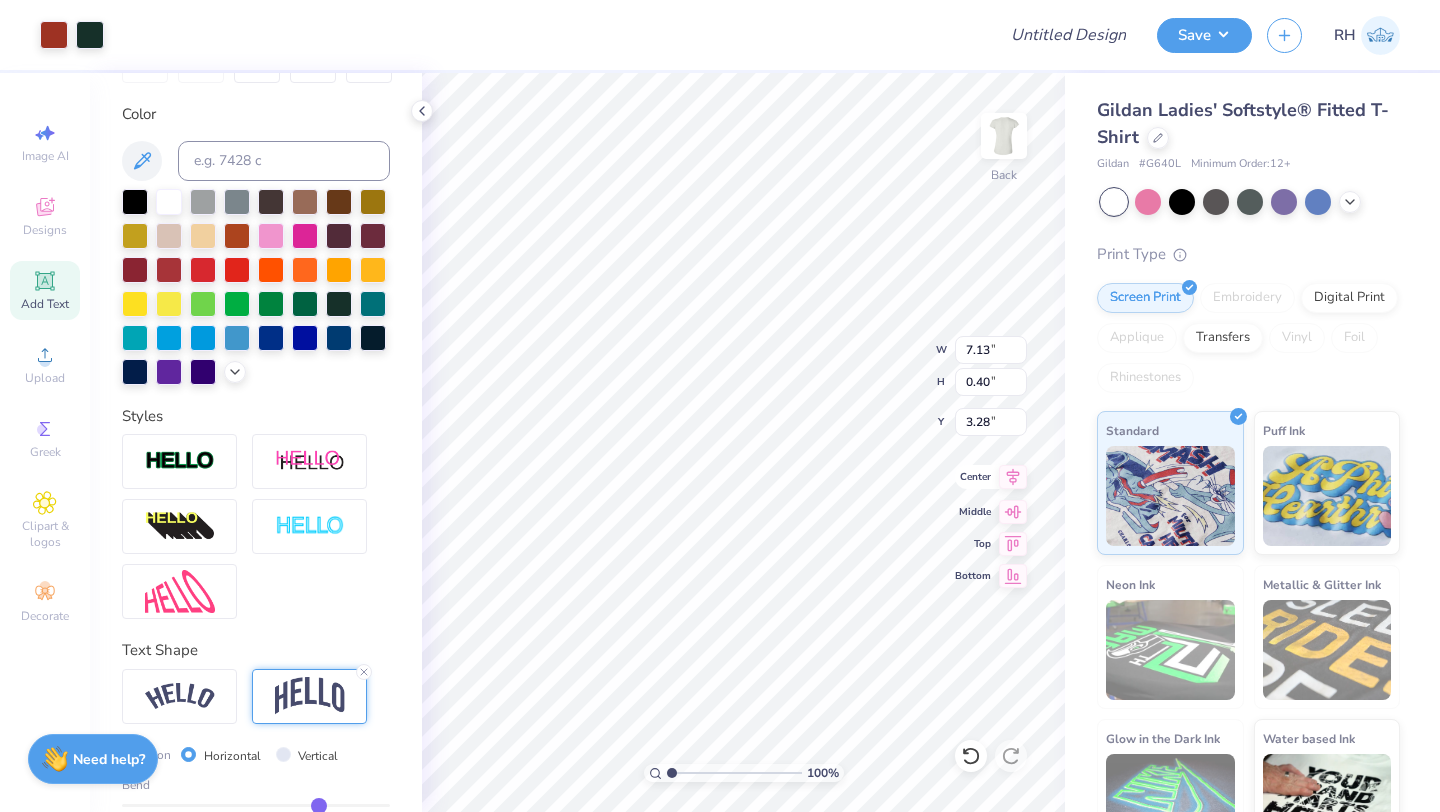 type on "6.78" 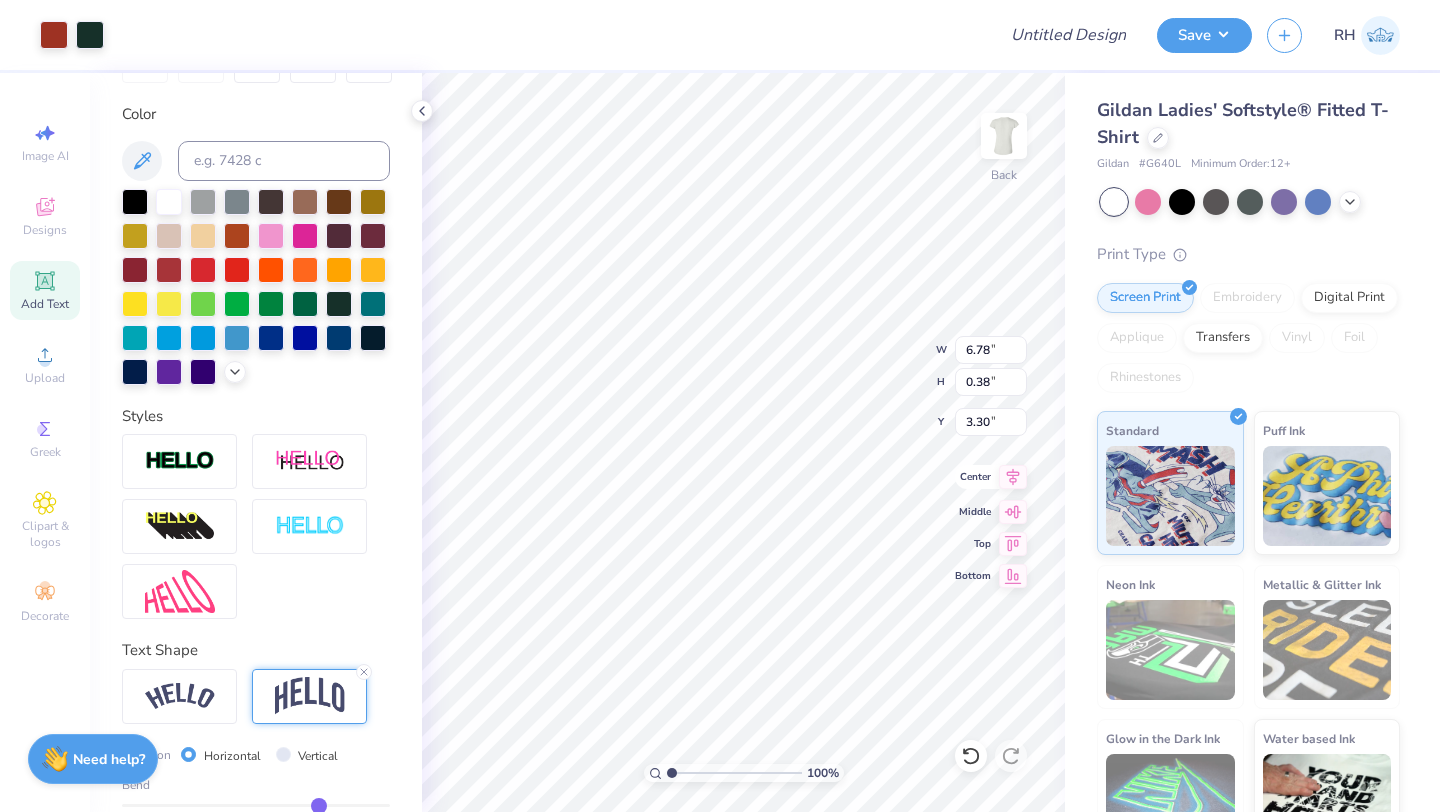 click 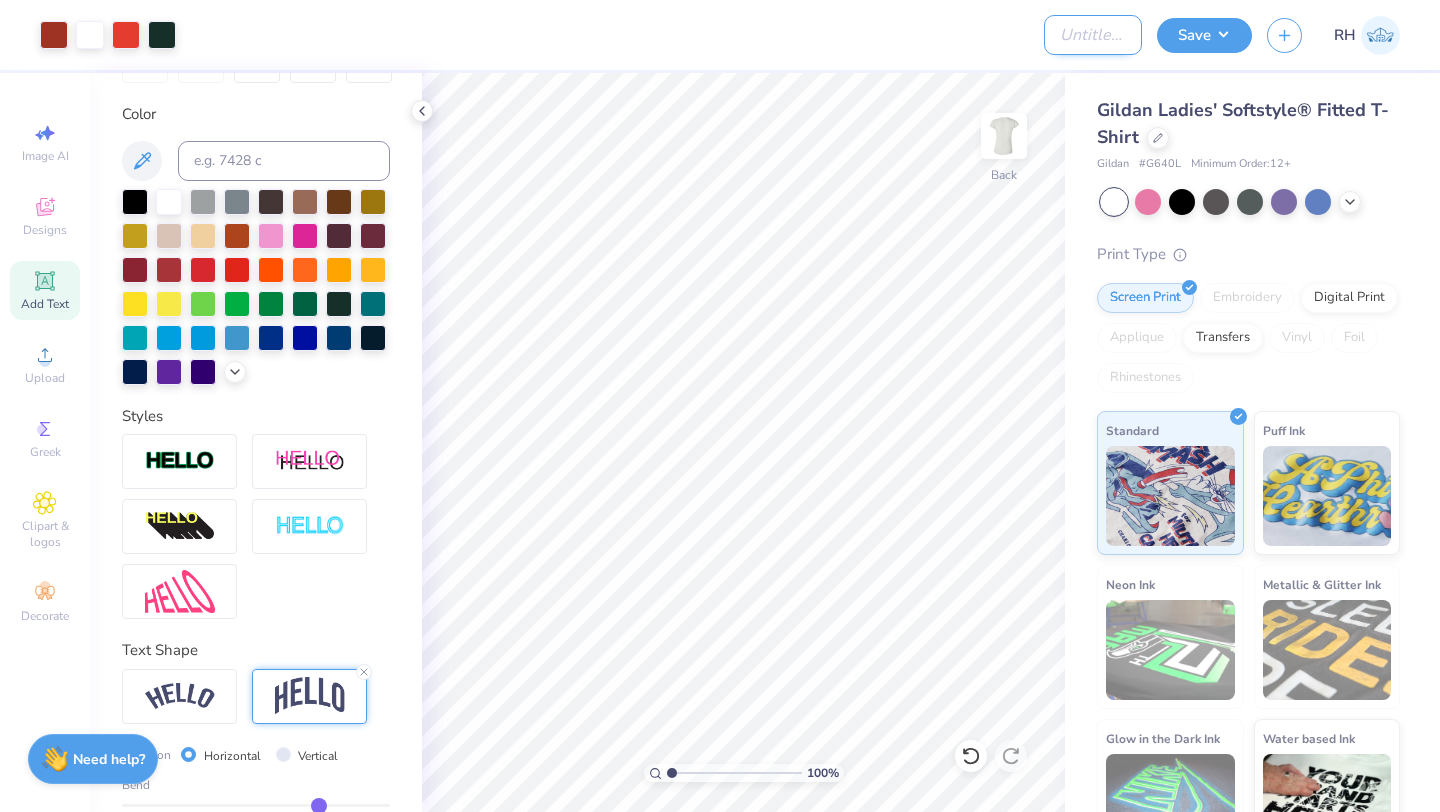 click on "Design Title" at bounding box center [1093, 35] 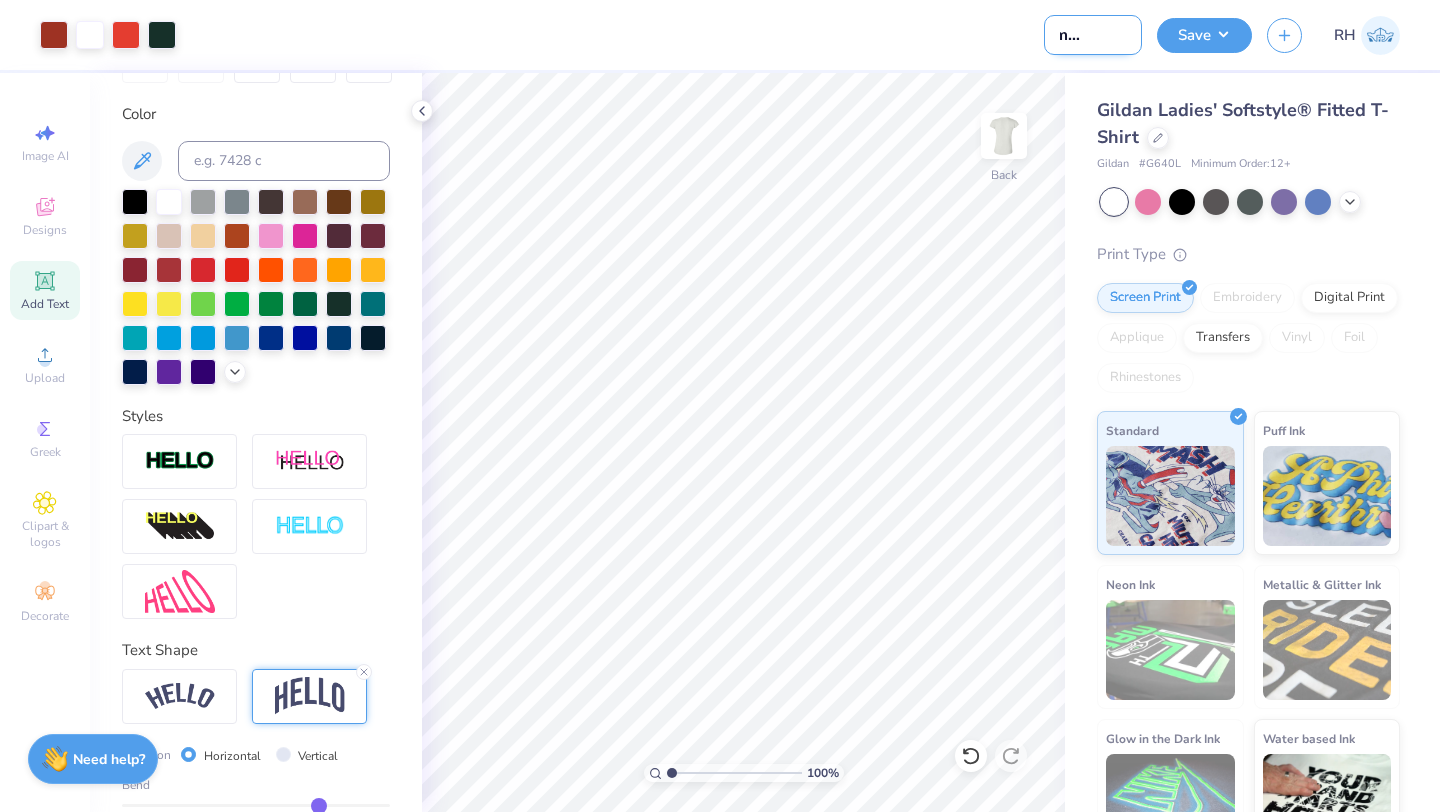 scroll, scrollTop: 0, scrollLeft: 52, axis: horizontal 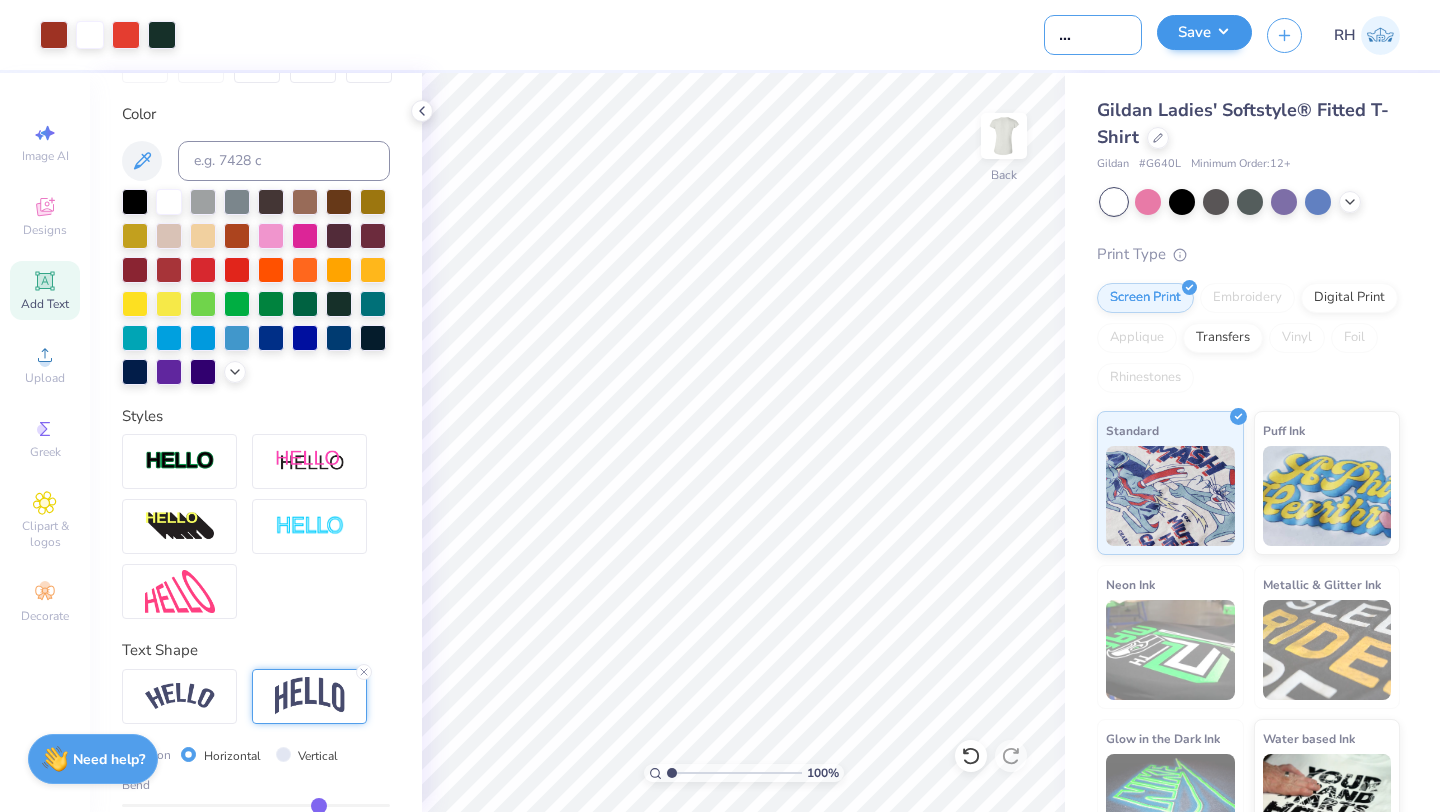 type on "pHC mockup #2" 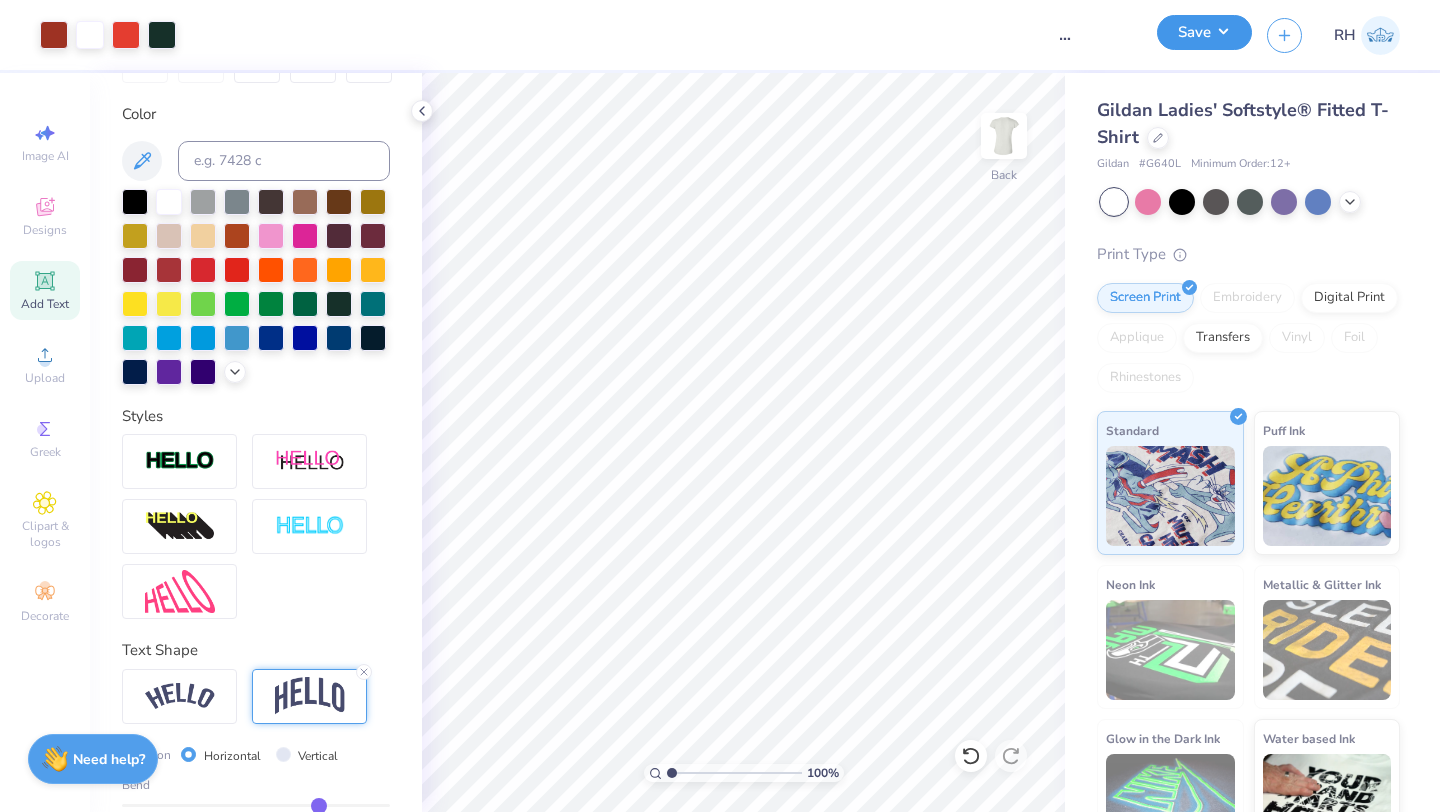 scroll, scrollTop: 0, scrollLeft: 0, axis: both 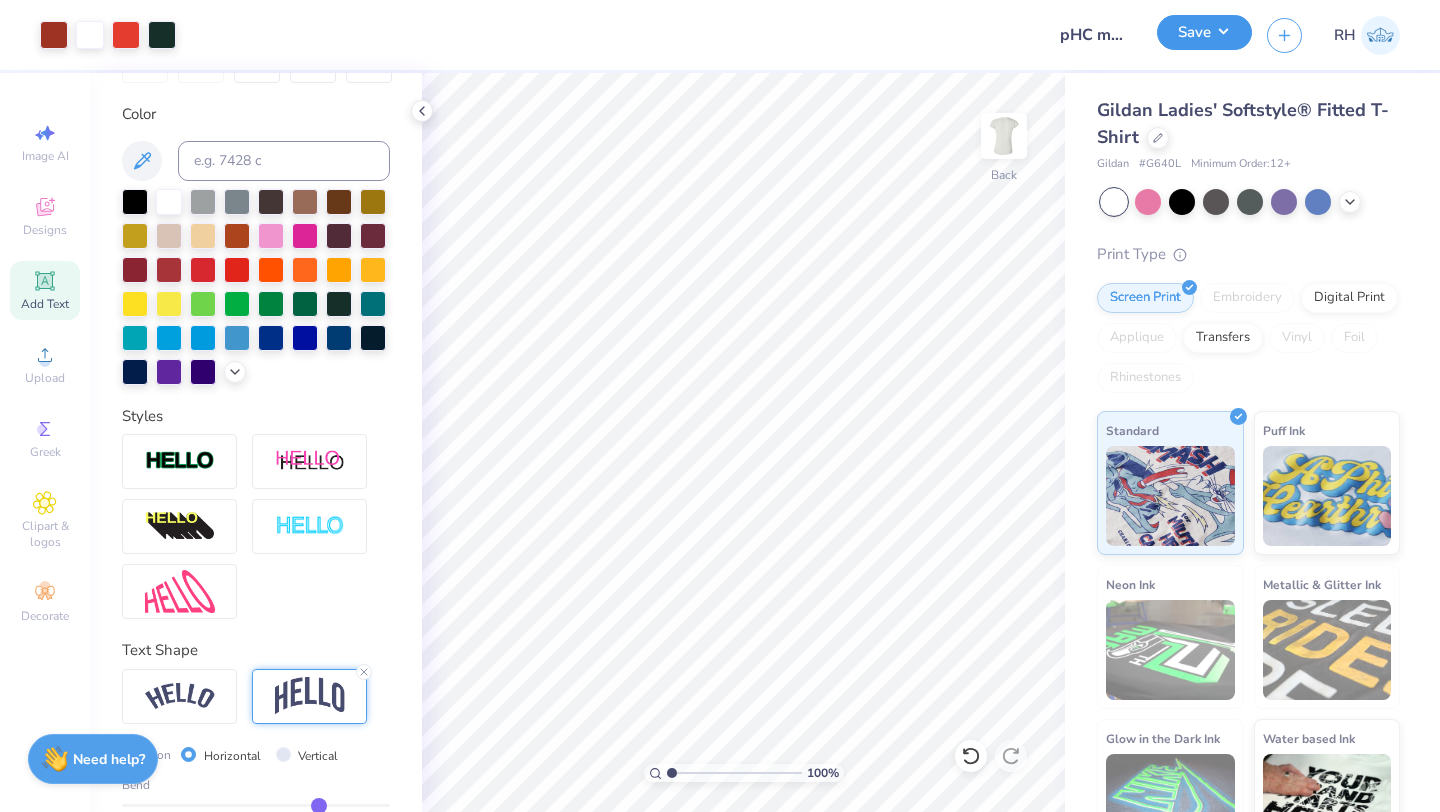 click on "Save" at bounding box center (1204, 32) 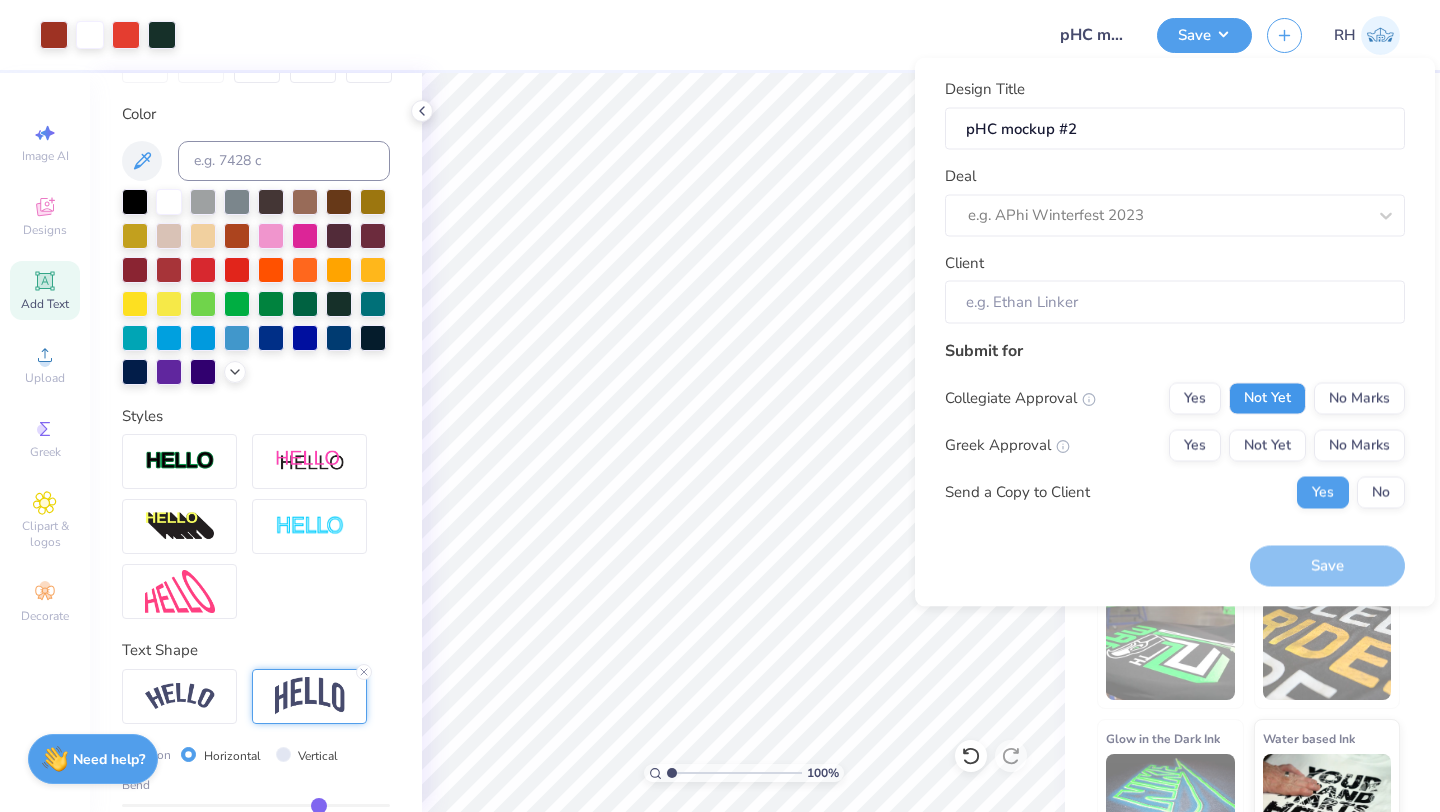 click on "Not Yet" at bounding box center [1267, 398] 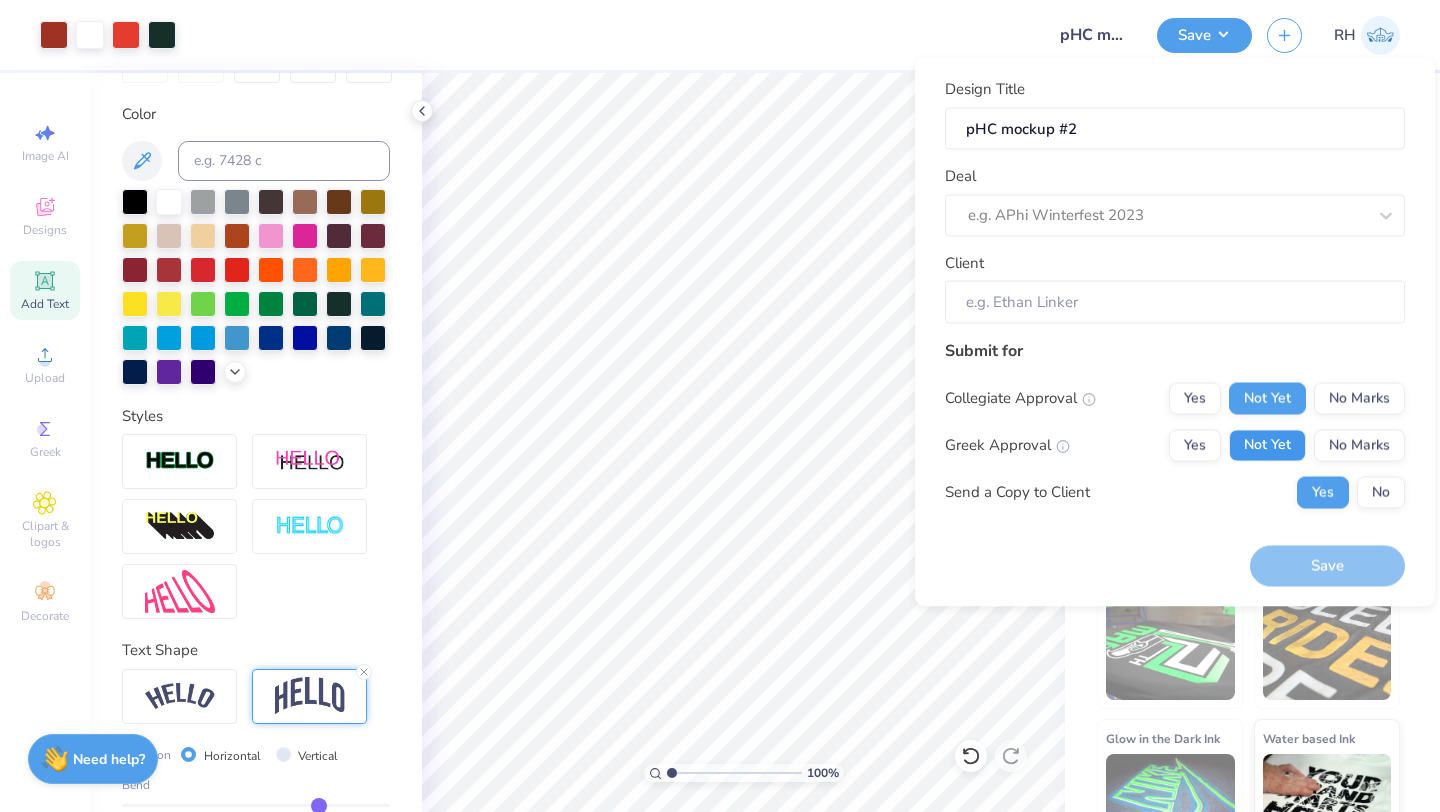 click on "Not Yet" at bounding box center (1267, 445) 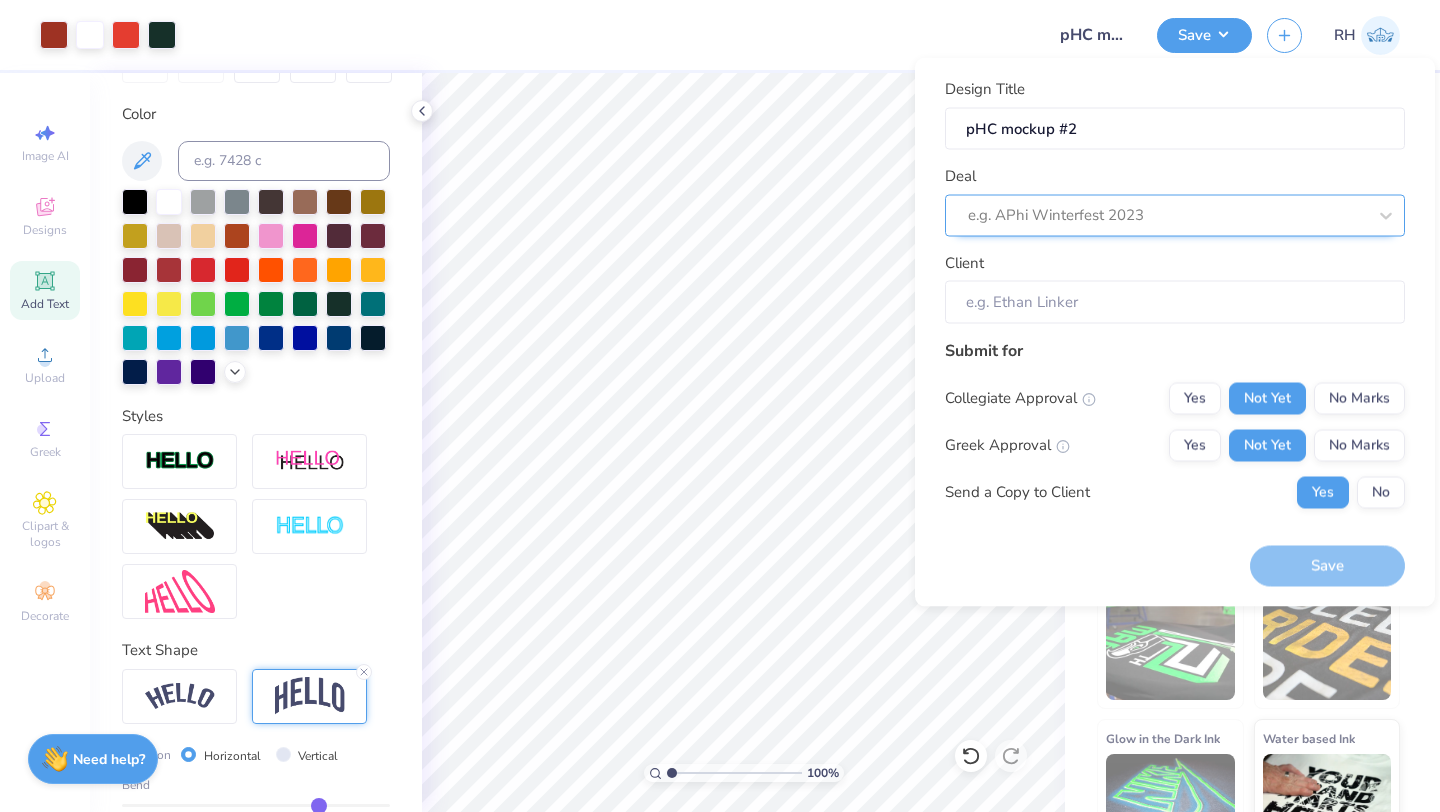 click on "e.g. APhi Winterfest 2023" at bounding box center [1175, 215] 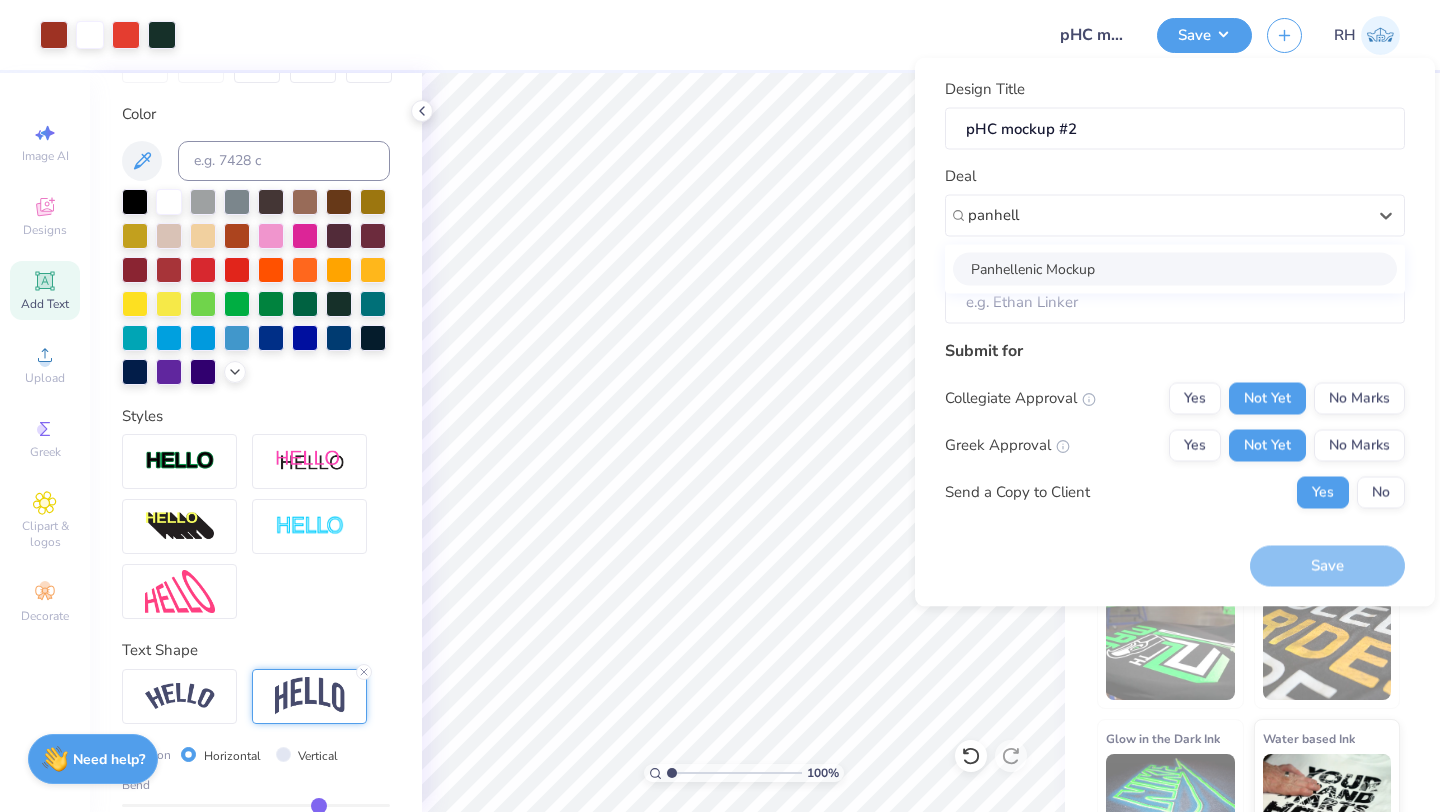 click on "Panhellenic Mockup" at bounding box center [1175, 268] 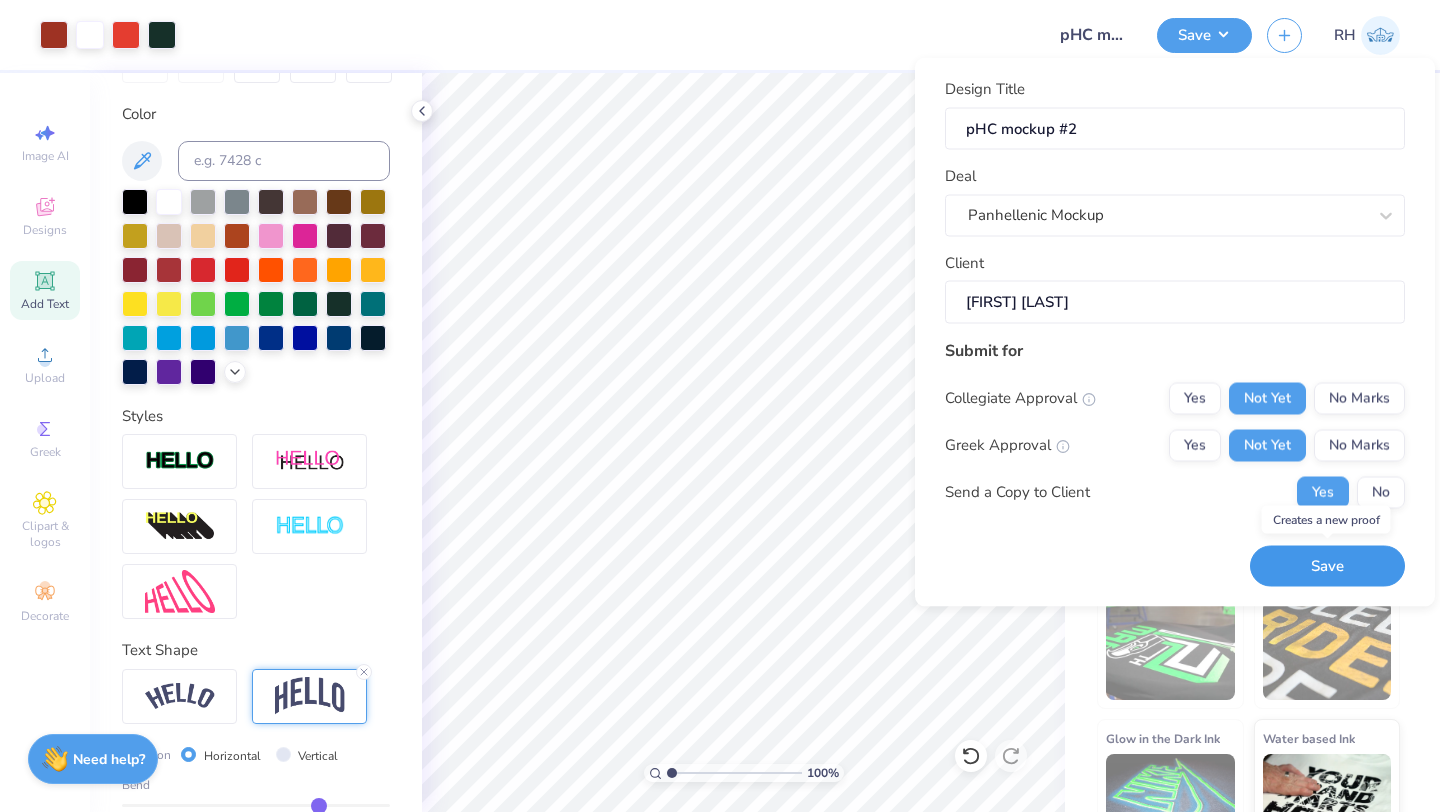 click on "Save" at bounding box center [1327, 566] 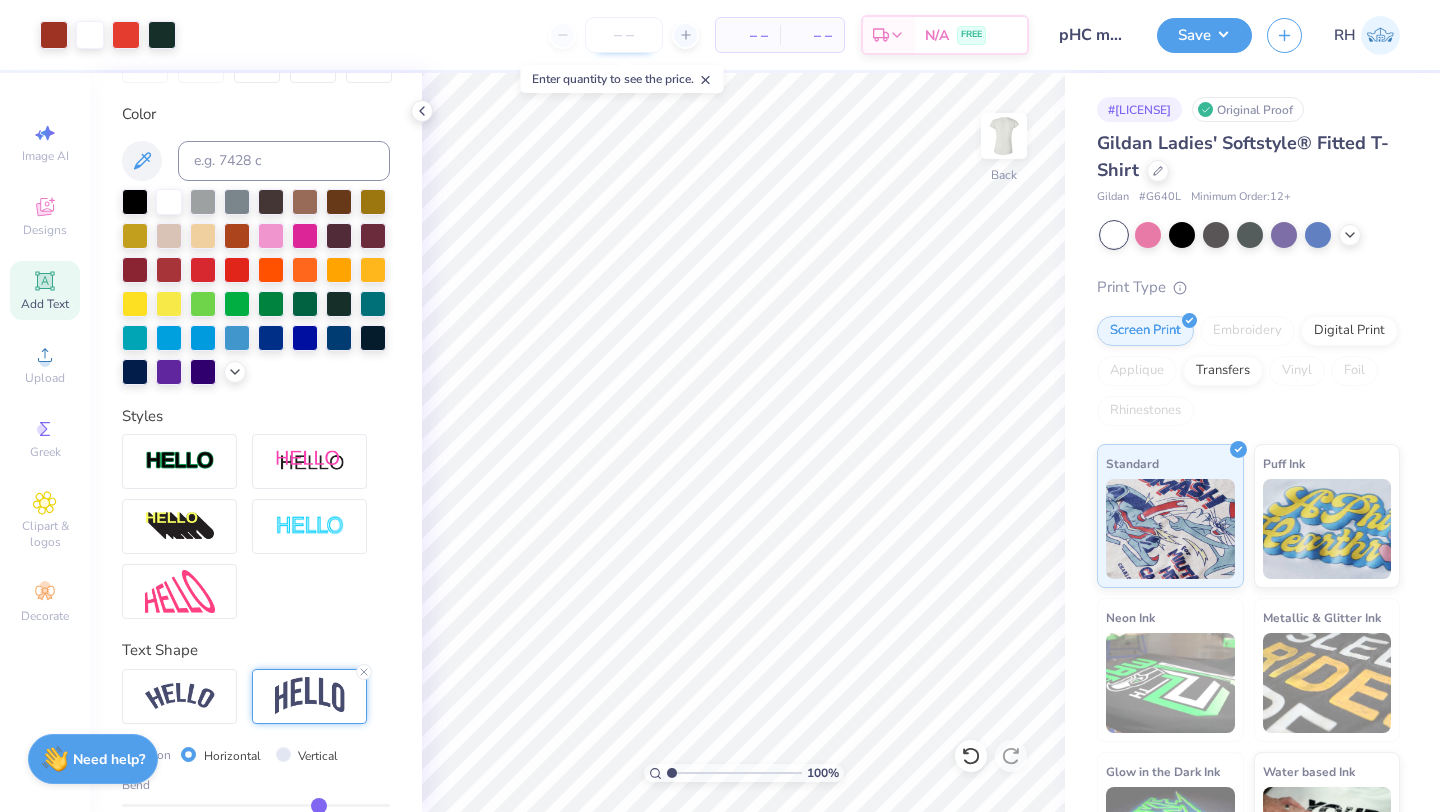 click at bounding box center [624, 35] 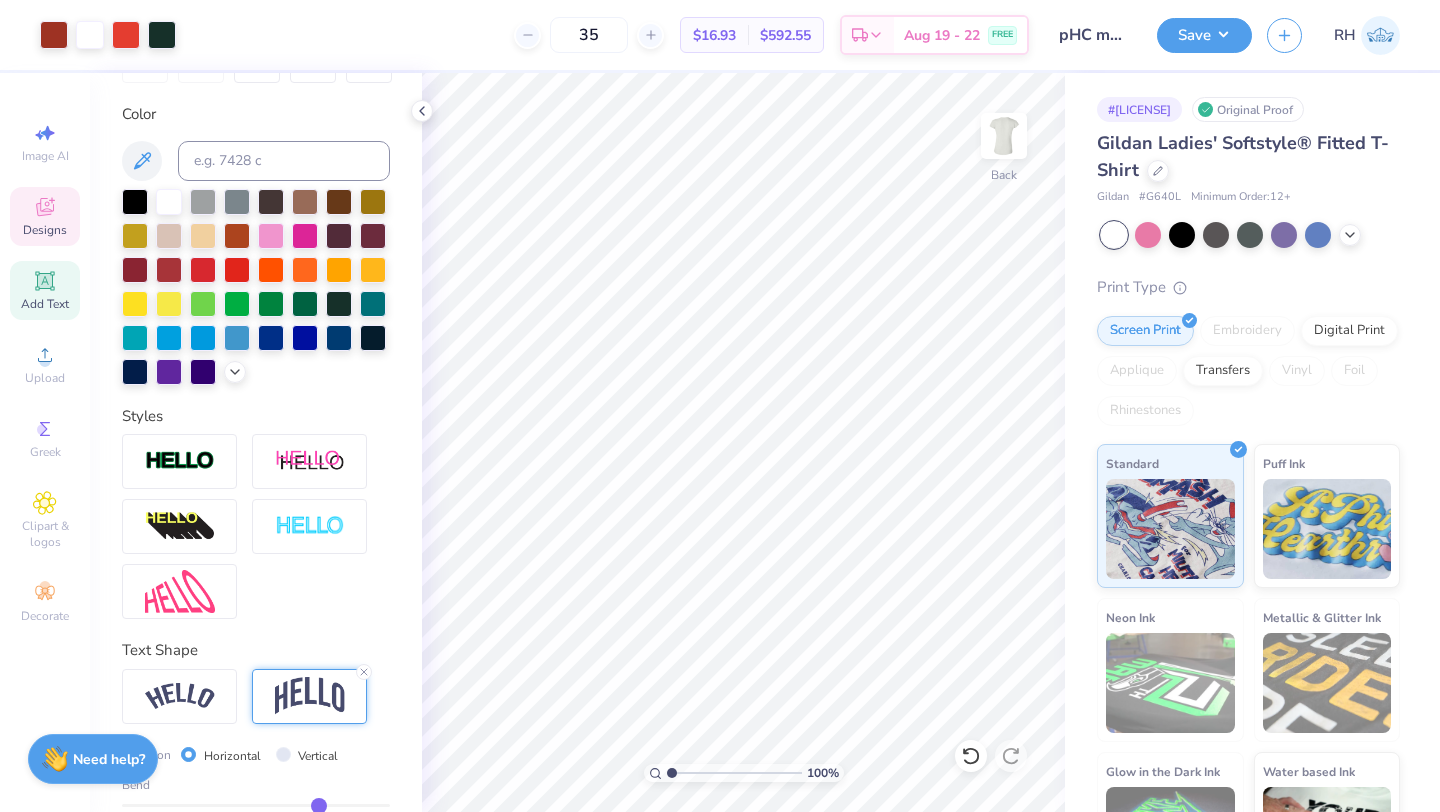 type on "35" 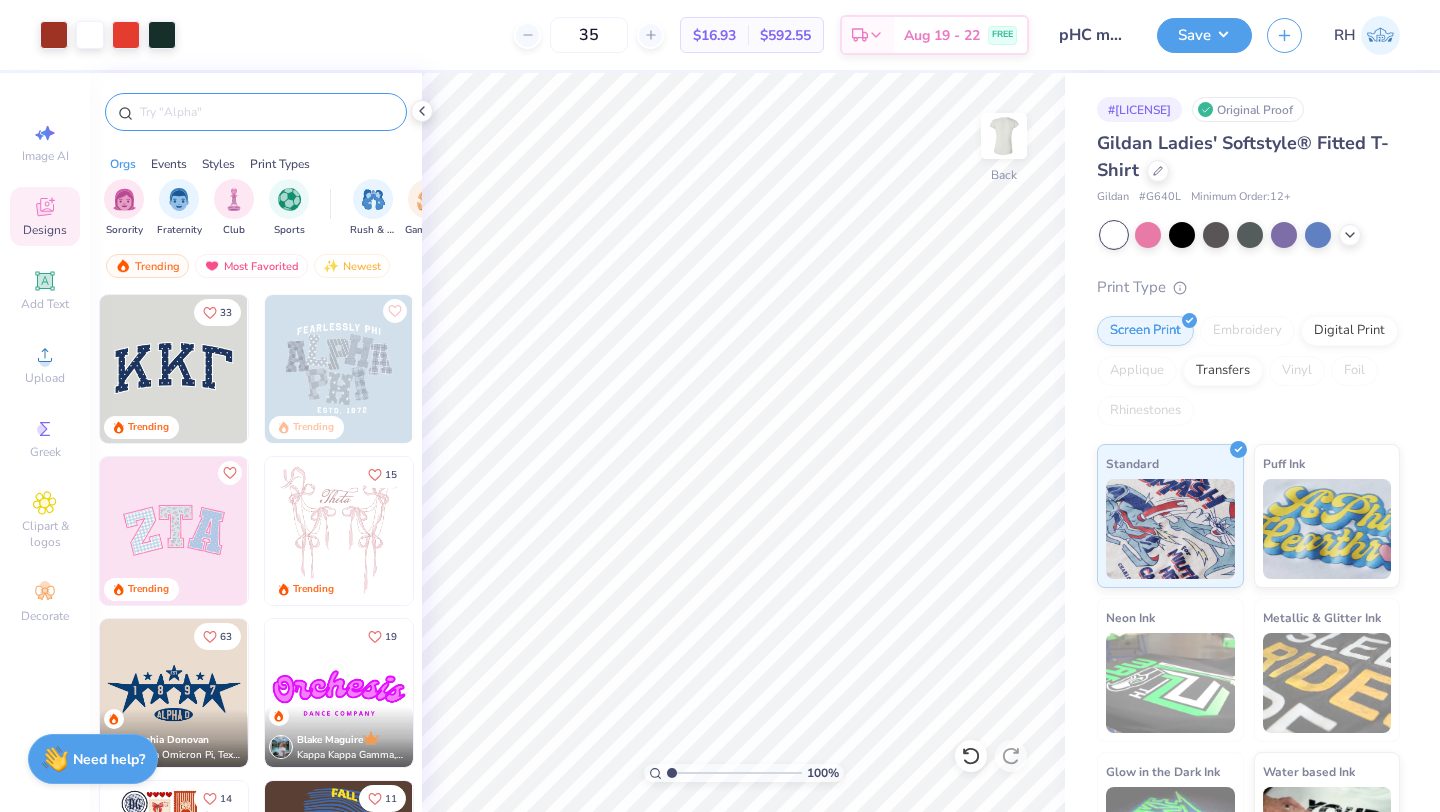 click at bounding box center [266, 112] 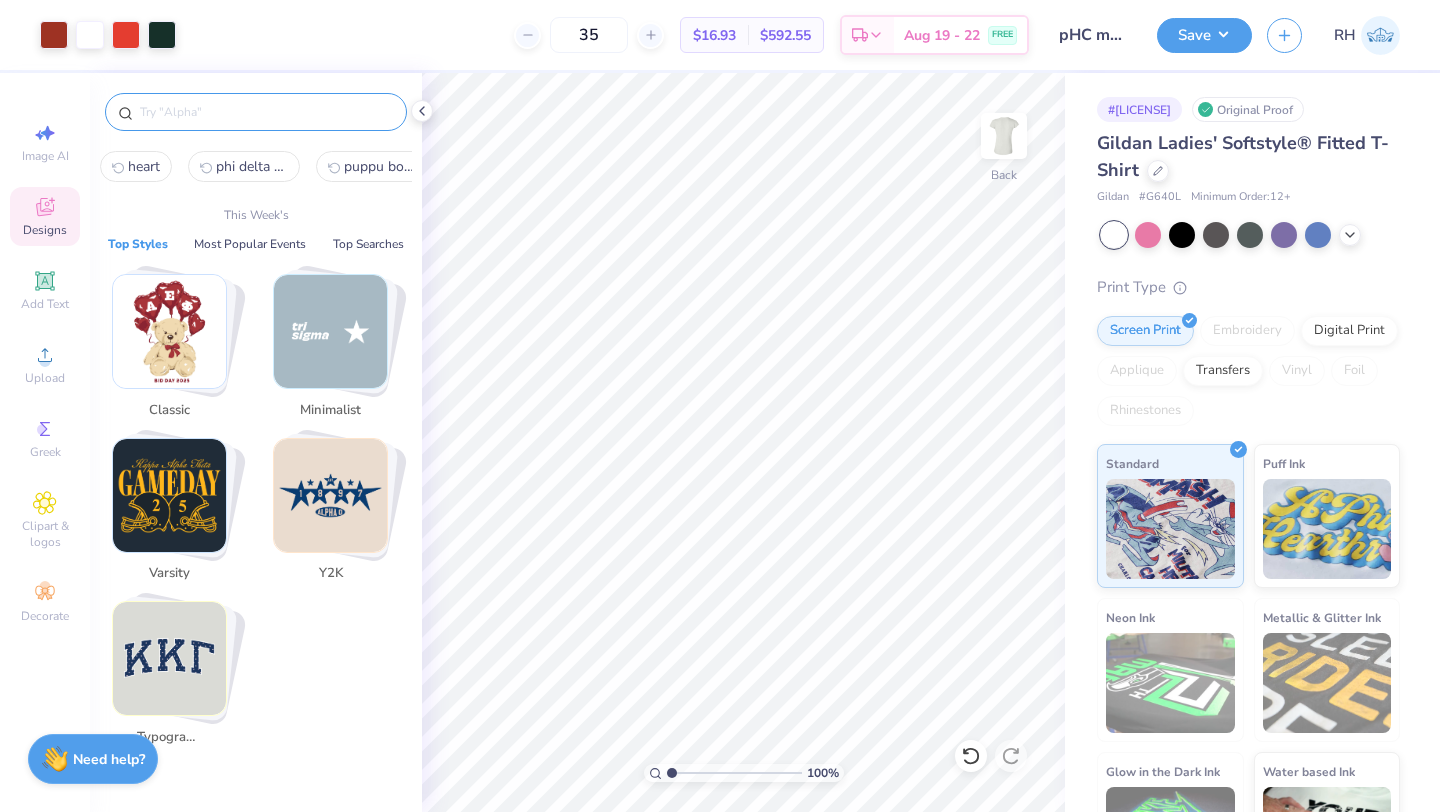 type on "d" 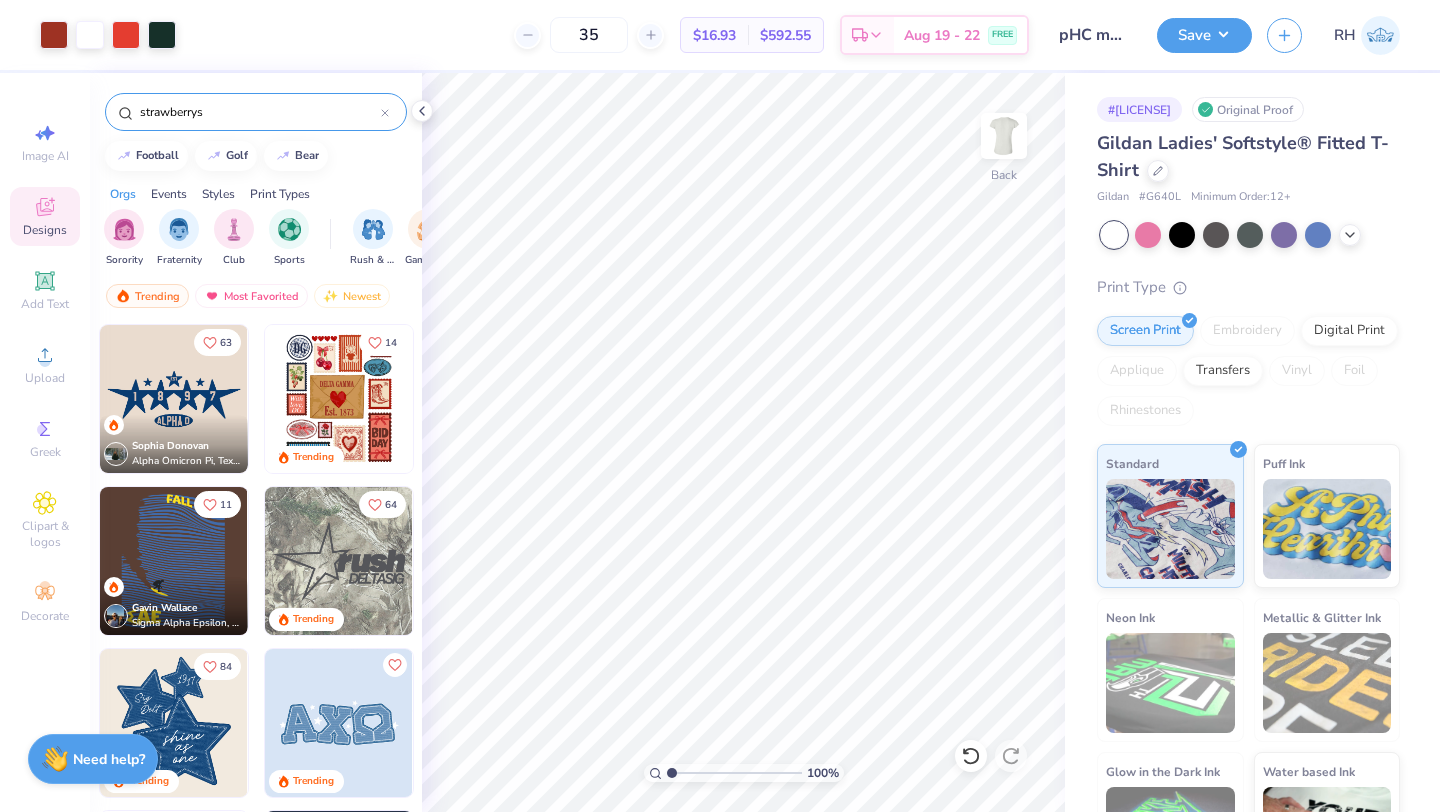 type on "strawberrys" 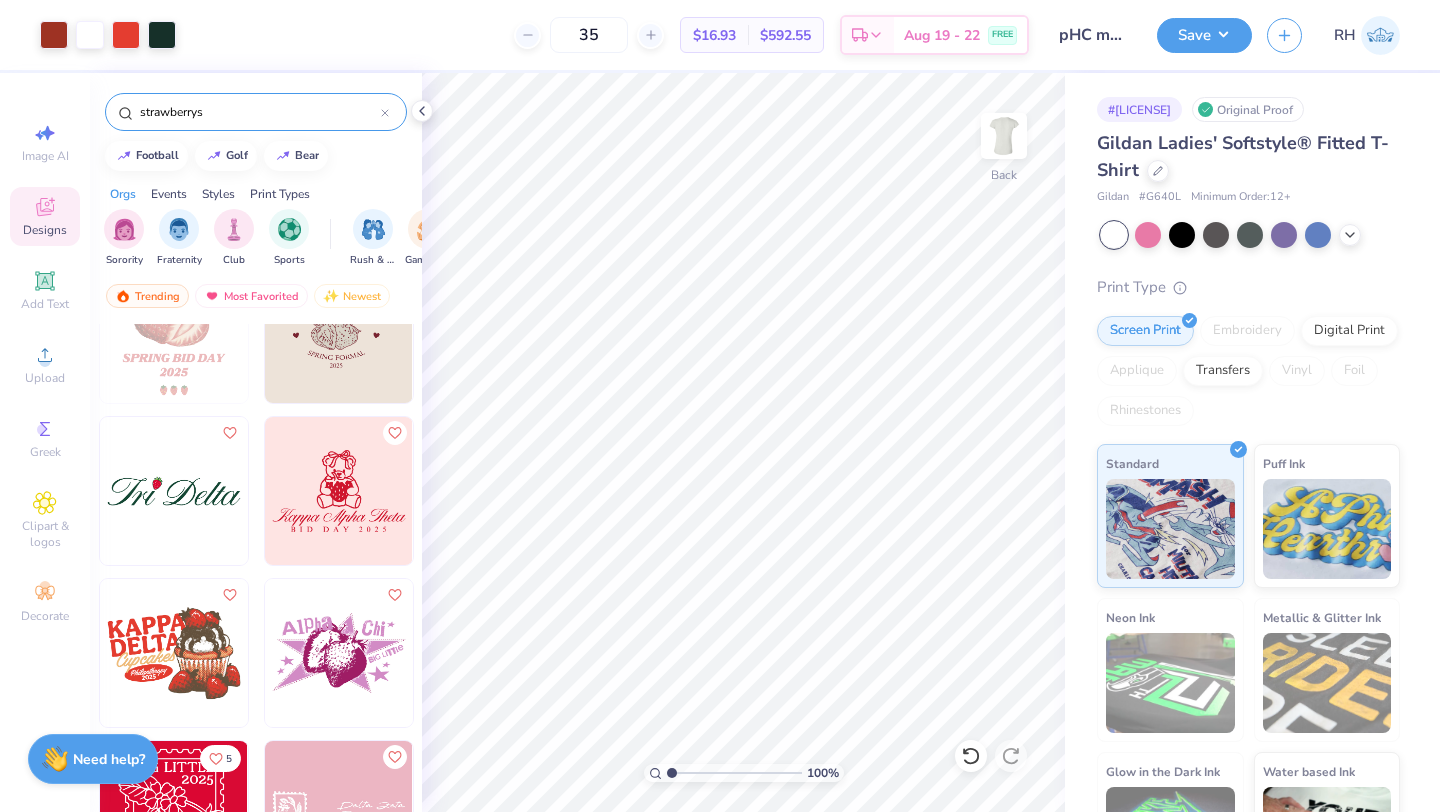 scroll, scrollTop: 878, scrollLeft: 0, axis: vertical 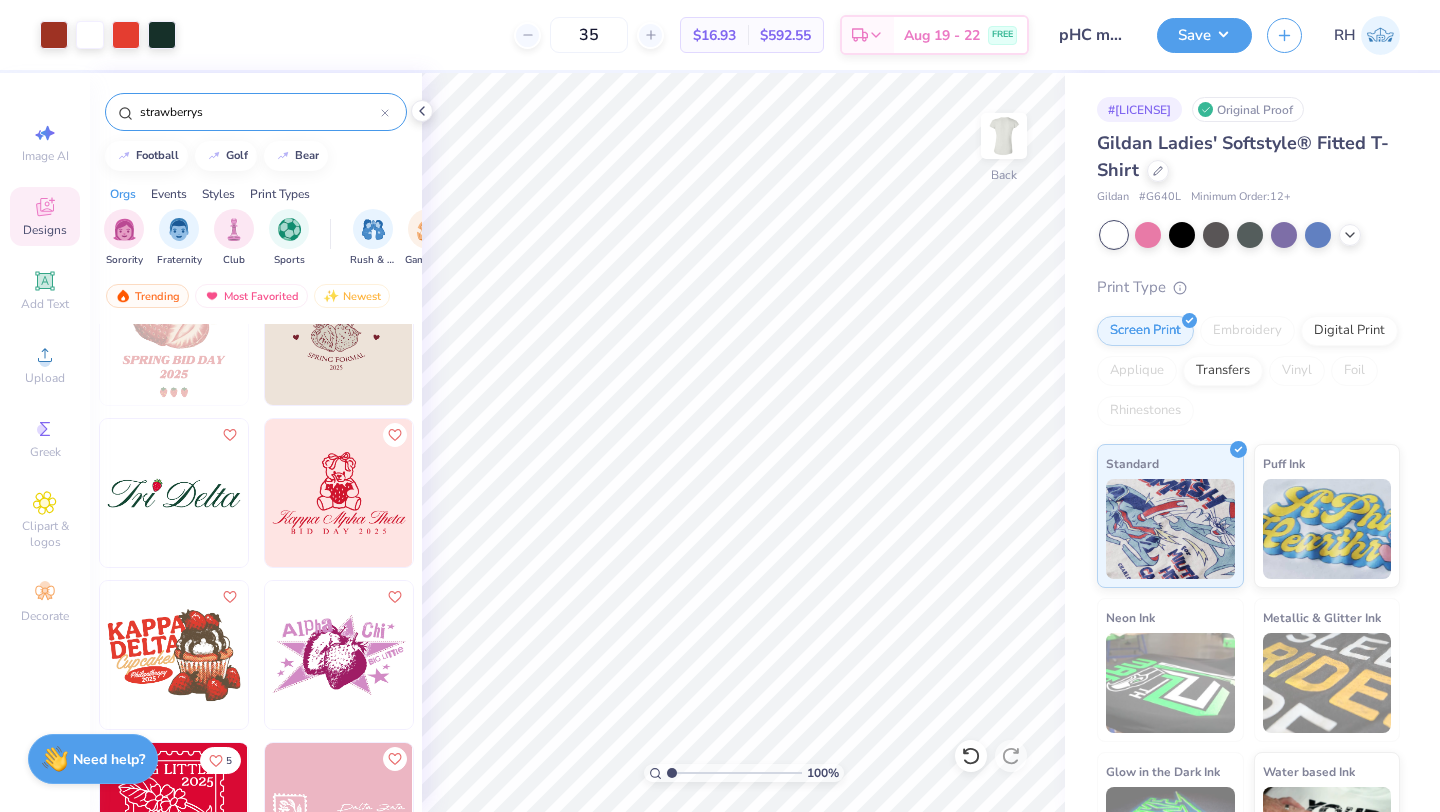 click at bounding box center (339, 493) 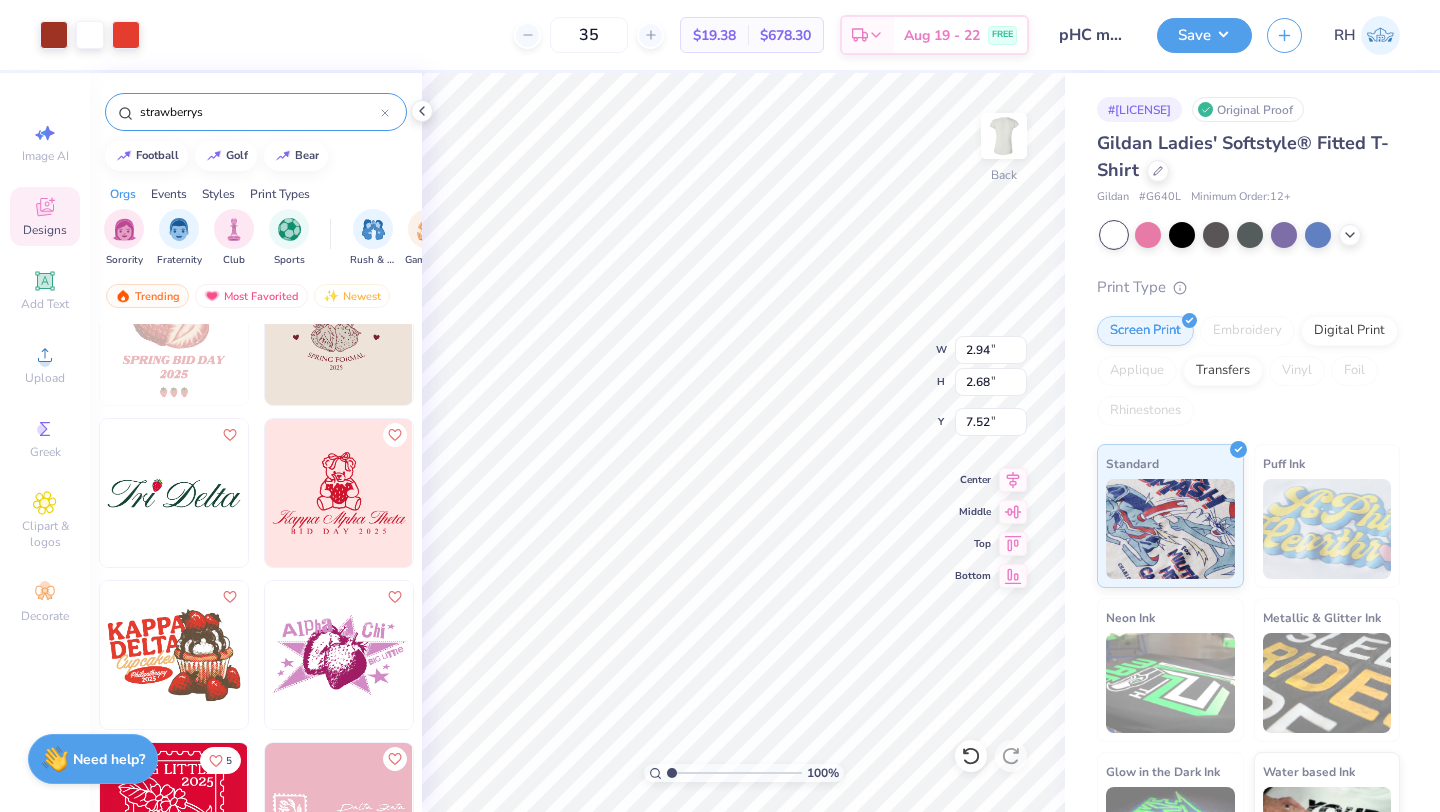 type on "2.94" 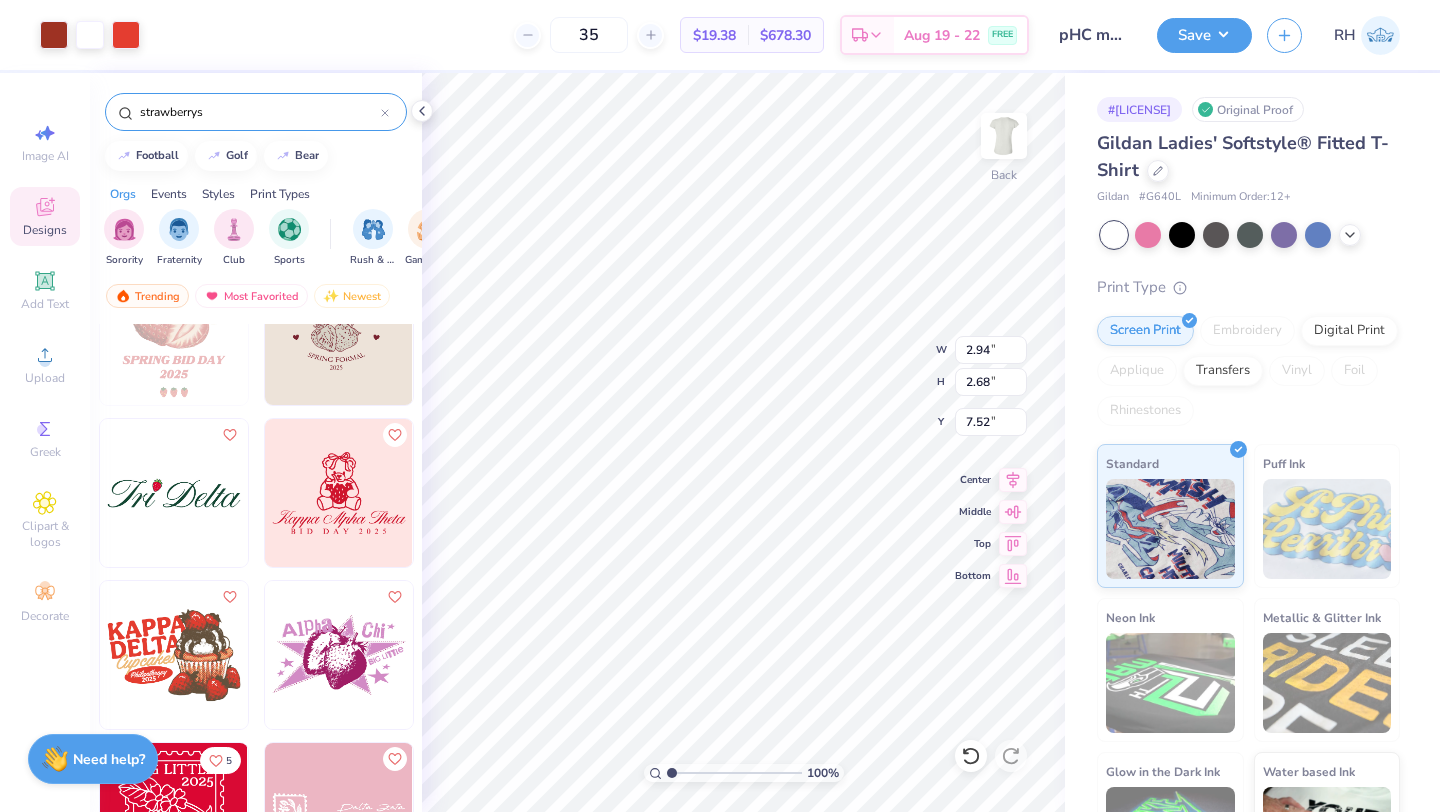 type on "2.68" 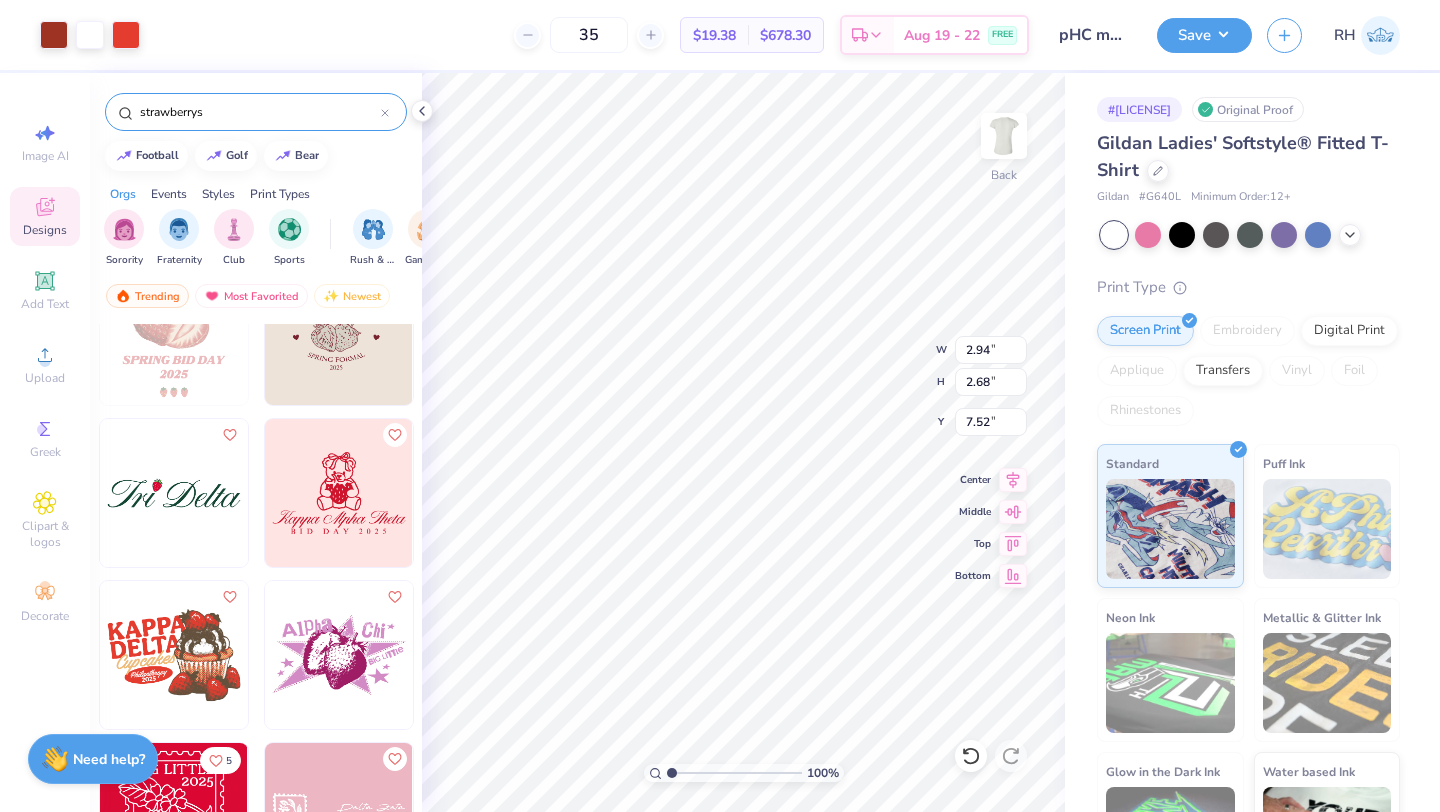 type on "7.52" 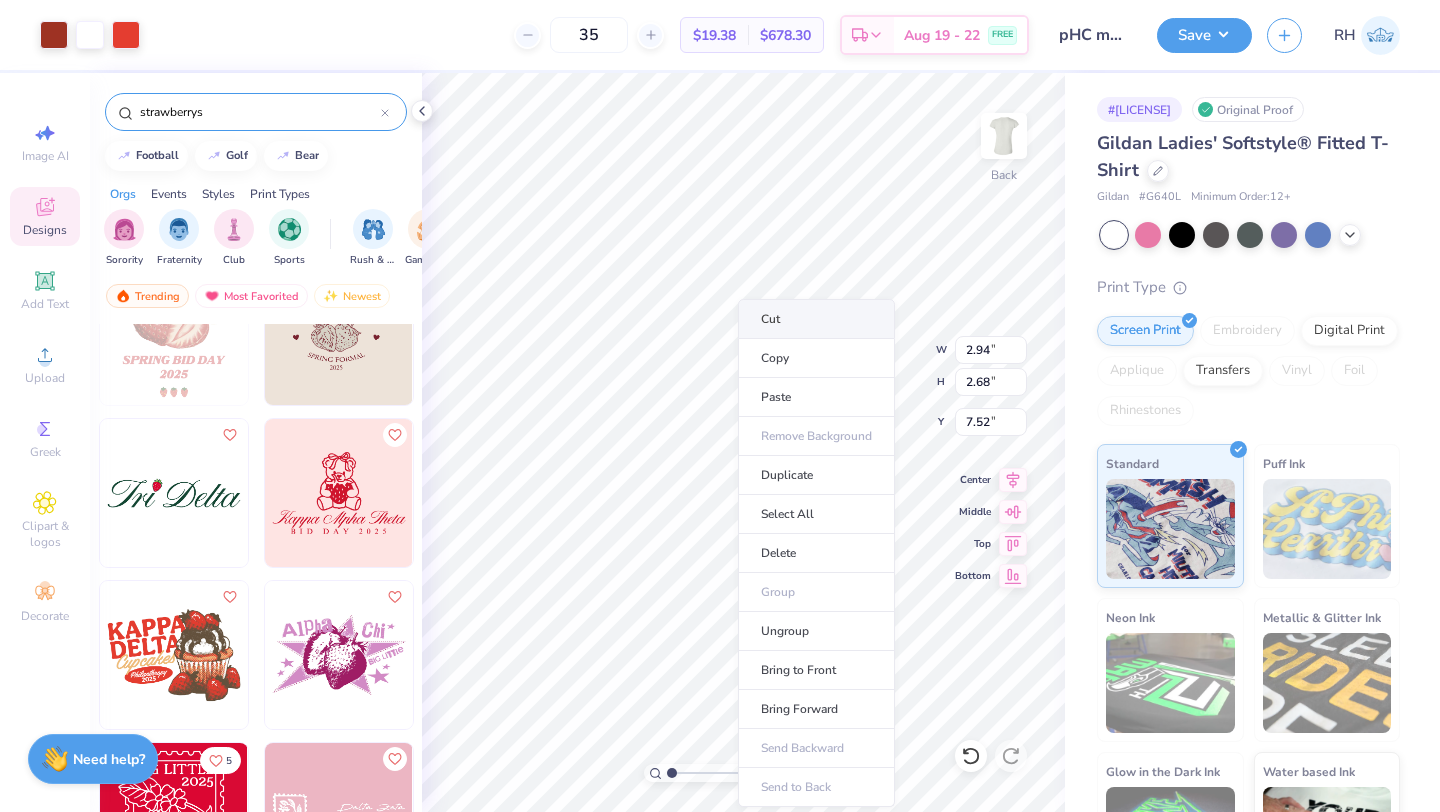 click on "Cut" at bounding box center [816, 319] 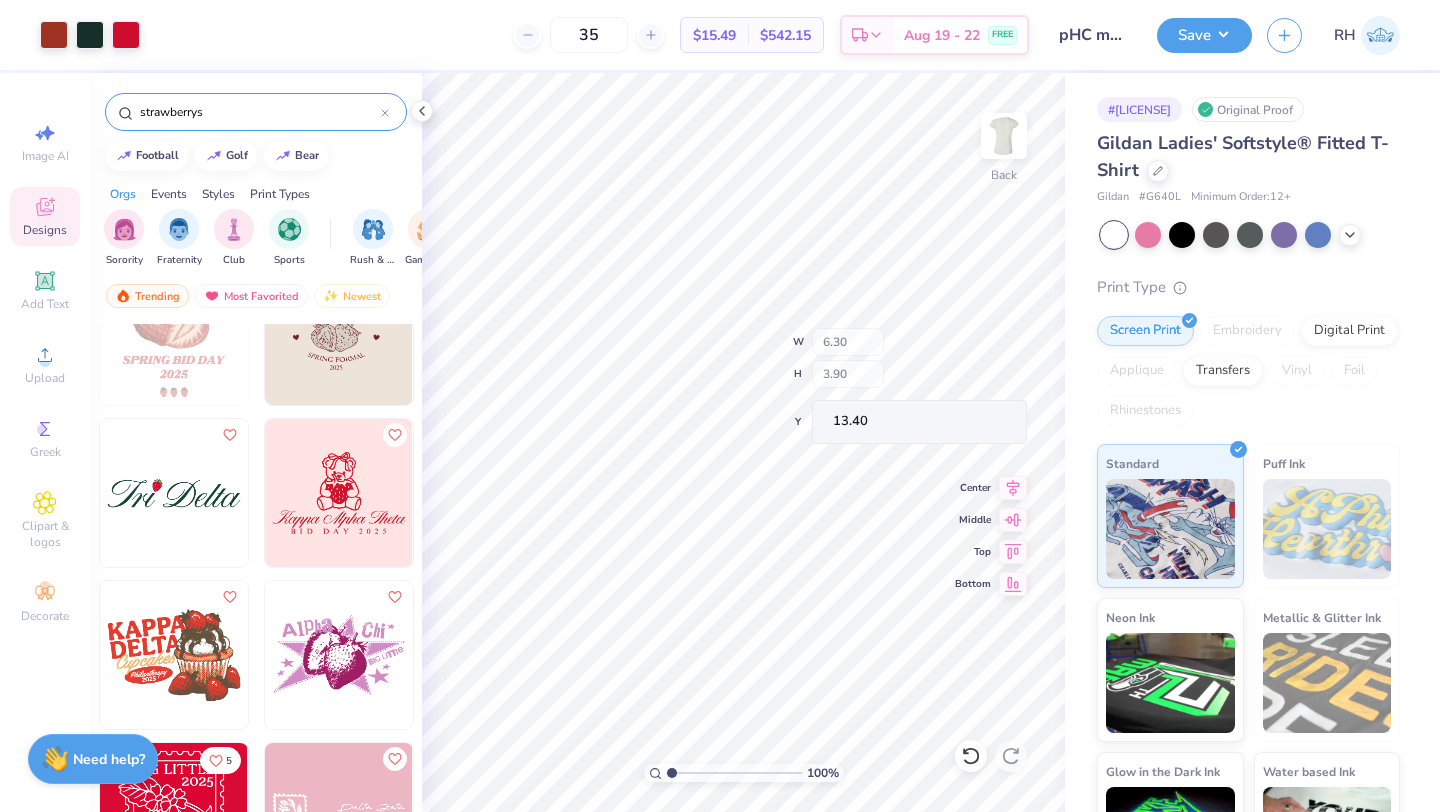 type on "13.40" 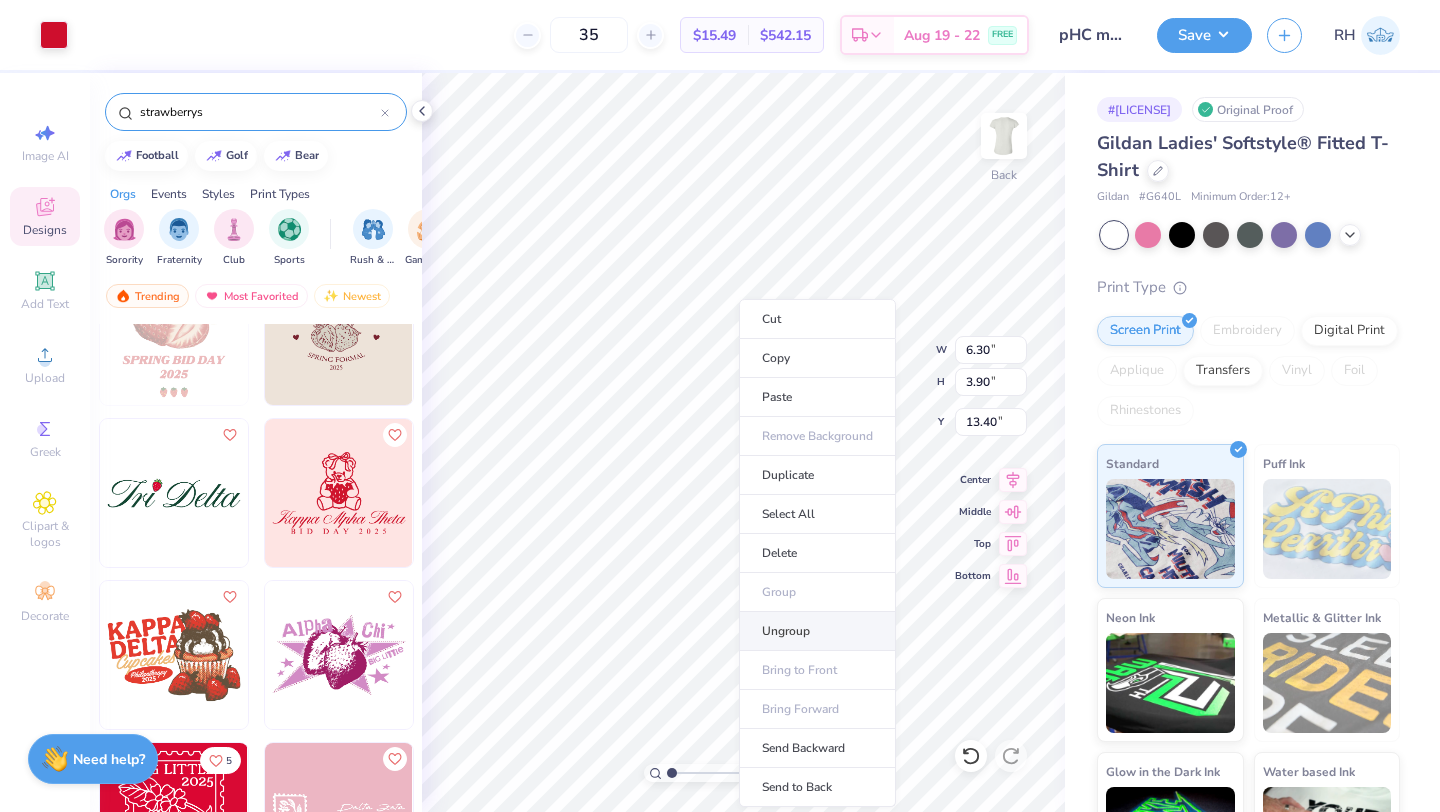 click on "Ungroup" at bounding box center [817, 631] 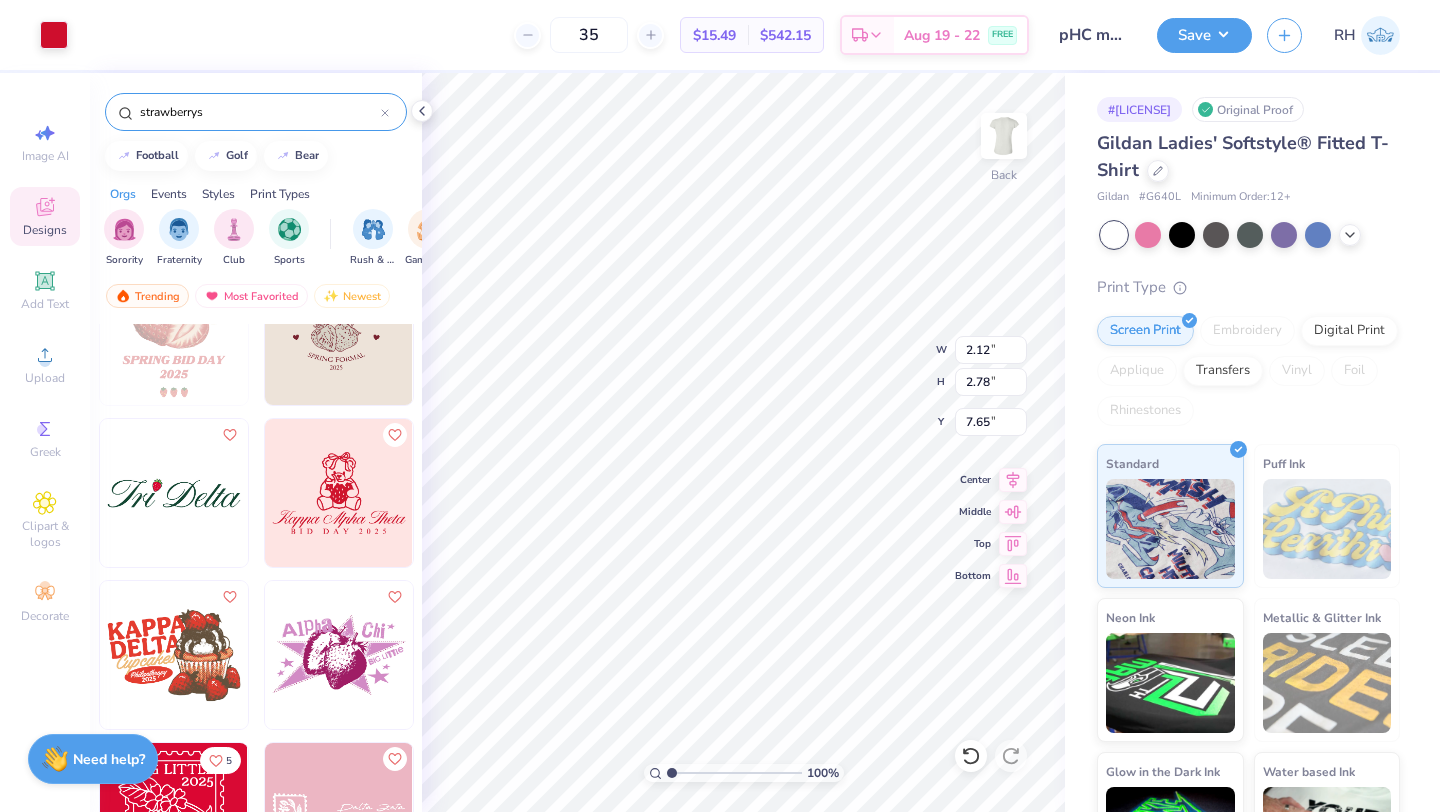 type on "7.65" 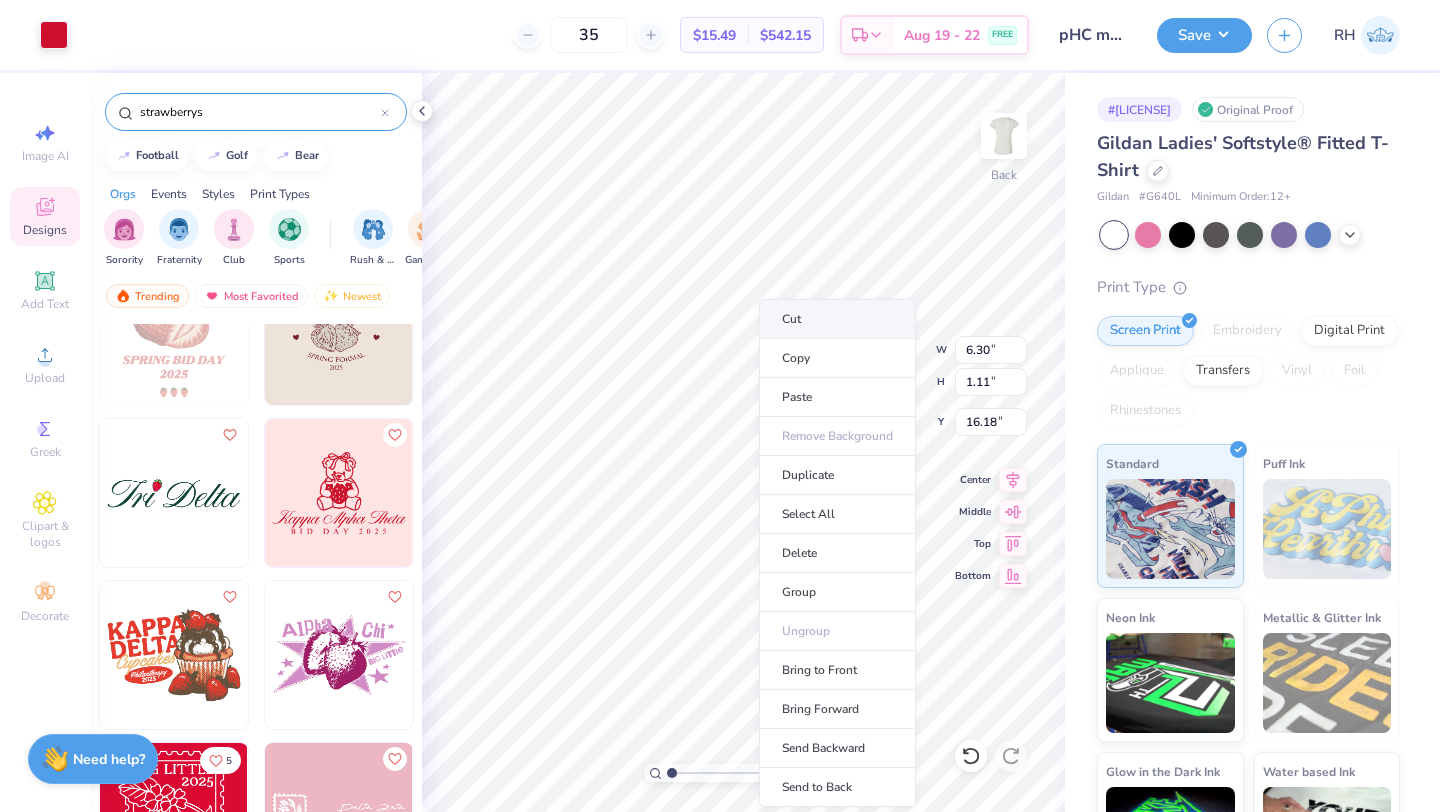 click on "Cut" at bounding box center [837, 319] 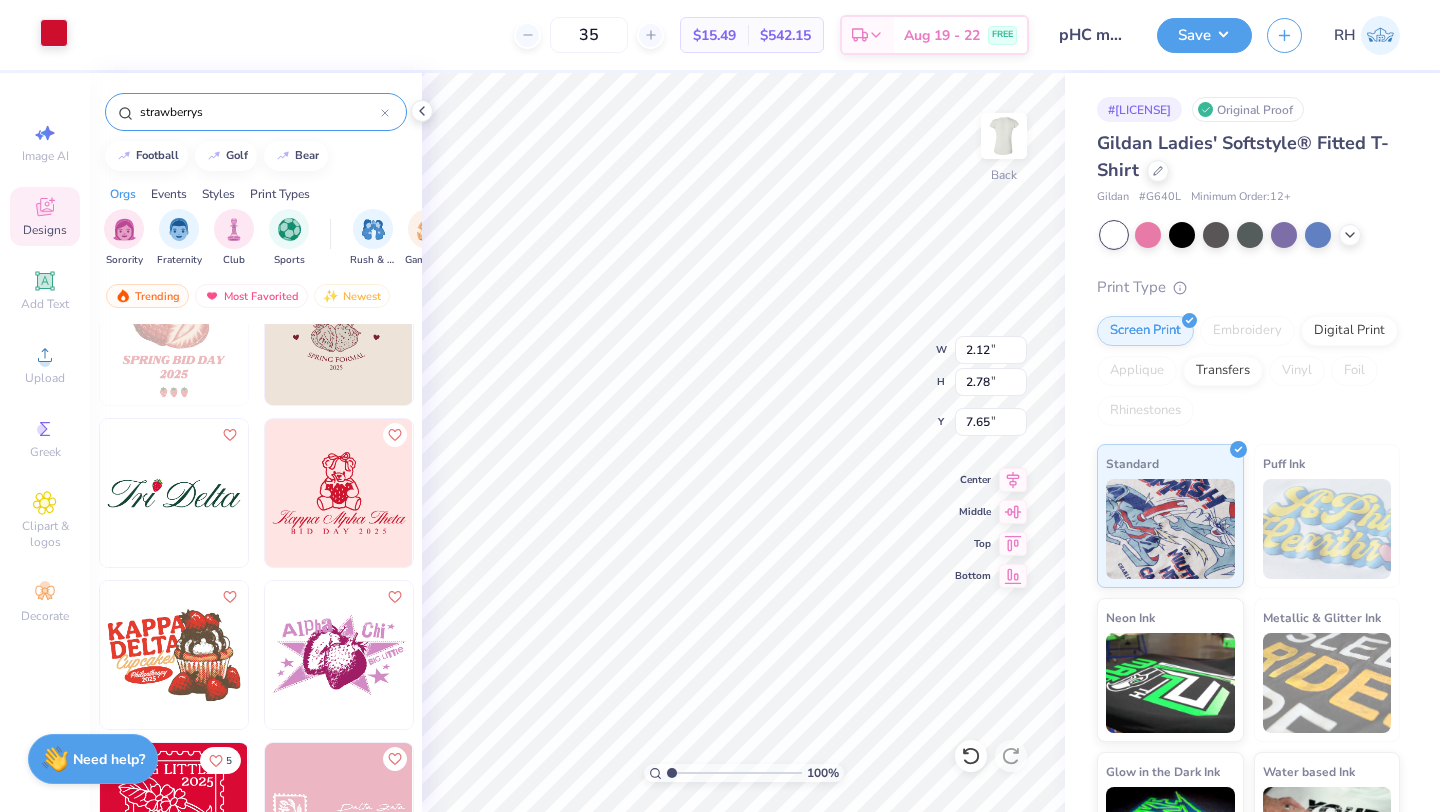click at bounding box center (54, 33) 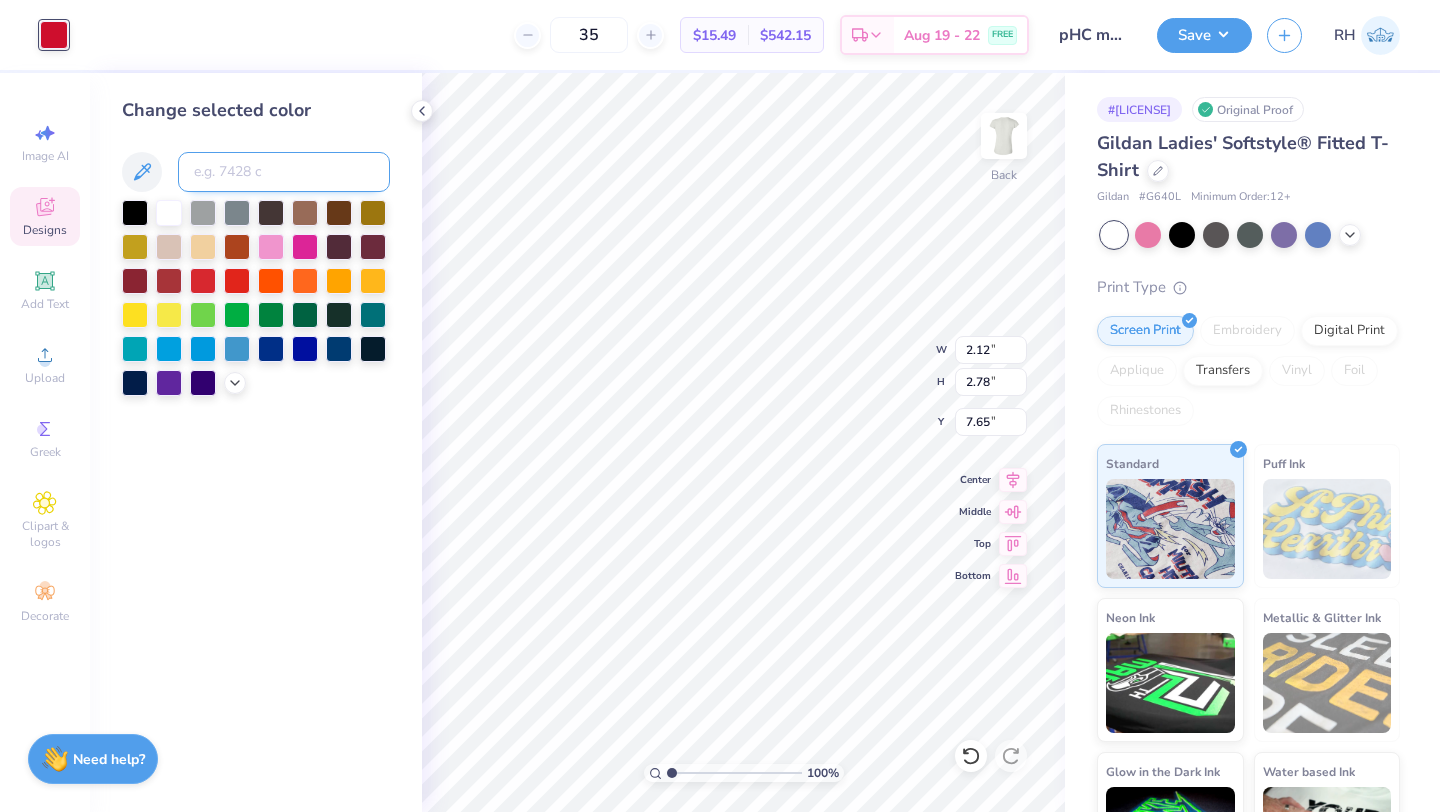 click at bounding box center (284, 172) 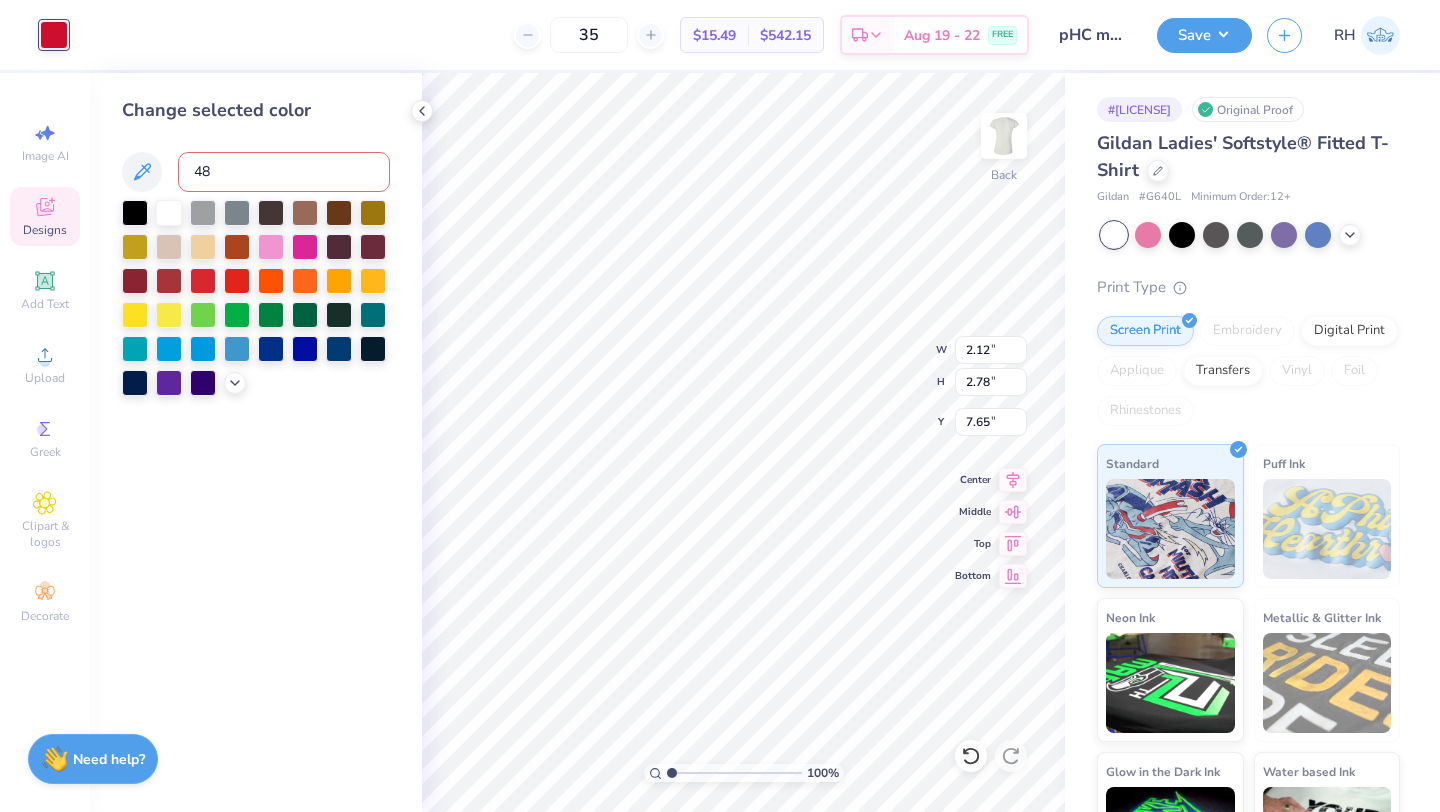 type on "484" 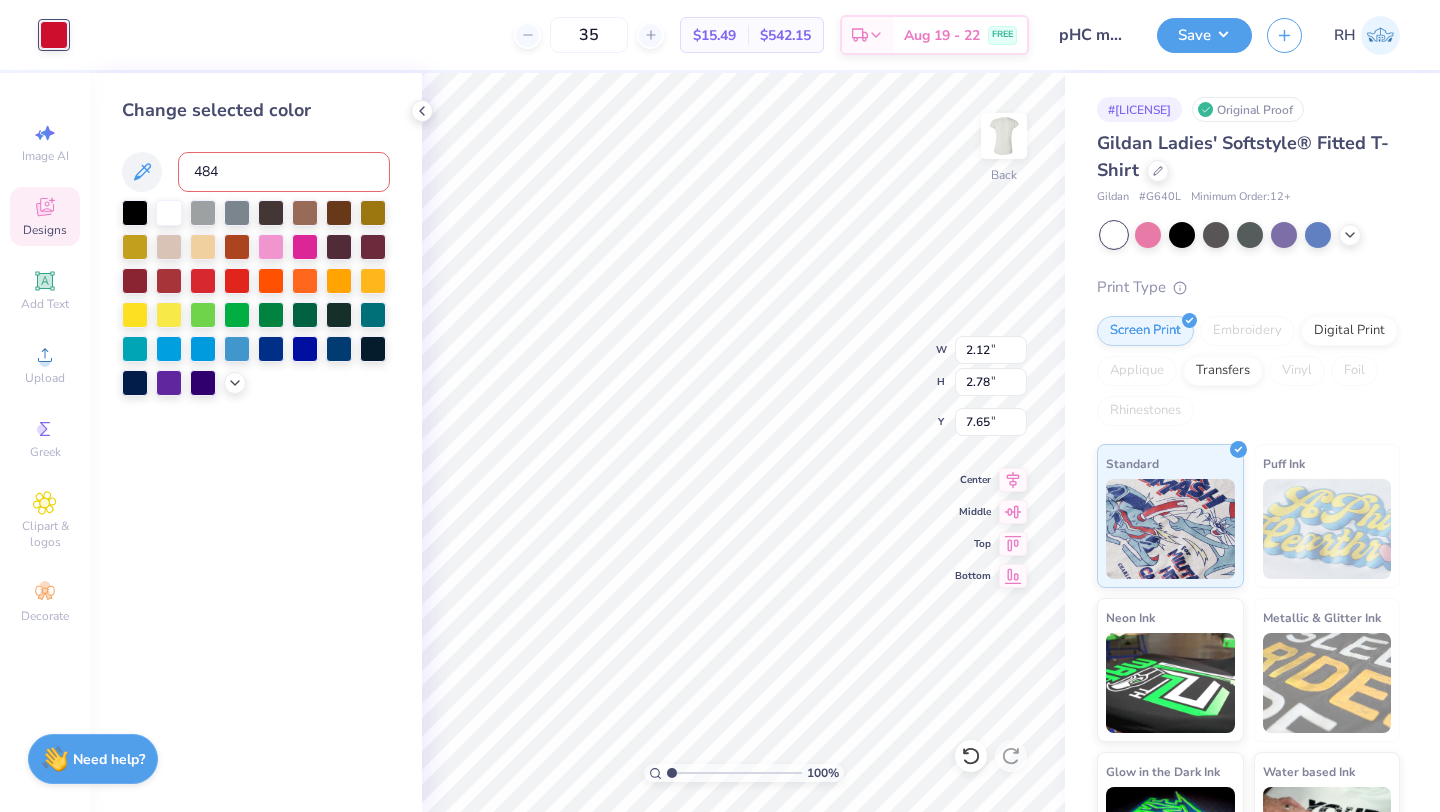 type 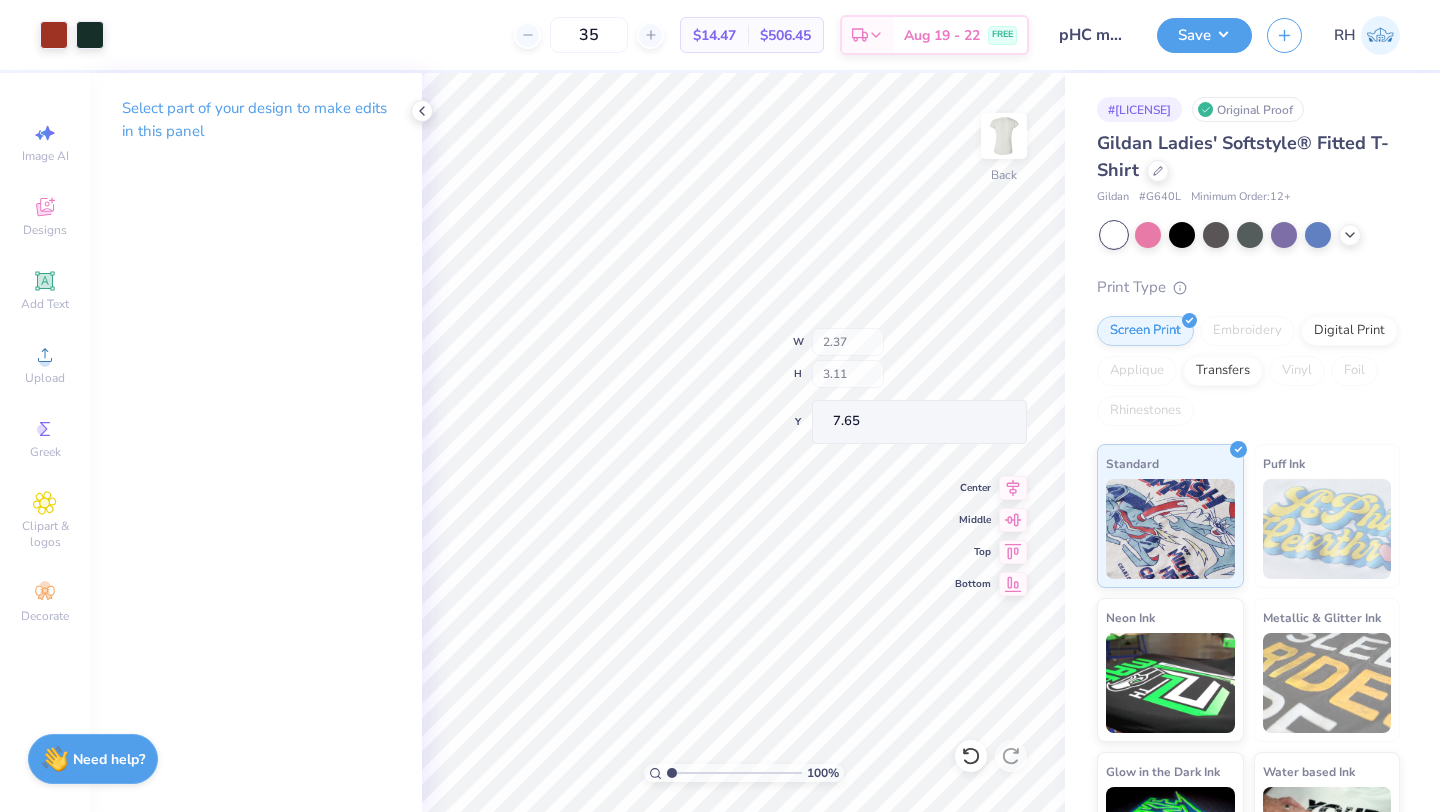type on "2.37" 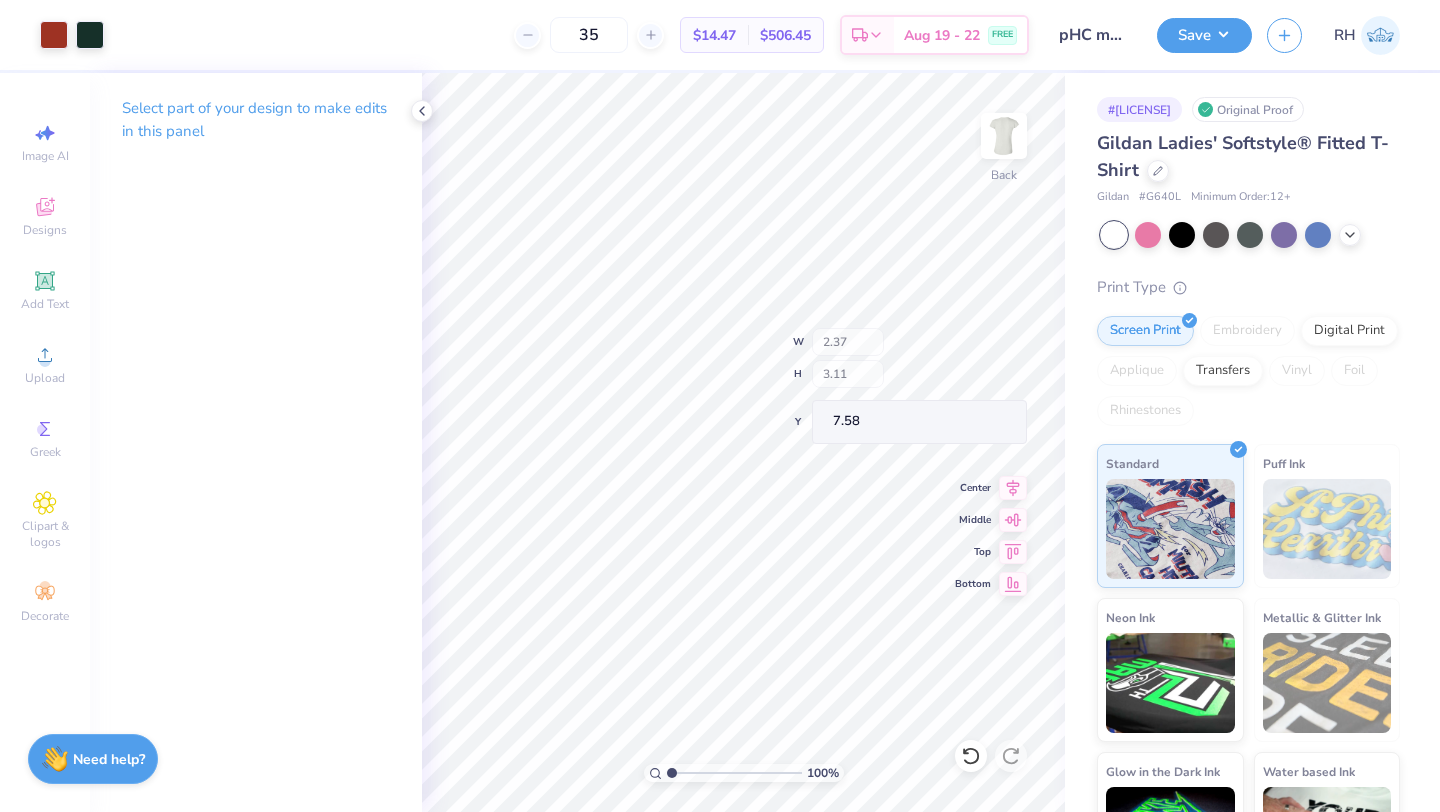 type on "7.58" 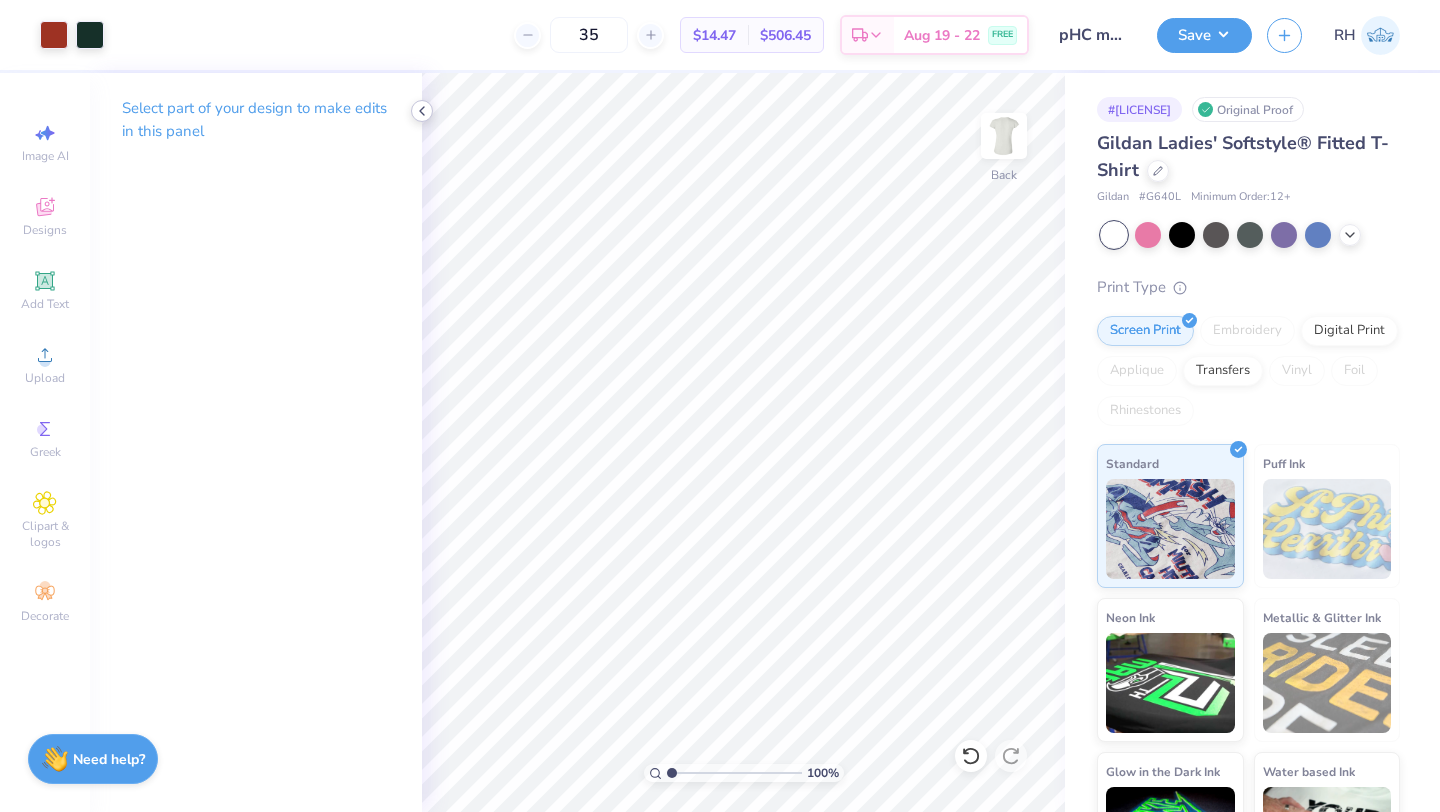 click 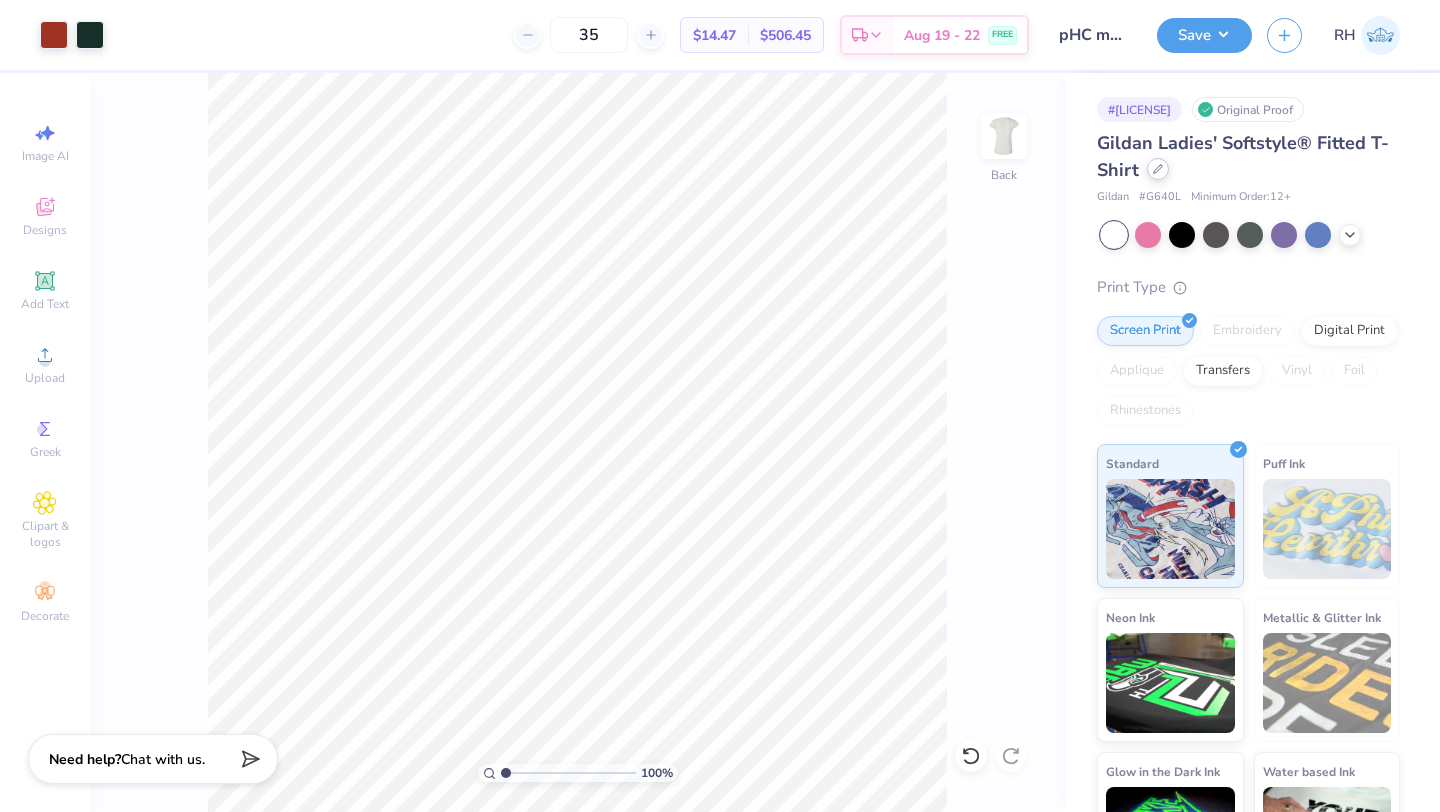 click at bounding box center (1158, 169) 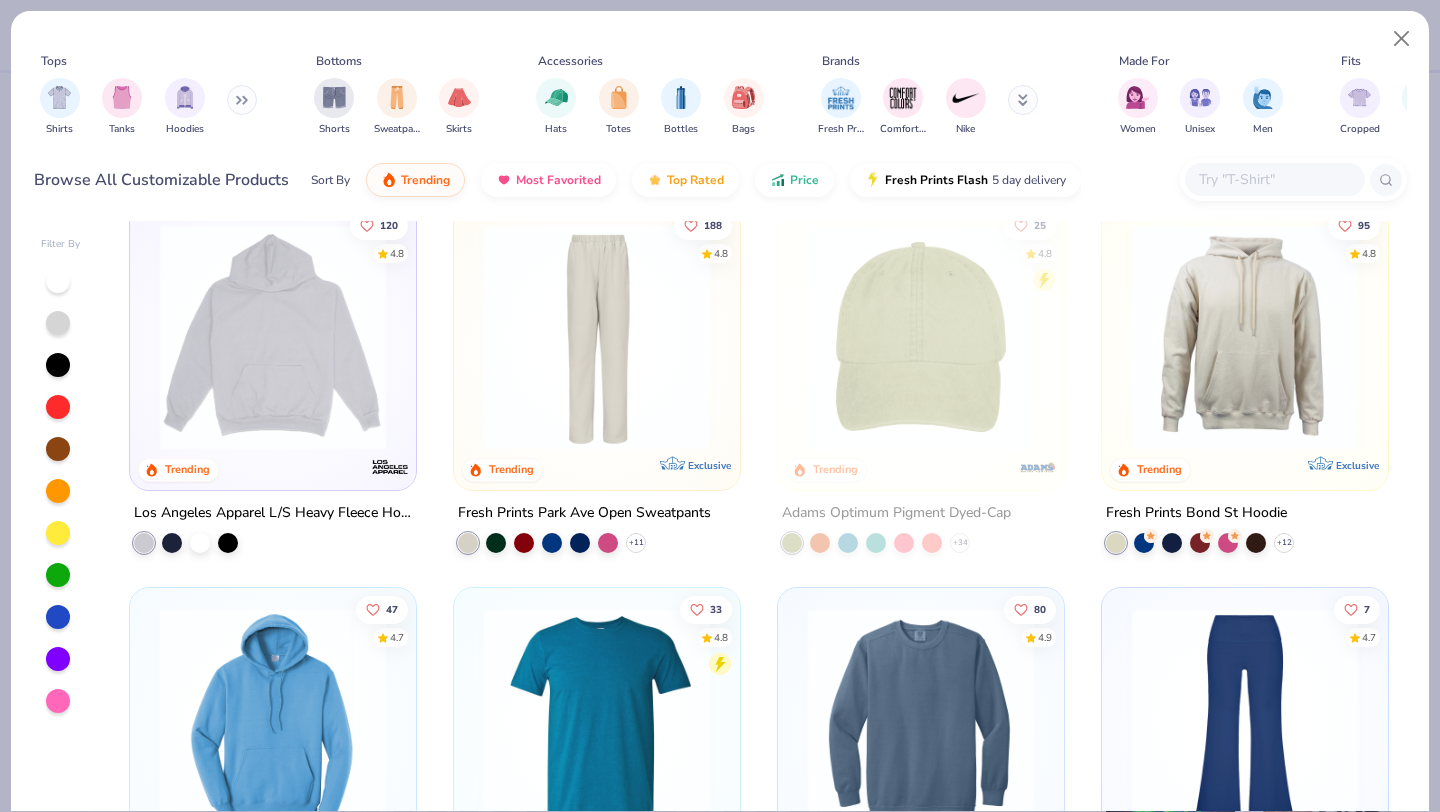 scroll, scrollTop: 2250, scrollLeft: 0, axis: vertical 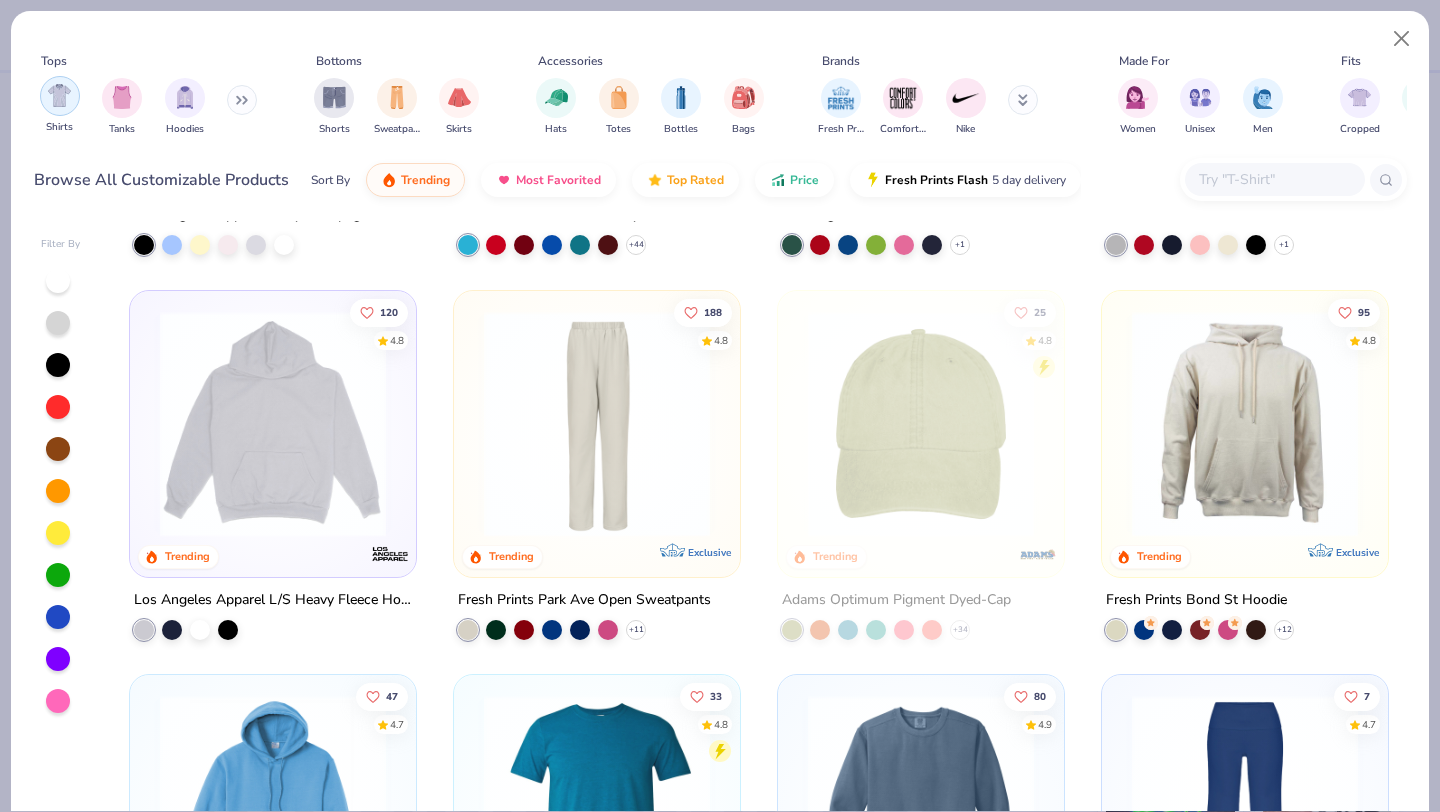 click at bounding box center (60, 96) 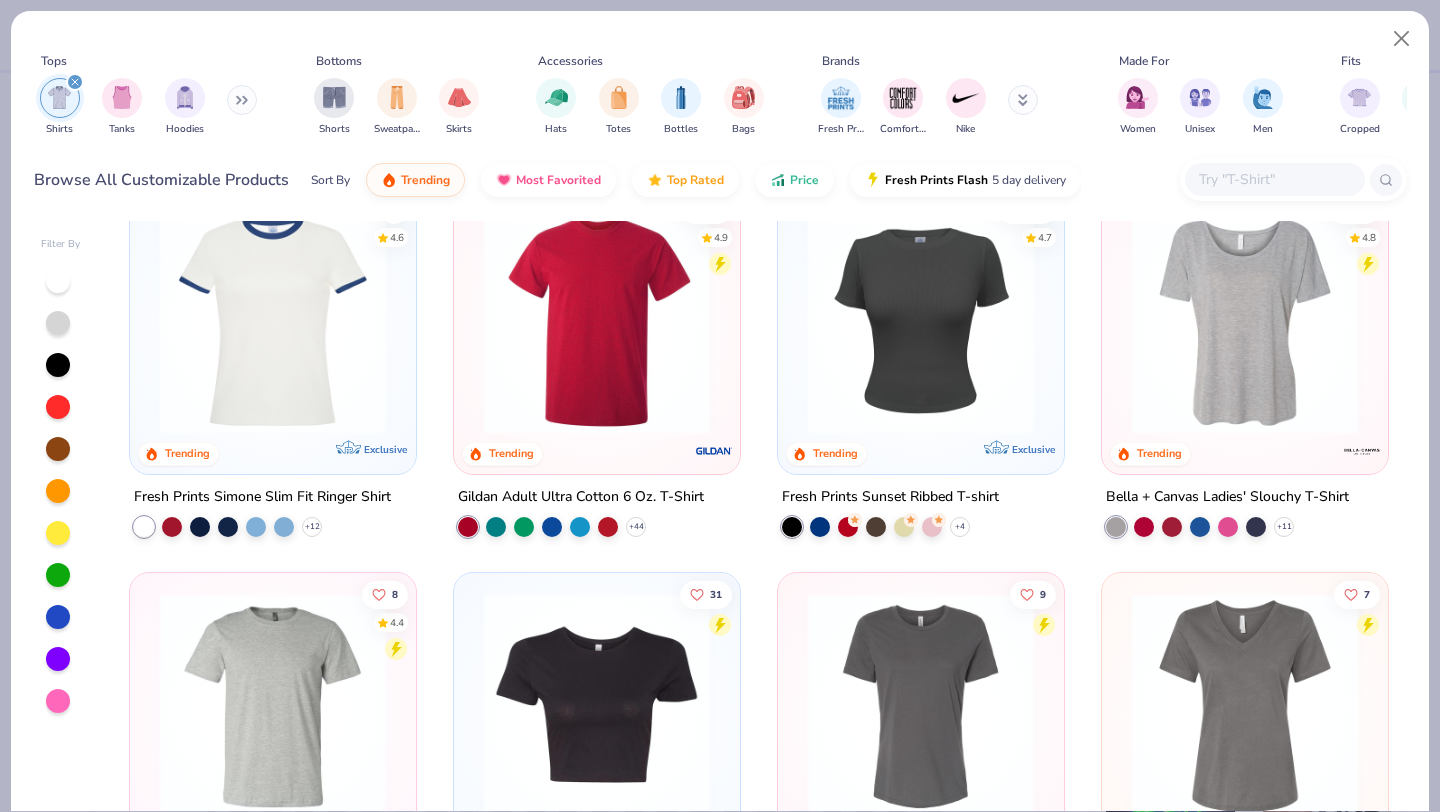 scroll, scrollTop: 1212, scrollLeft: 0, axis: vertical 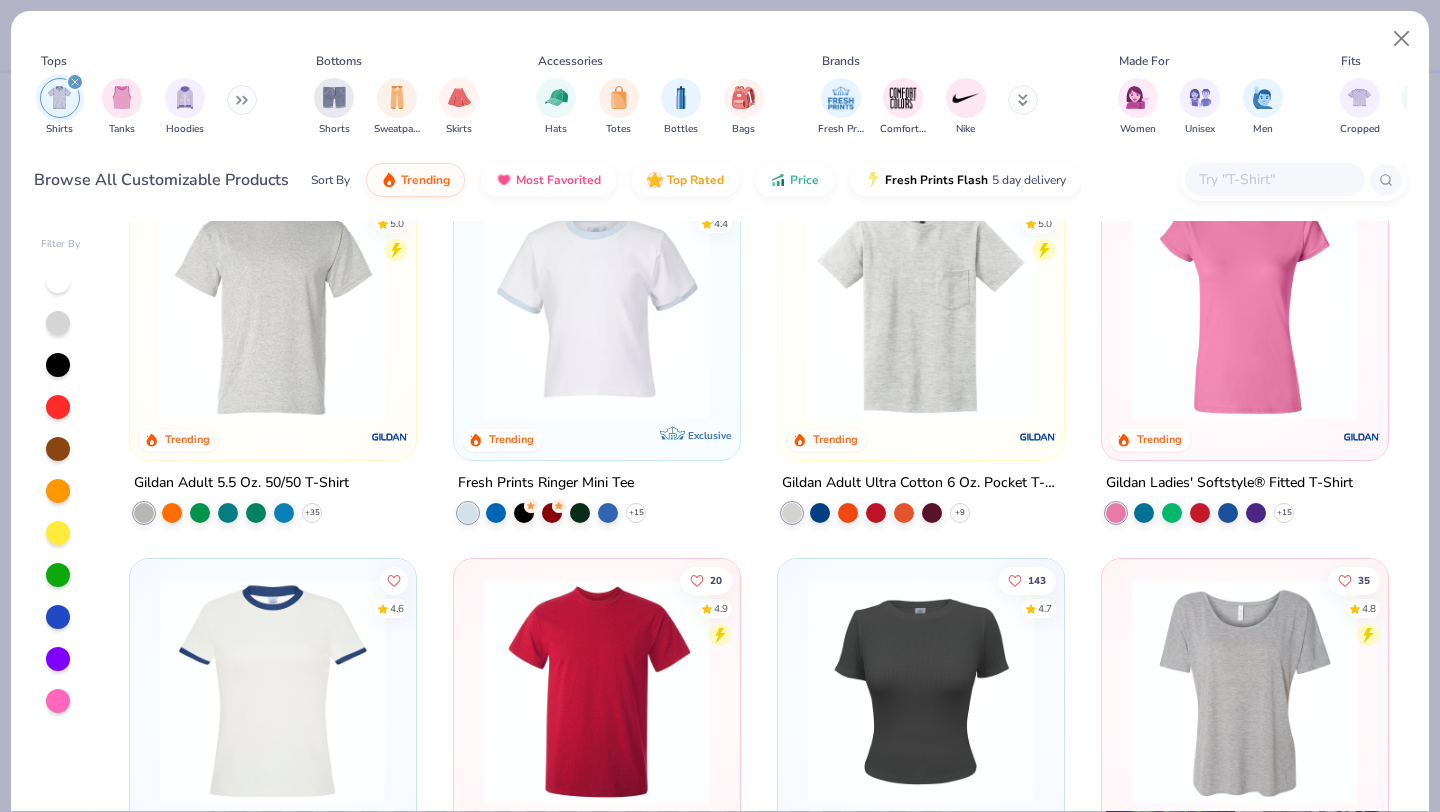 click 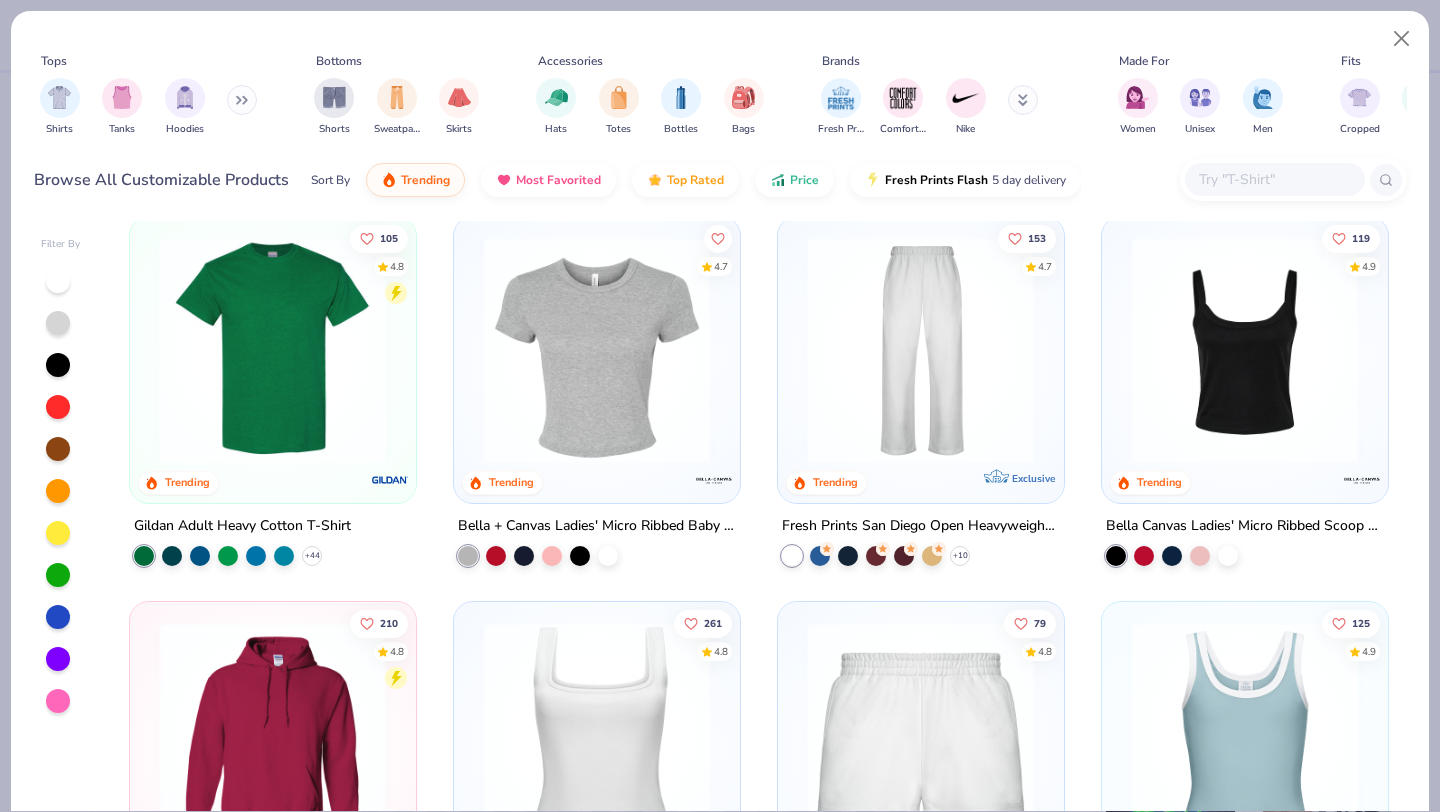 scroll, scrollTop: 404, scrollLeft: 0, axis: vertical 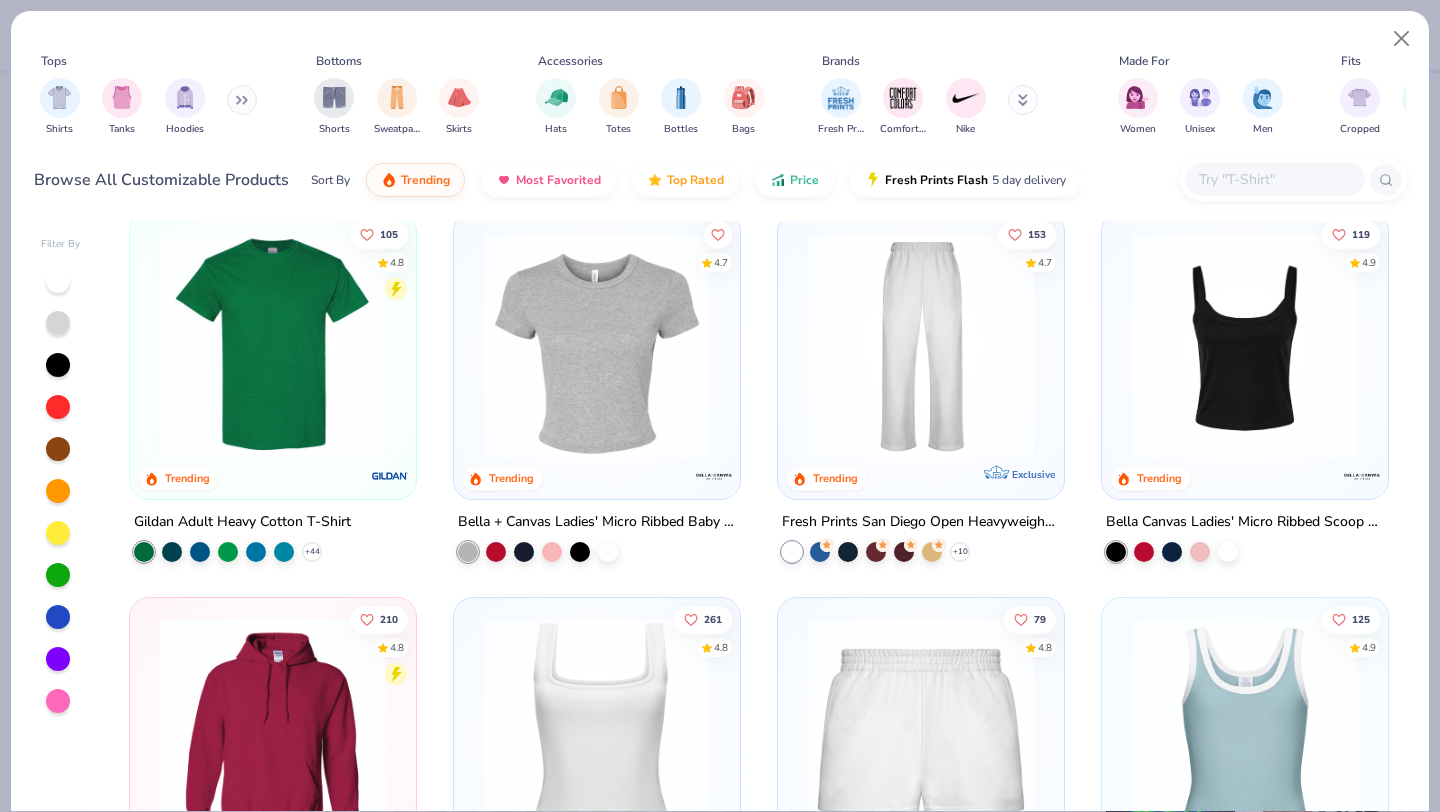 click at bounding box center (1245, 346) 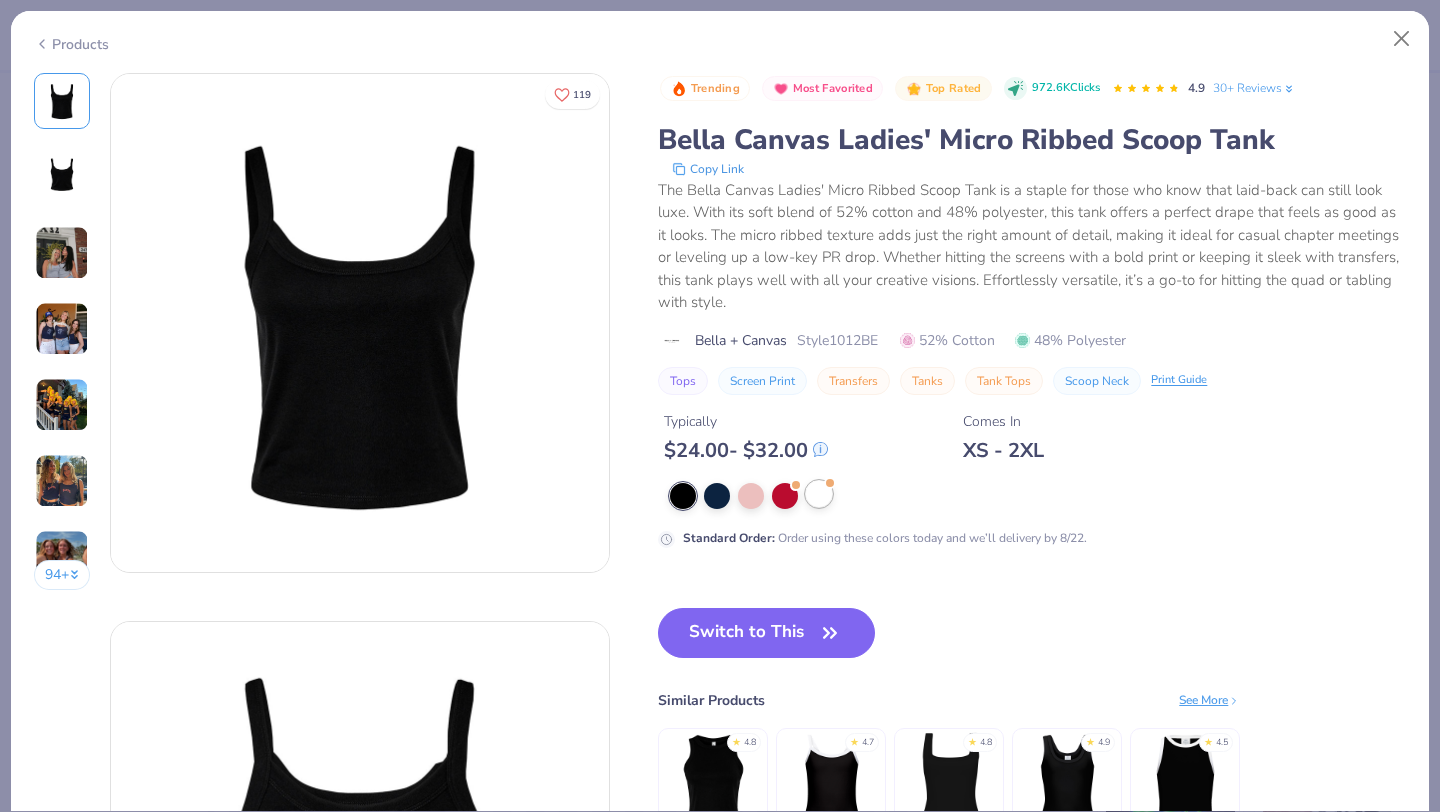 click at bounding box center (819, 494) 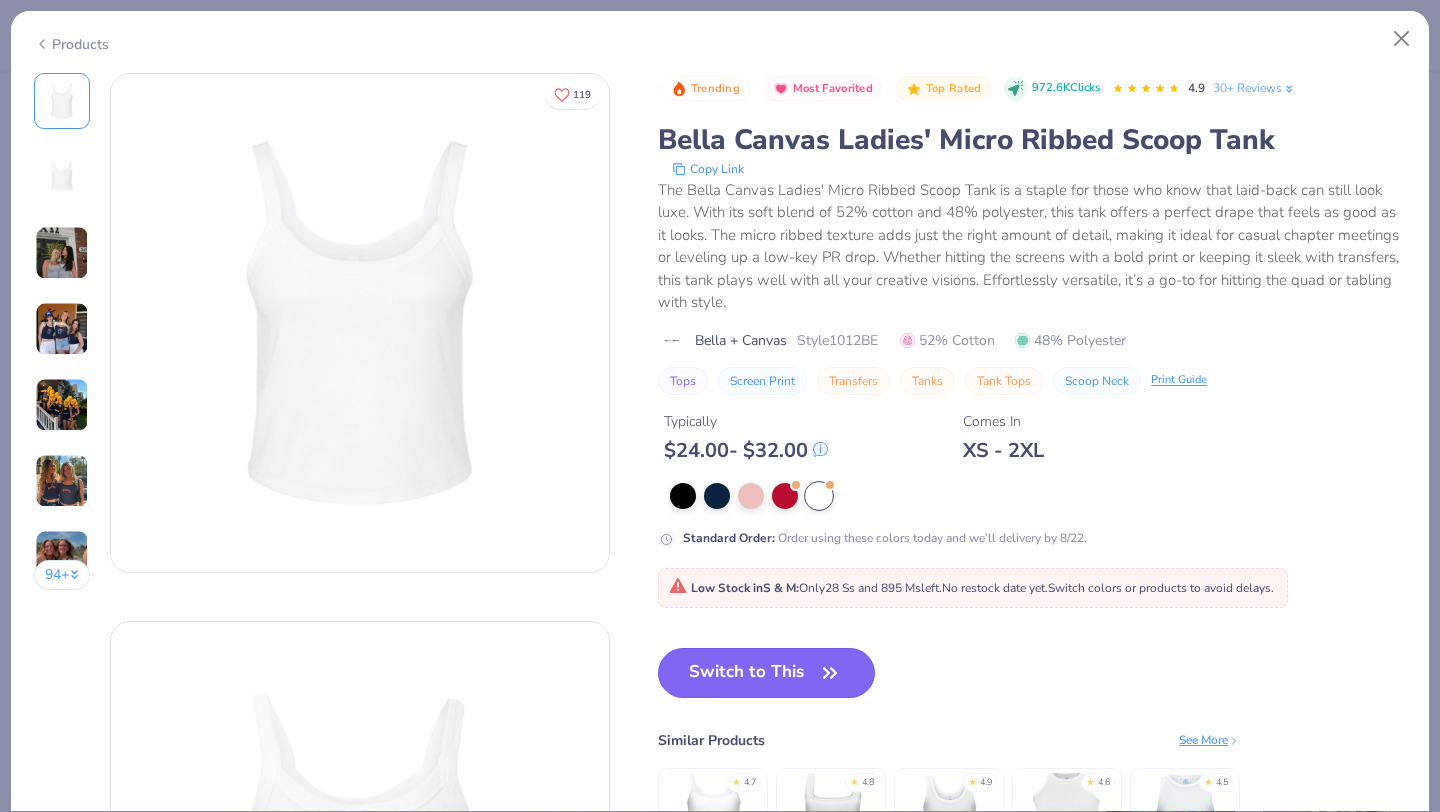 click 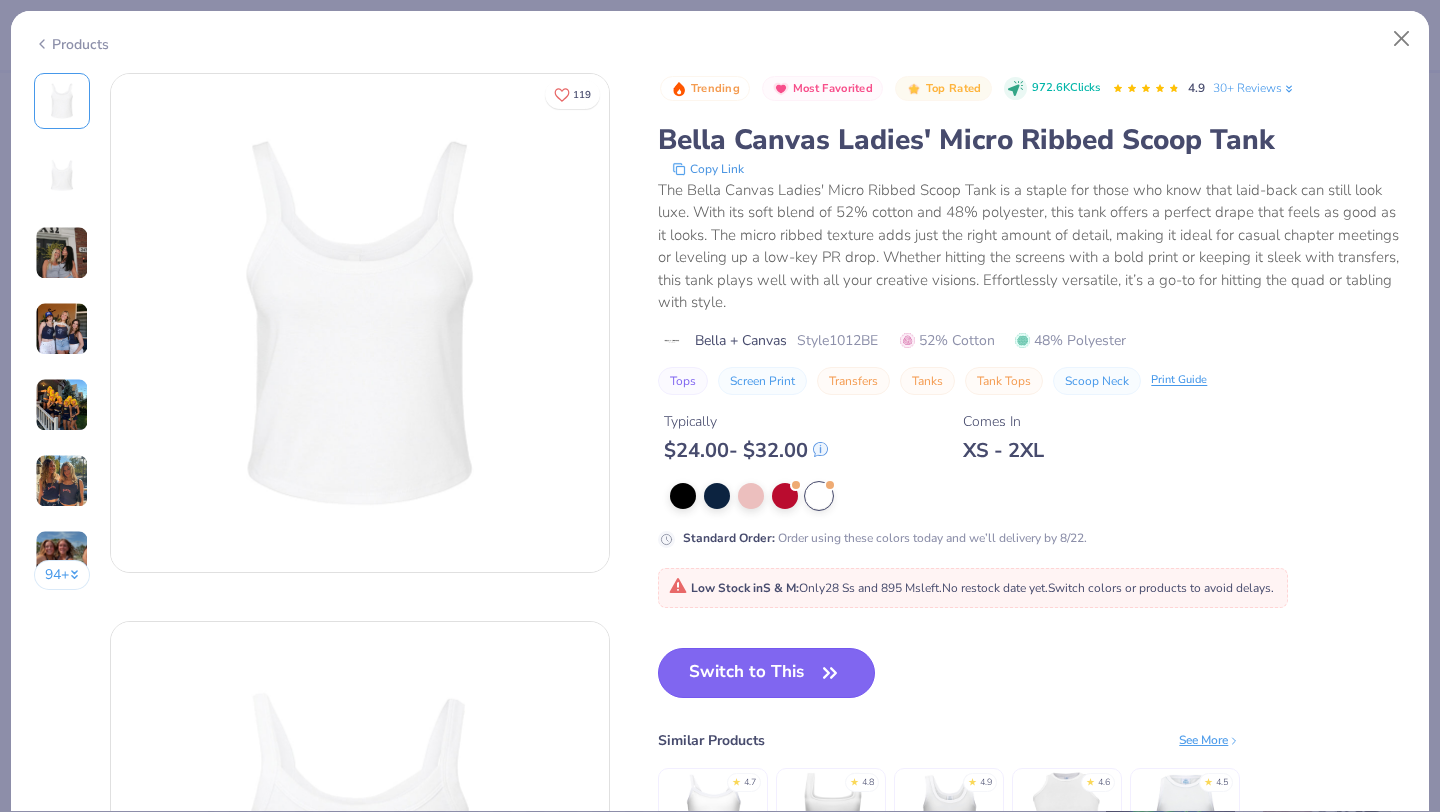 click on "Switch to This" at bounding box center [766, 673] 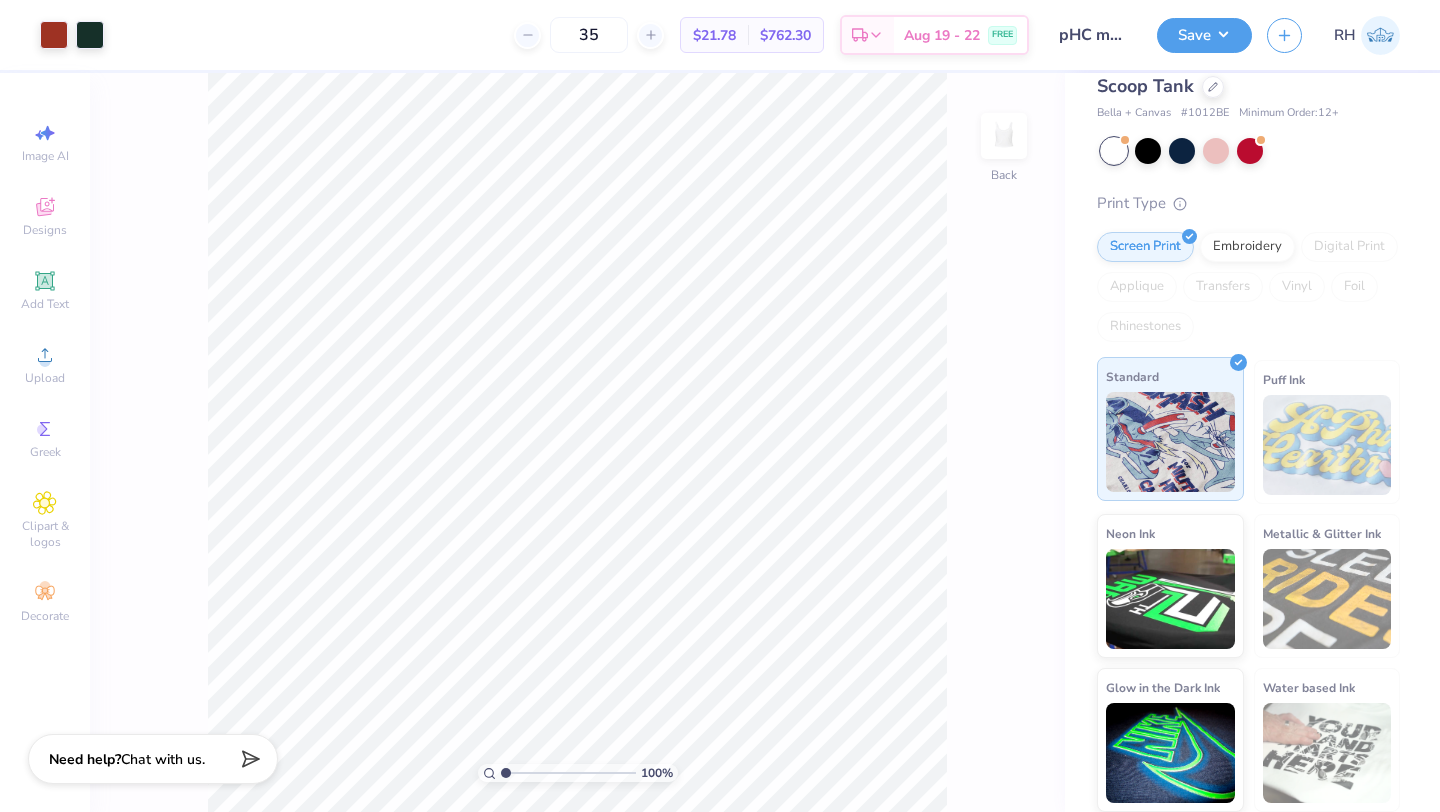 scroll, scrollTop: 0, scrollLeft: 0, axis: both 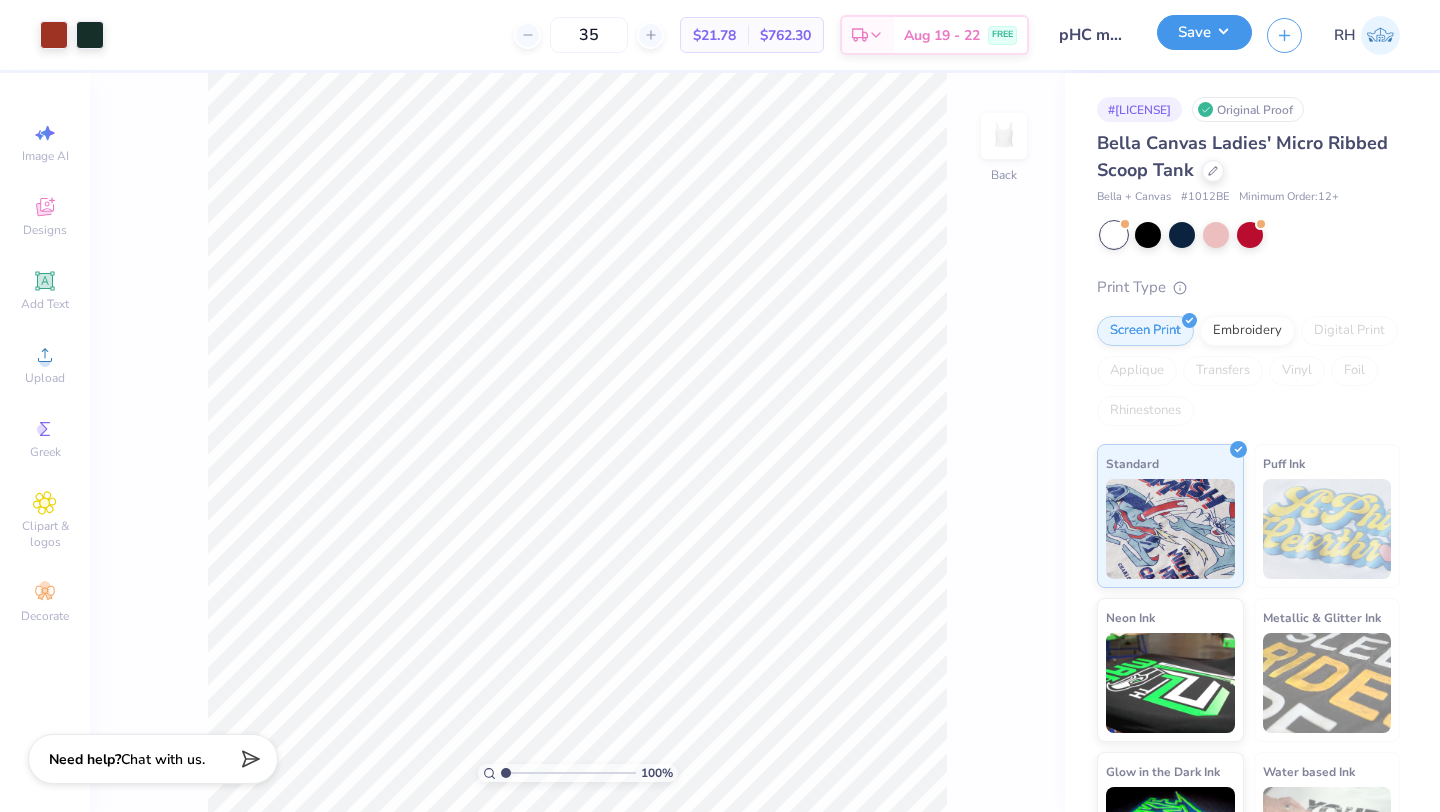 click on "Save" at bounding box center (1204, 32) 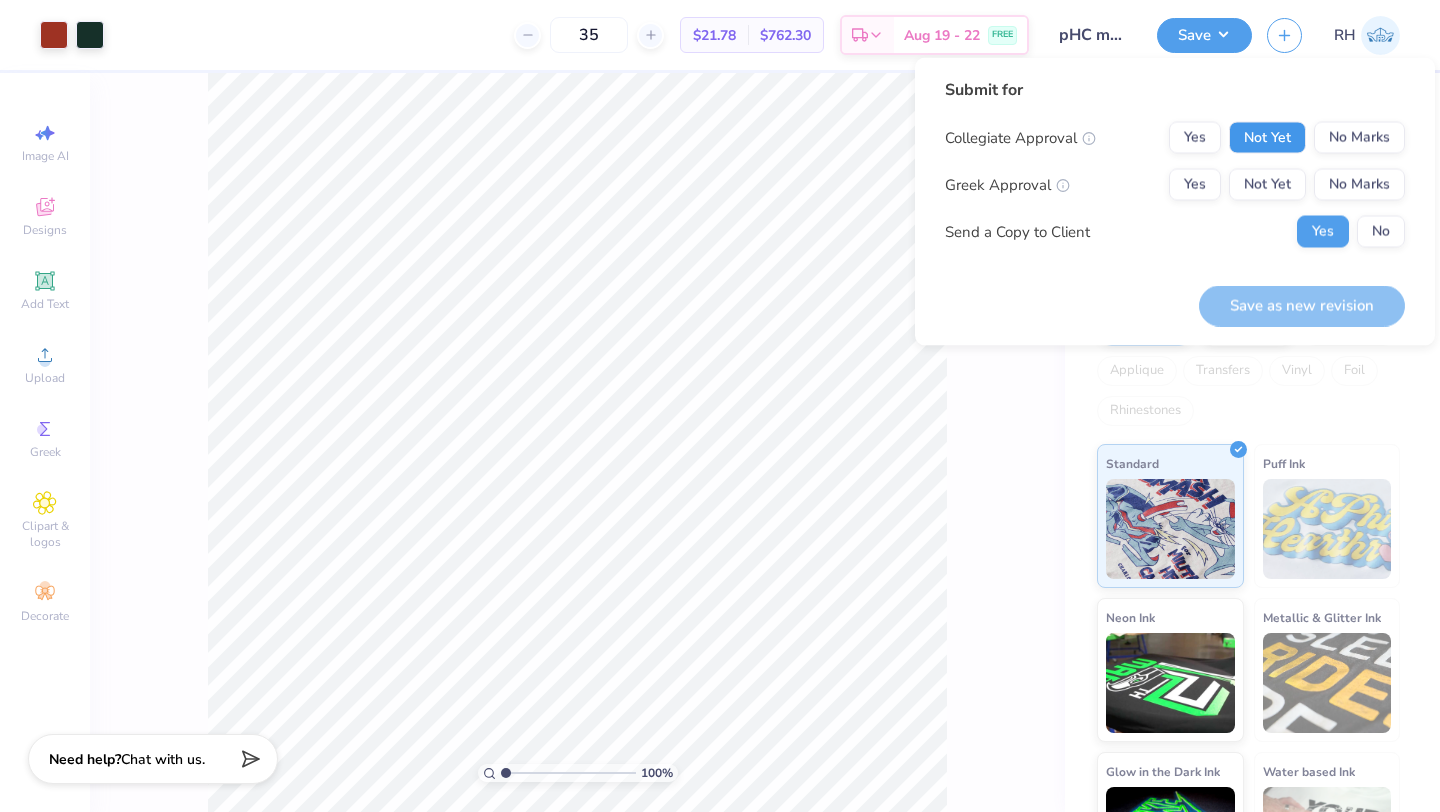 click on "Not Yet" at bounding box center (1267, 138) 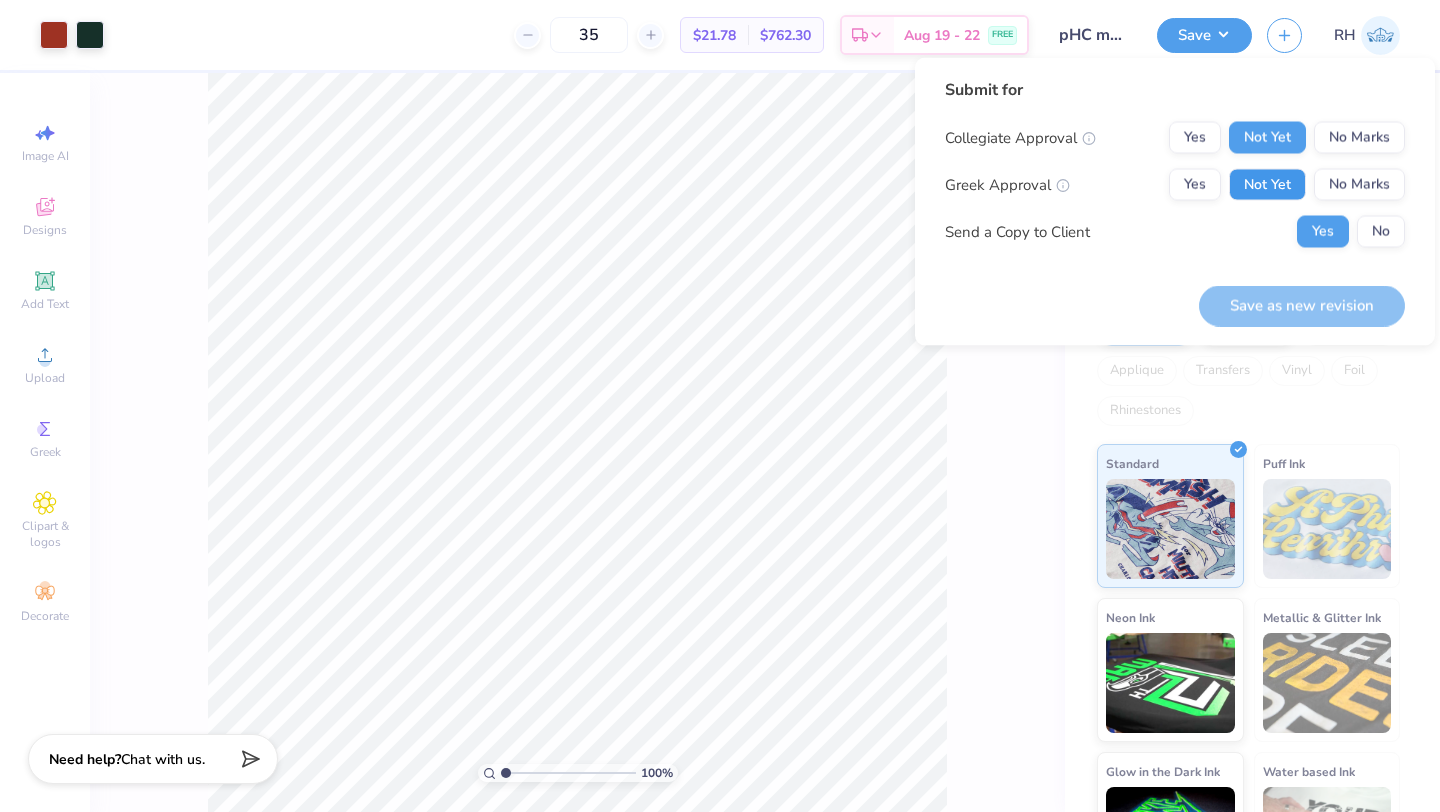 click on "Not Yet" at bounding box center (1267, 185) 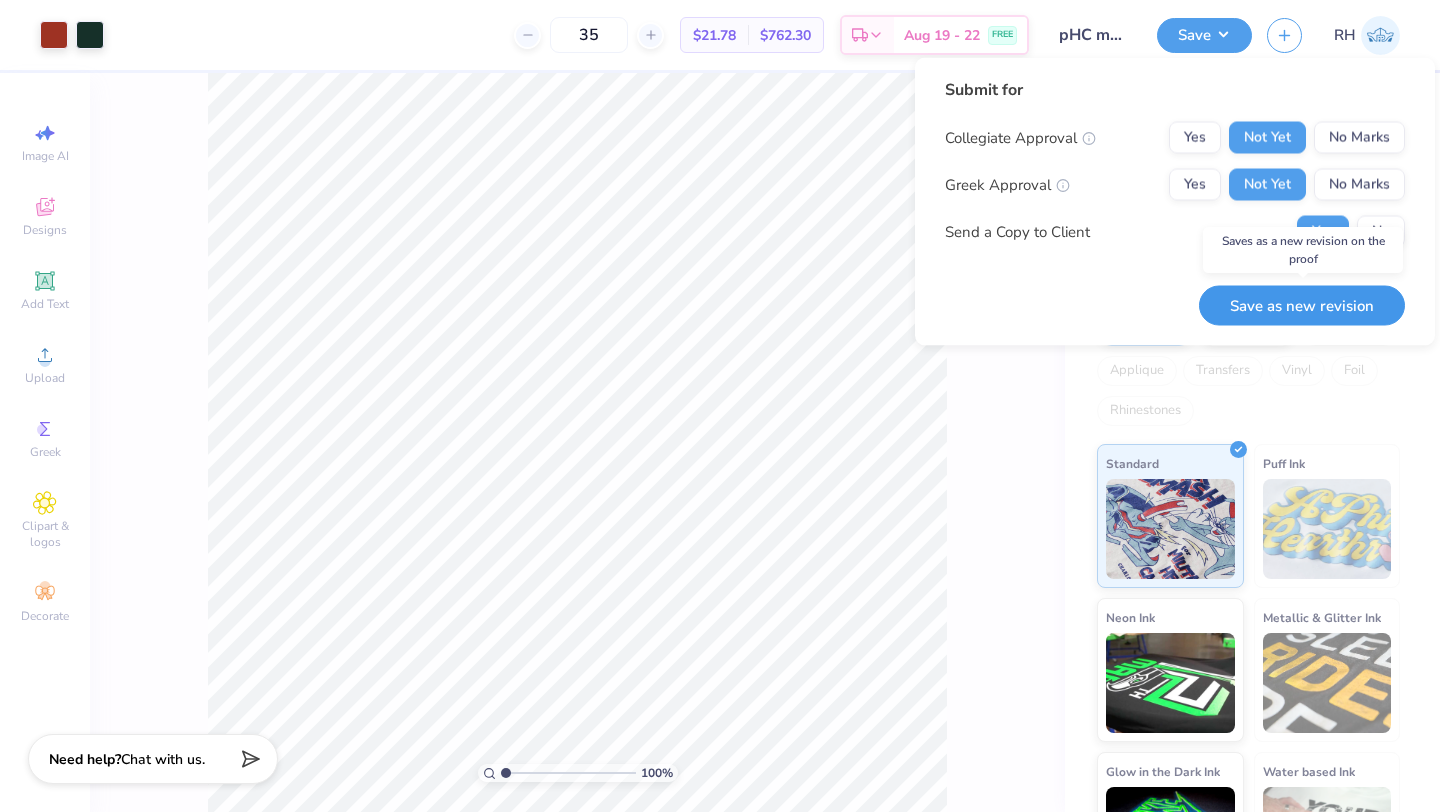 click on "Save as new revision" at bounding box center [1302, 305] 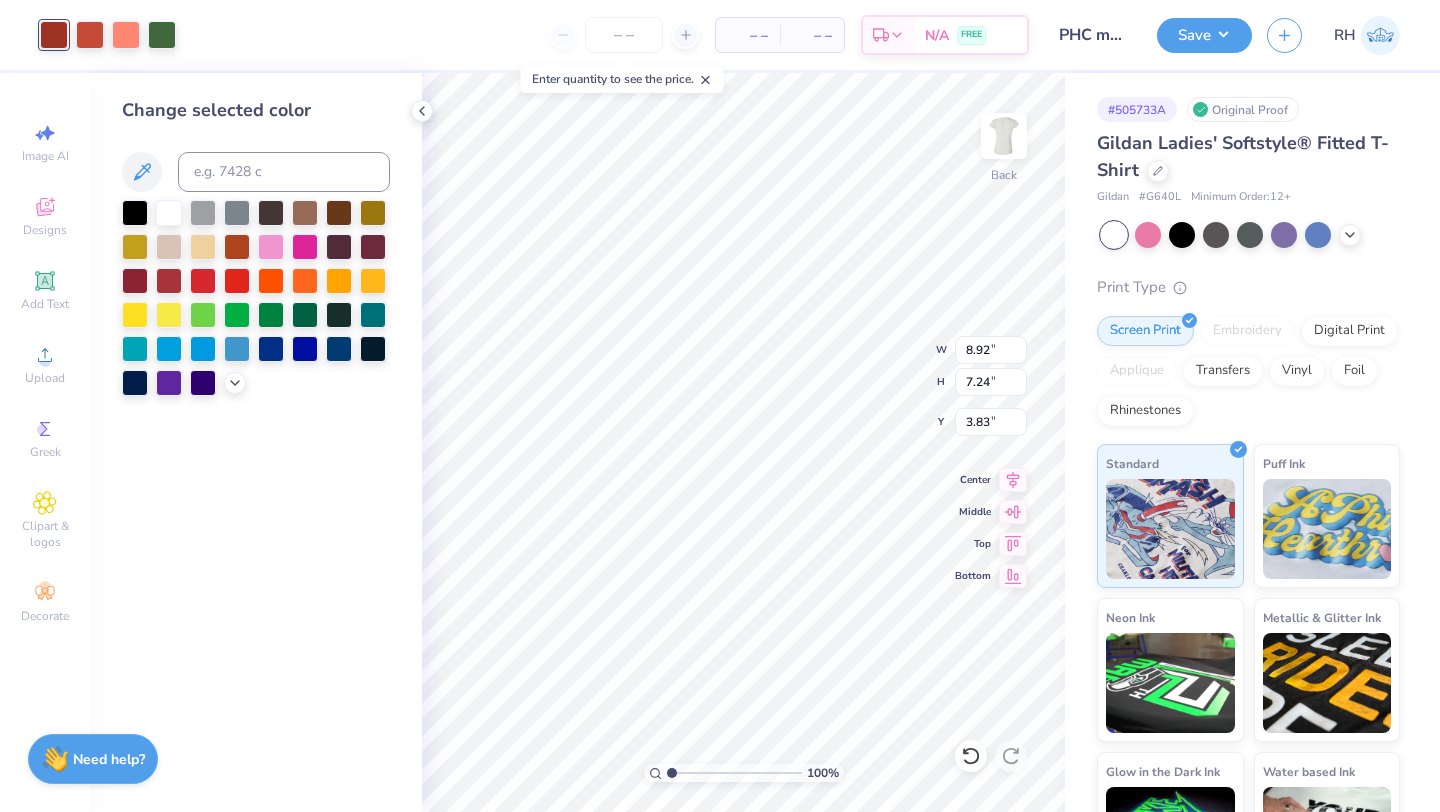 scroll, scrollTop: 0, scrollLeft: 0, axis: both 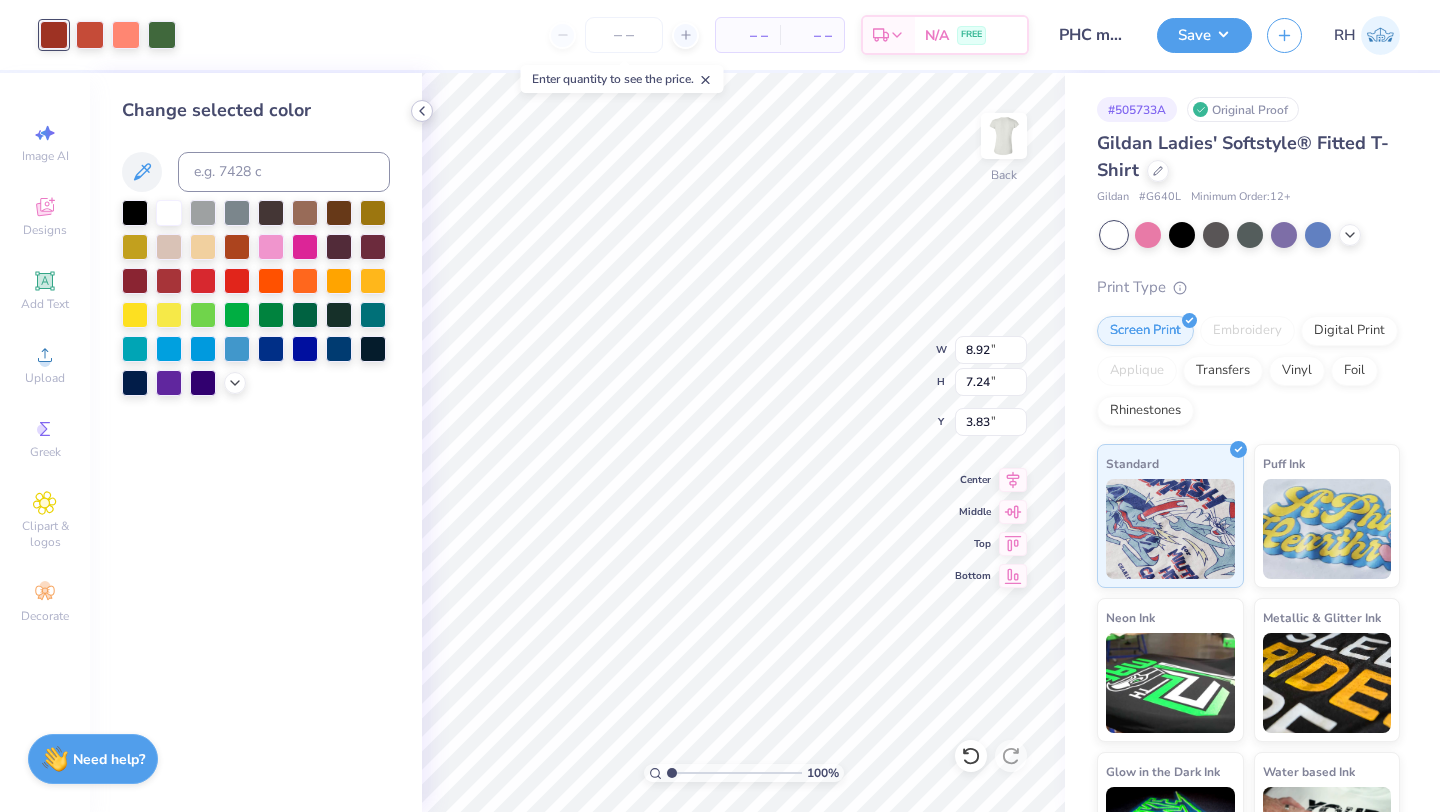 click 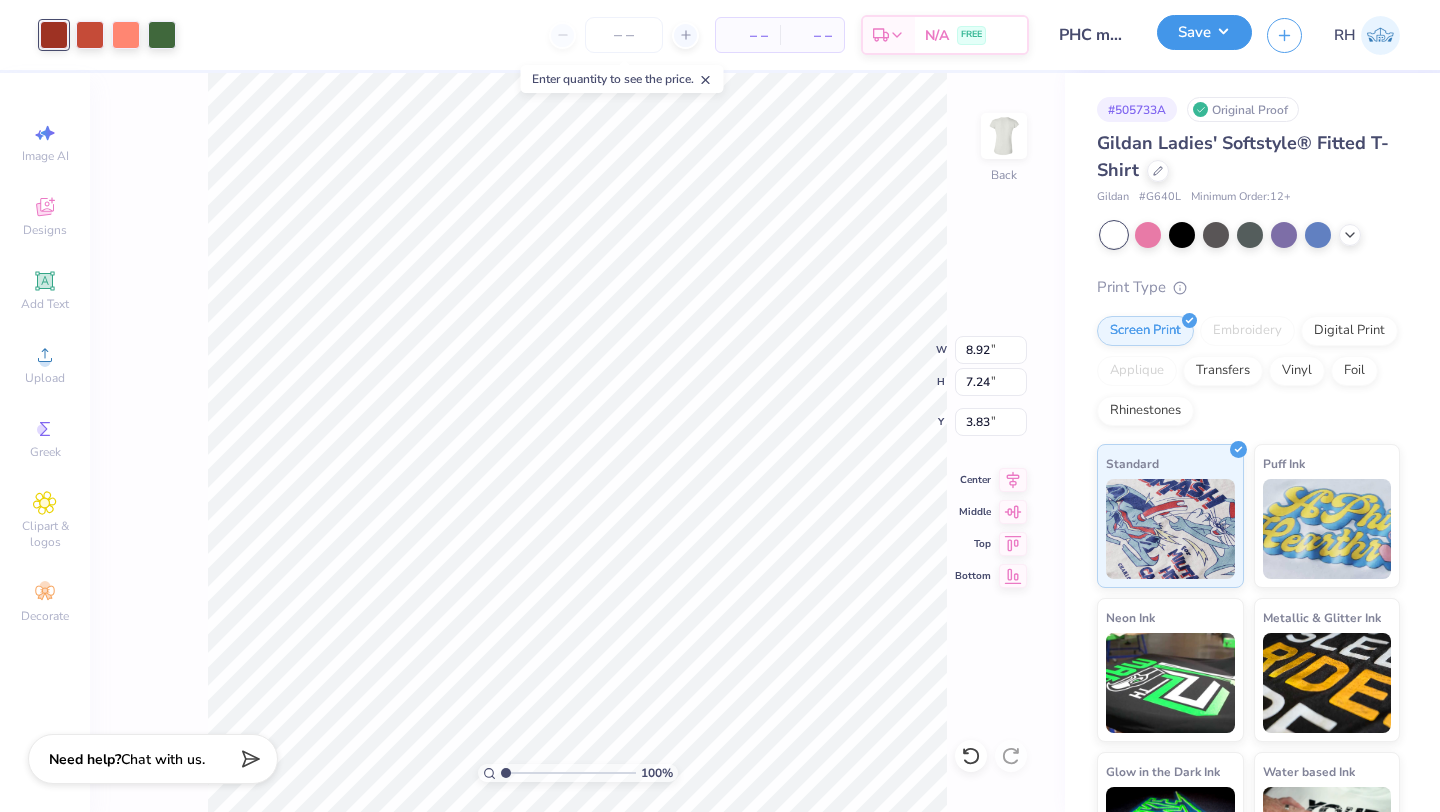 click on "Save" at bounding box center [1204, 32] 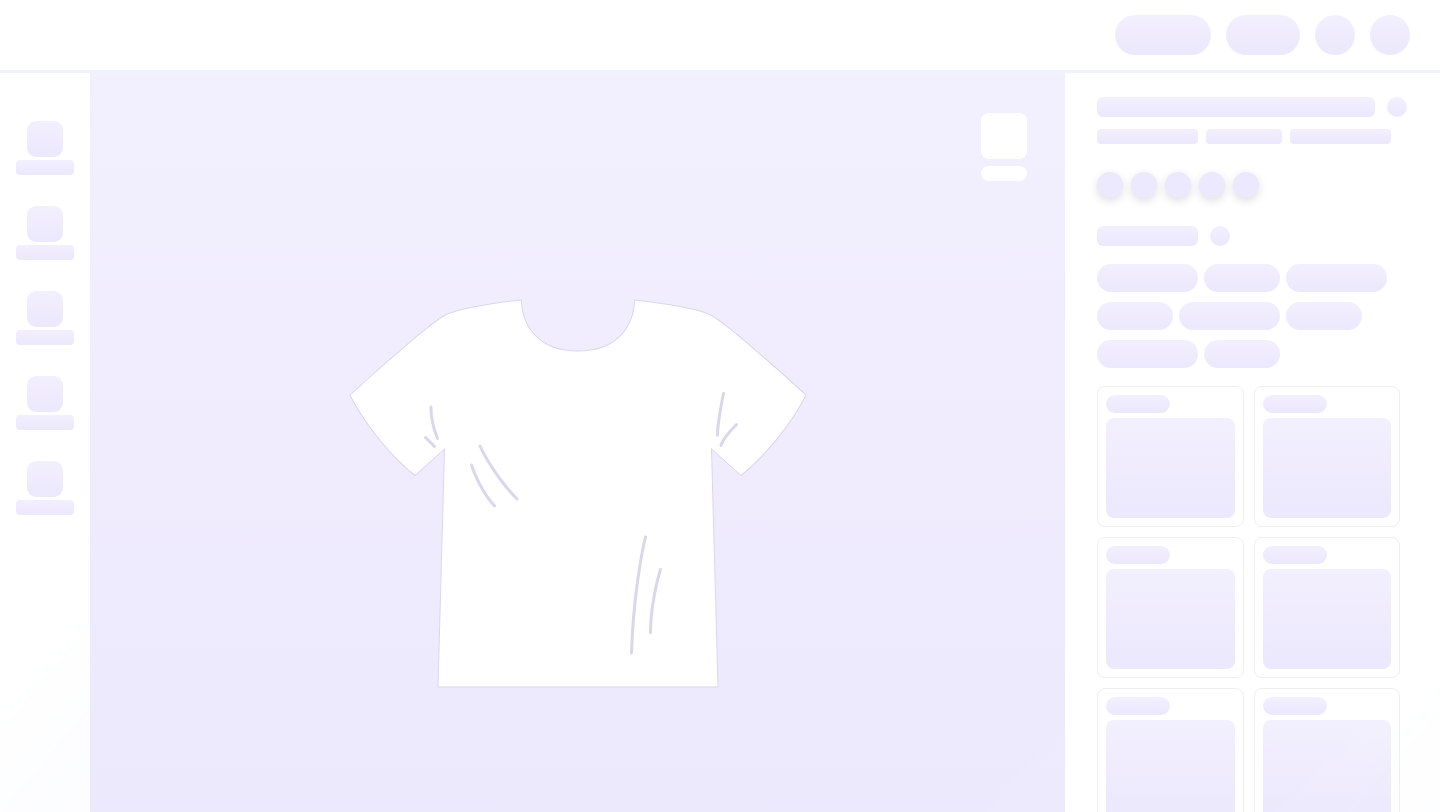 scroll, scrollTop: 0, scrollLeft: 0, axis: both 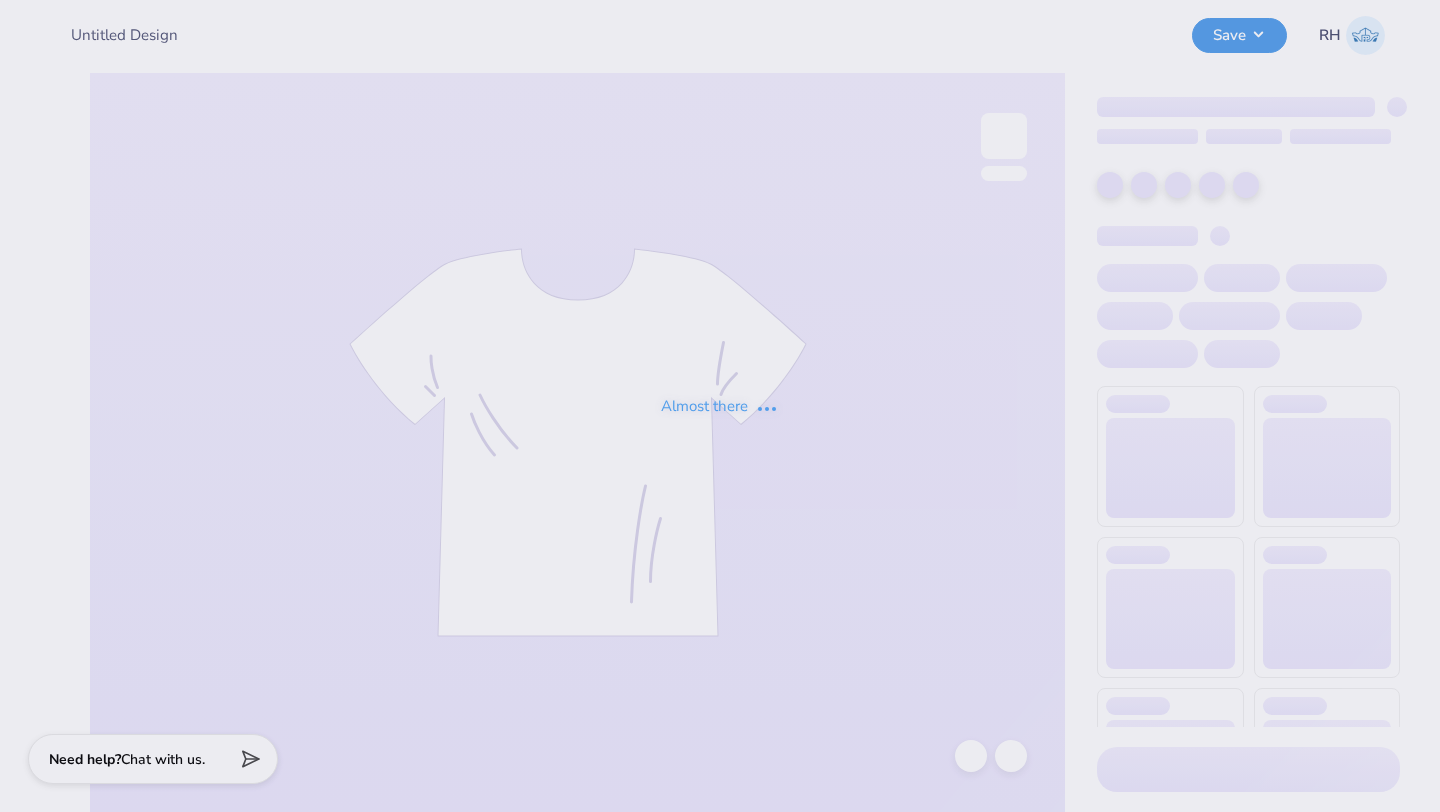 type on "pHC mockup #2" 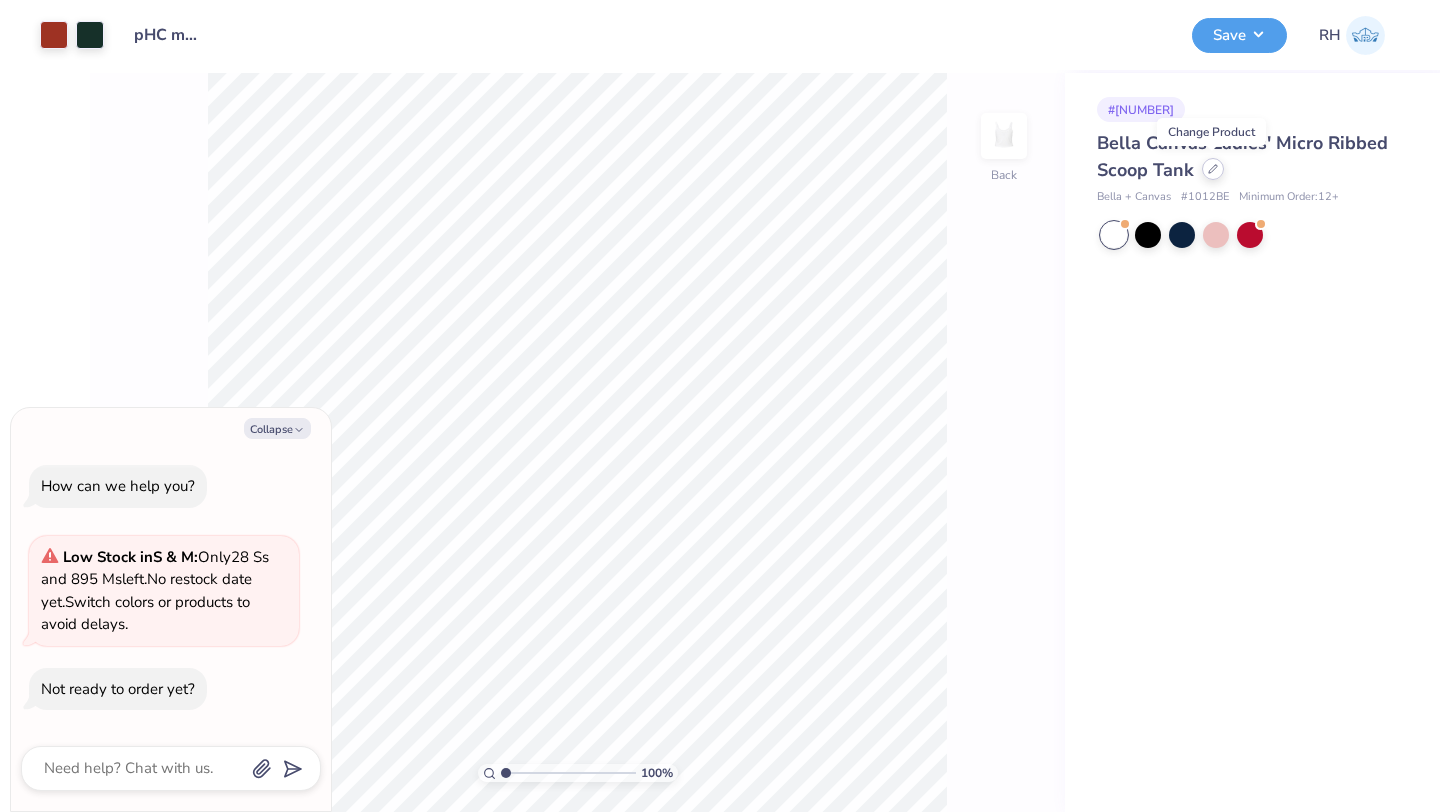 click at bounding box center (1213, 169) 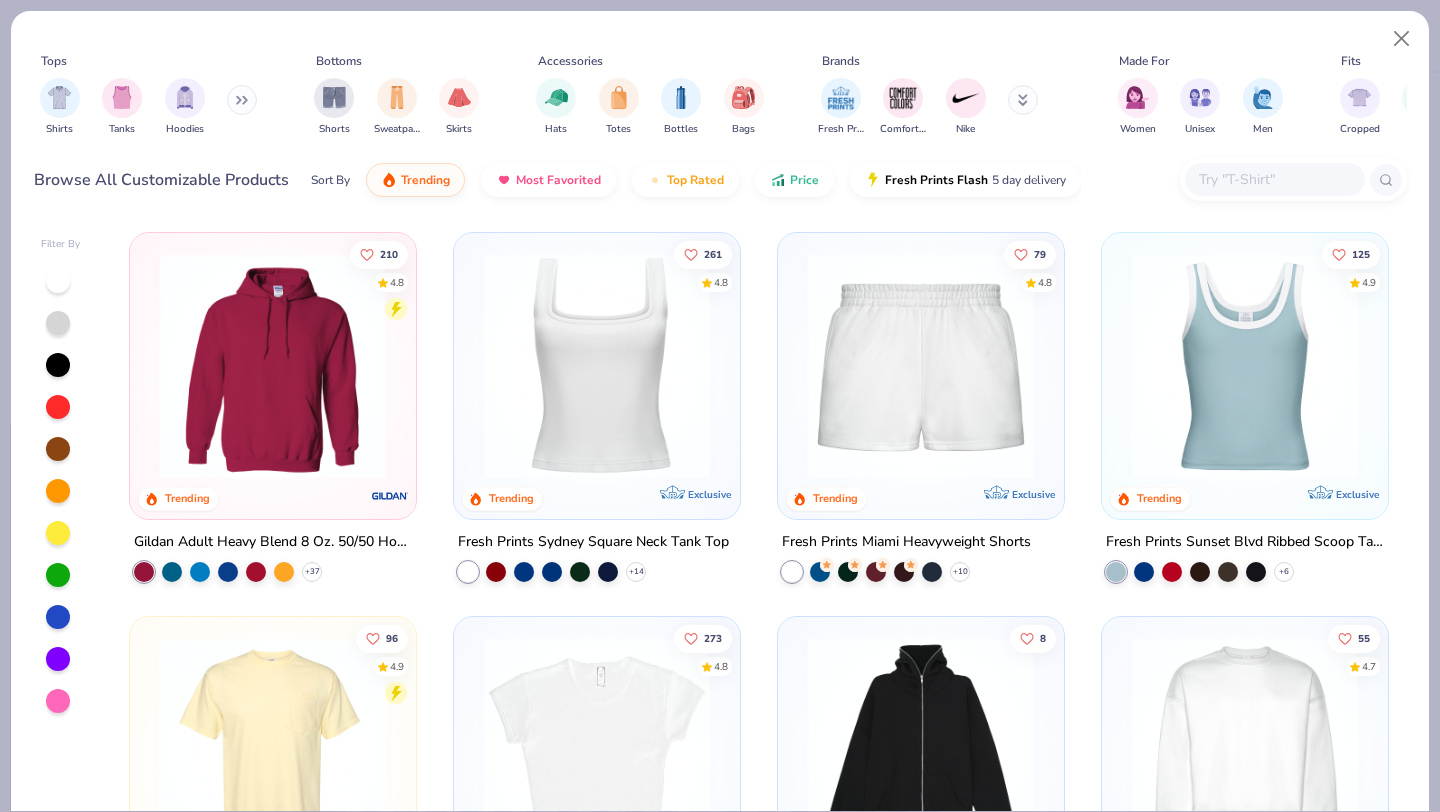 scroll, scrollTop: 768, scrollLeft: 0, axis: vertical 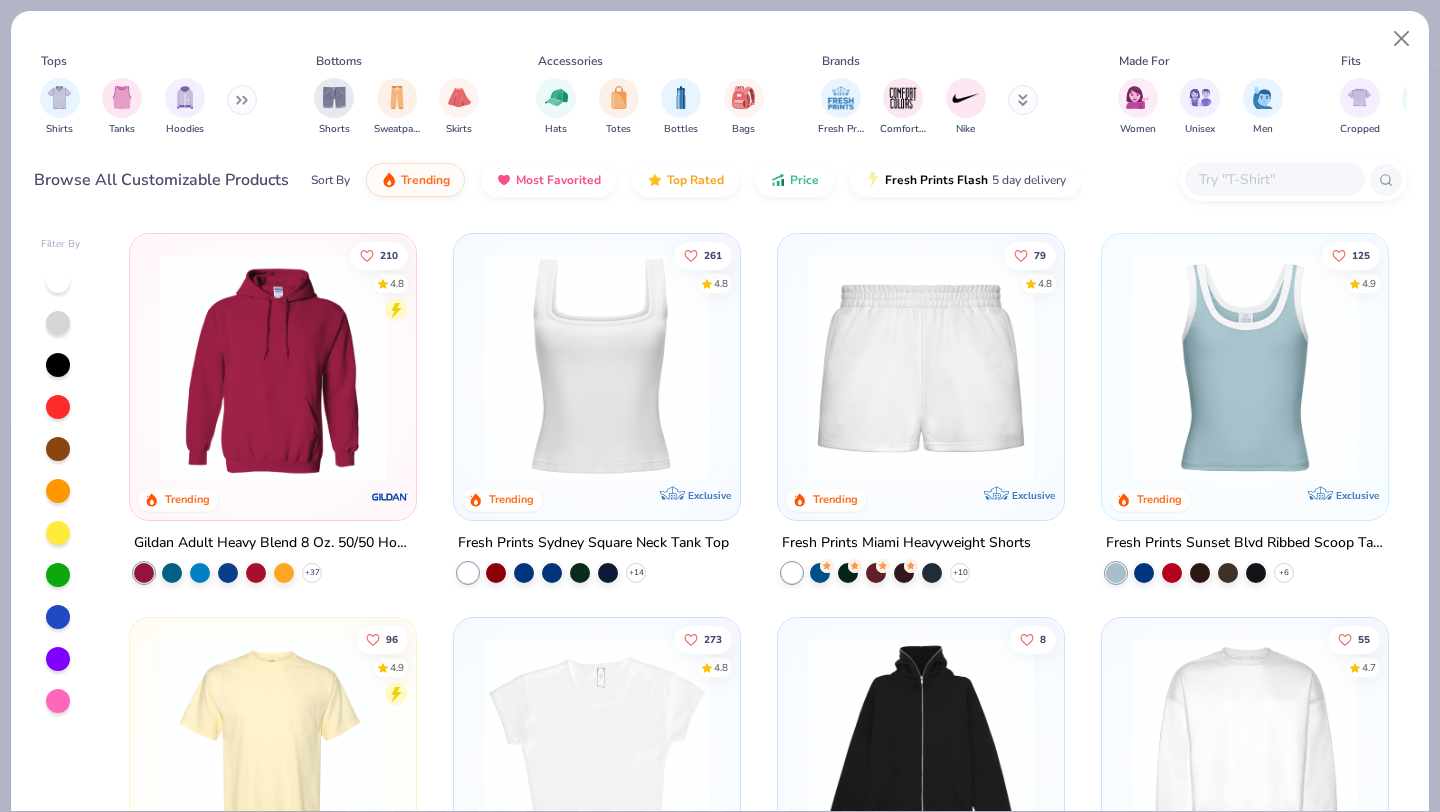 click at bounding box center [597, 366] 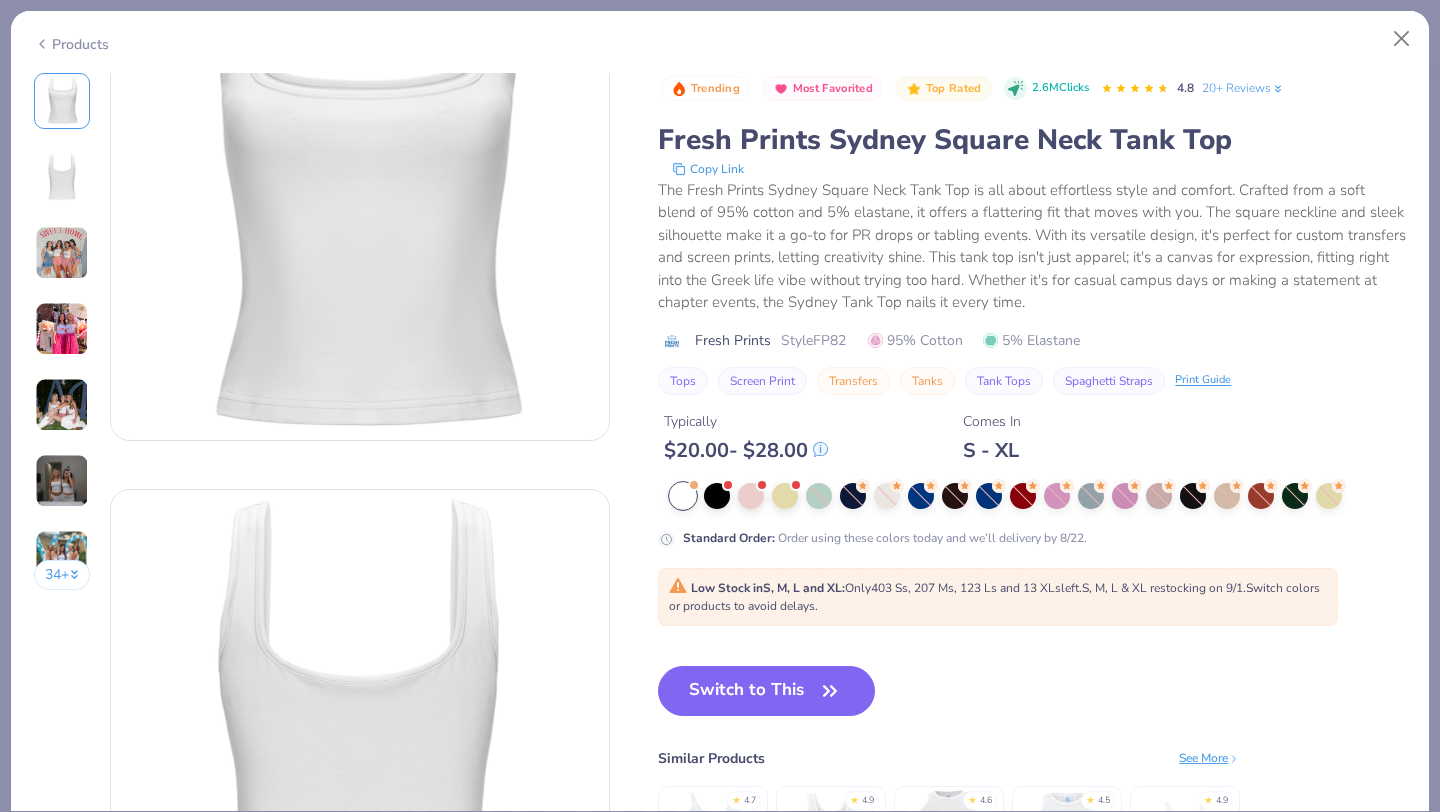 scroll, scrollTop: 133, scrollLeft: 0, axis: vertical 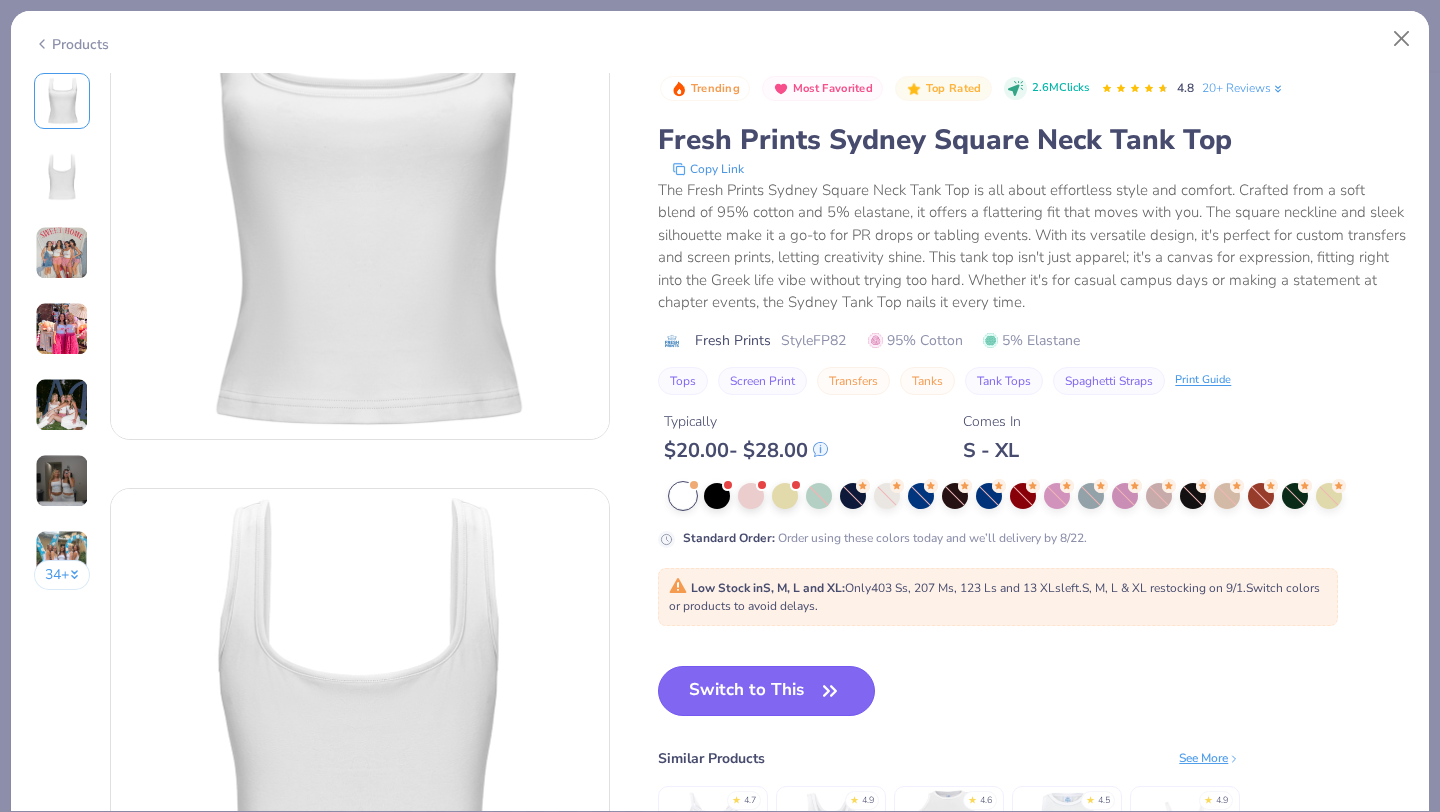 click on "Switch to This" at bounding box center [766, 691] 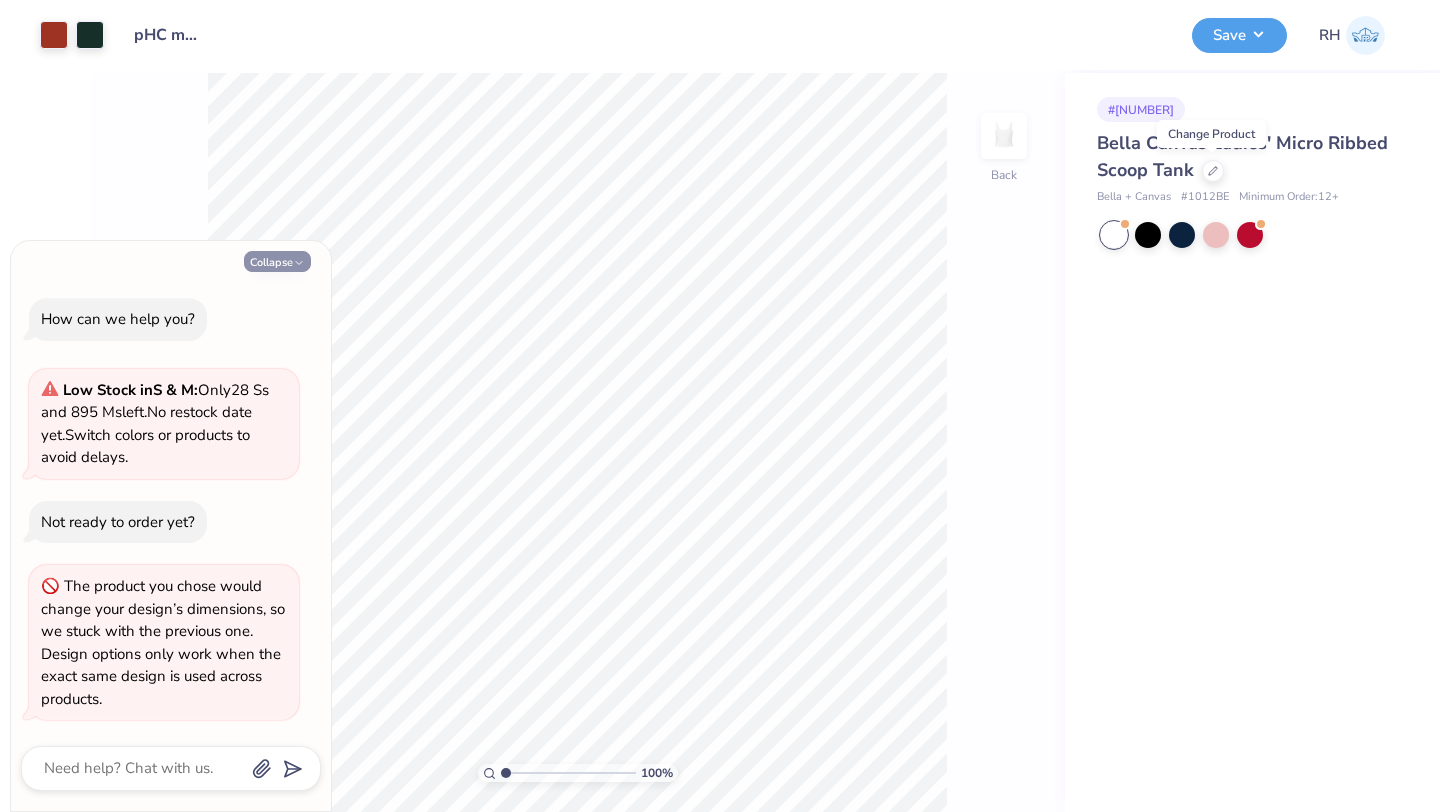 click on "Collapse" at bounding box center [277, 261] 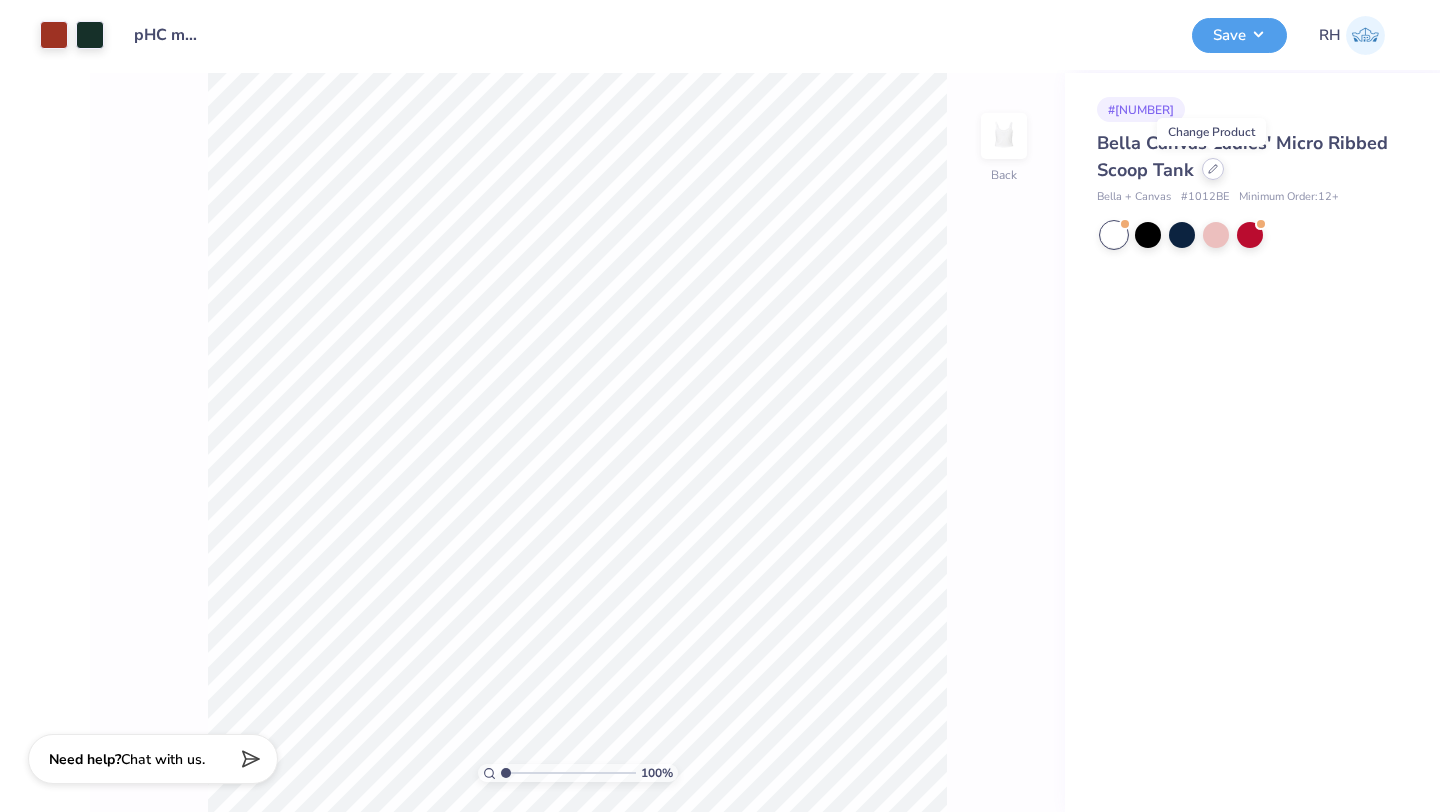 click at bounding box center [1213, 169] 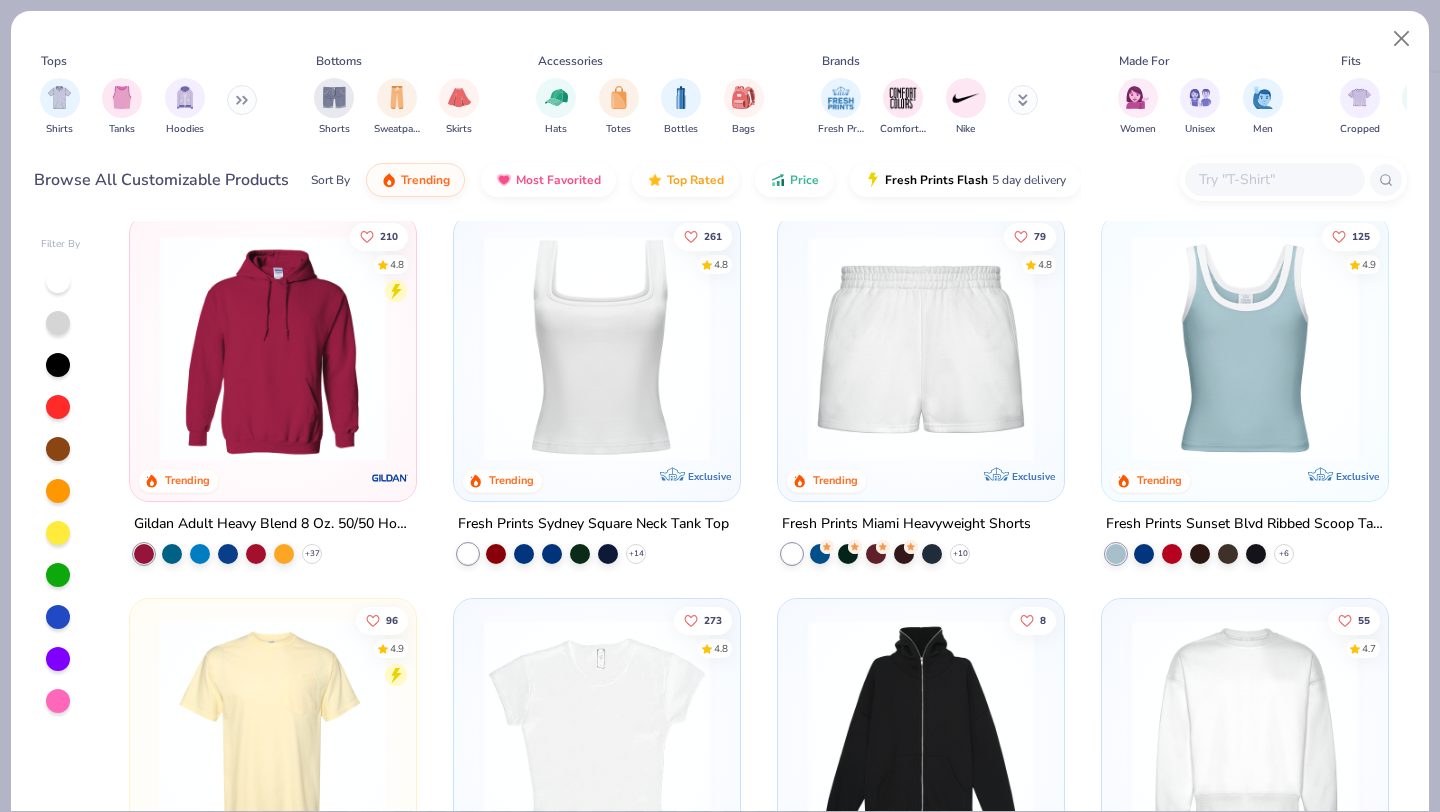 scroll, scrollTop: 786, scrollLeft: 0, axis: vertical 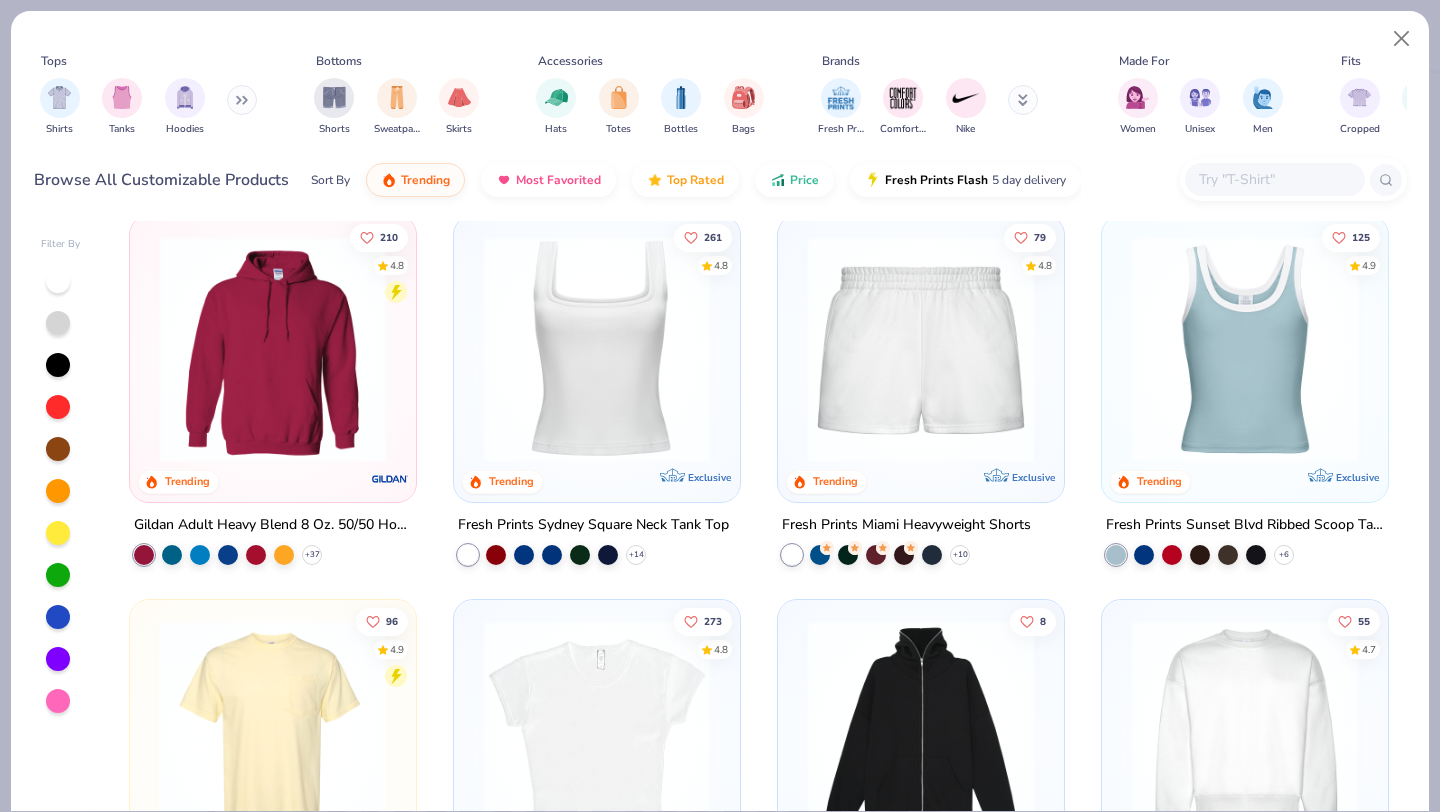 click at bounding box center (1245, 348) 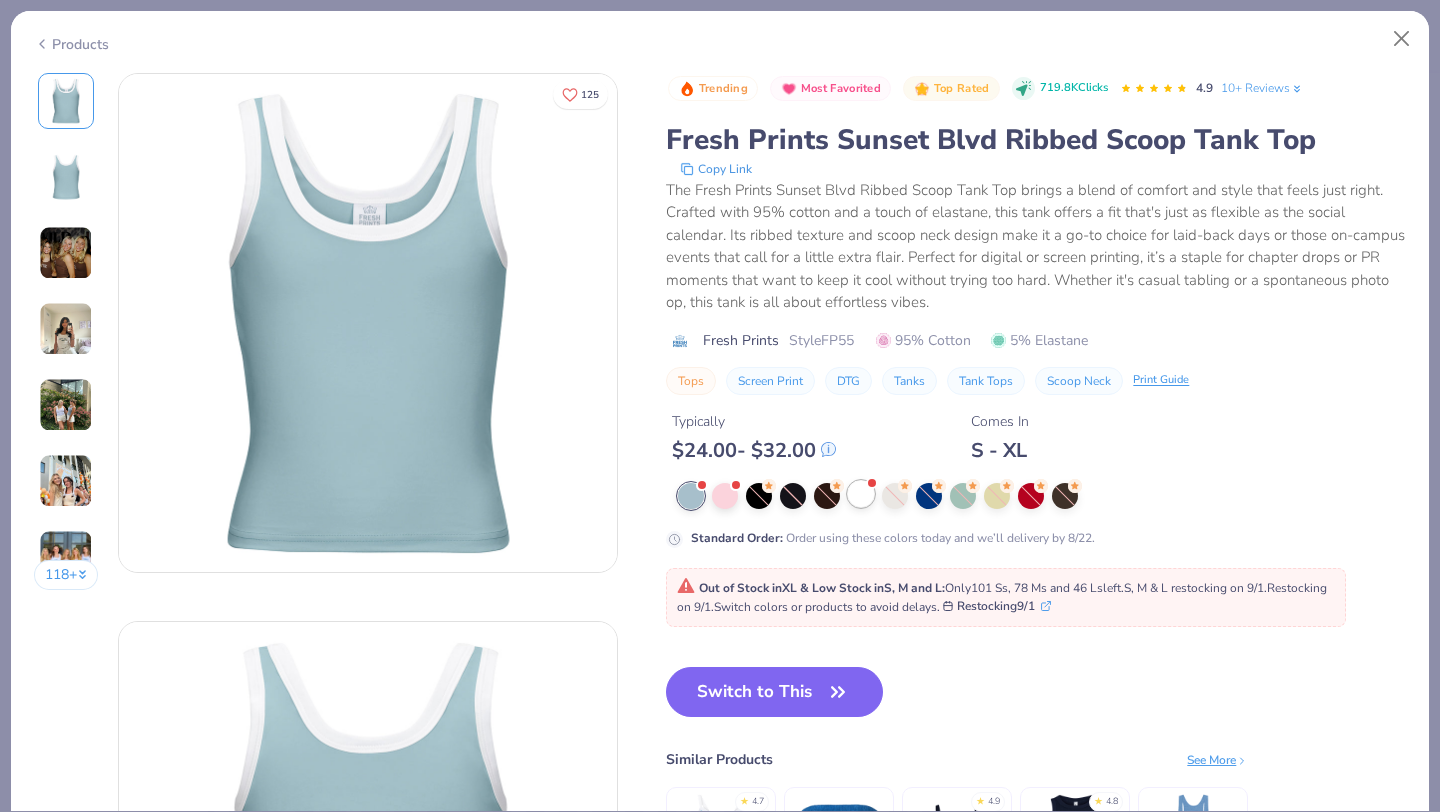 click at bounding box center (861, 494) 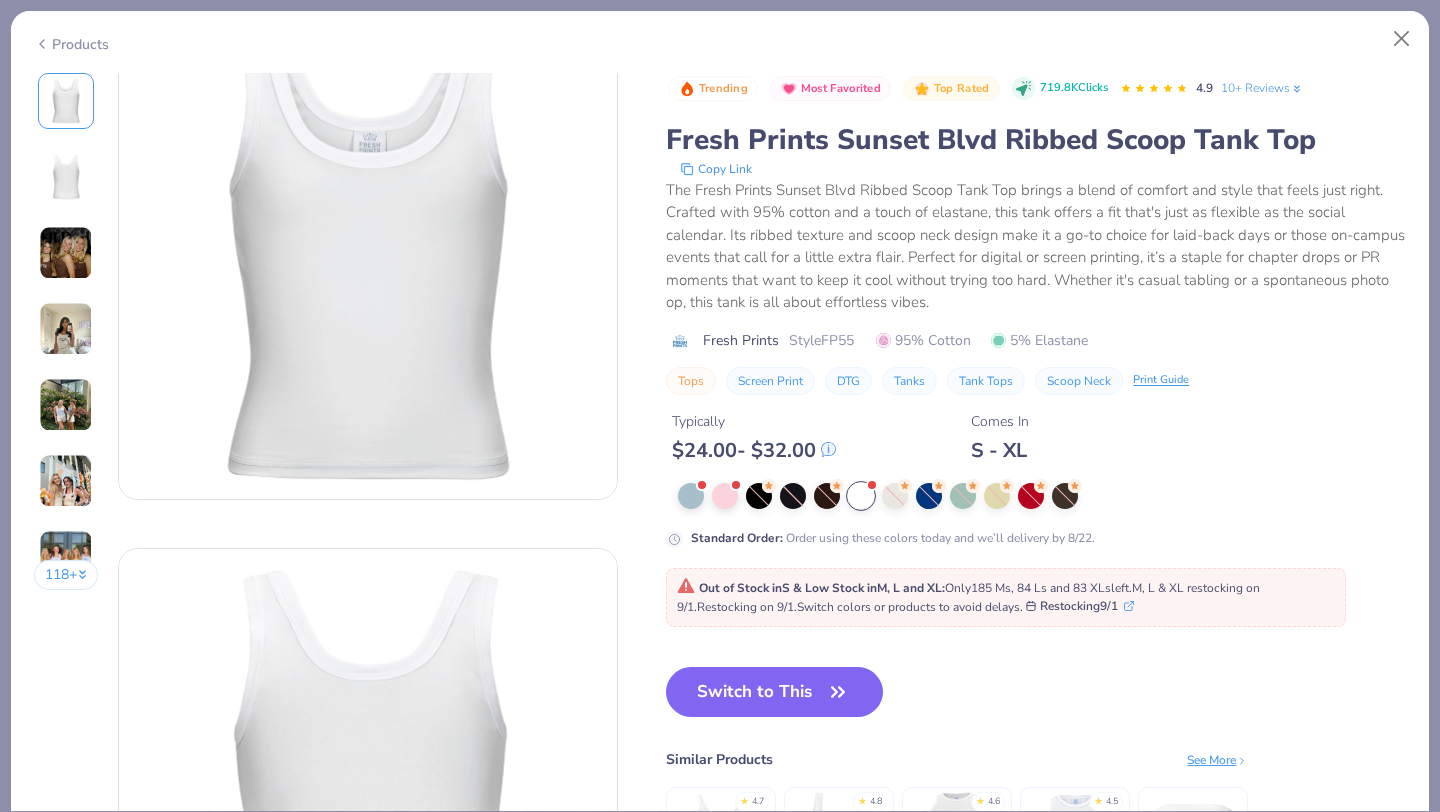 scroll, scrollTop: 0, scrollLeft: 0, axis: both 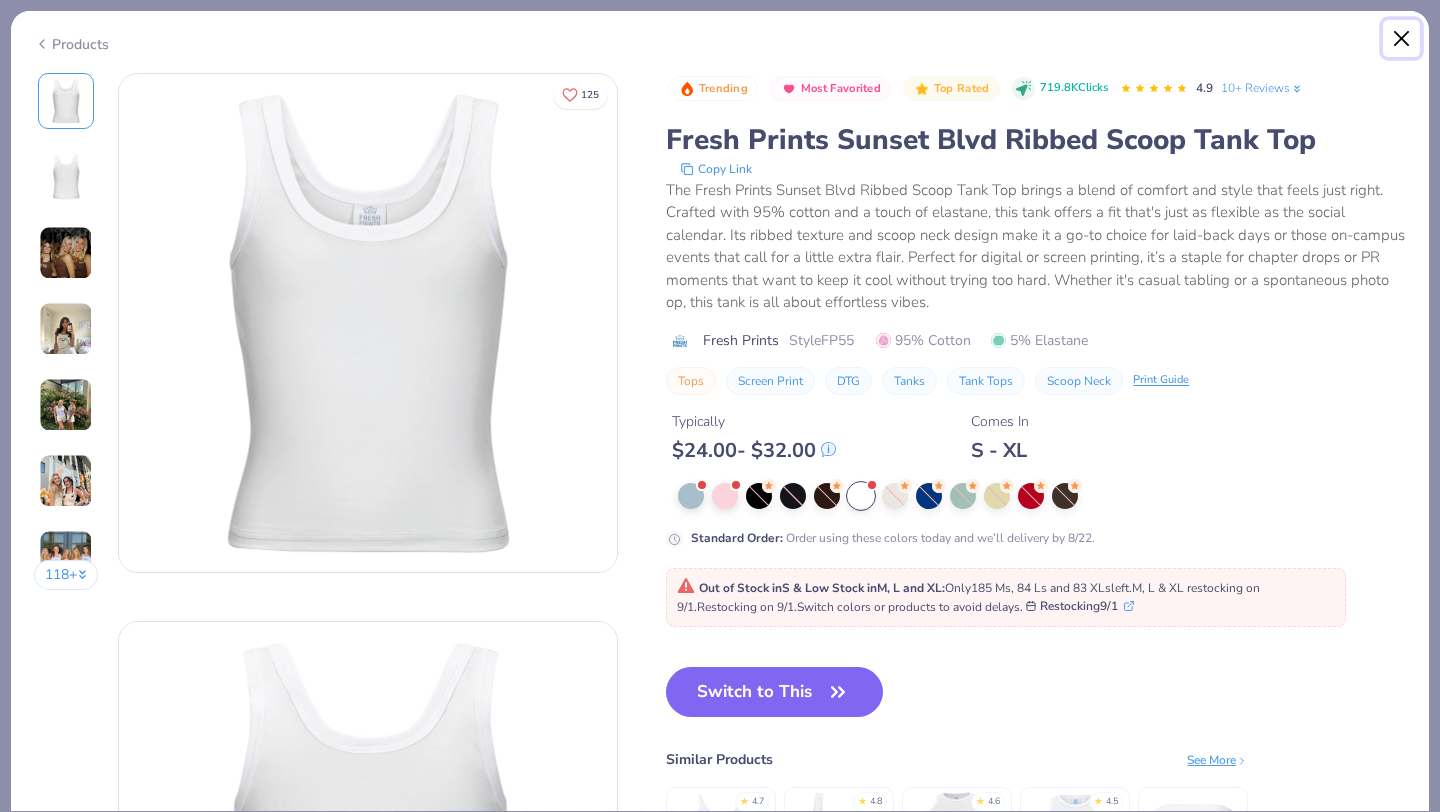 click at bounding box center (1402, 39) 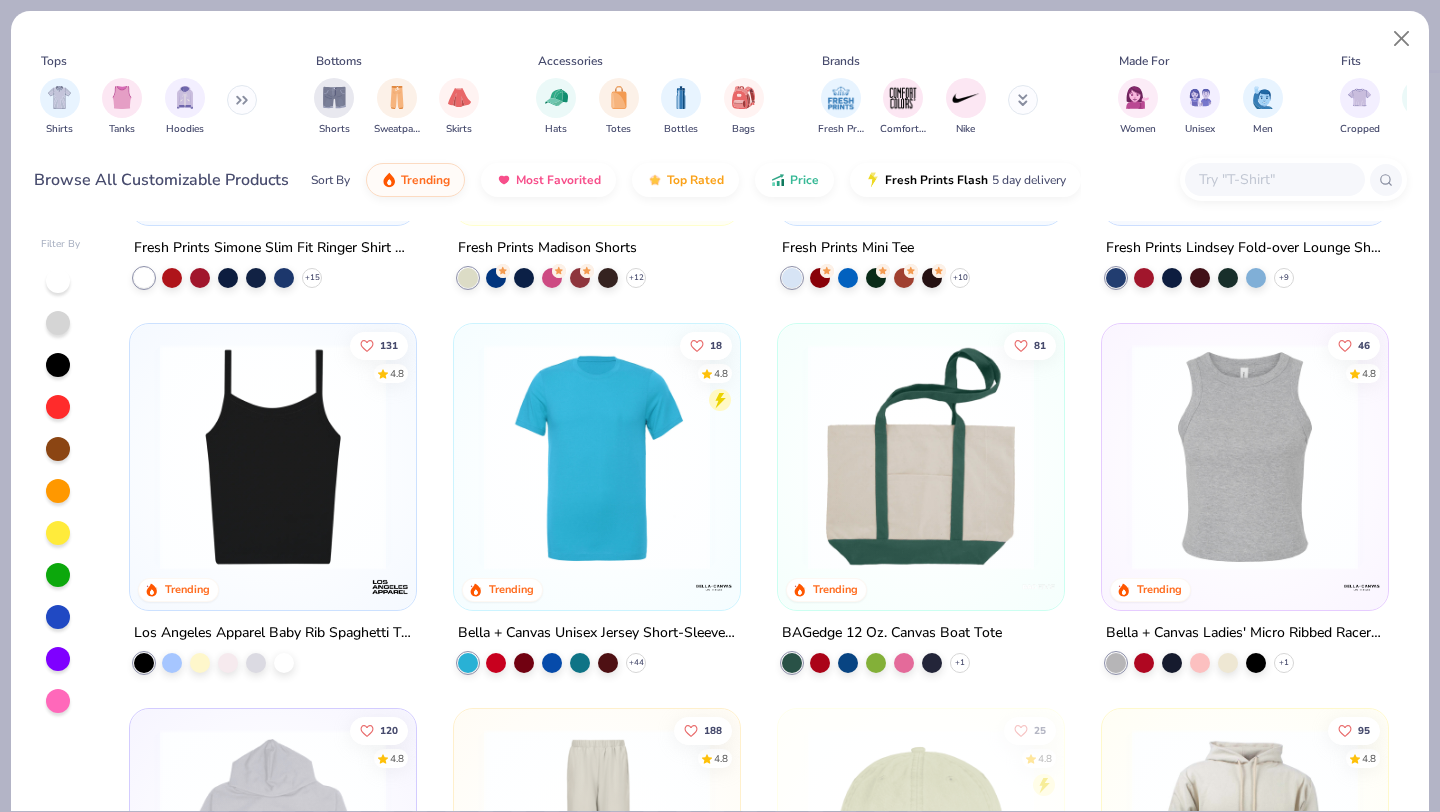 scroll, scrollTop: 1825, scrollLeft: 0, axis: vertical 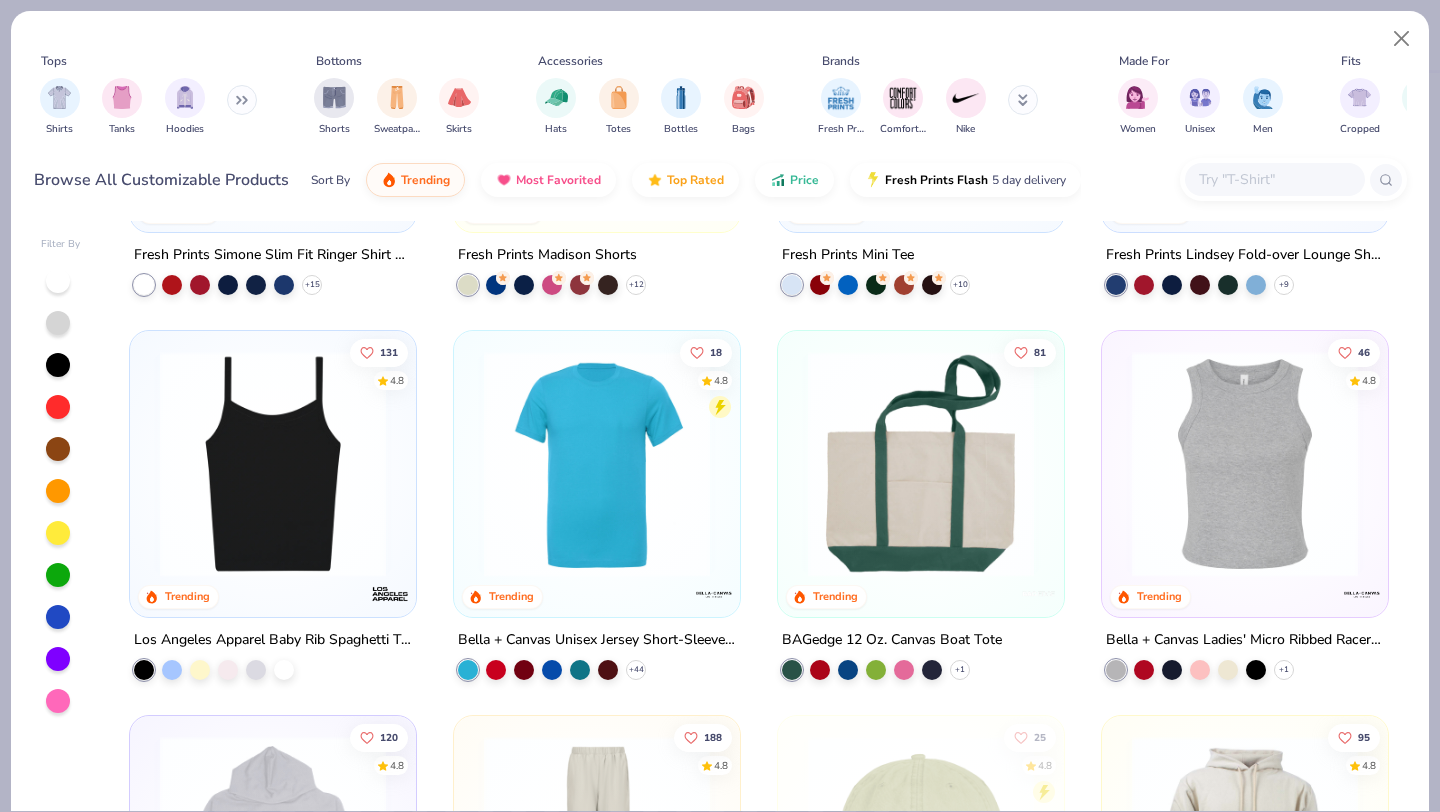 click at bounding box center (1245, 464) 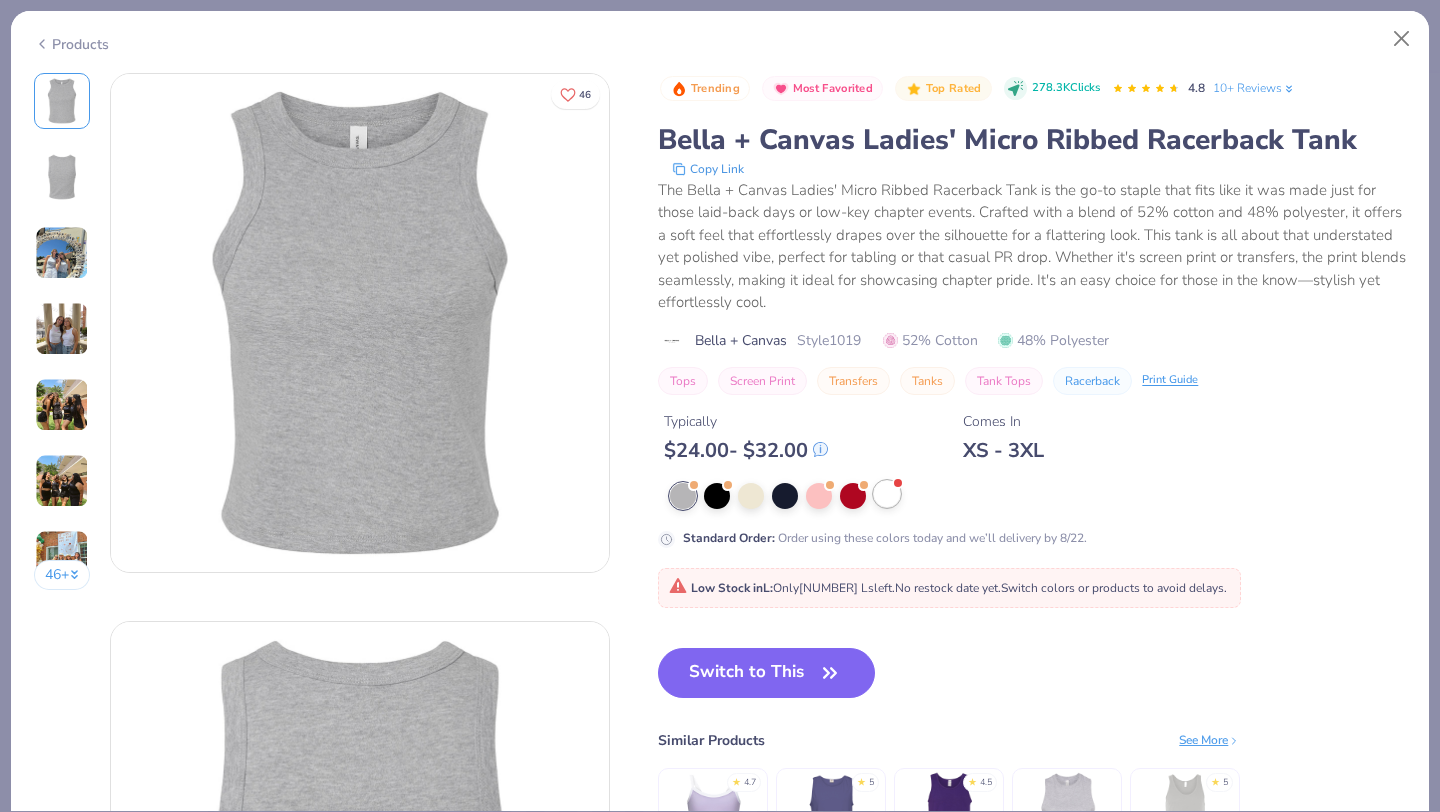 click at bounding box center (887, 494) 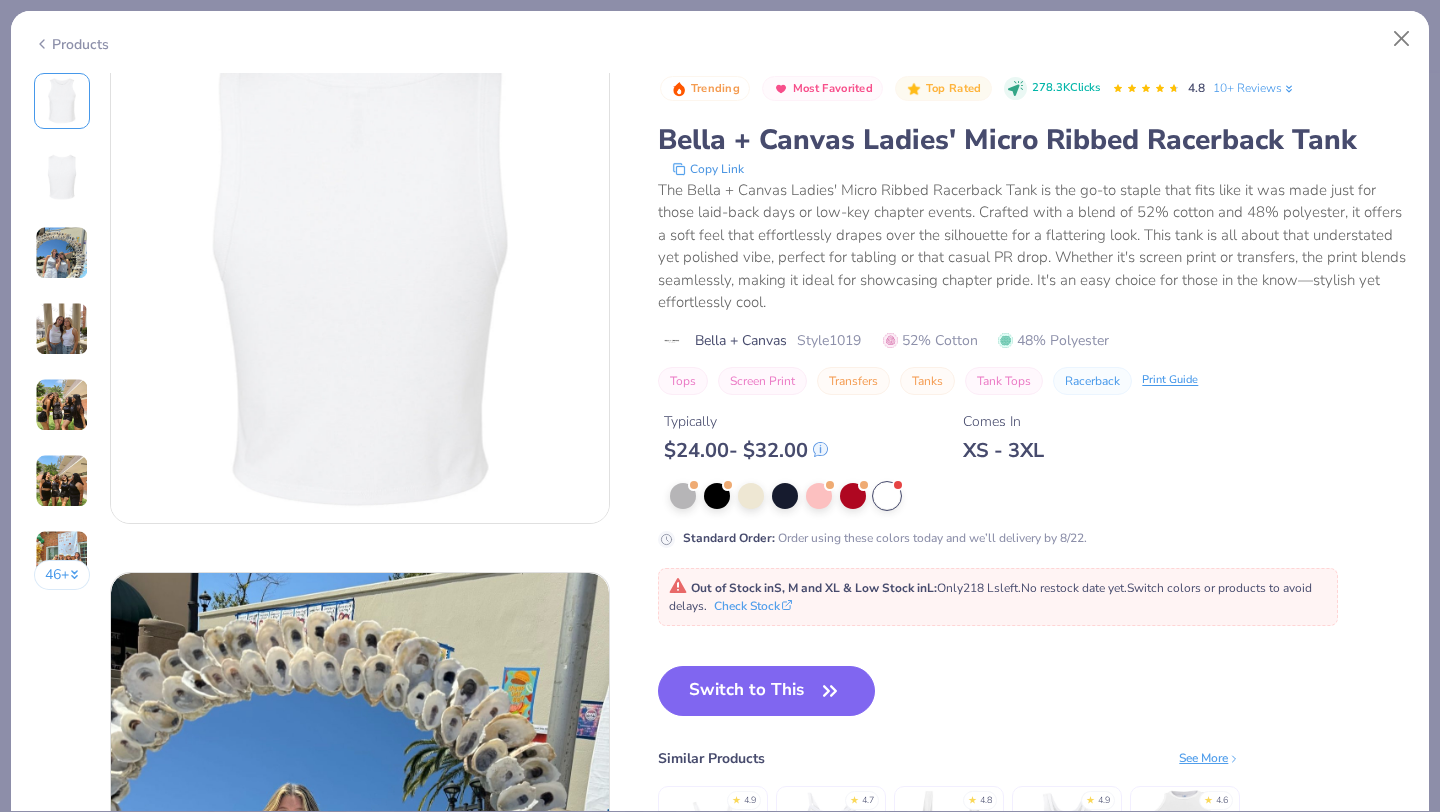 scroll, scrollTop: 0, scrollLeft: 0, axis: both 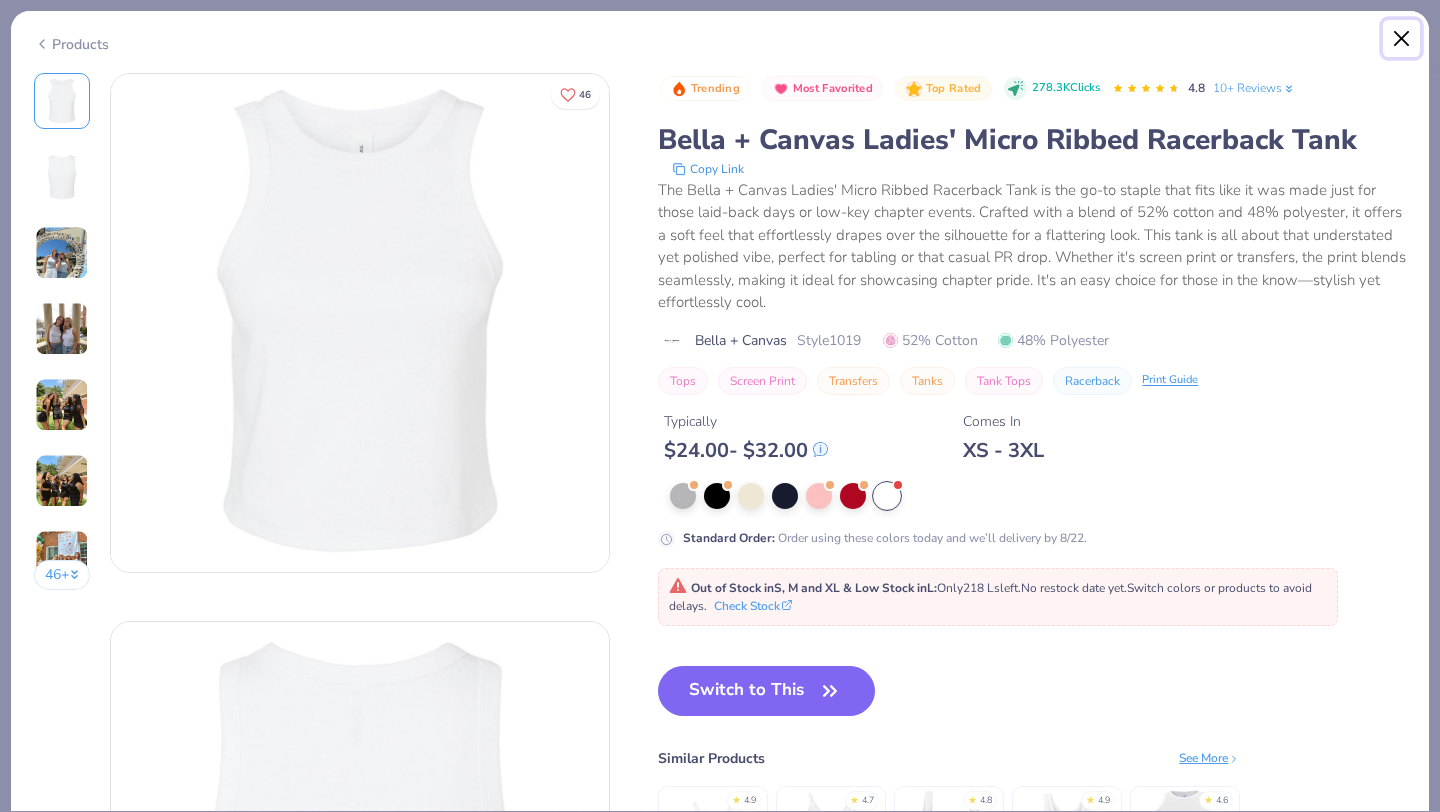 click at bounding box center (1402, 39) 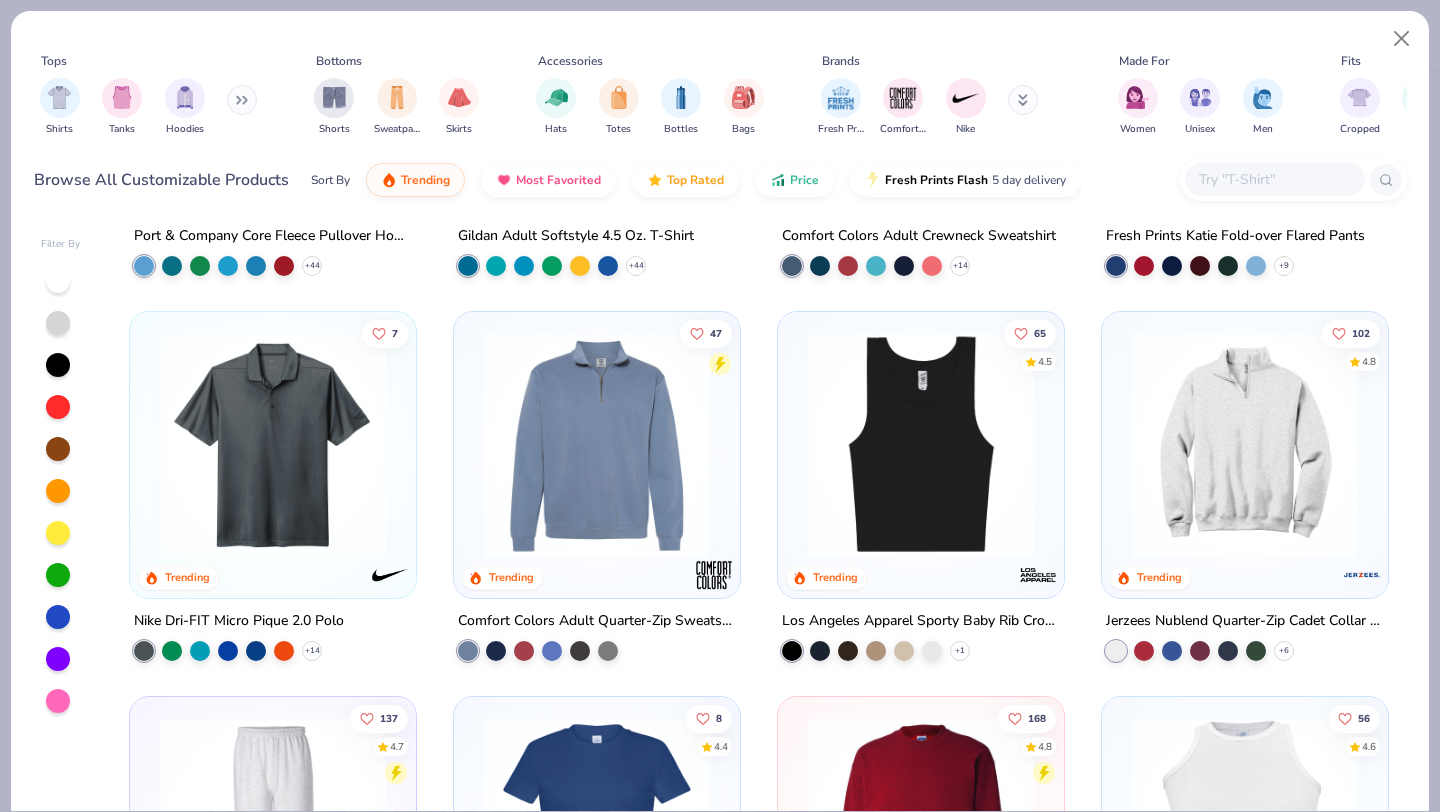 scroll, scrollTop: 2995, scrollLeft: 0, axis: vertical 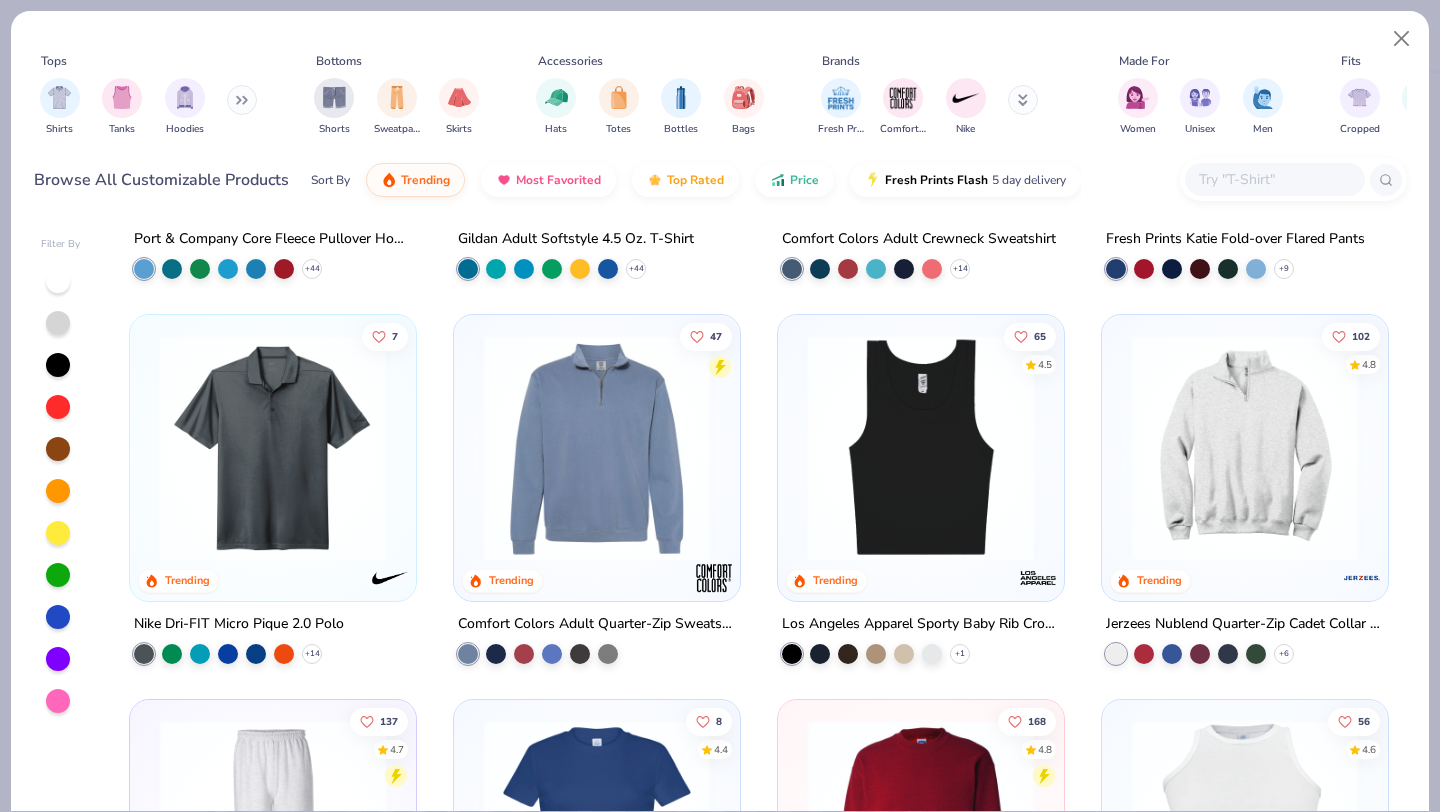 click at bounding box center (921, 448) 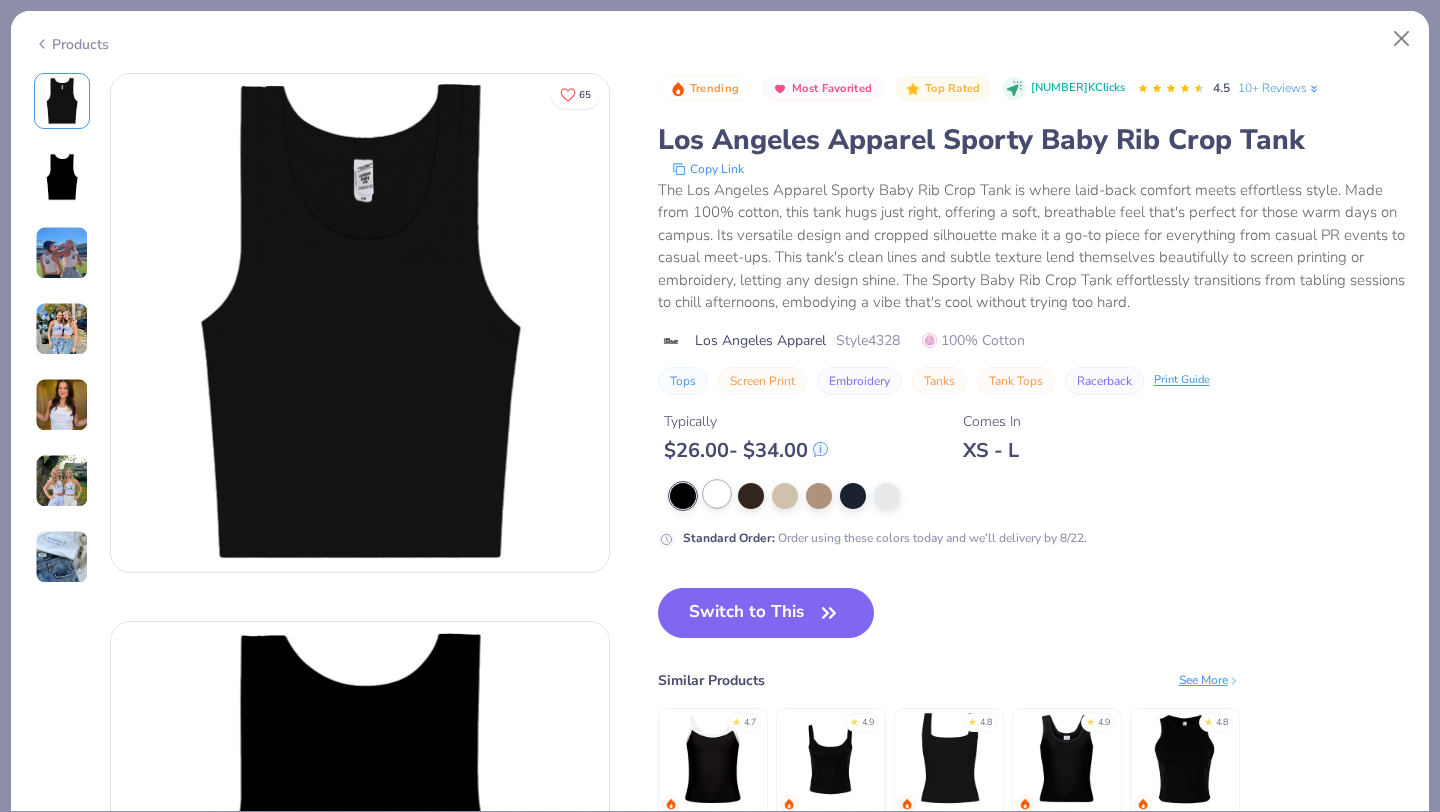 click at bounding box center [717, 494] 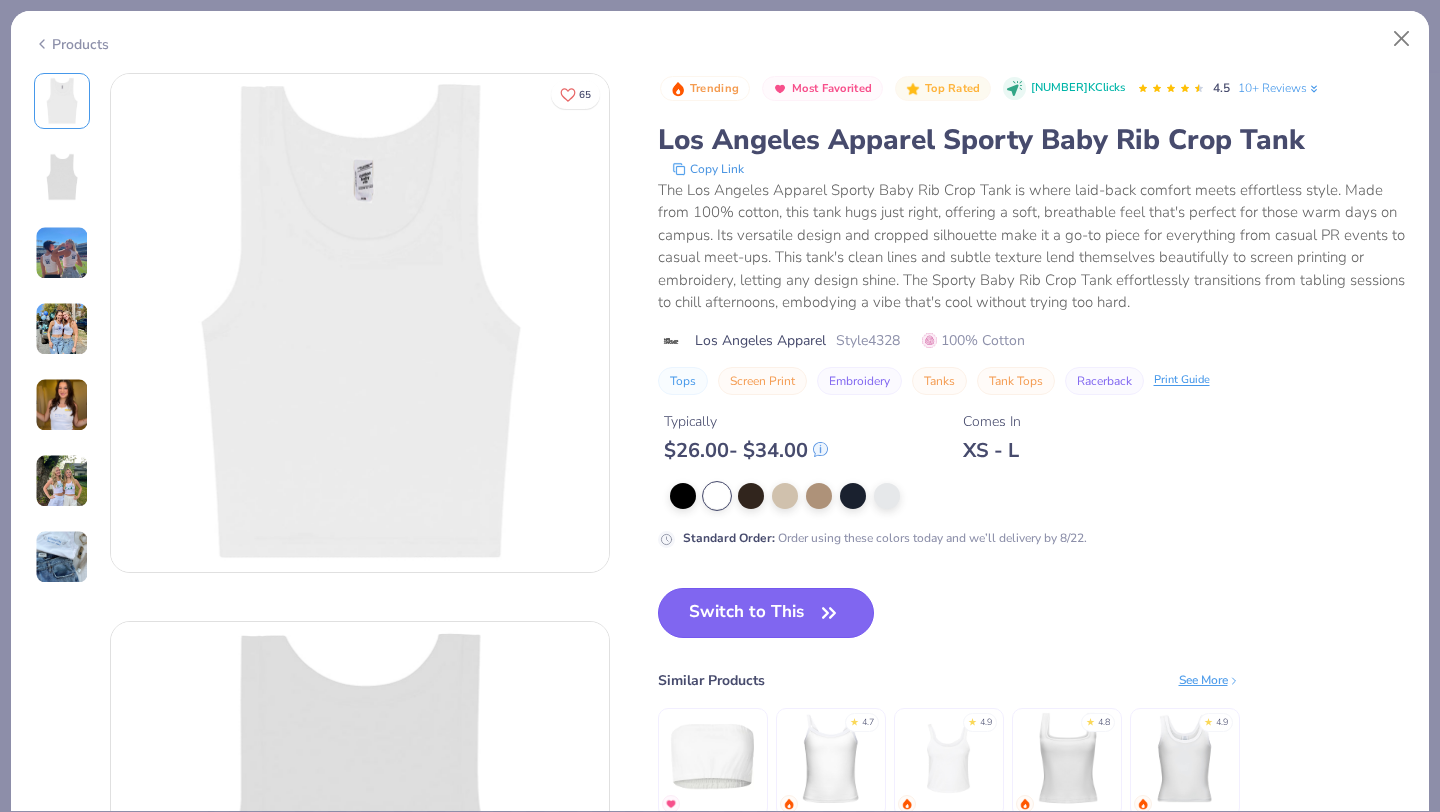 click on "Switch to This" at bounding box center [766, 613] 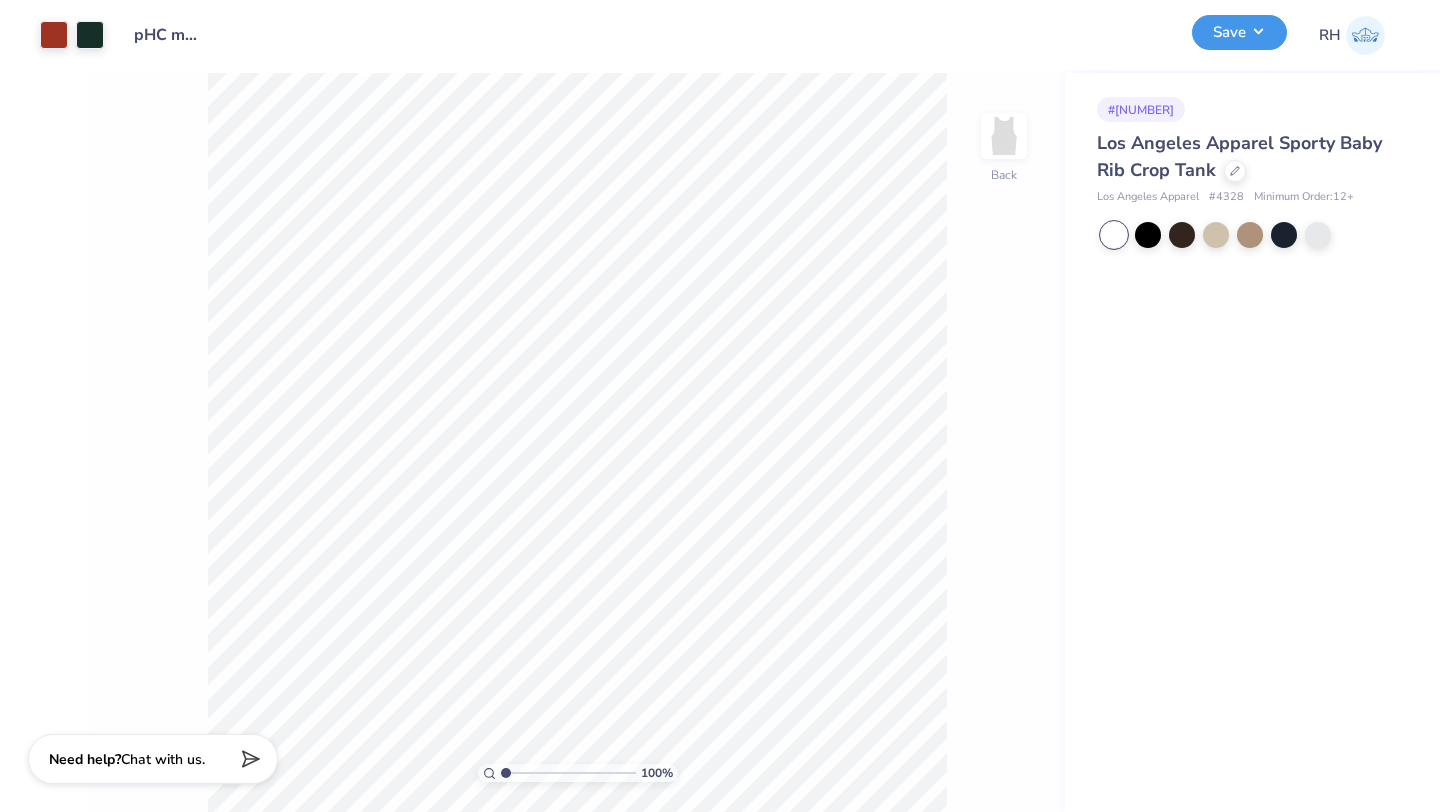 click on "Save" at bounding box center [1239, 32] 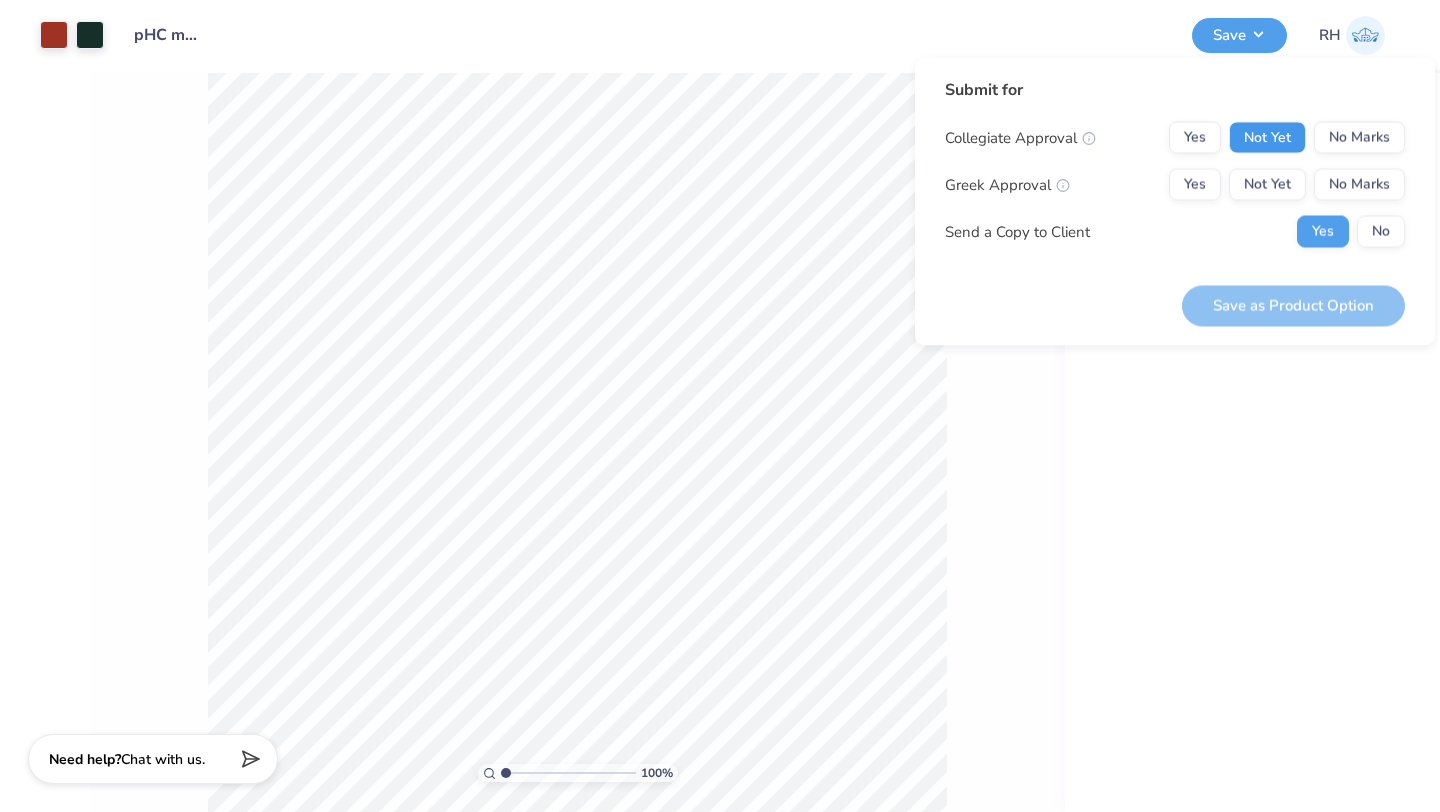 click on "Not Yet" at bounding box center (1267, 138) 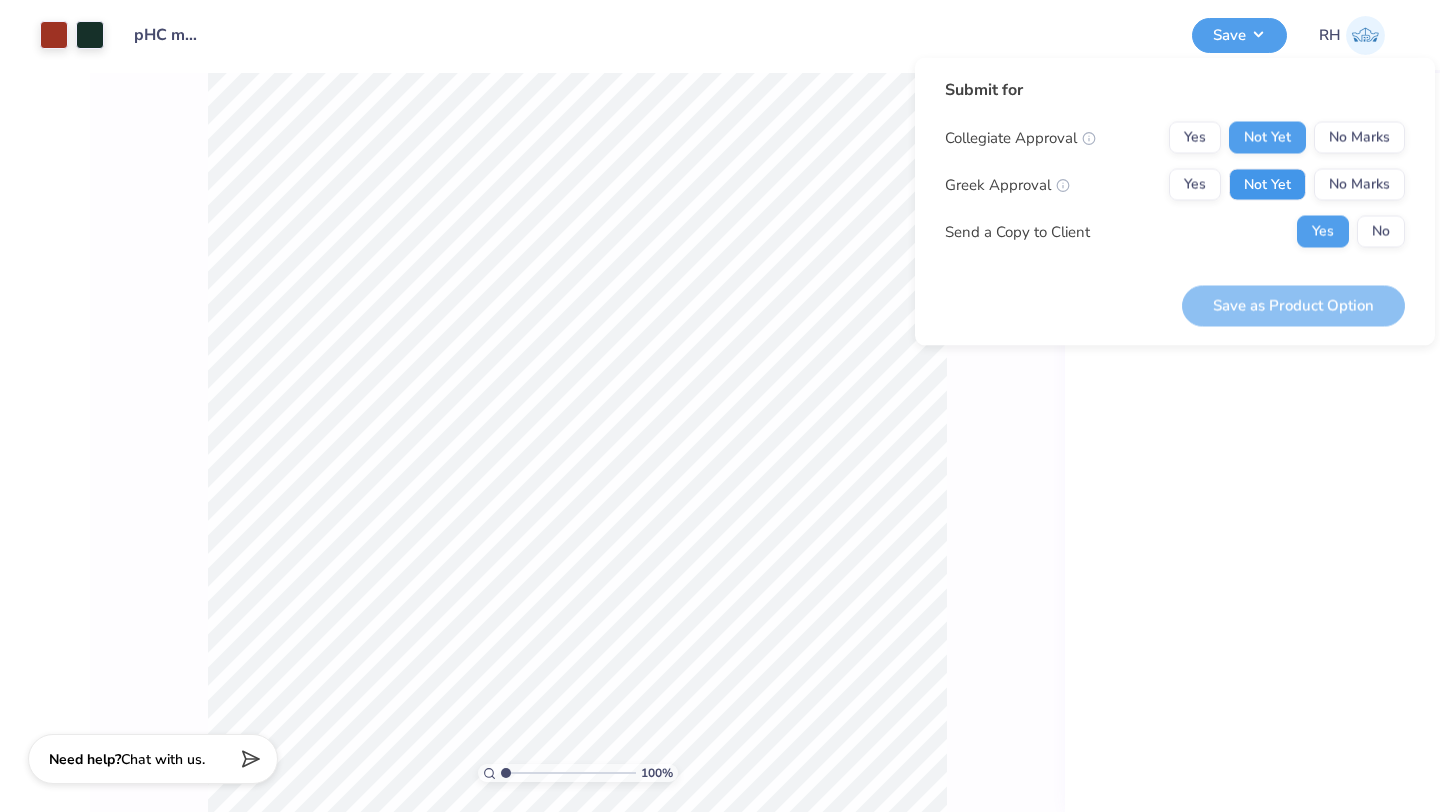 click on "Not Yet" at bounding box center (1267, 185) 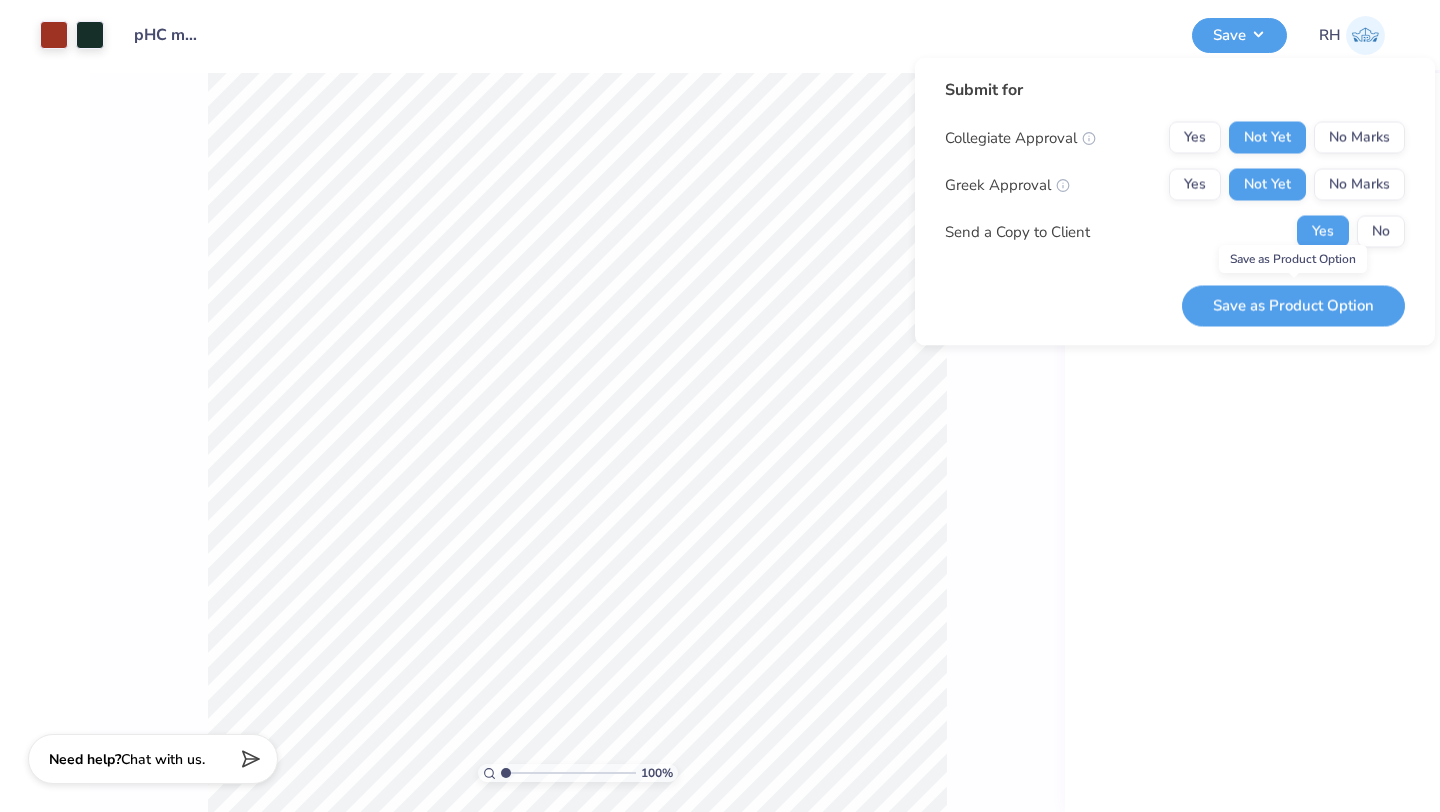click on "Save as Product Option" at bounding box center (1293, 305) 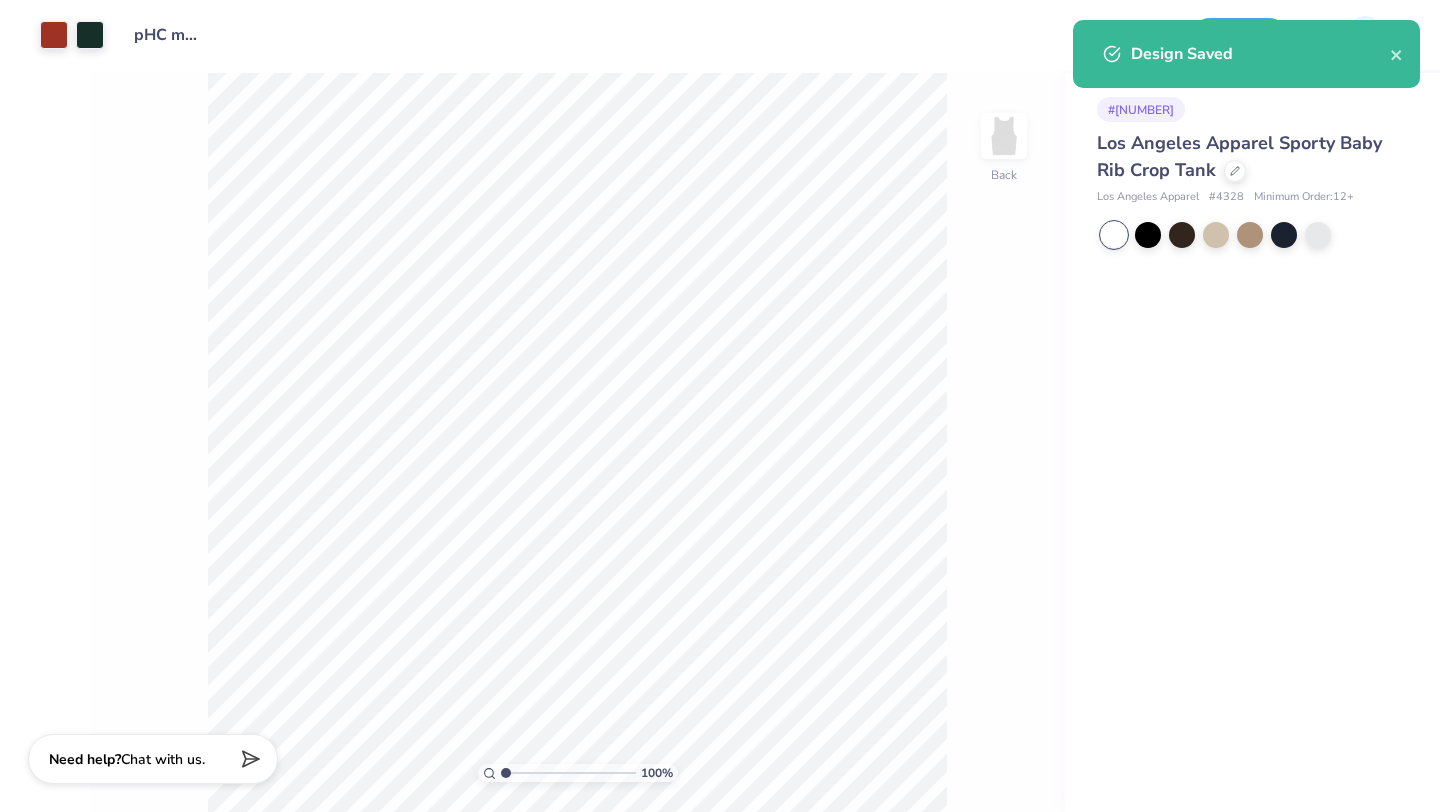 click on "# 505784A Los Angeles Apparel Sporty Baby Rib Crop Tank Los Angeles Apparel # 4328 Minimum Order:  12 +" at bounding box center (1252, 442) 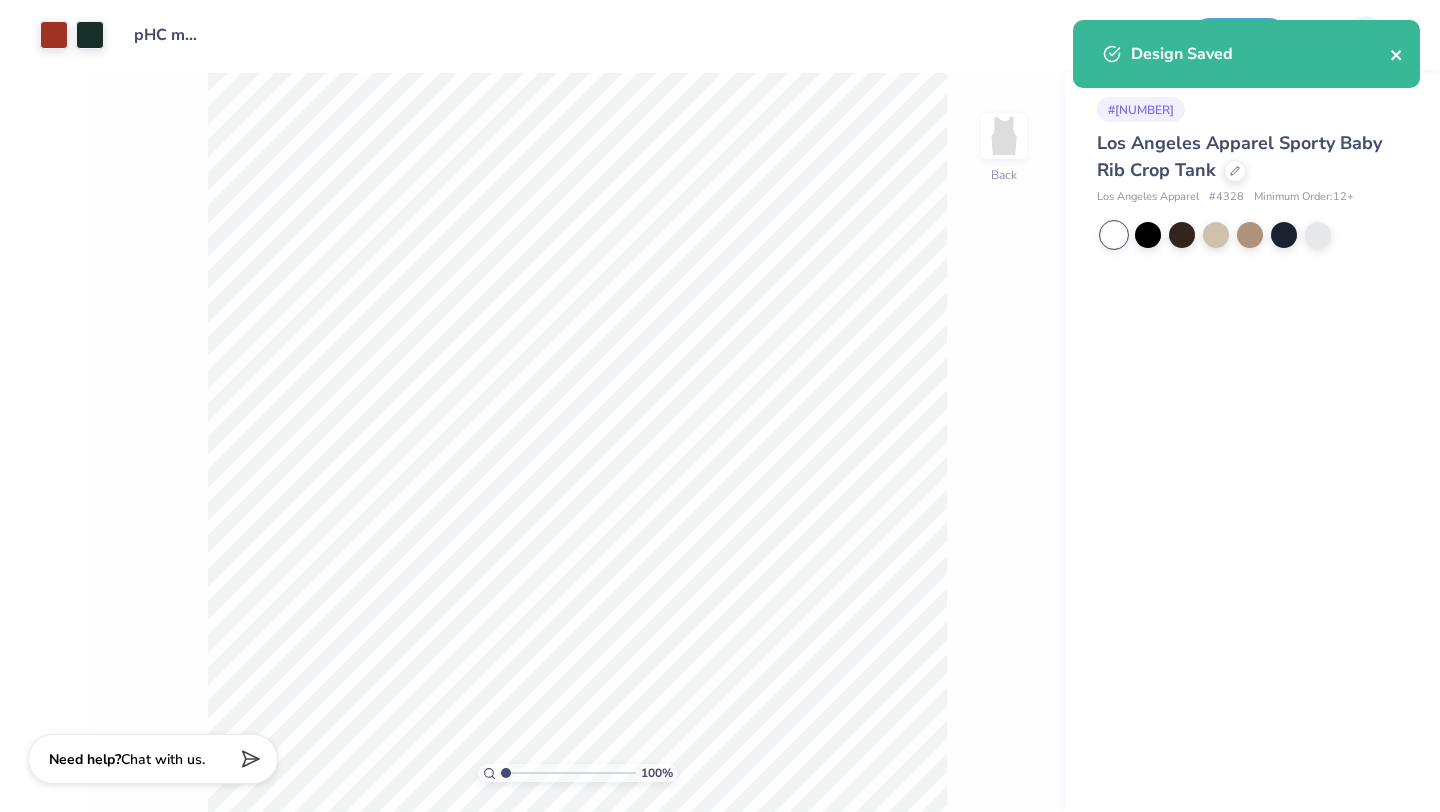 click 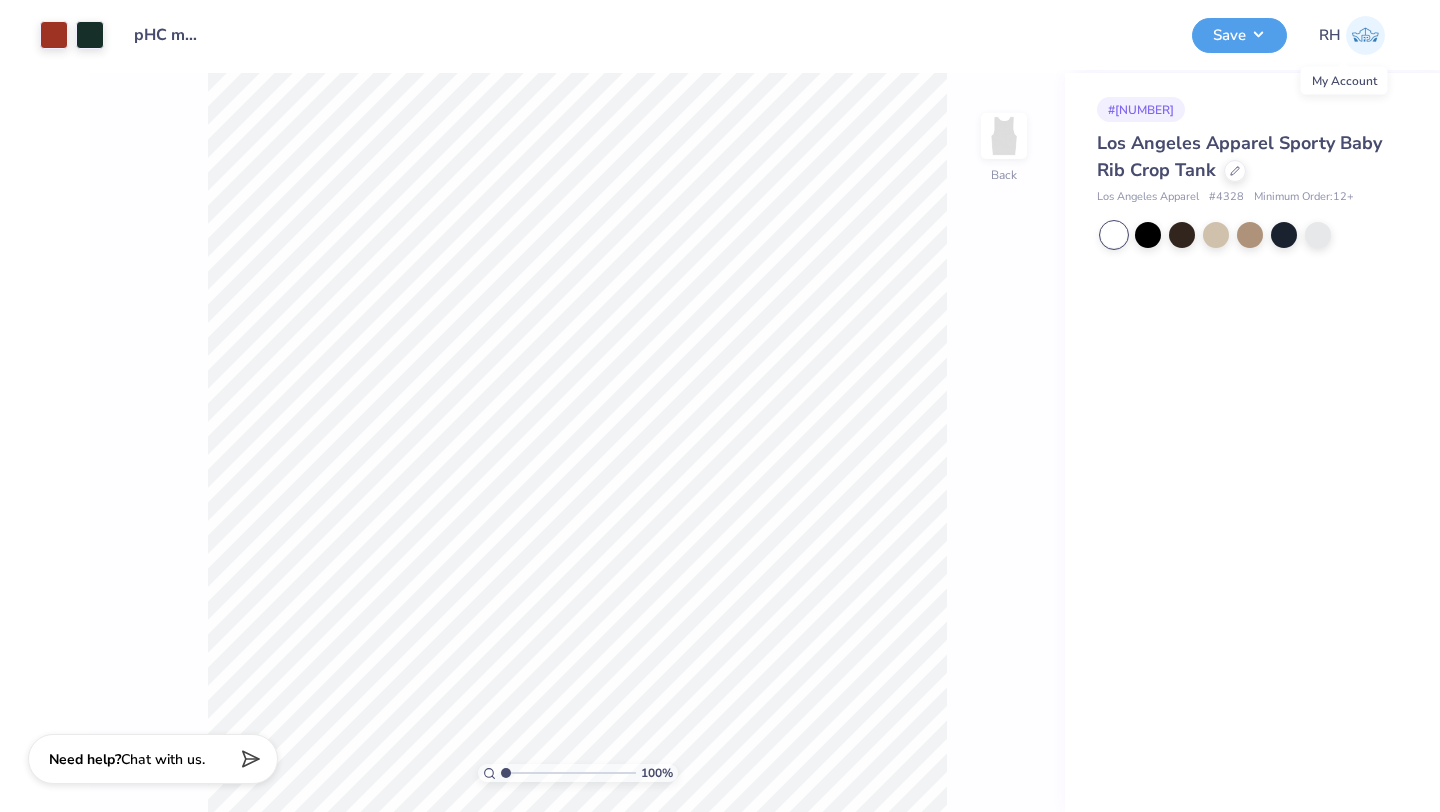 click at bounding box center [1365, 35] 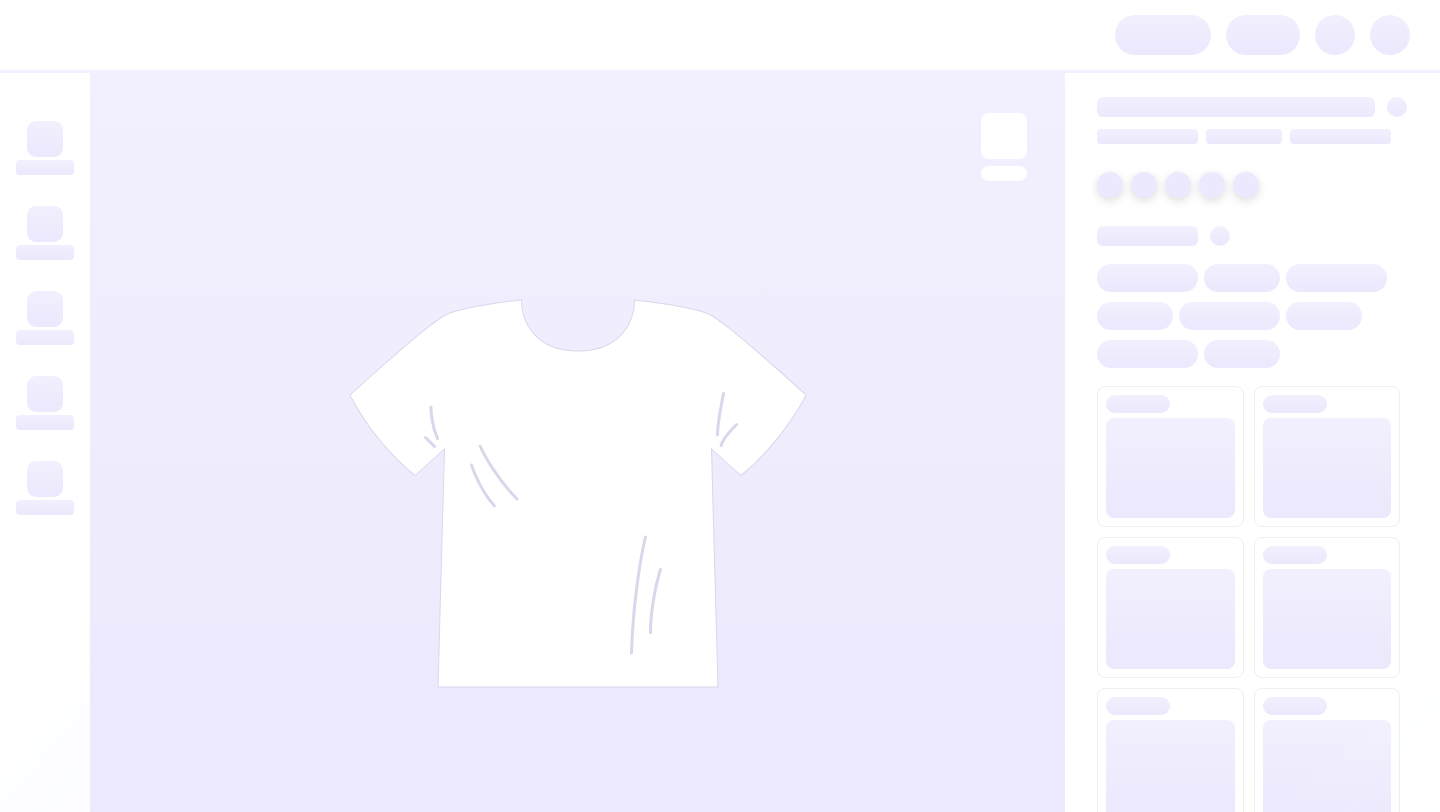 scroll, scrollTop: 0, scrollLeft: 0, axis: both 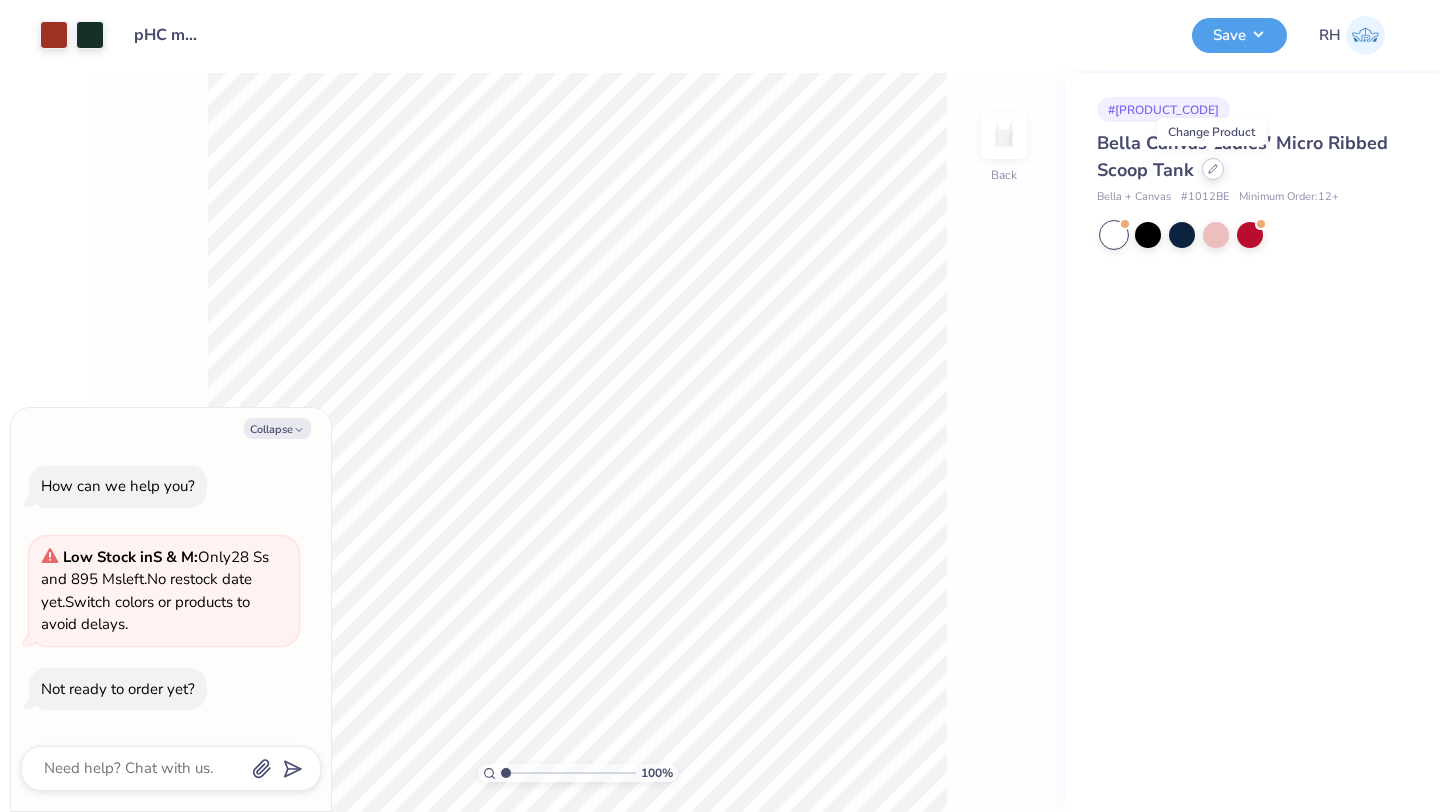 click 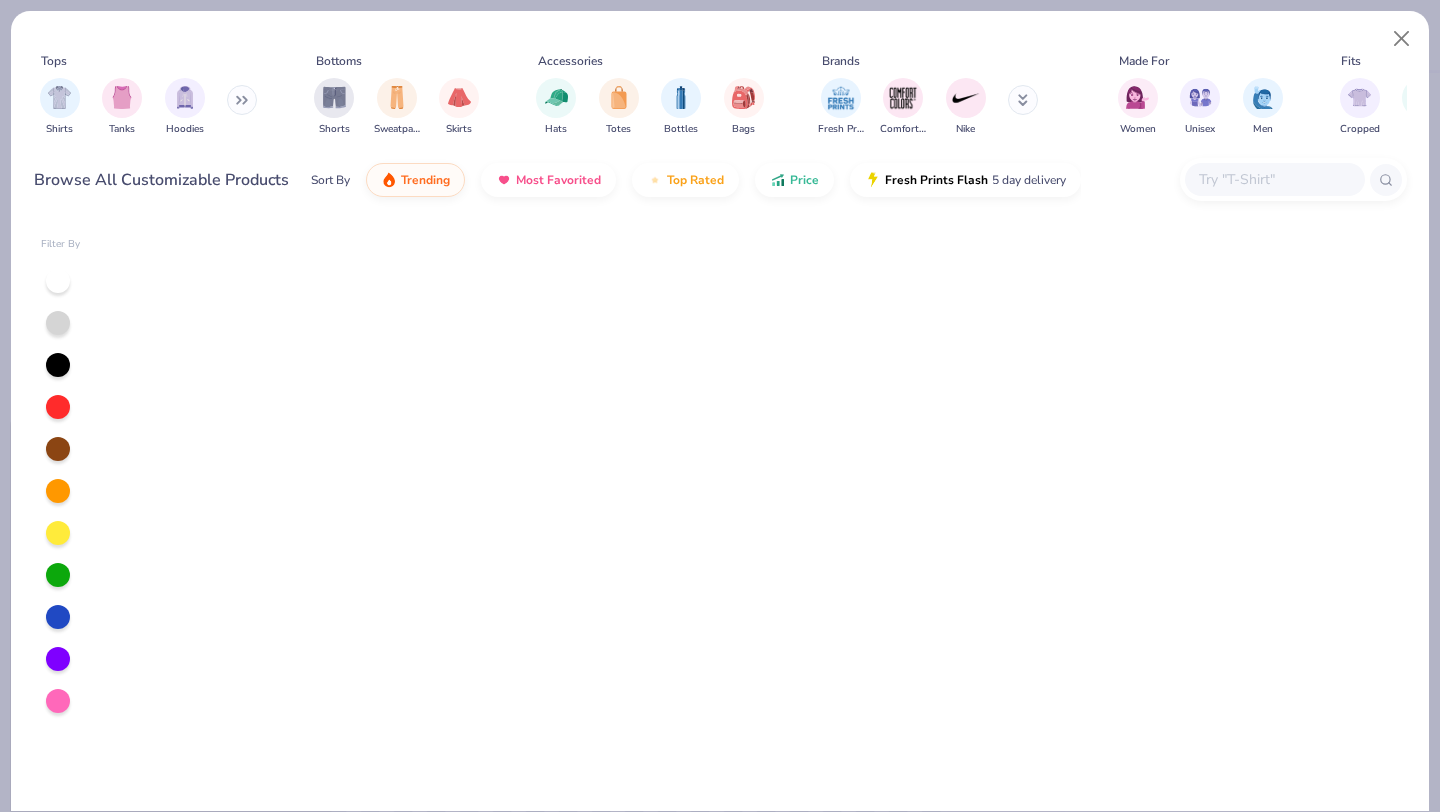 scroll, scrollTop: 3791, scrollLeft: 0, axis: vertical 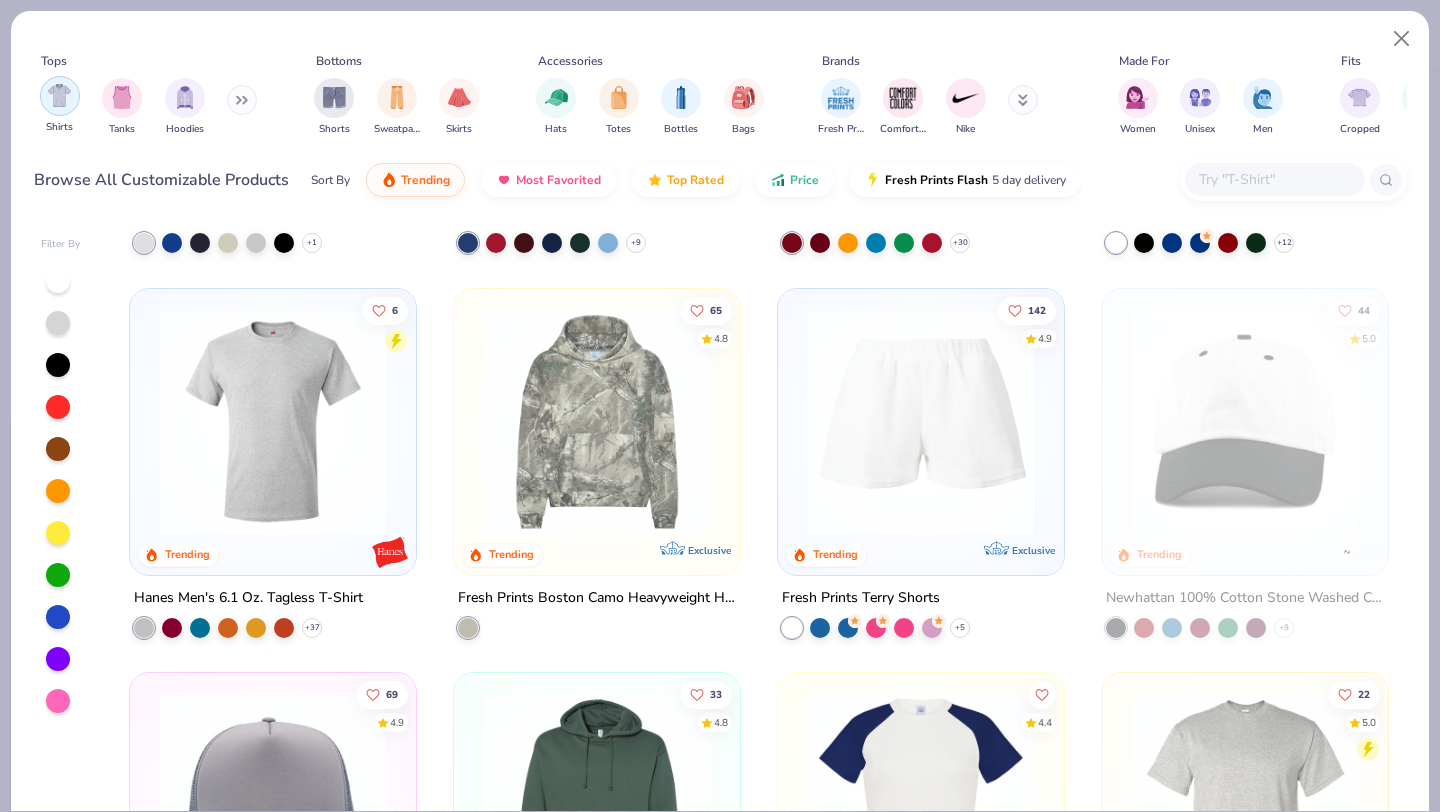 click at bounding box center (59, 95) 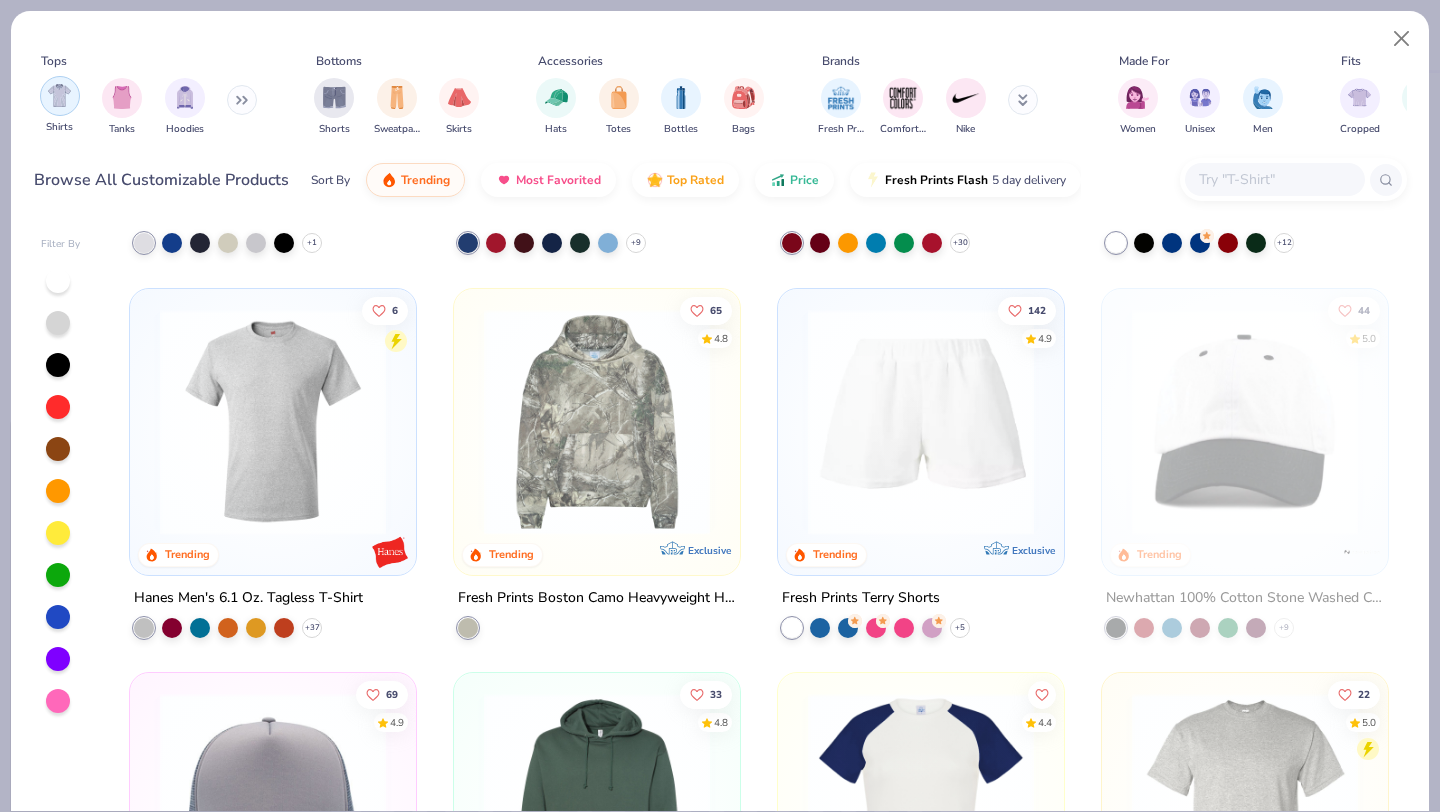 type on "x" 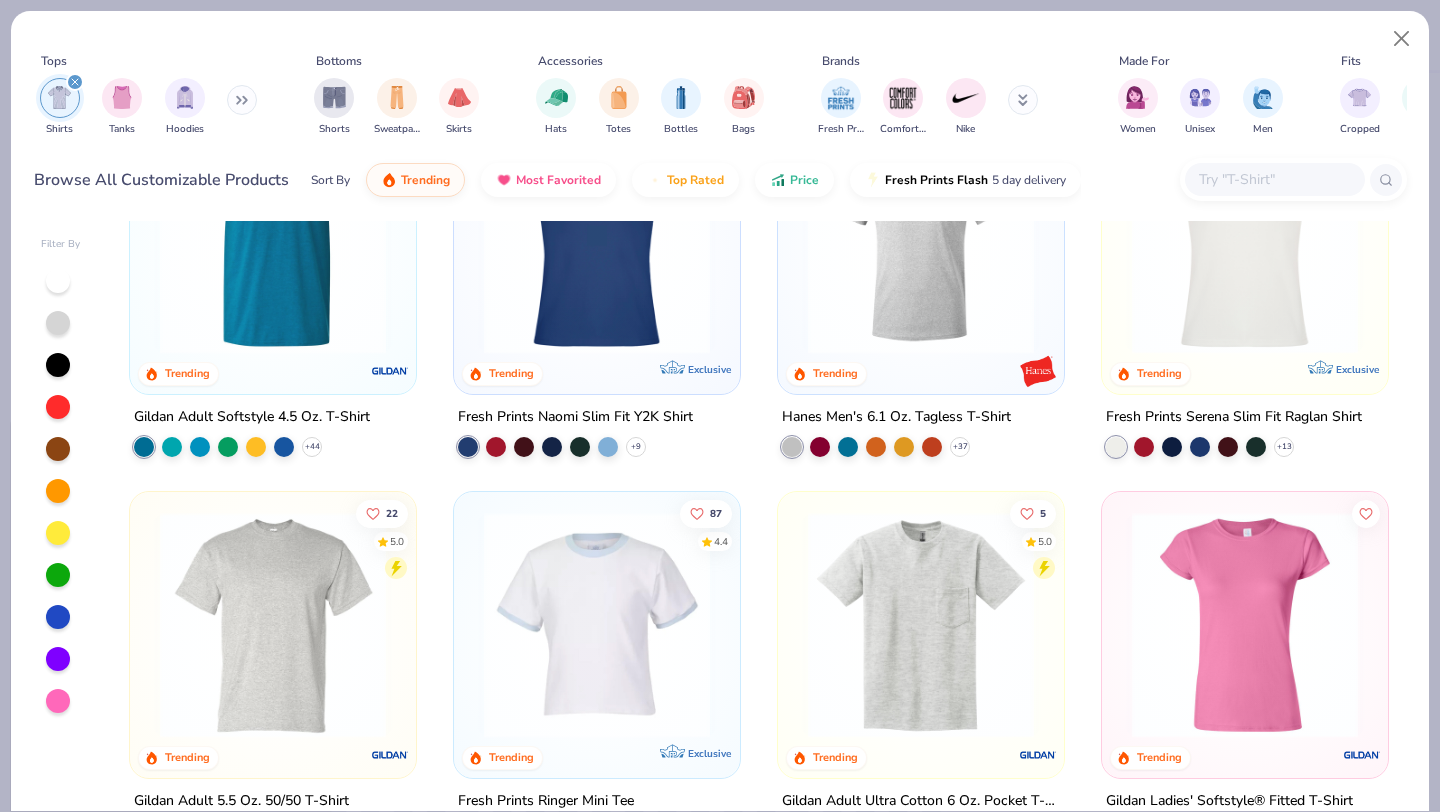 scroll, scrollTop: 0, scrollLeft: 0, axis: both 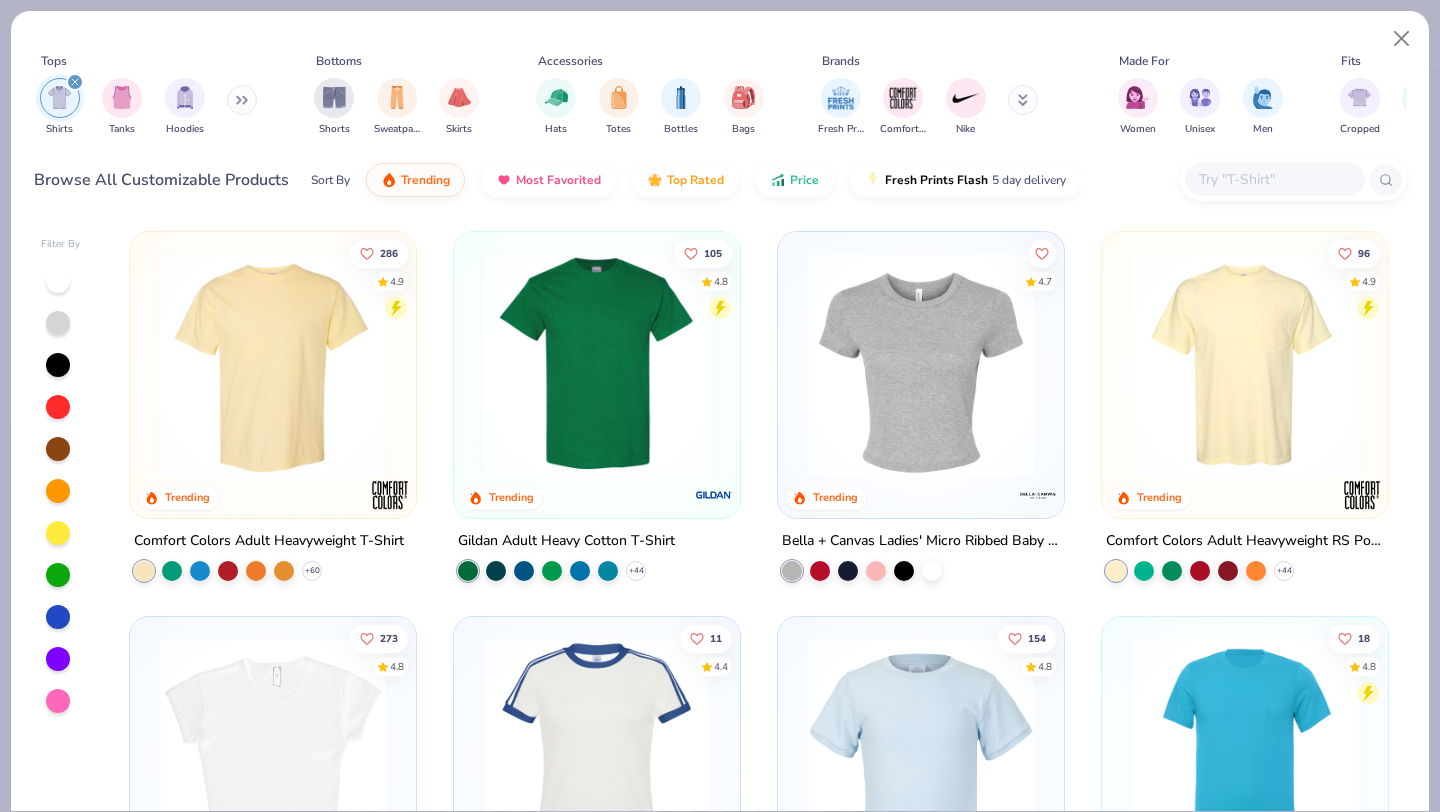 click at bounding box center [1274, 179] 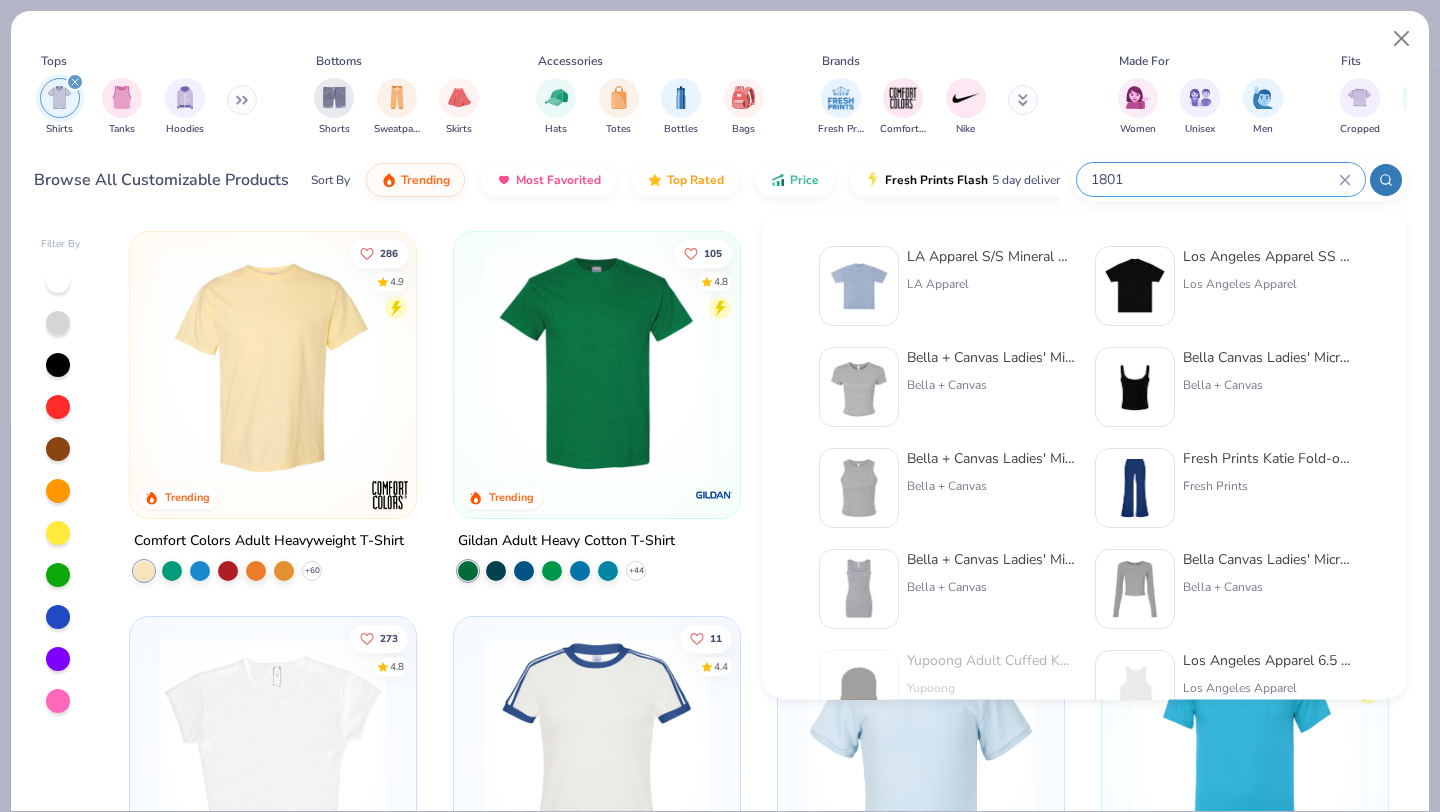 type on "1801" 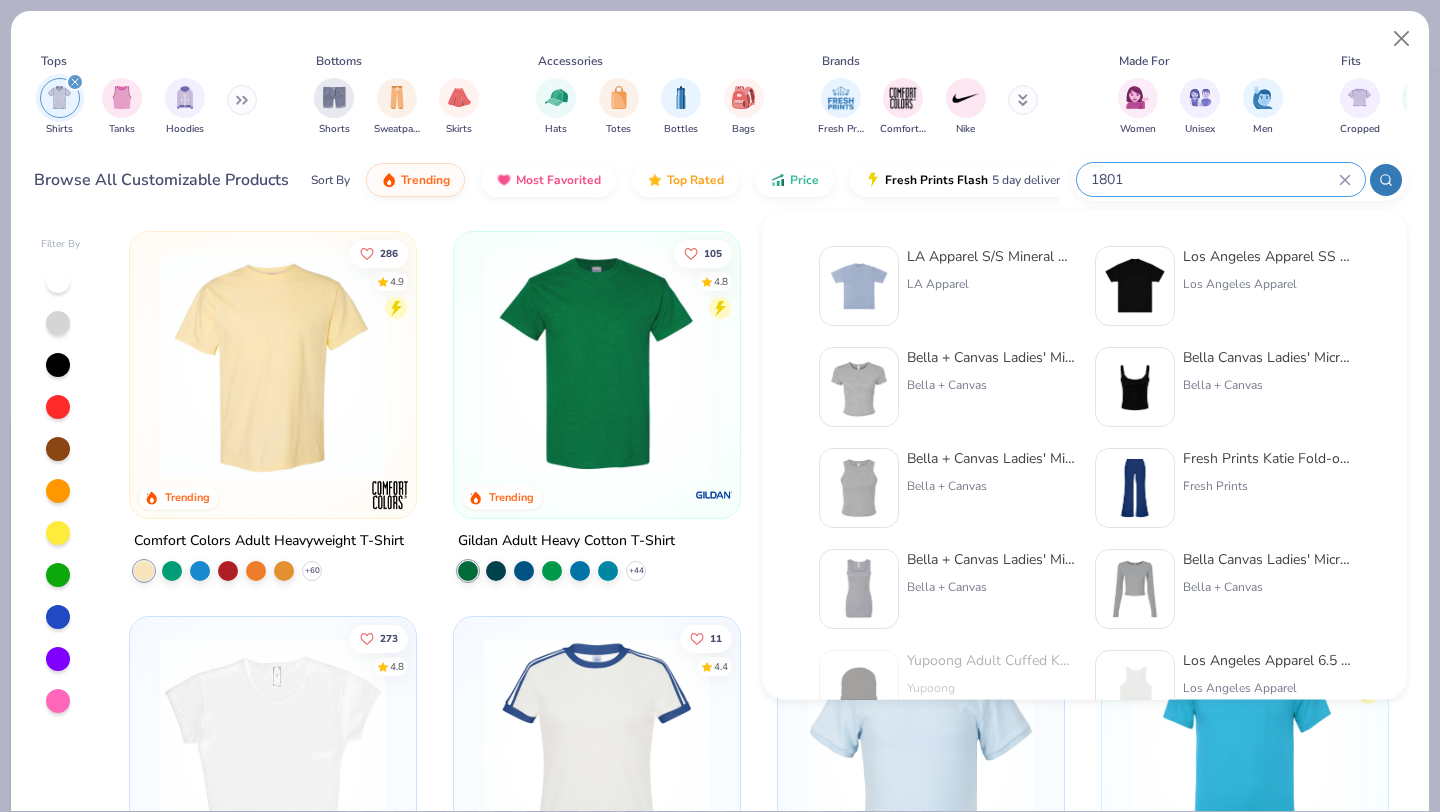 click at bounding box center (859, 589) 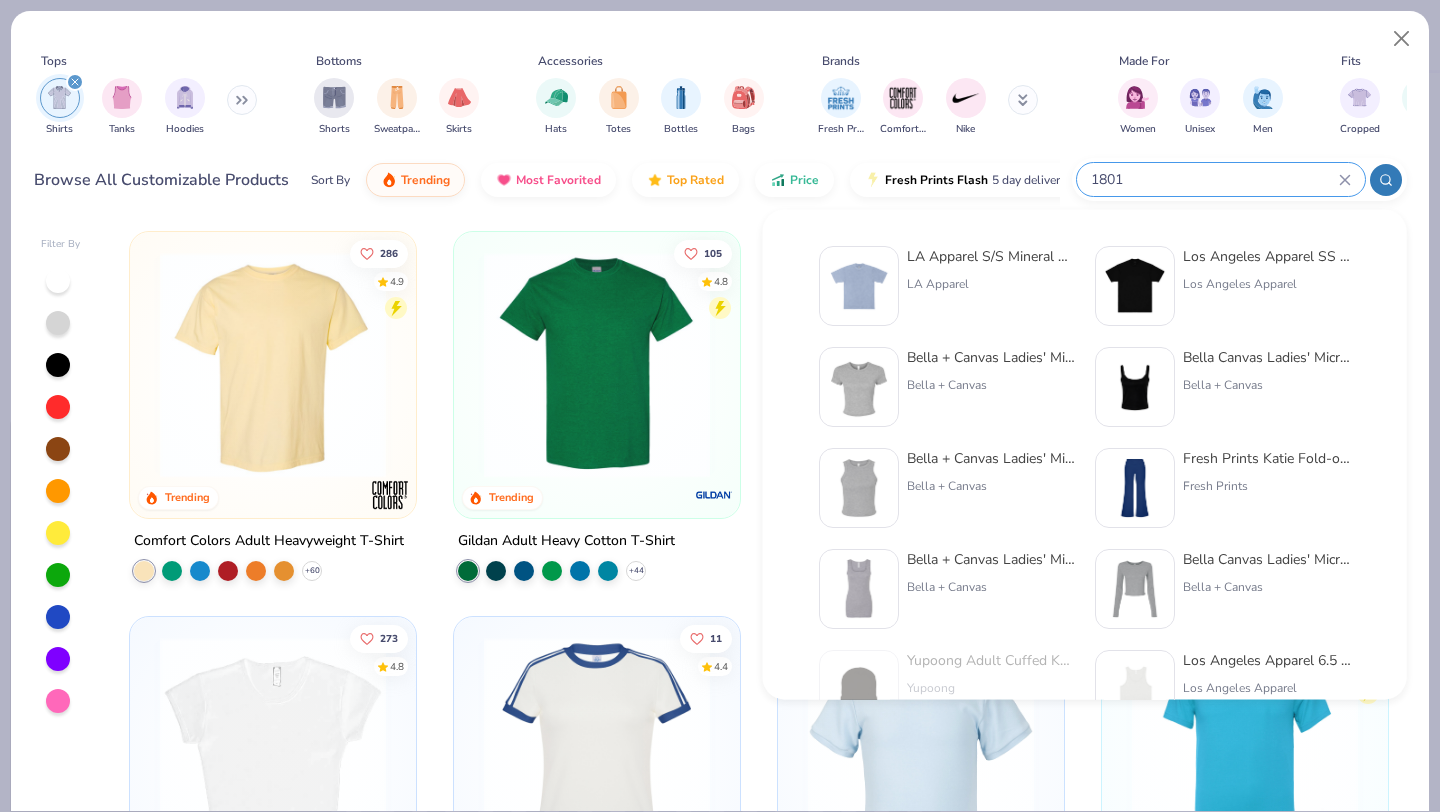 type 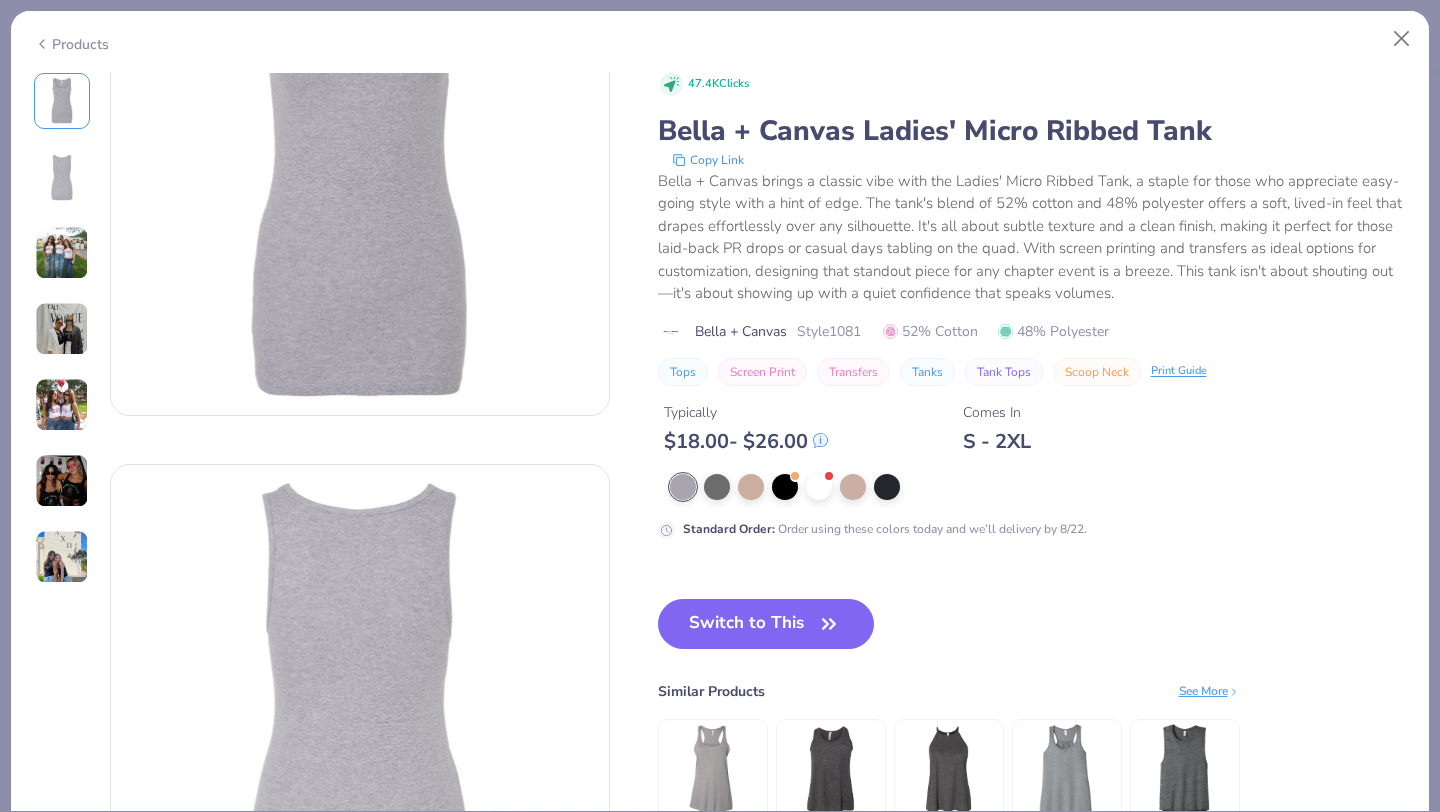 scroll, scrollTop: 158, scrollLeft: 0, axis: vertical 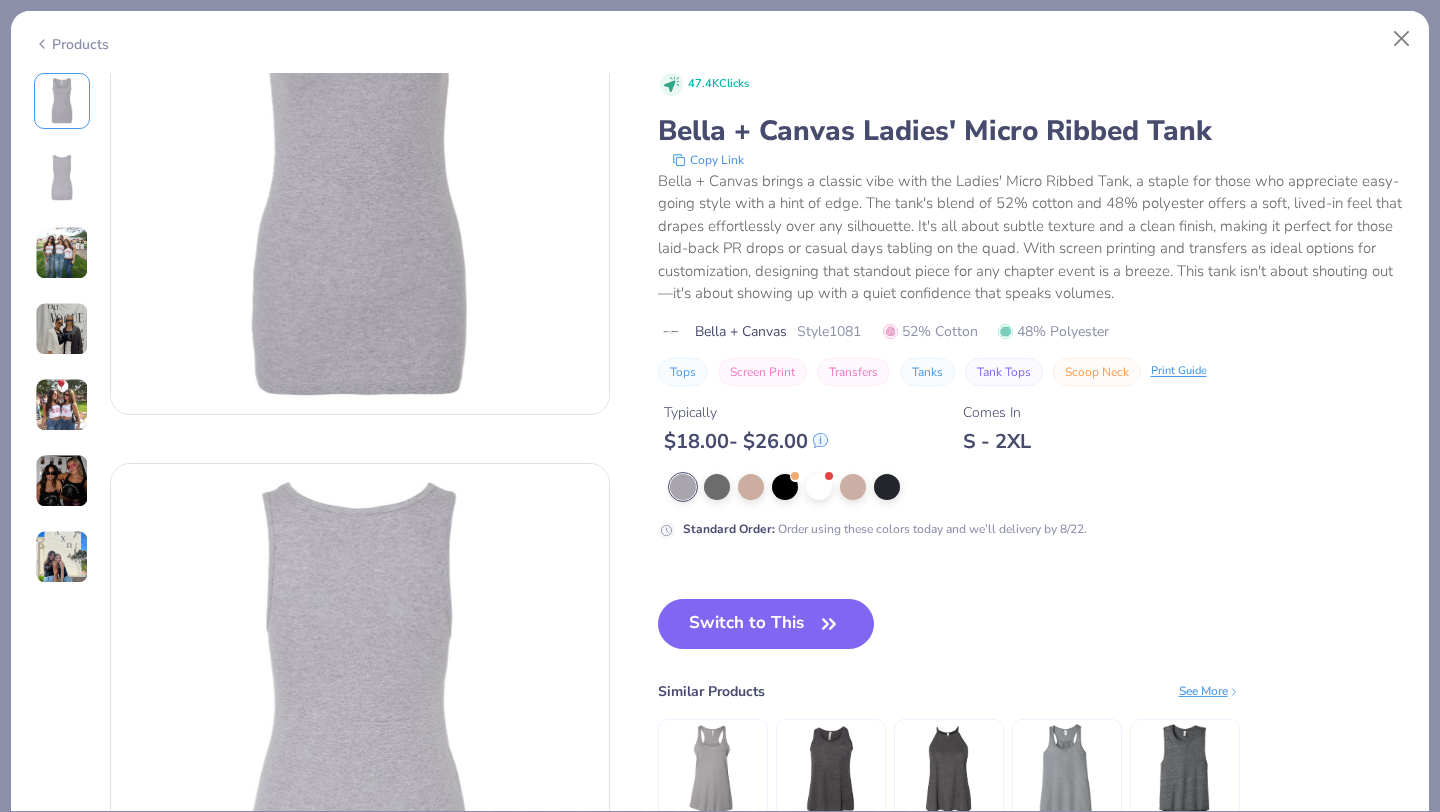 click at bounding box center (1038, 487) 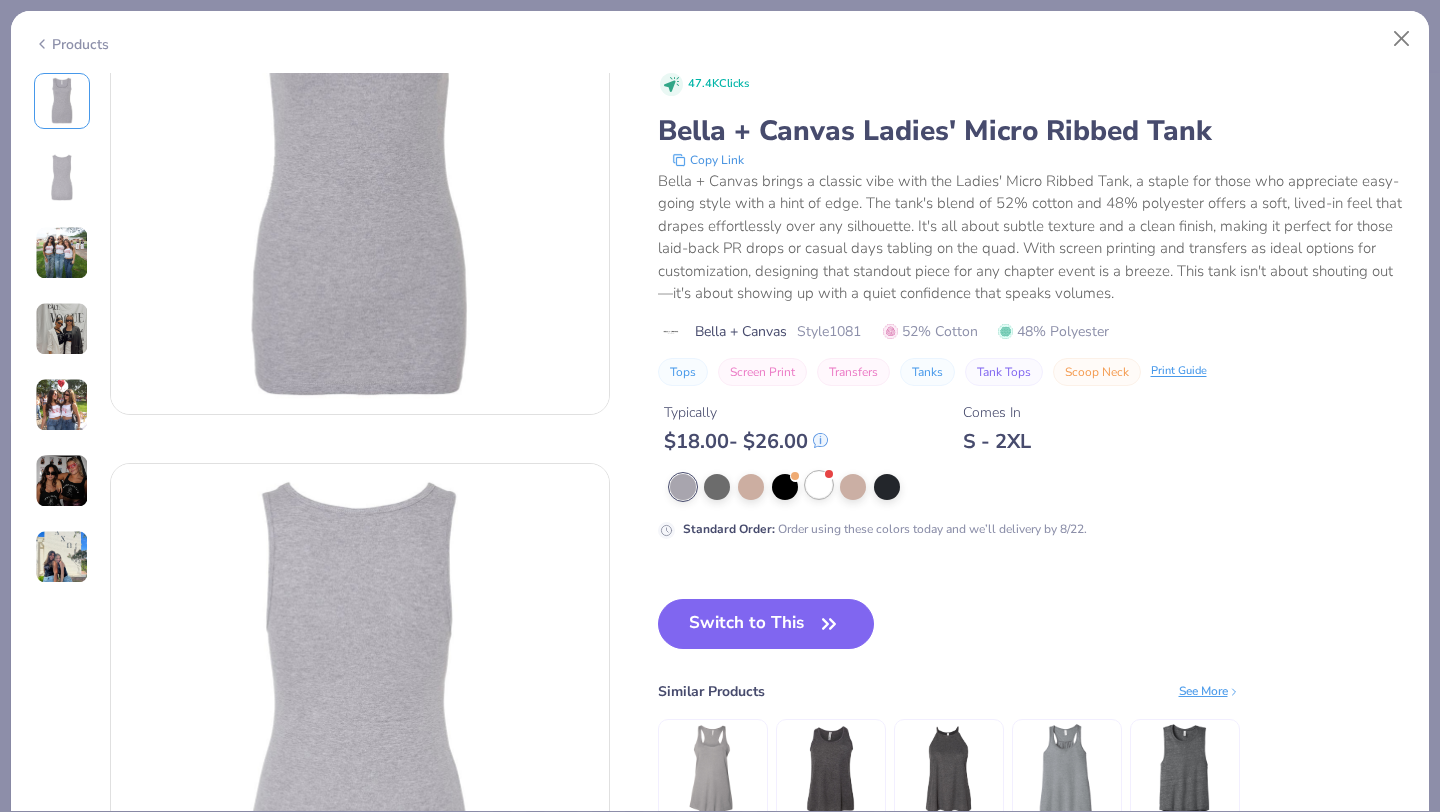 click at bounding box center (819, 485) 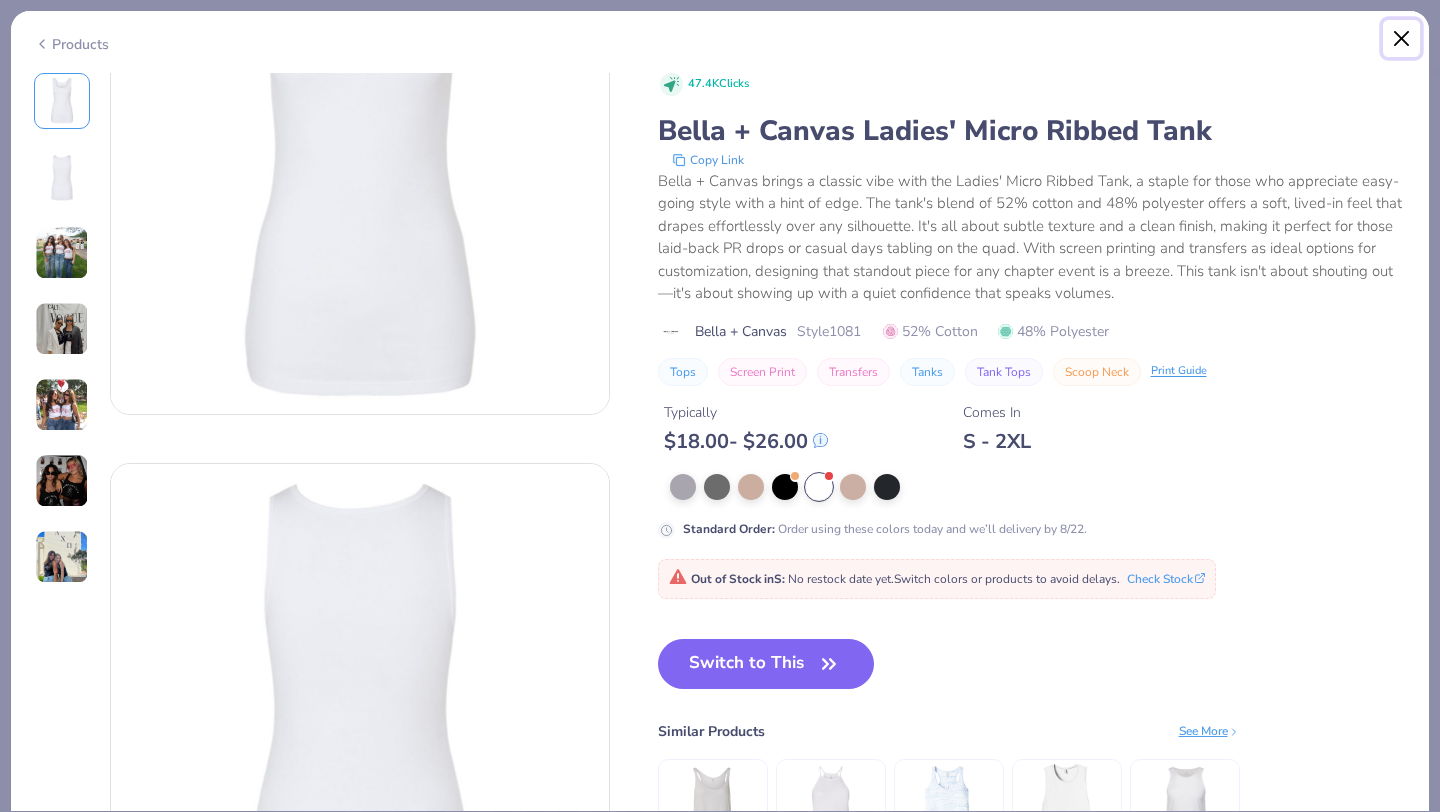 click at bounding box center [1402, 39] 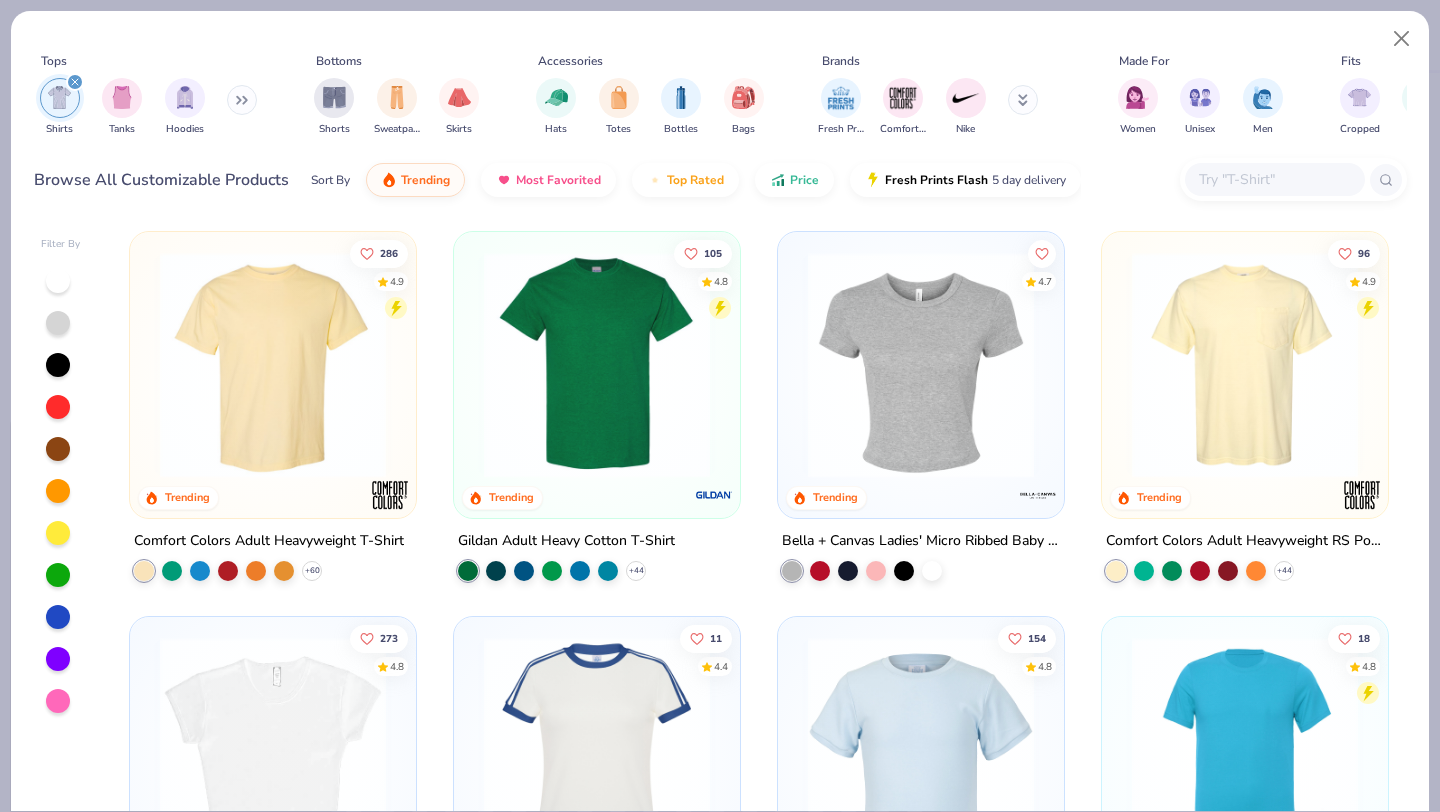 click at bounding box center [1274, 179] 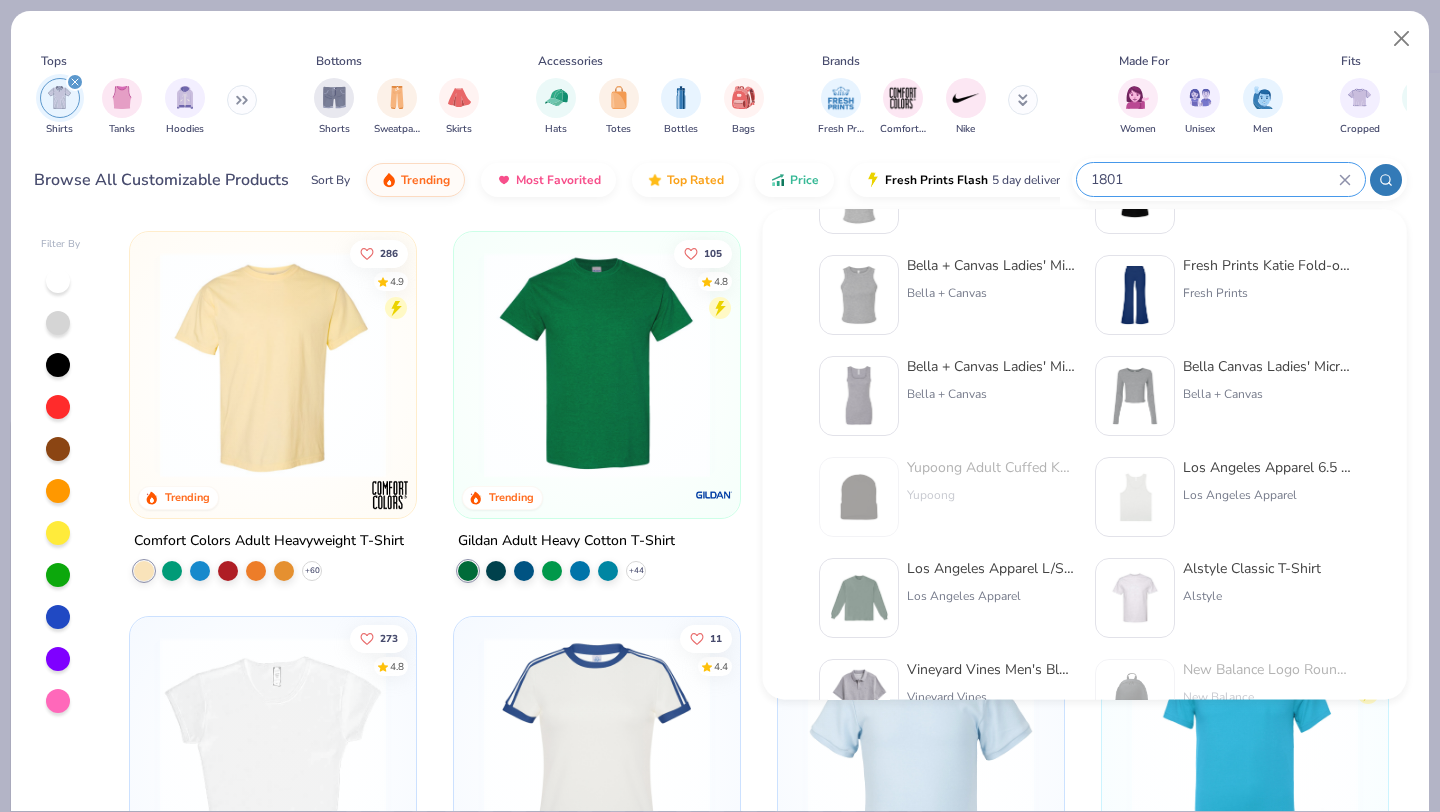 scroll, scrollTop: 199, scrollLeft: 0, axis: vertical 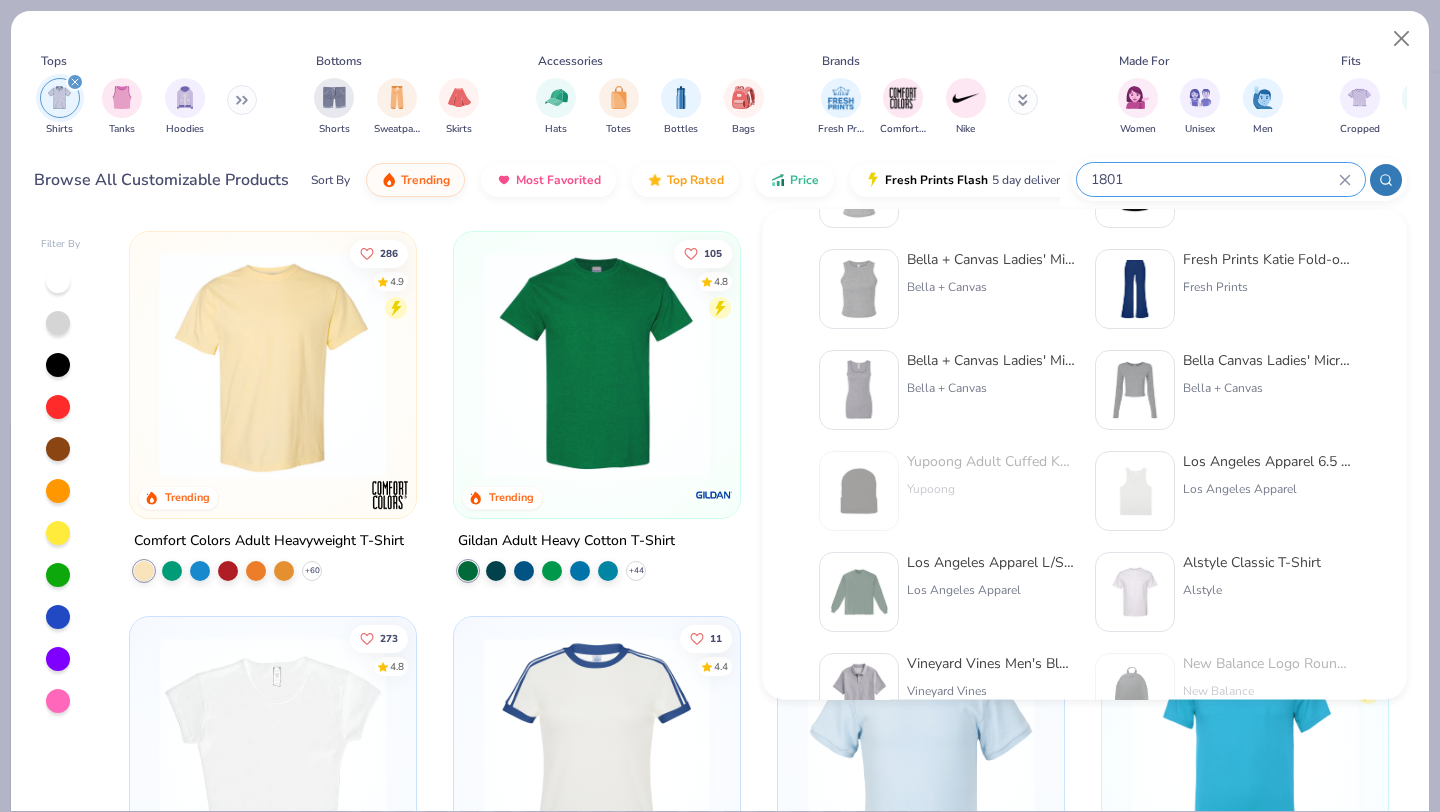 type on "1801" 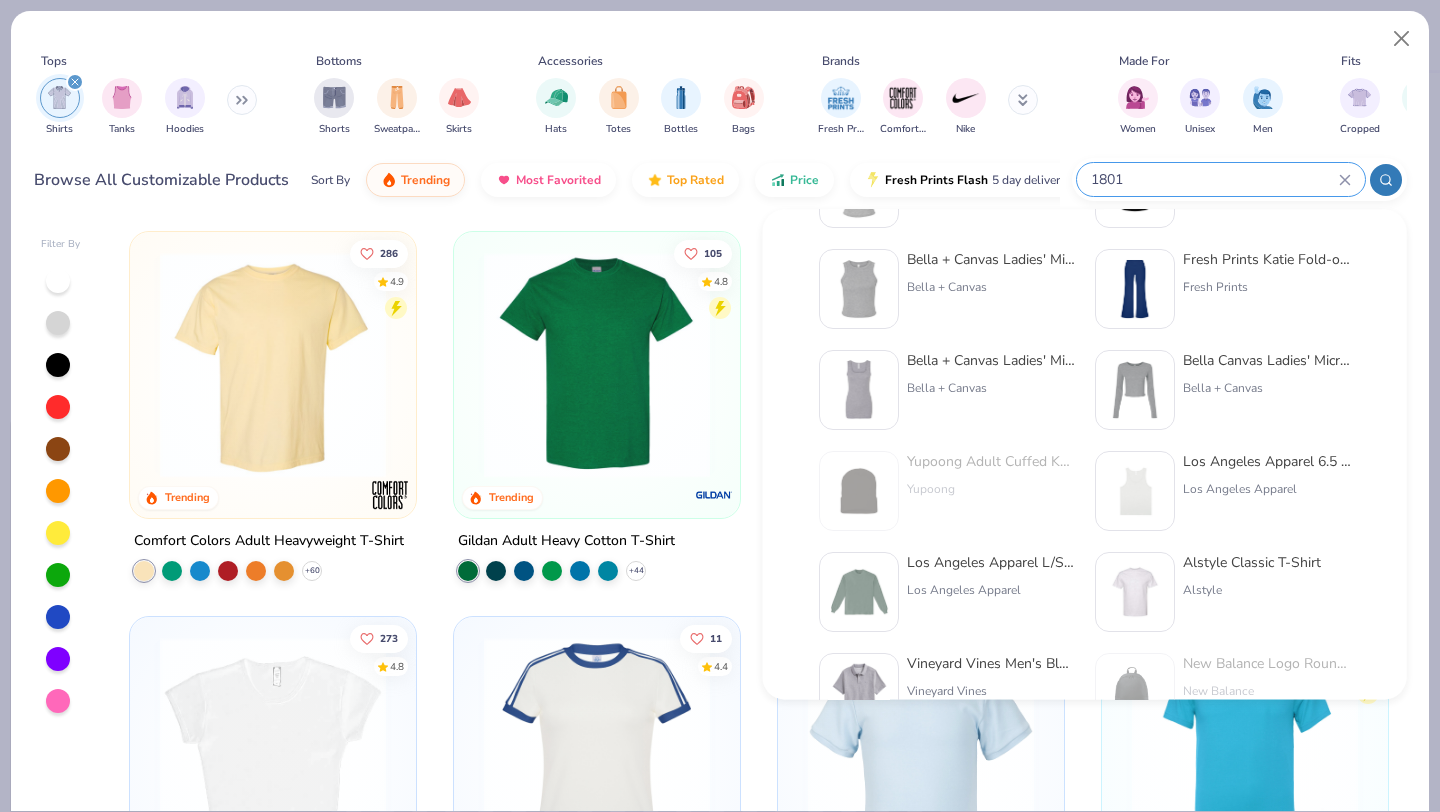 click at bounding box center [859, 289] 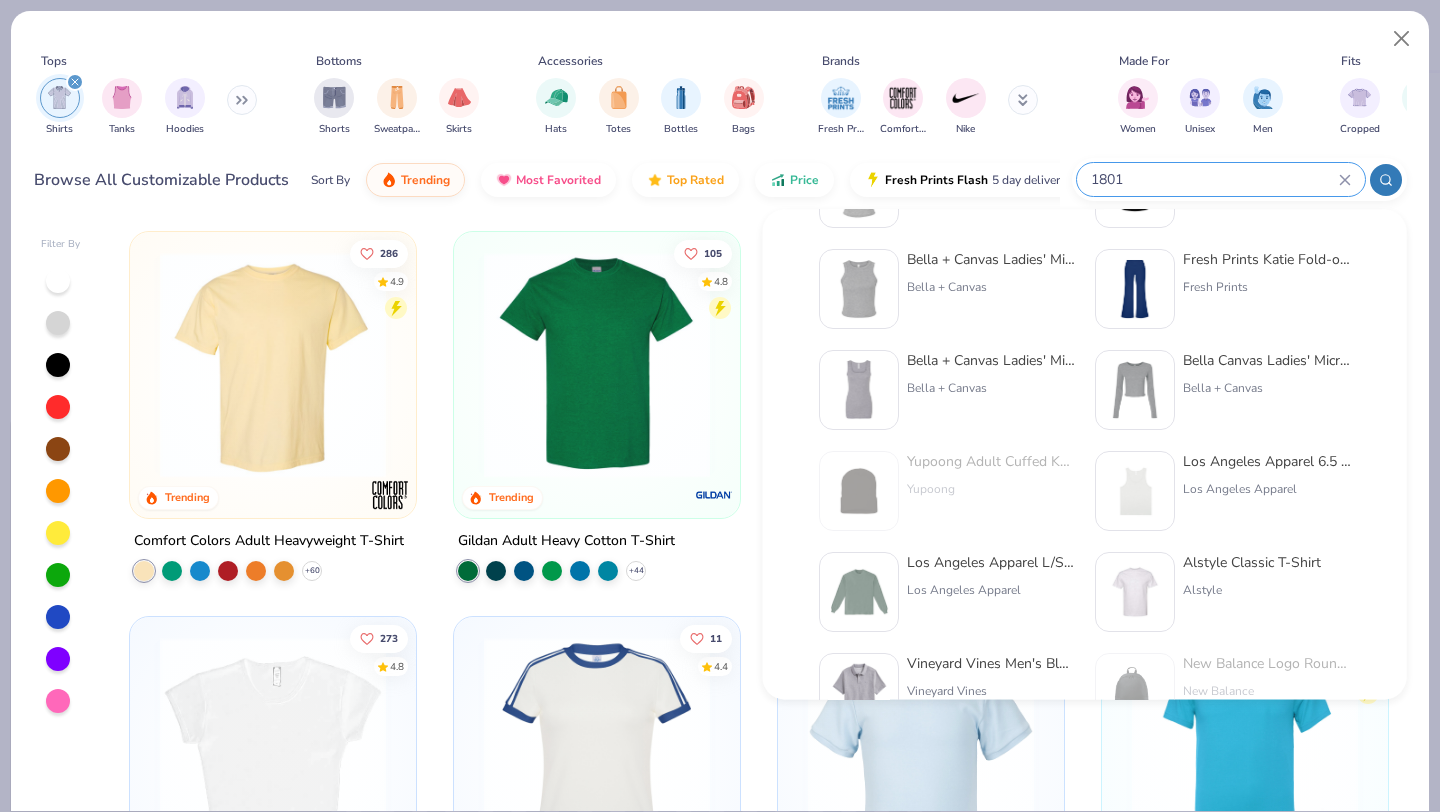 type 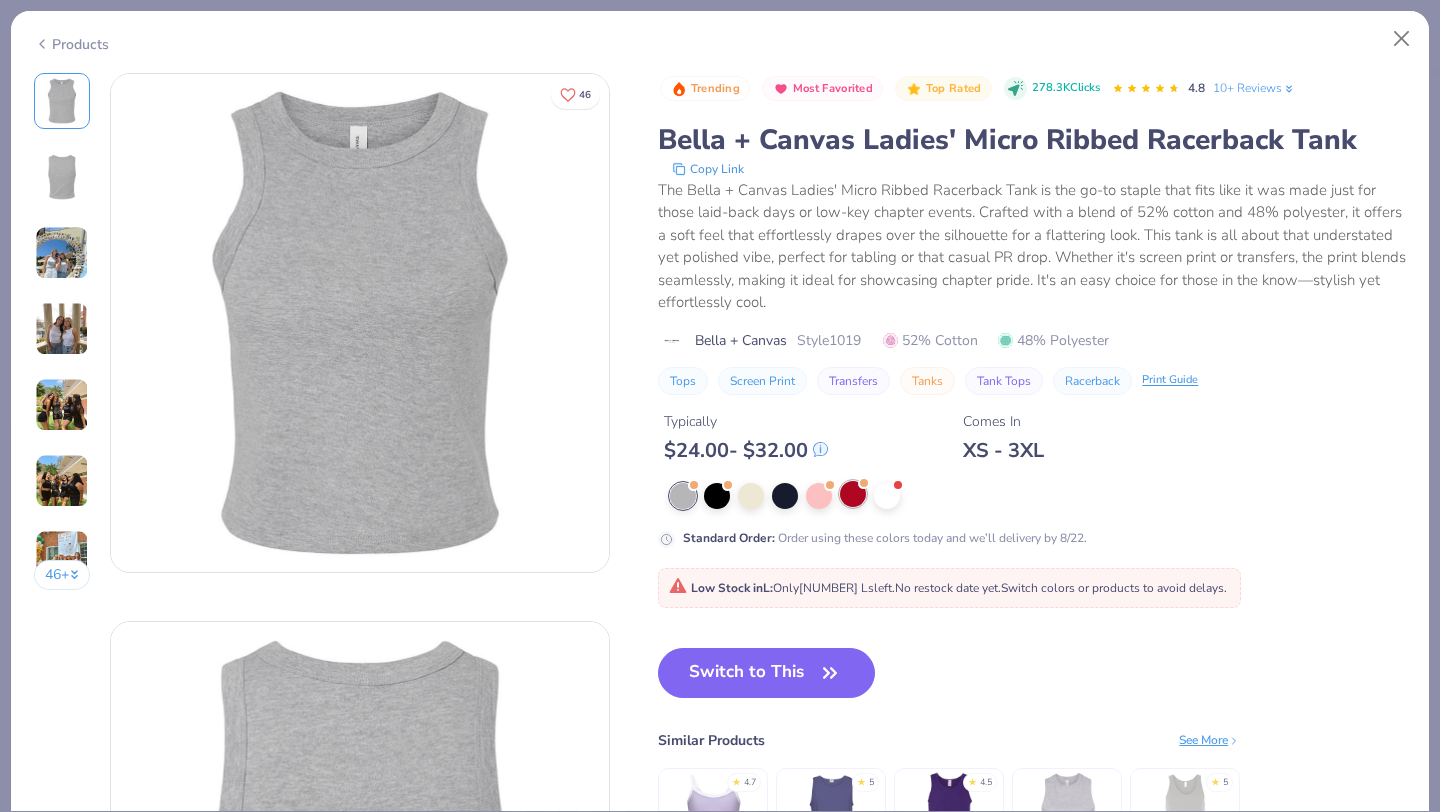click at bounding box center (853, 494) 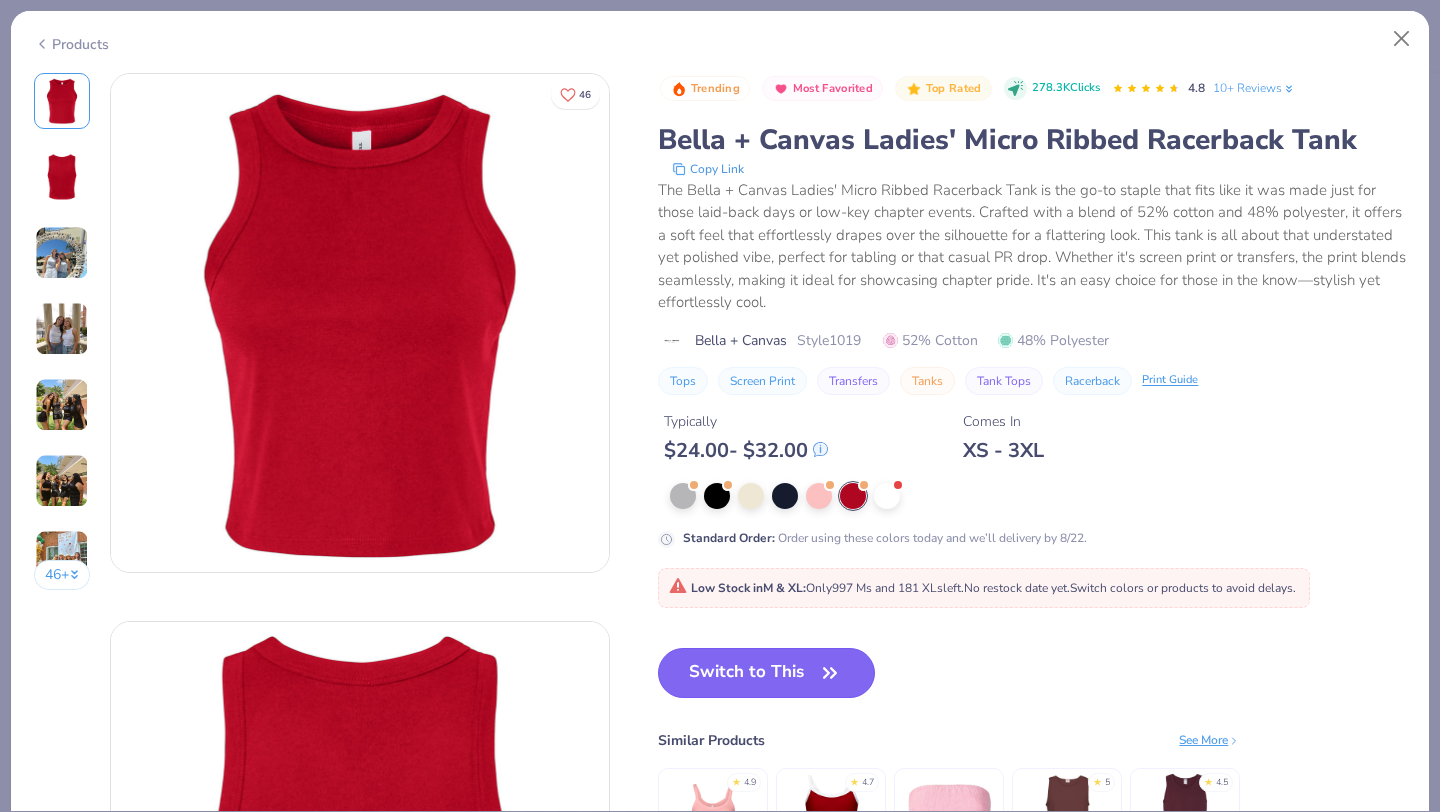 click on "Switch to This" at bounding box center [766, 673] 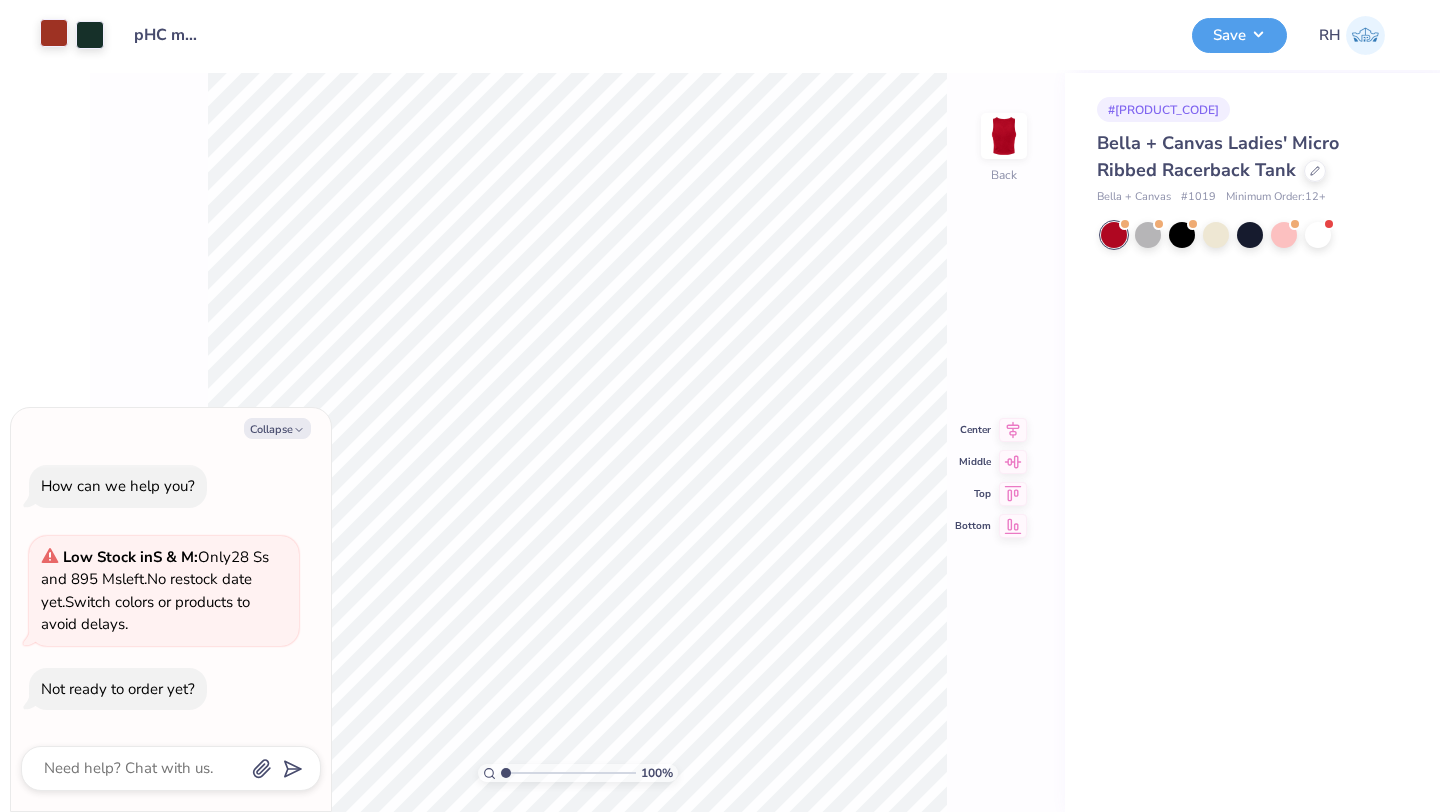 click at bounding box center (54, 33) 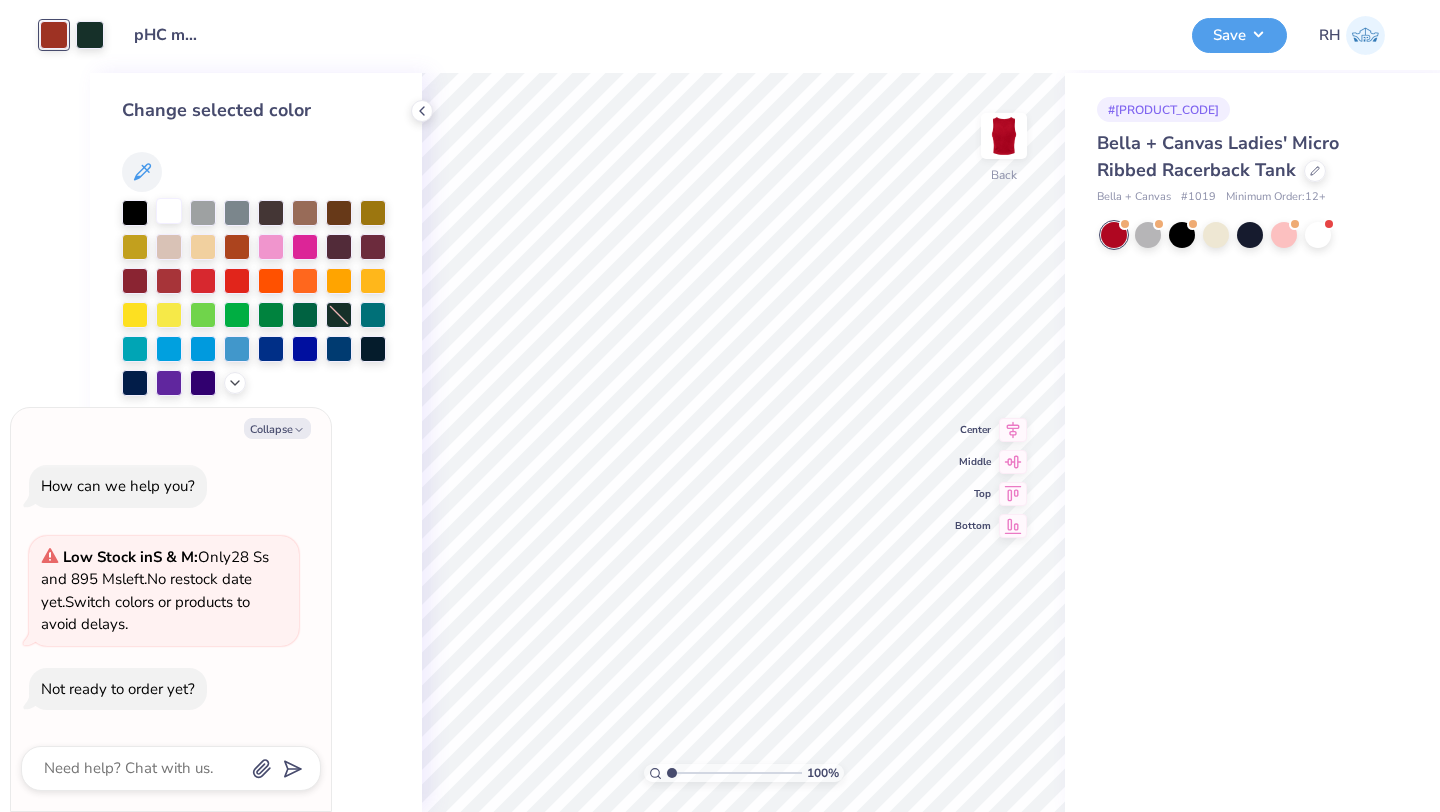 click at bounding box center (169, 211) 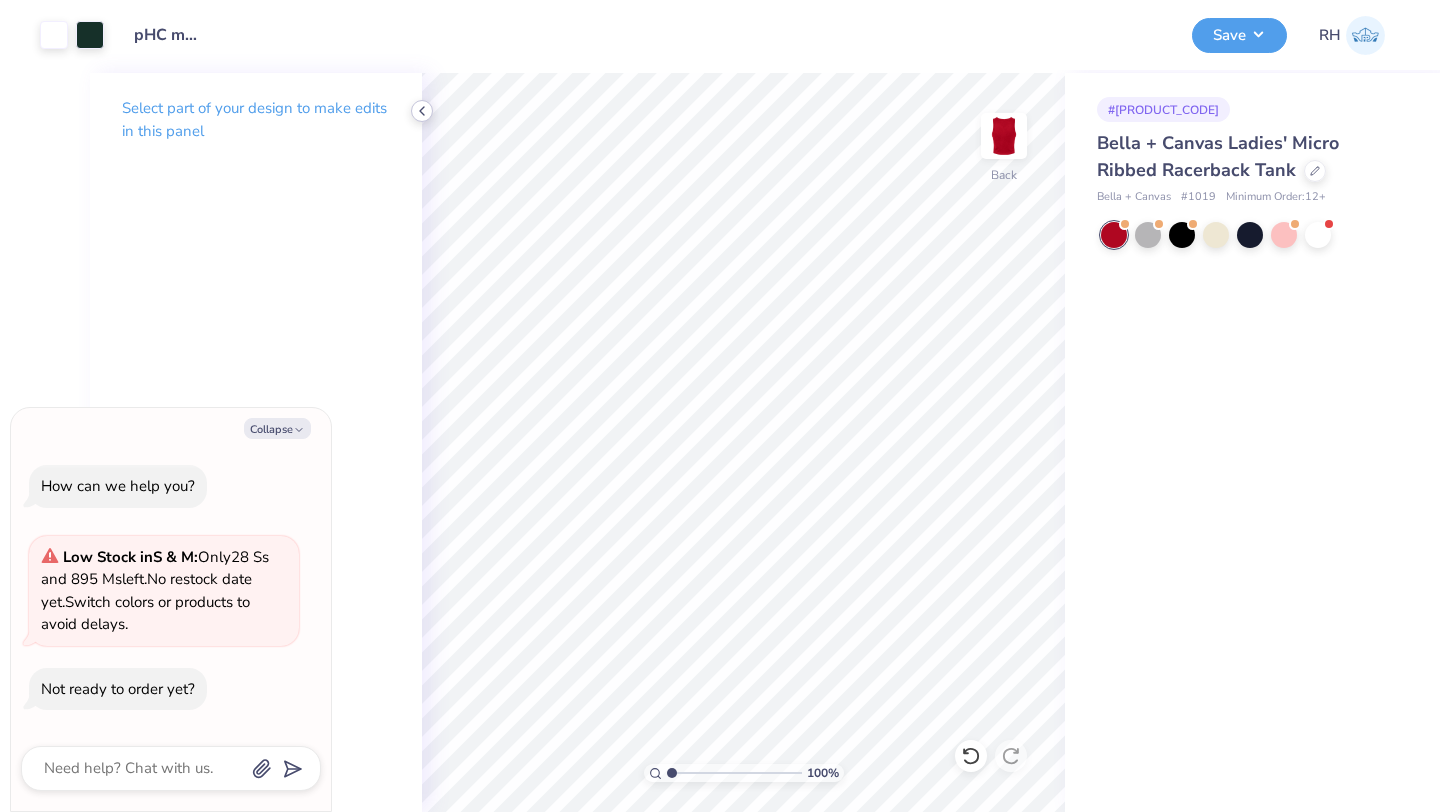 click 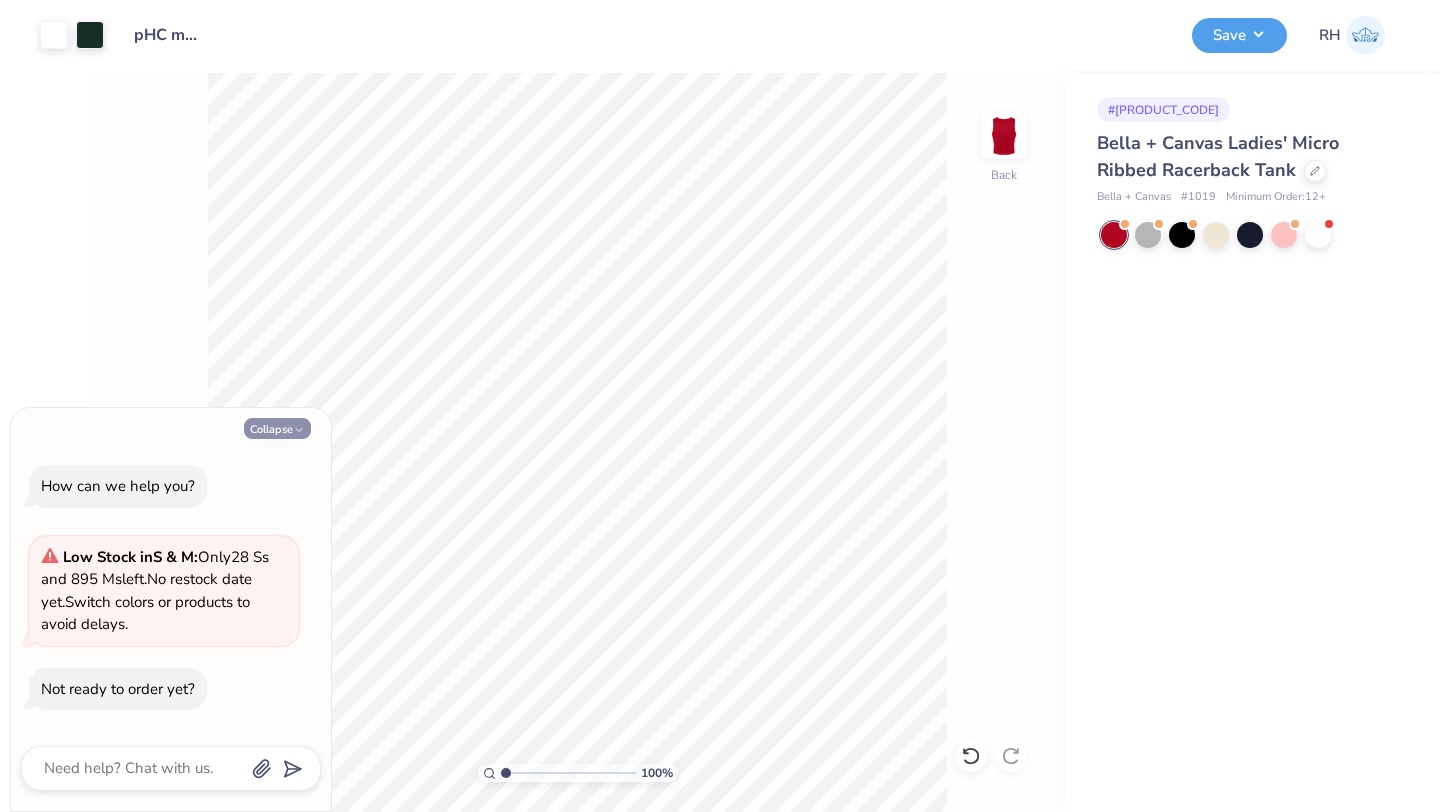 click on "Collapse" at bounding box center (277, 428) 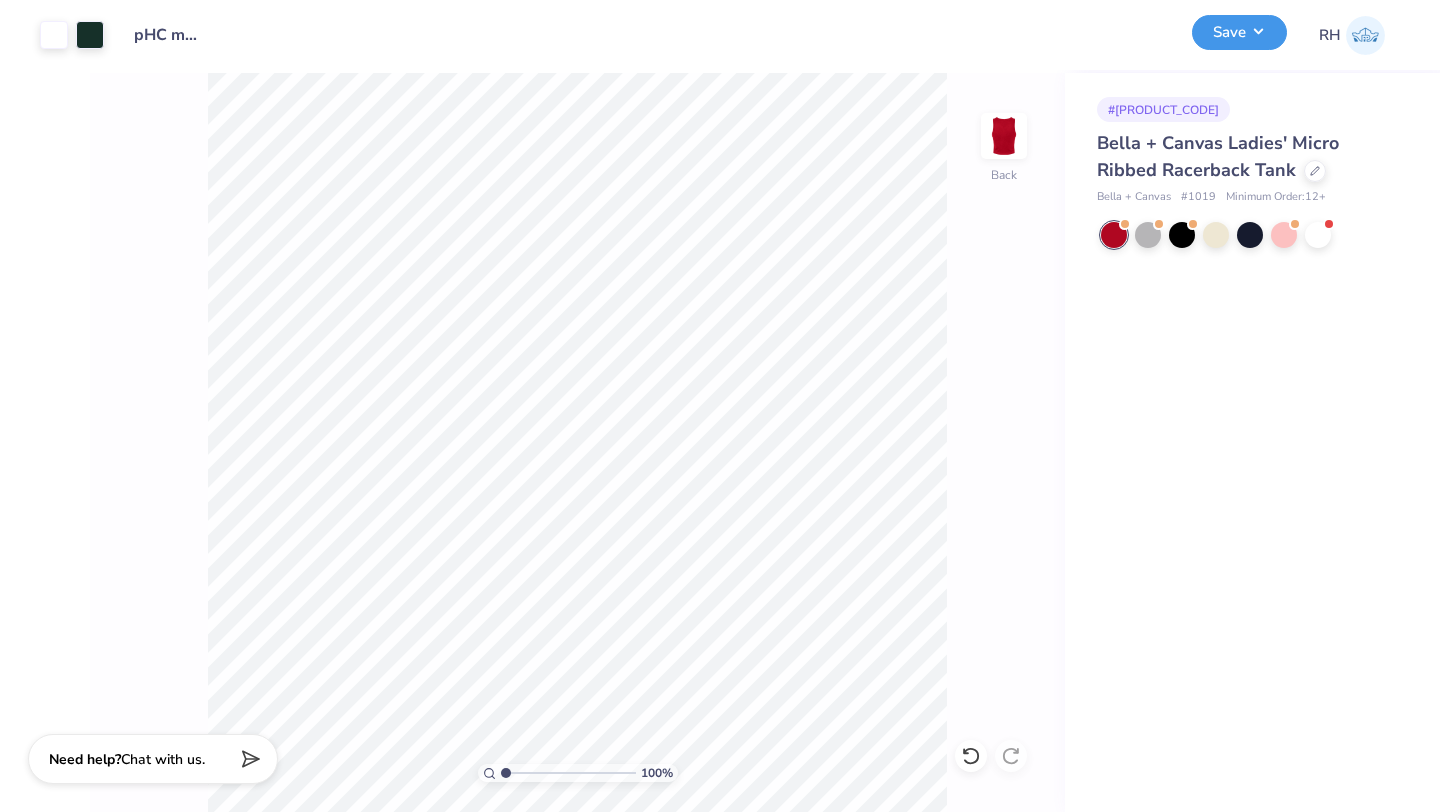 click on "Save" at bounding box center (1239, 32) 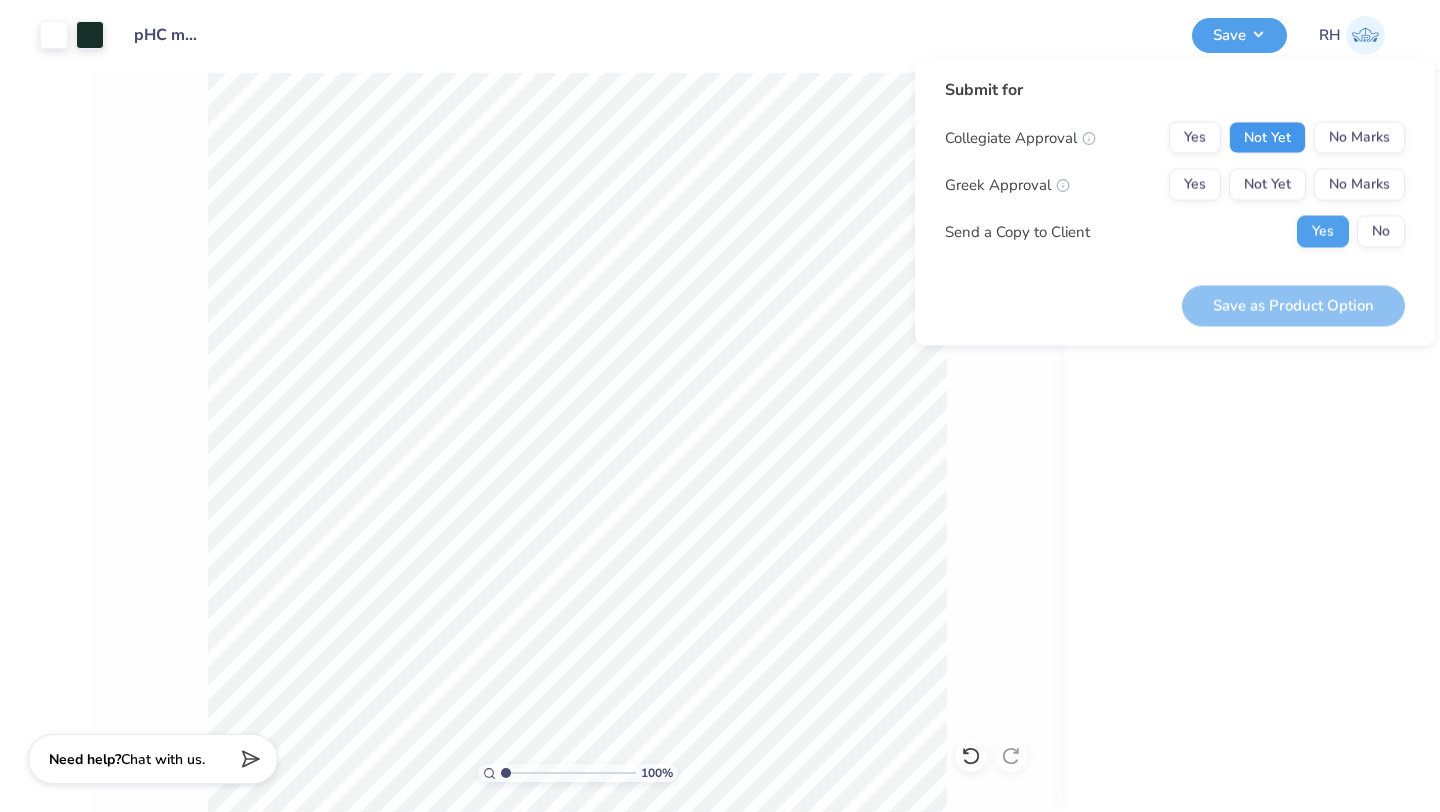 click on "Not Yet" at bounding box center [1267, 138] 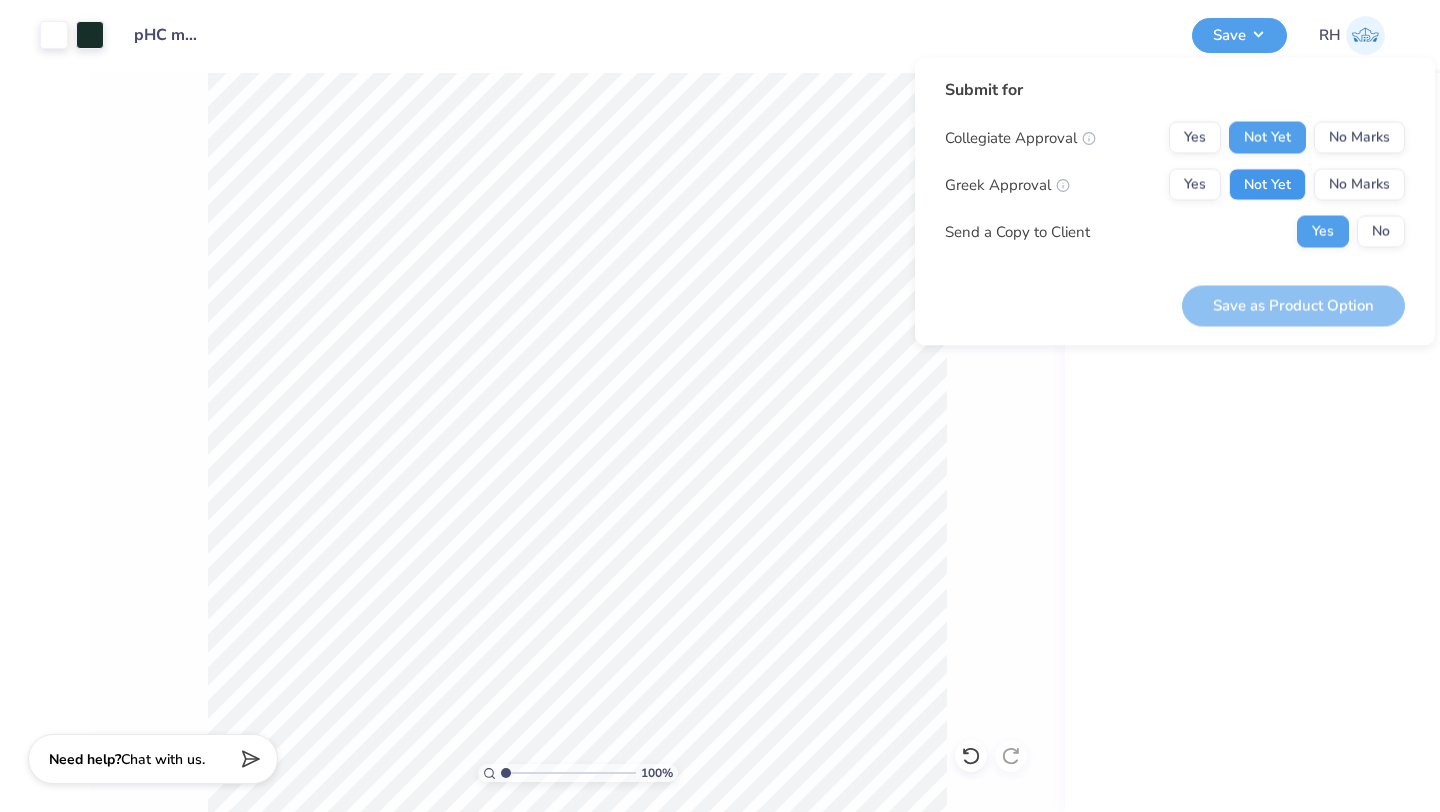 click on "Not Yet" at bounding box center (1267, 185) 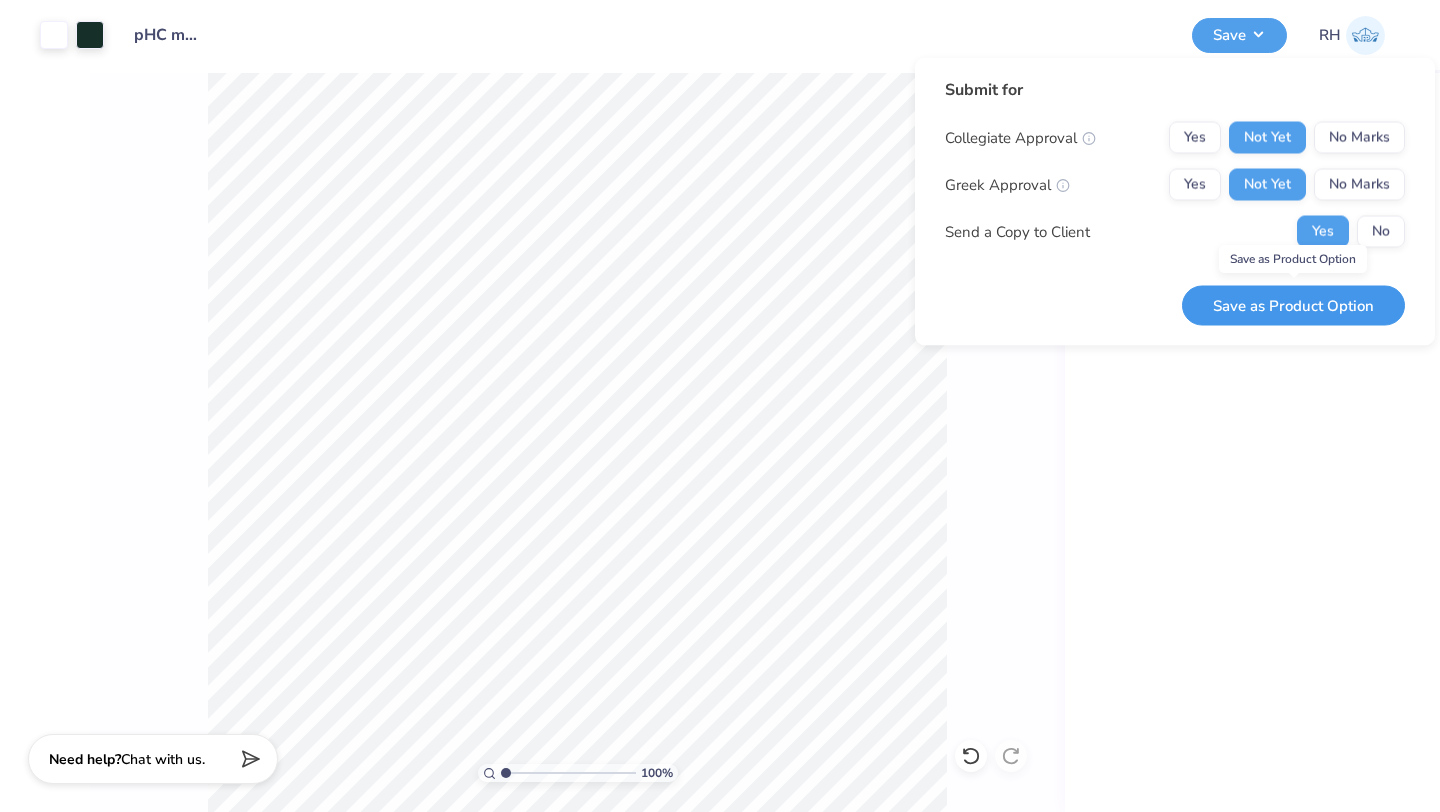 click on "Save as Product Option" at bounding box center [1293, 305] 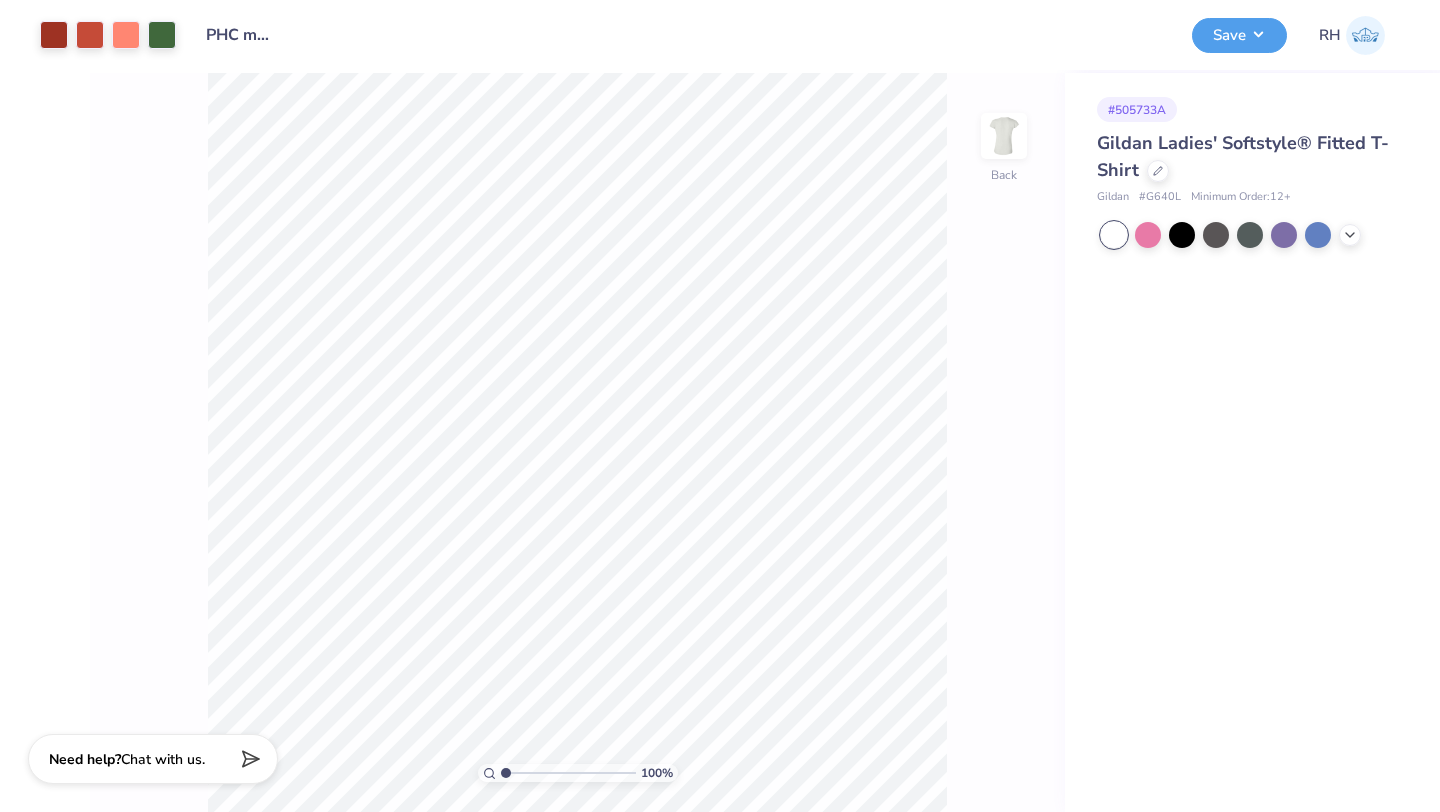 scroll, scrollTop: 0, scrollLeft: 0, axis: both 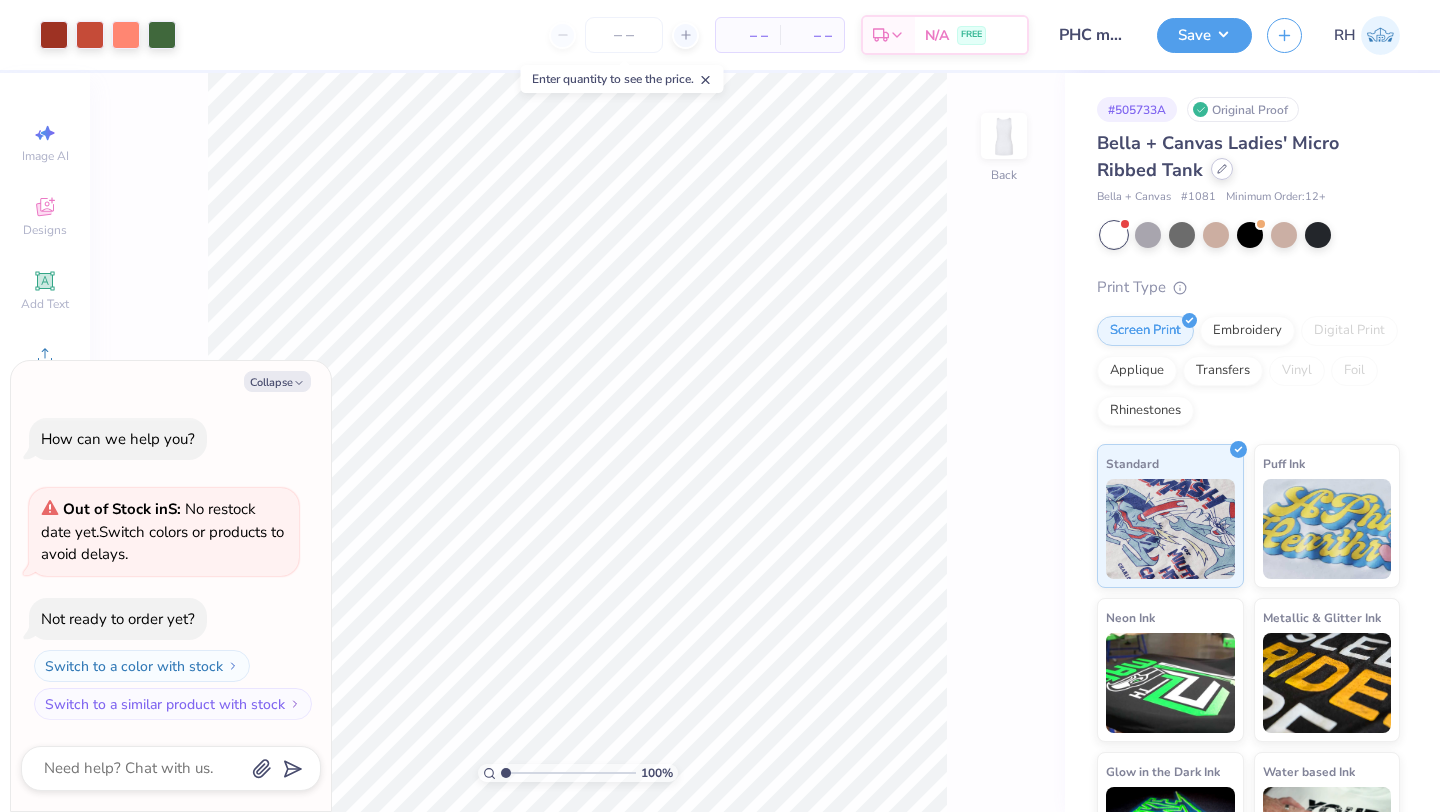 click 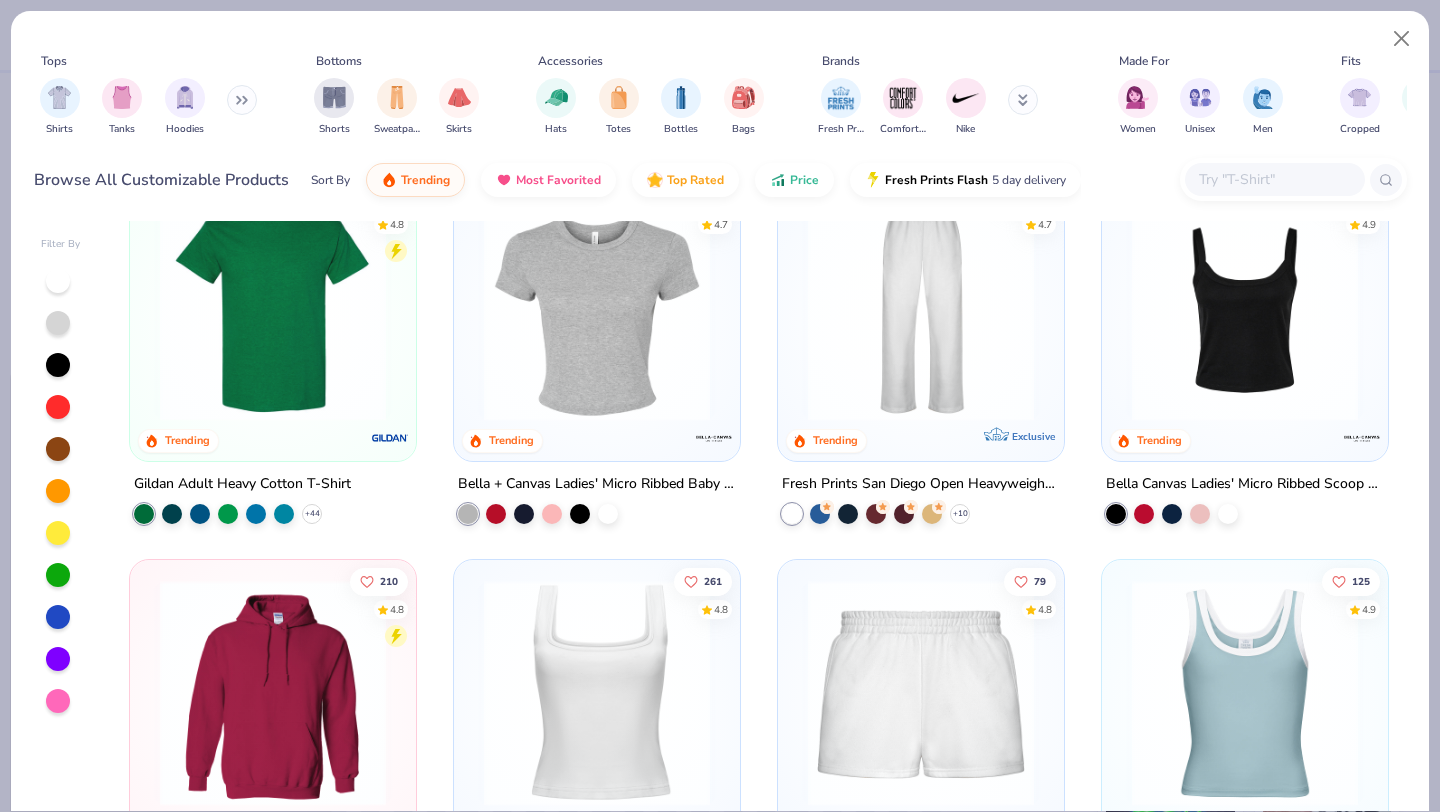 scroll, scrollTop: 450, scrollLeft: 0, axis: vertical 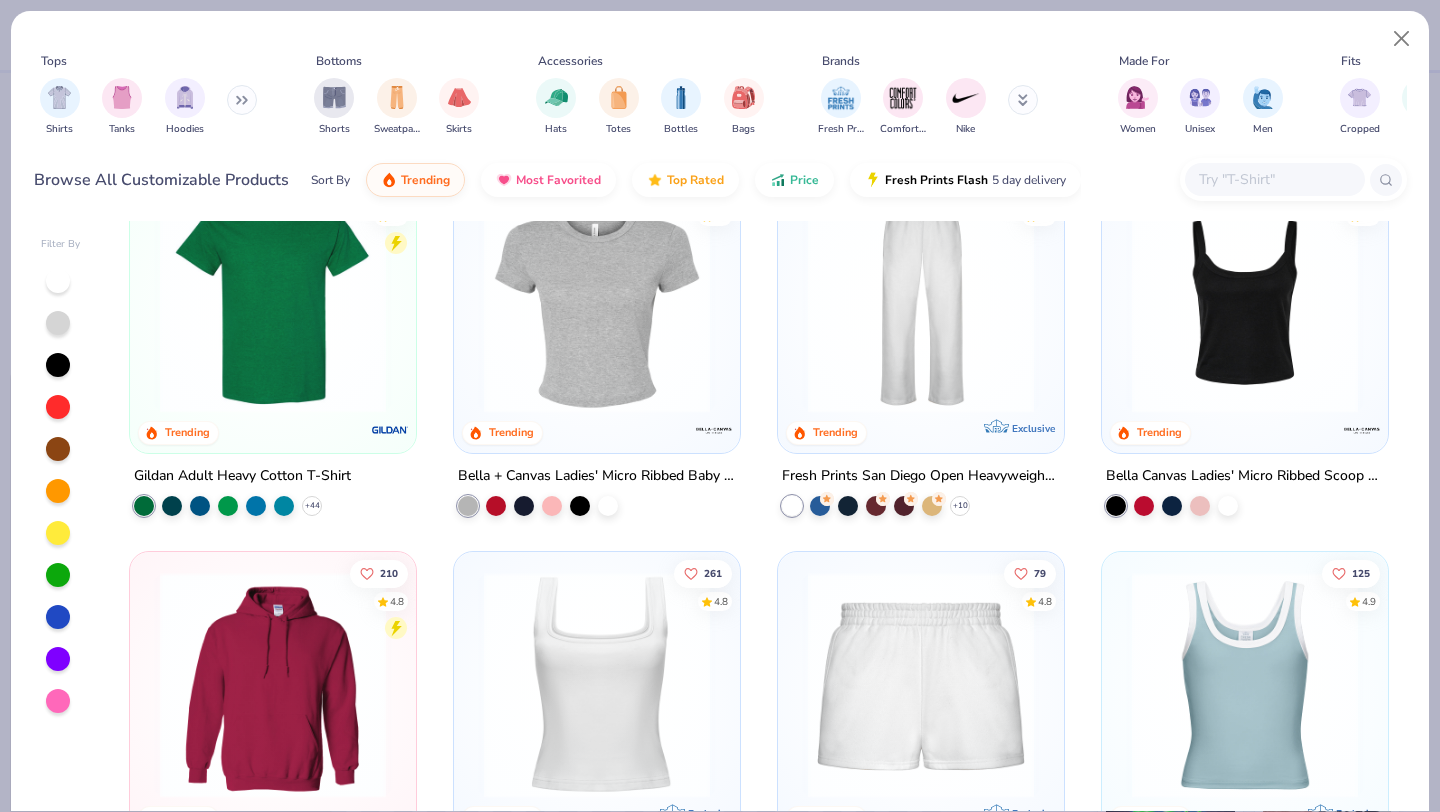 click at bounding box center (1245, 300) 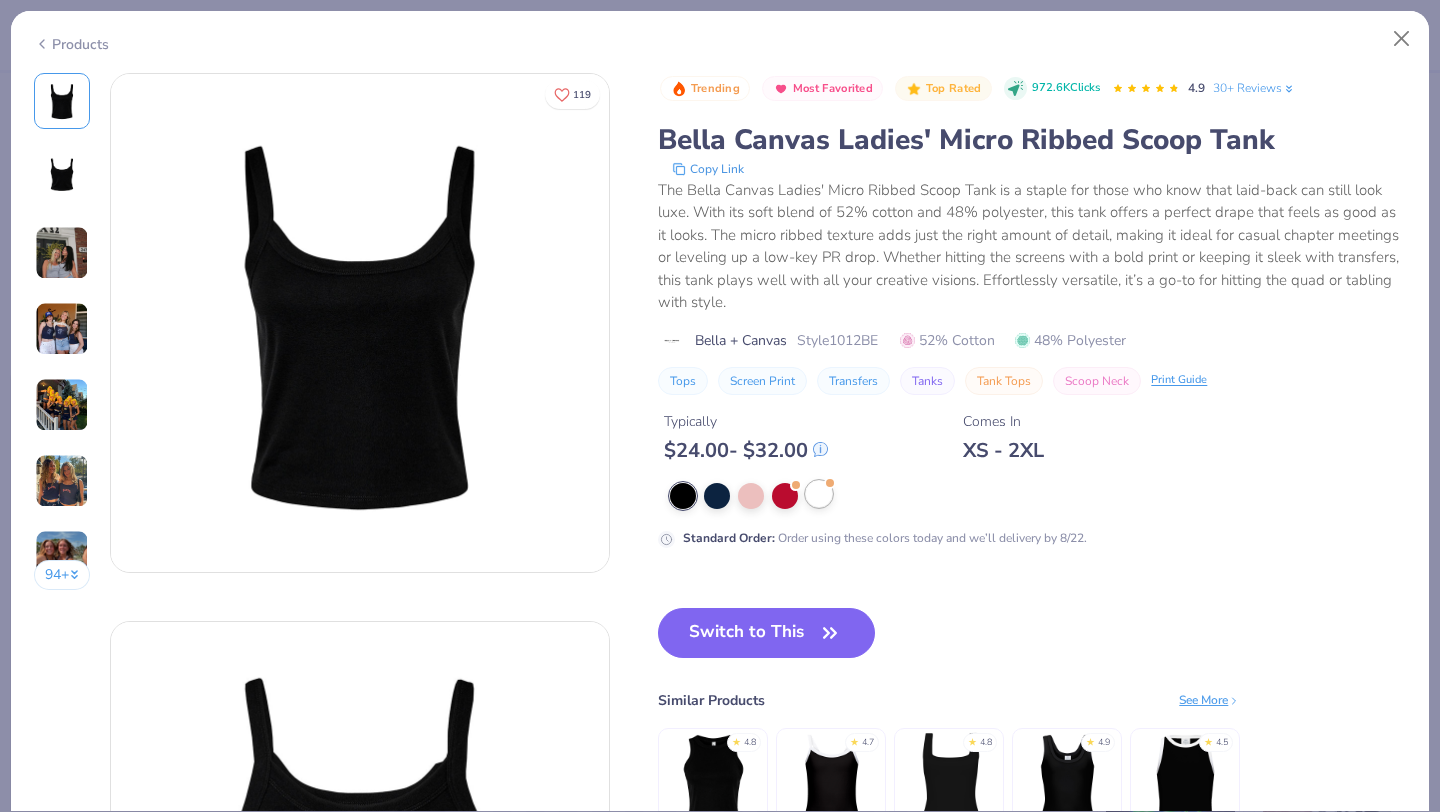 click at bounding box center [819, 494] 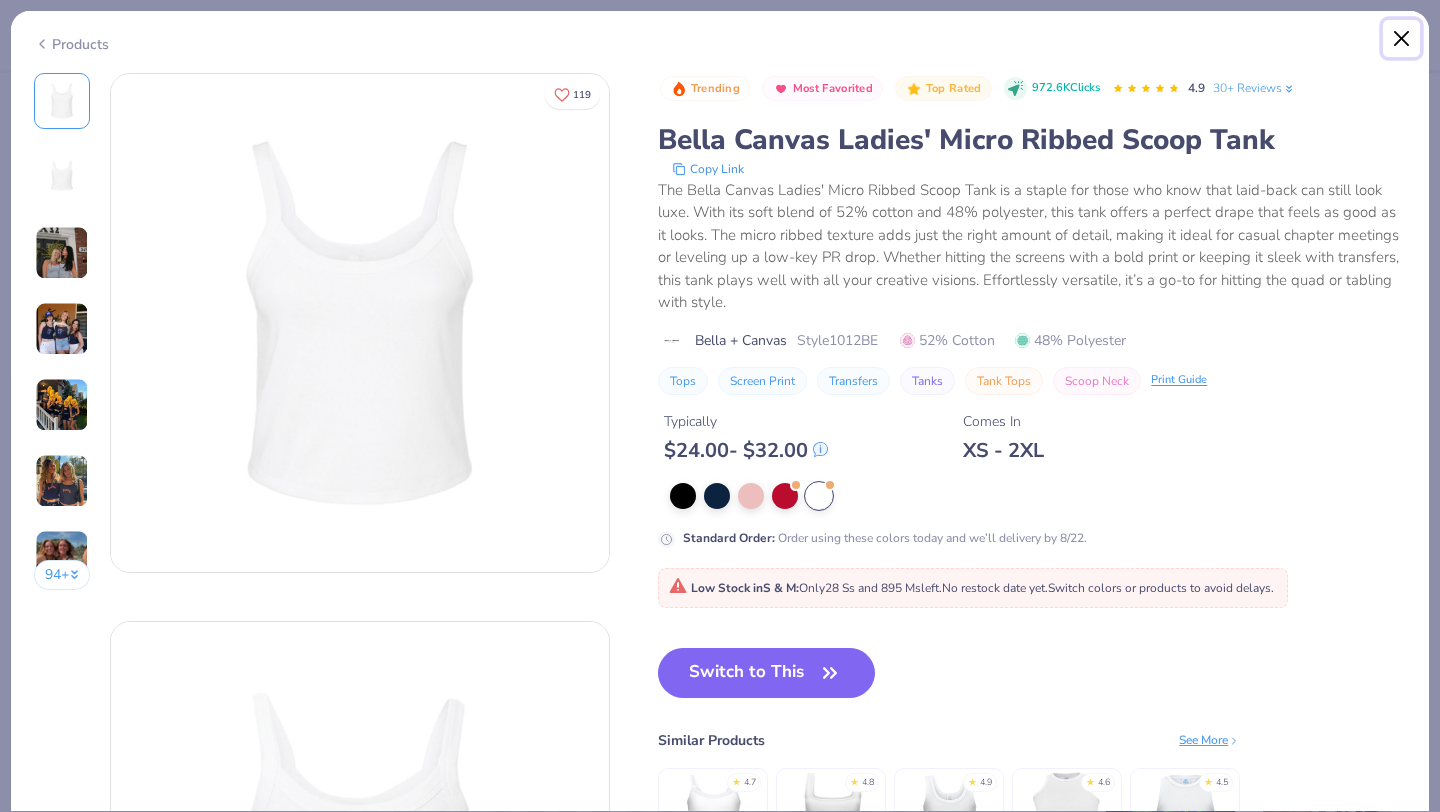 click at bounding box center (1402, 39) 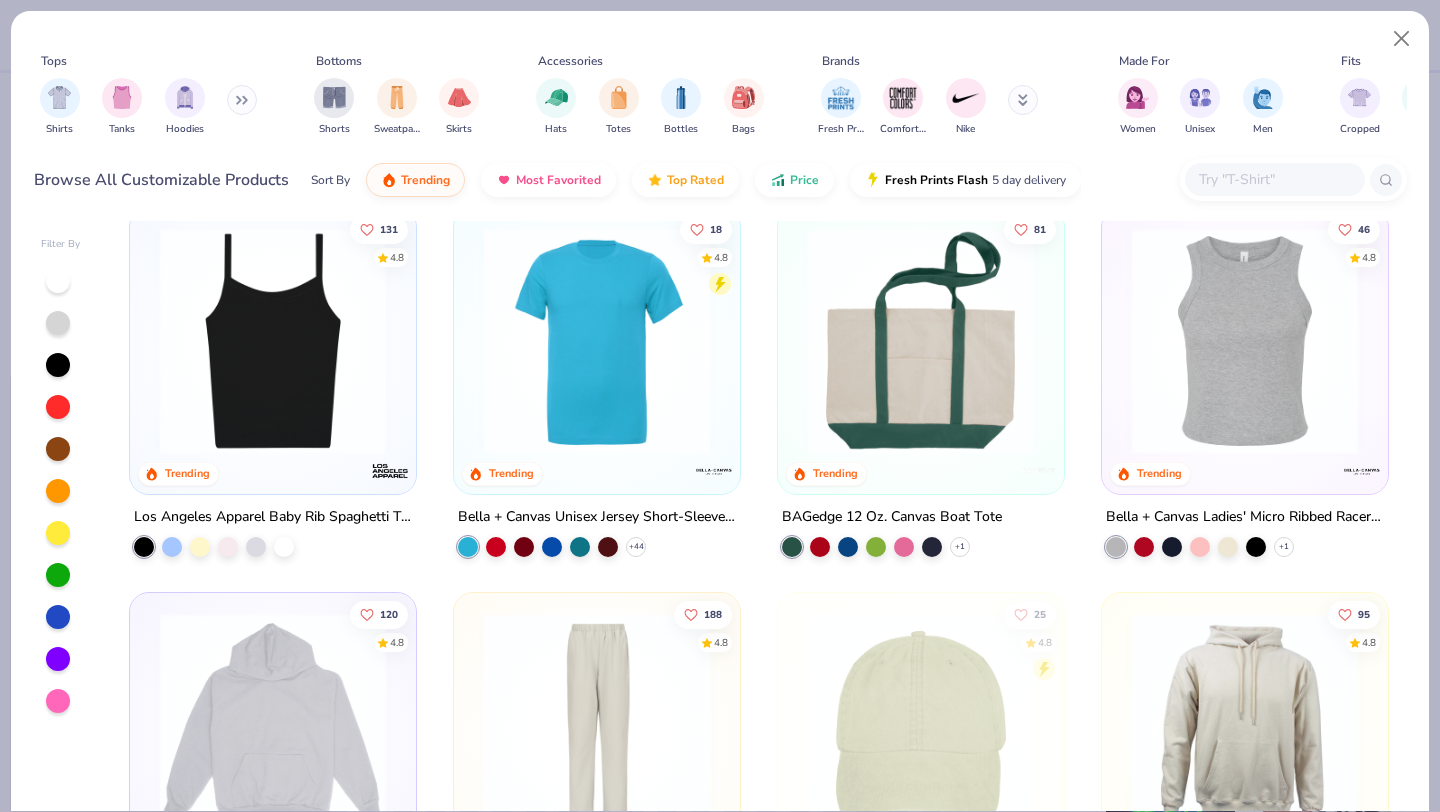 scroll, scrollTop: 1953, scrollLeft: 0, axis: vertical 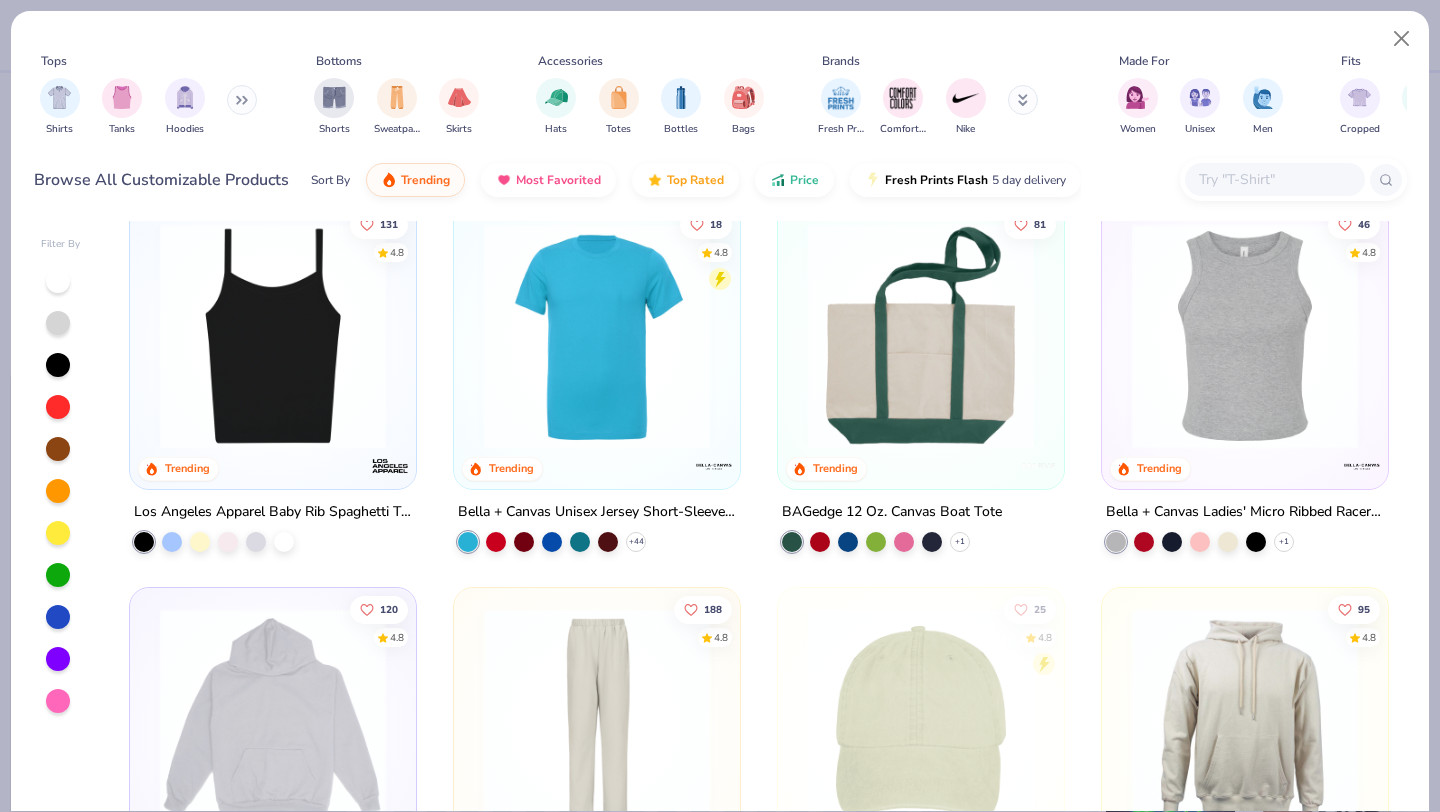 click at bounding box center [1245, 336] 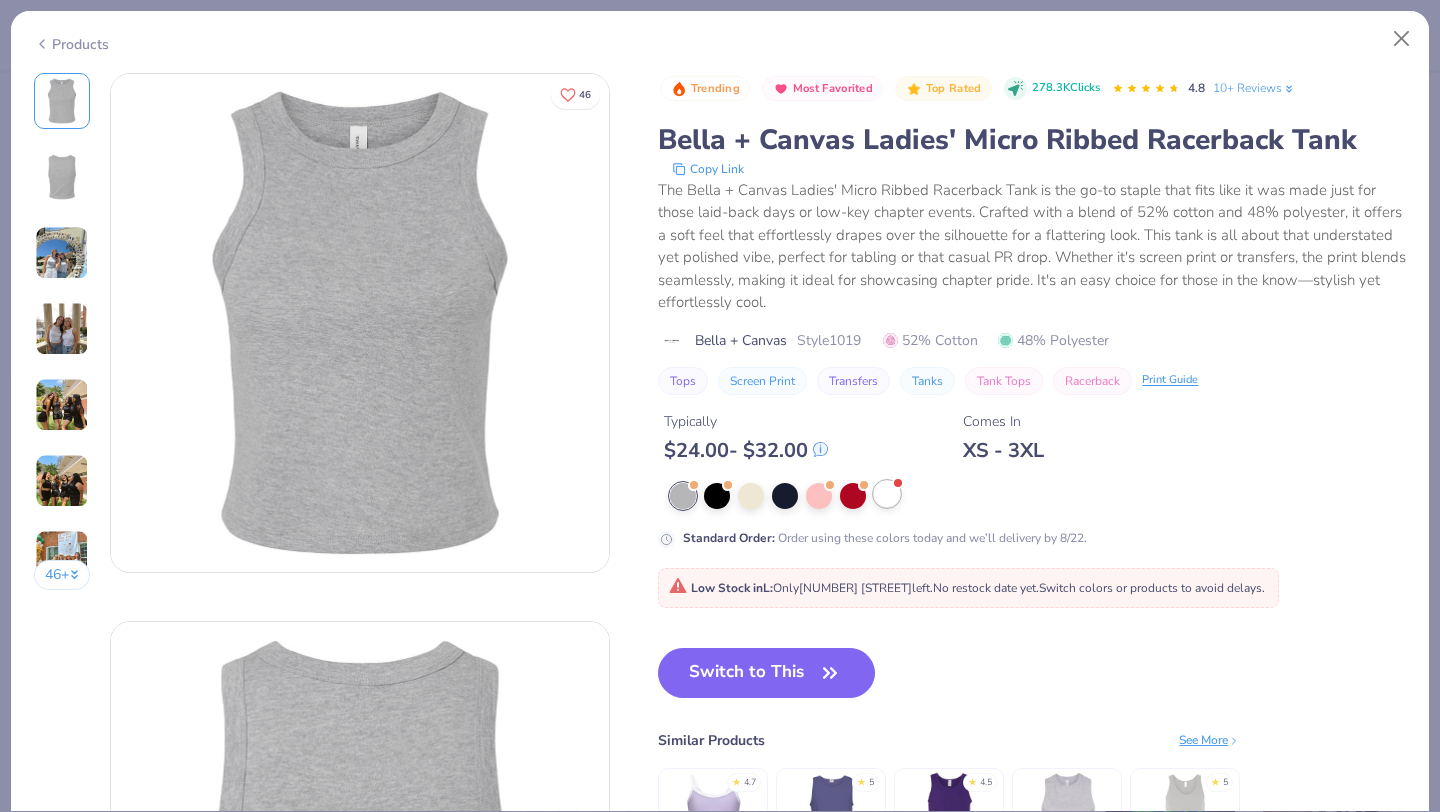 click at bounding box center [887, 494] 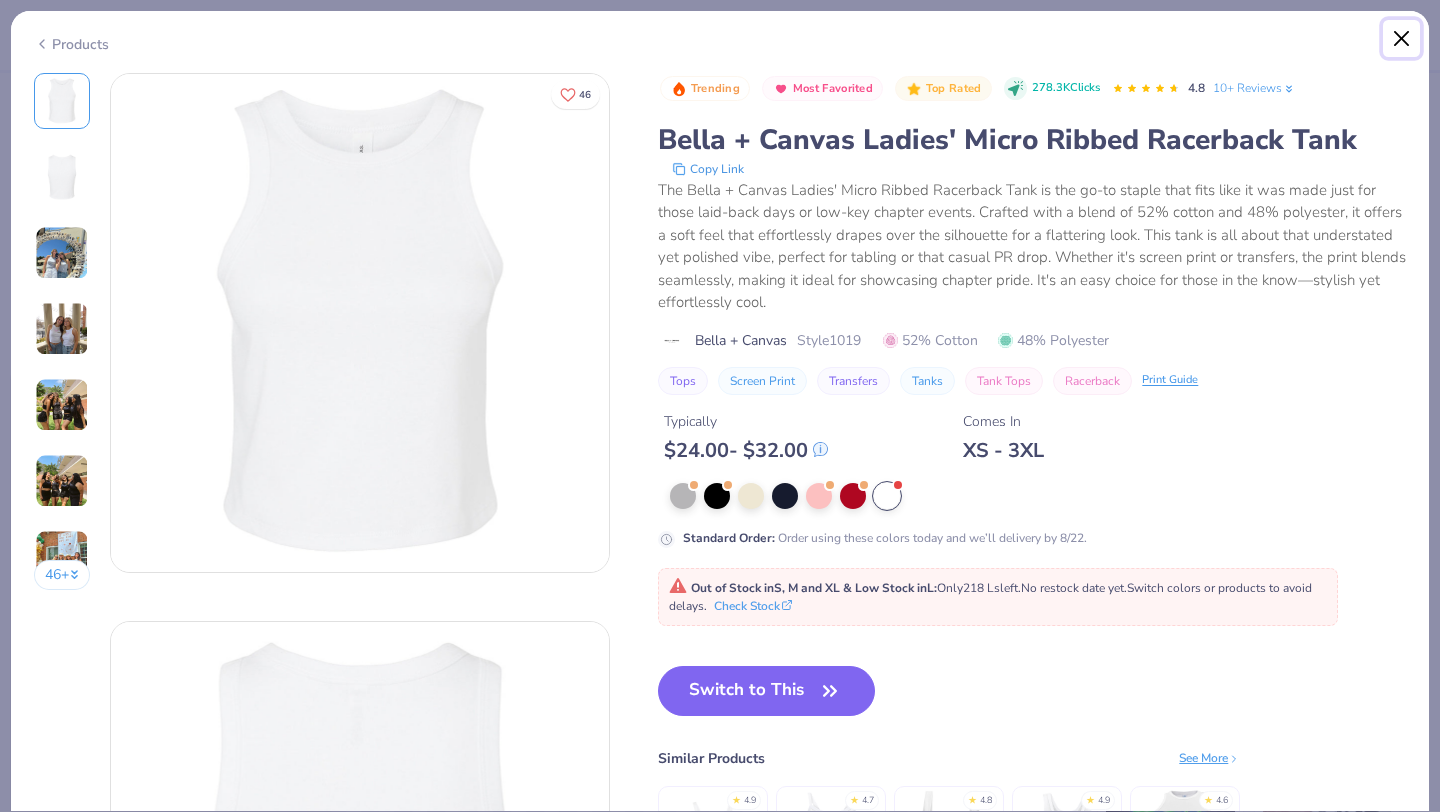 click at bounding box center (1402, 39) 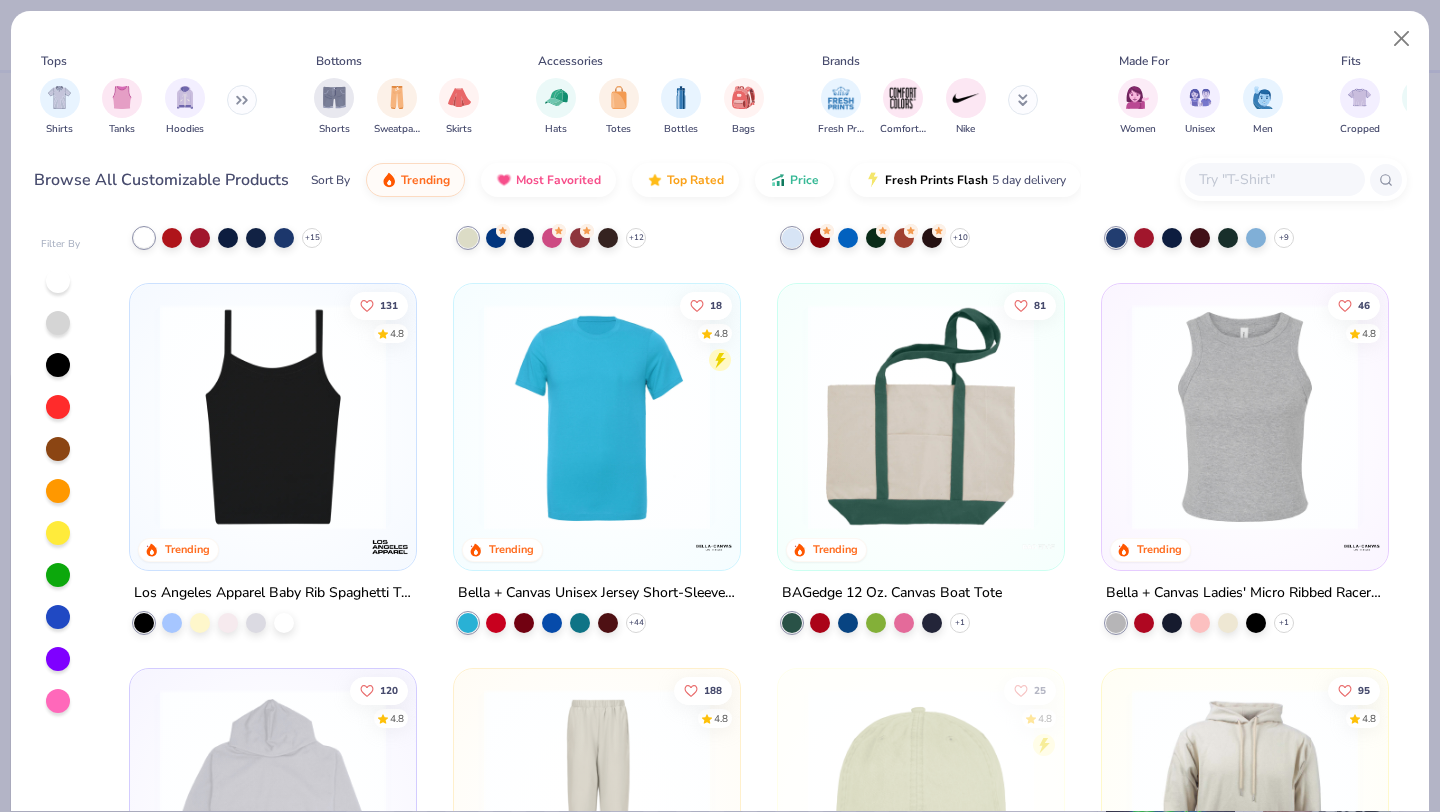 scroll, scrollTop: 1873, scrollLeft: 0, axis: vertical 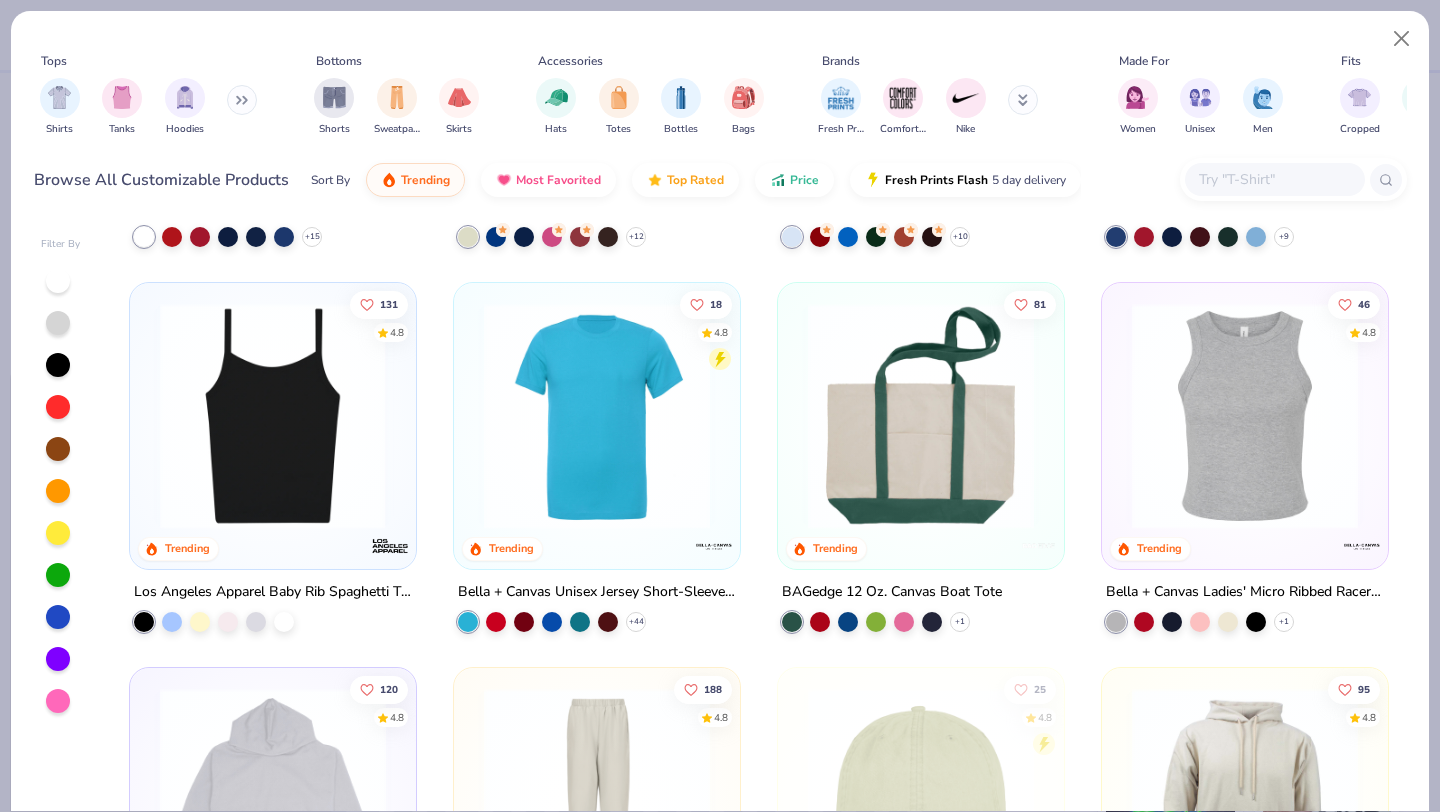 click at bounding box center [28, 416] 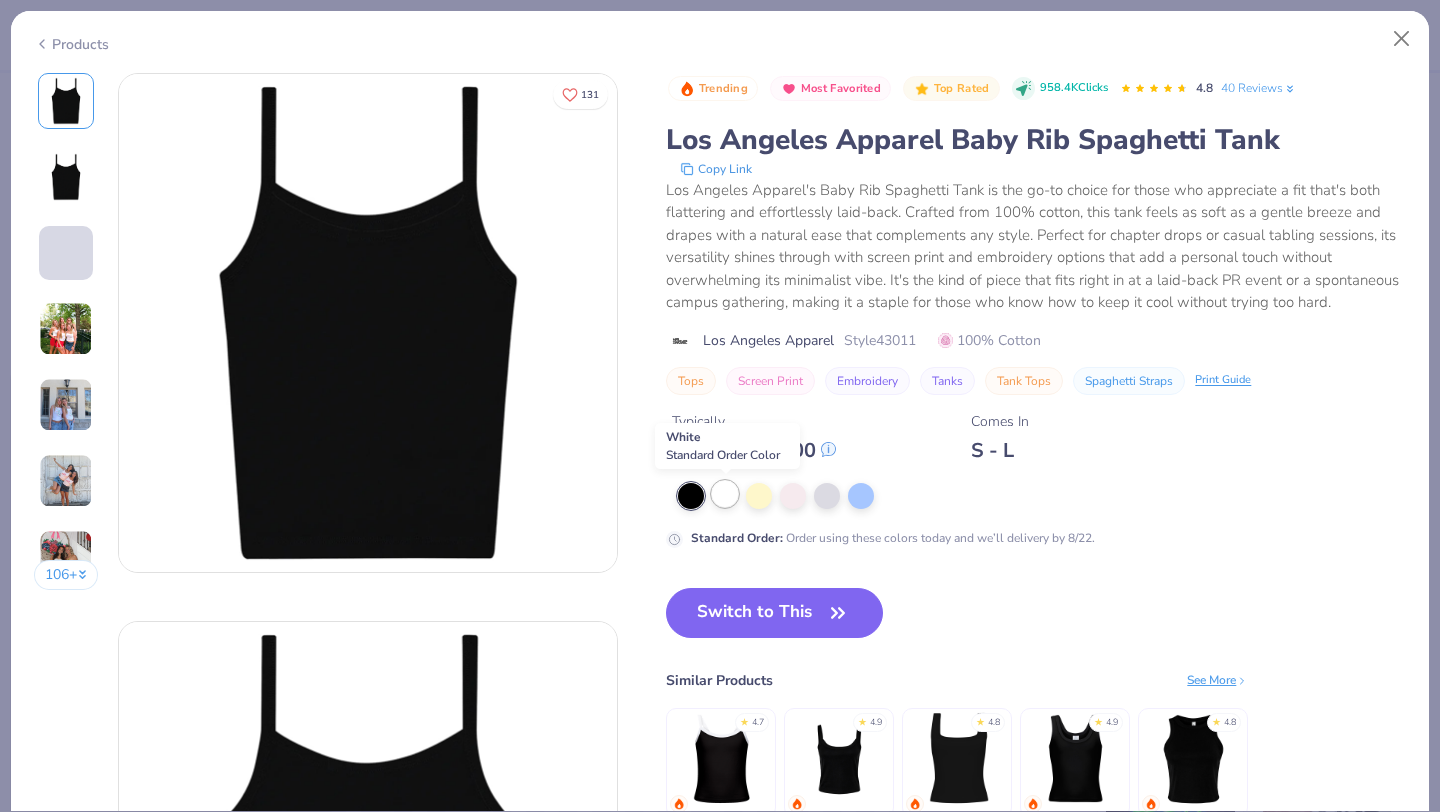 click at bounding box center (725, 494) 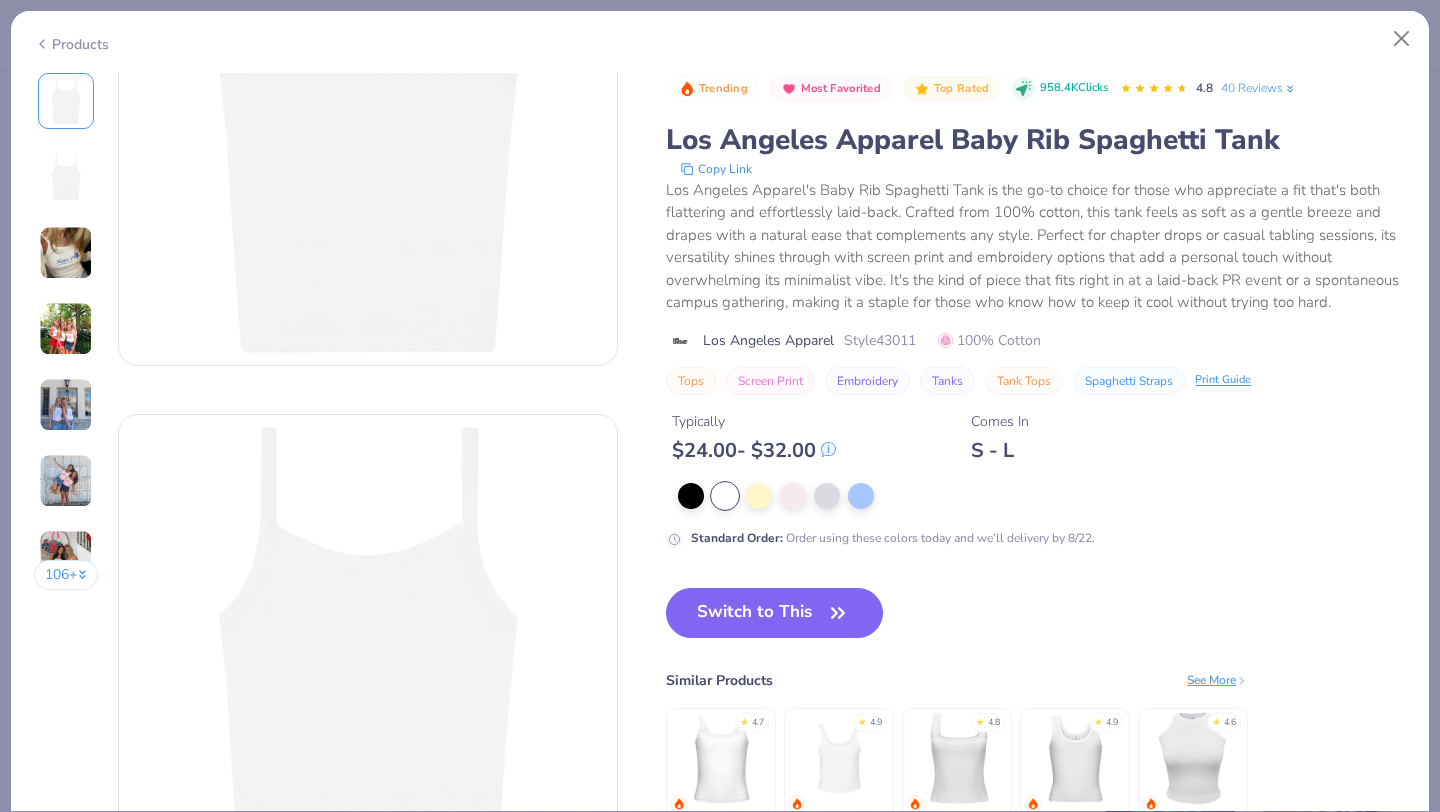 scroll, scrollTop: 206, scrollLeft: 0, axis: vertical 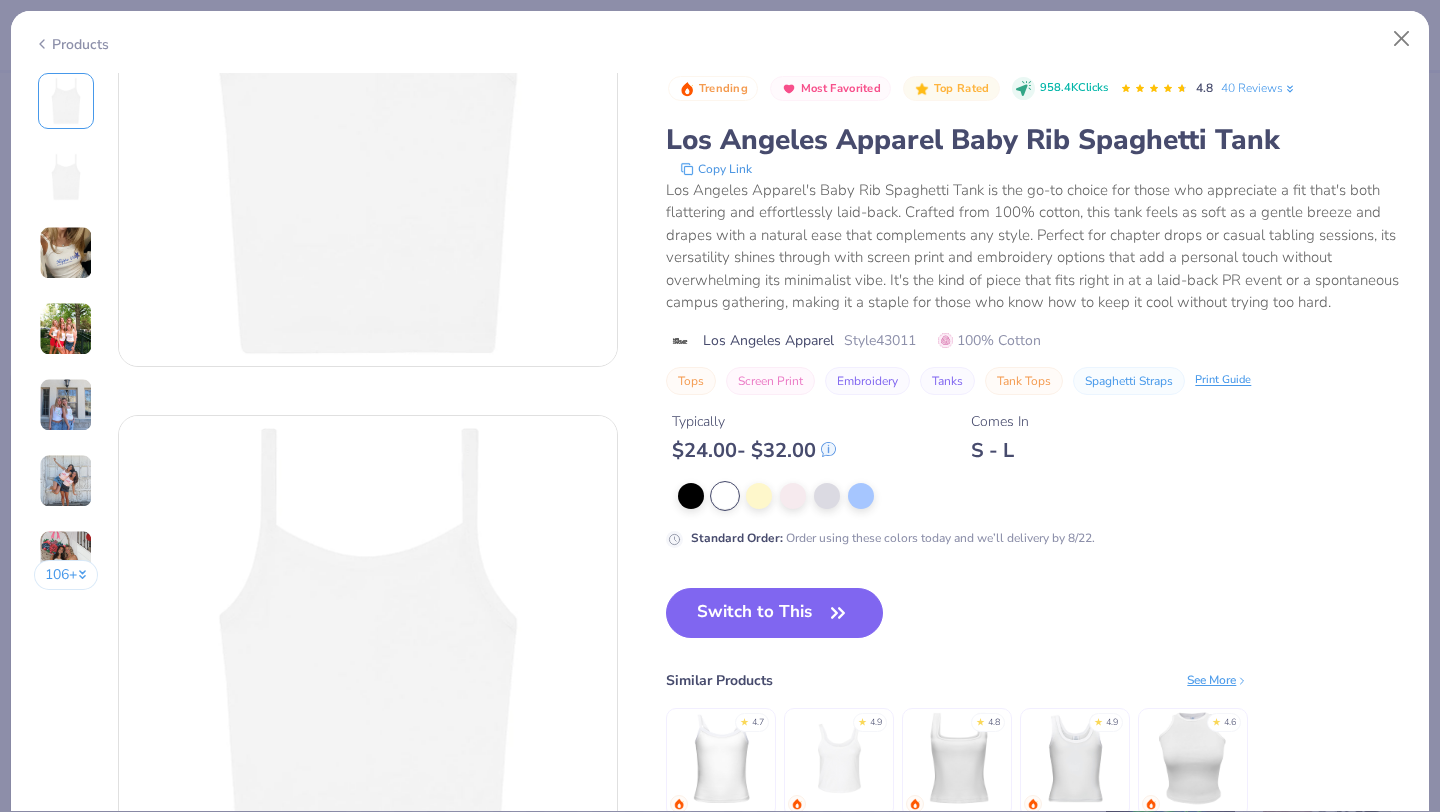 click at bounding box center (1075, 758) 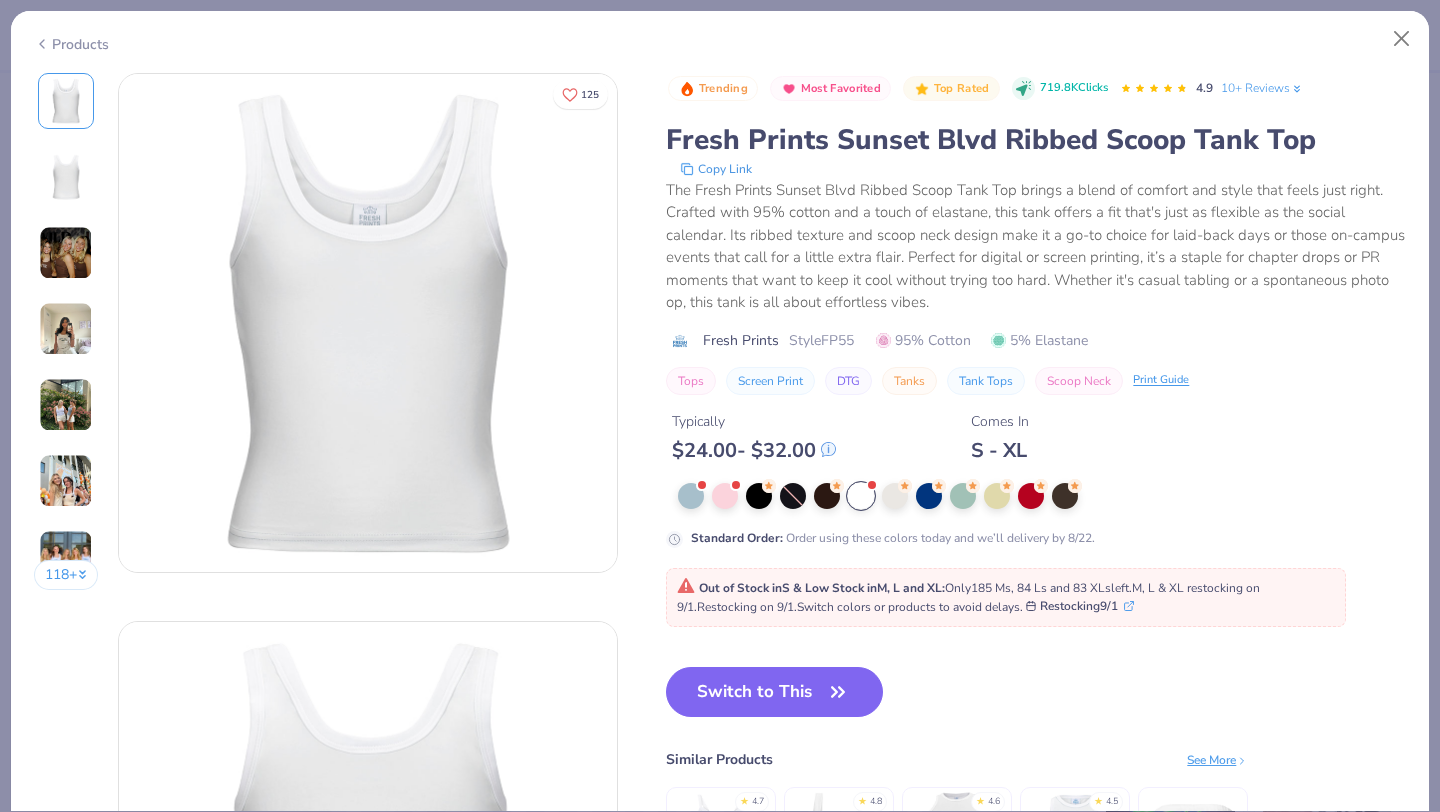 click at bounding box center [861, 496] 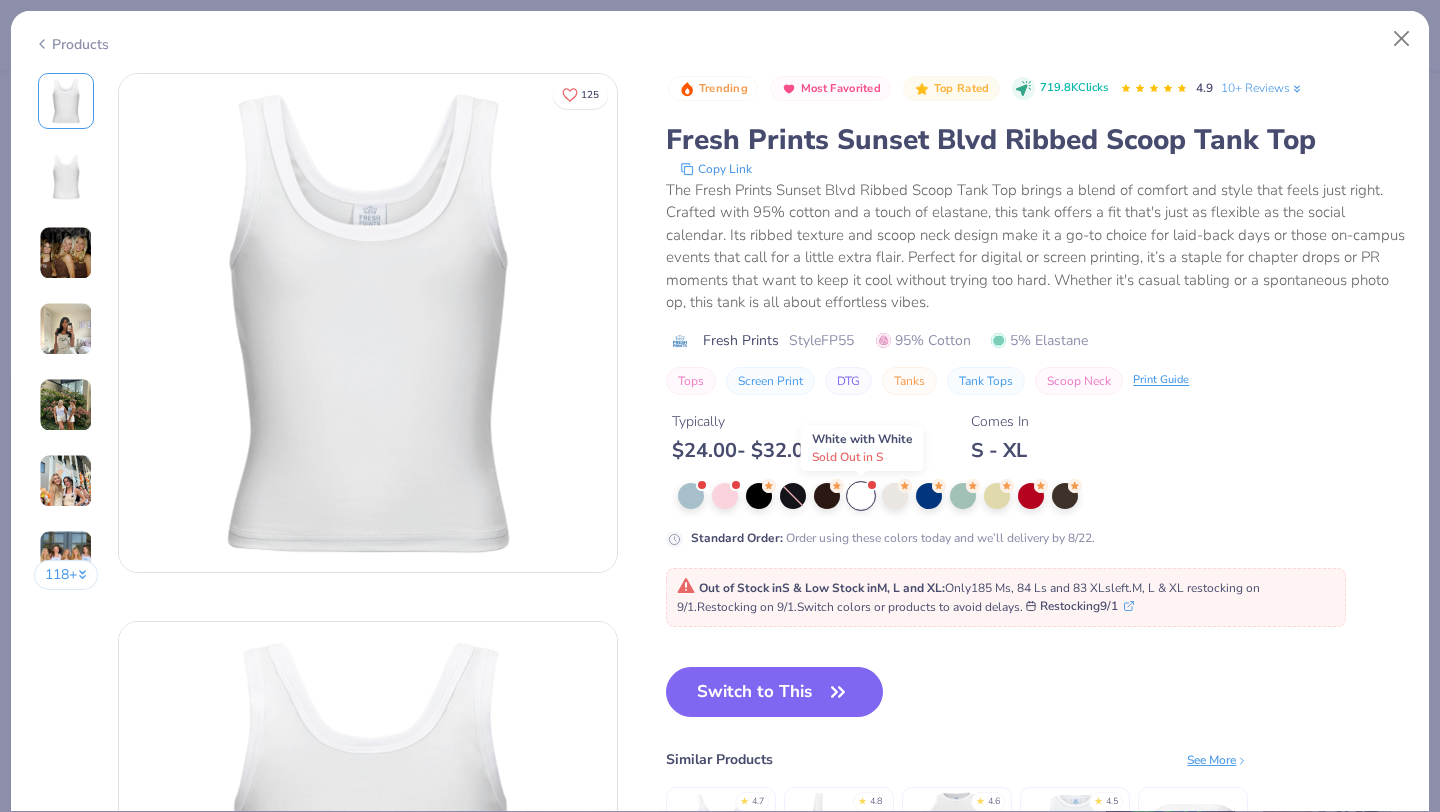 click at bounding box center [861, 496] 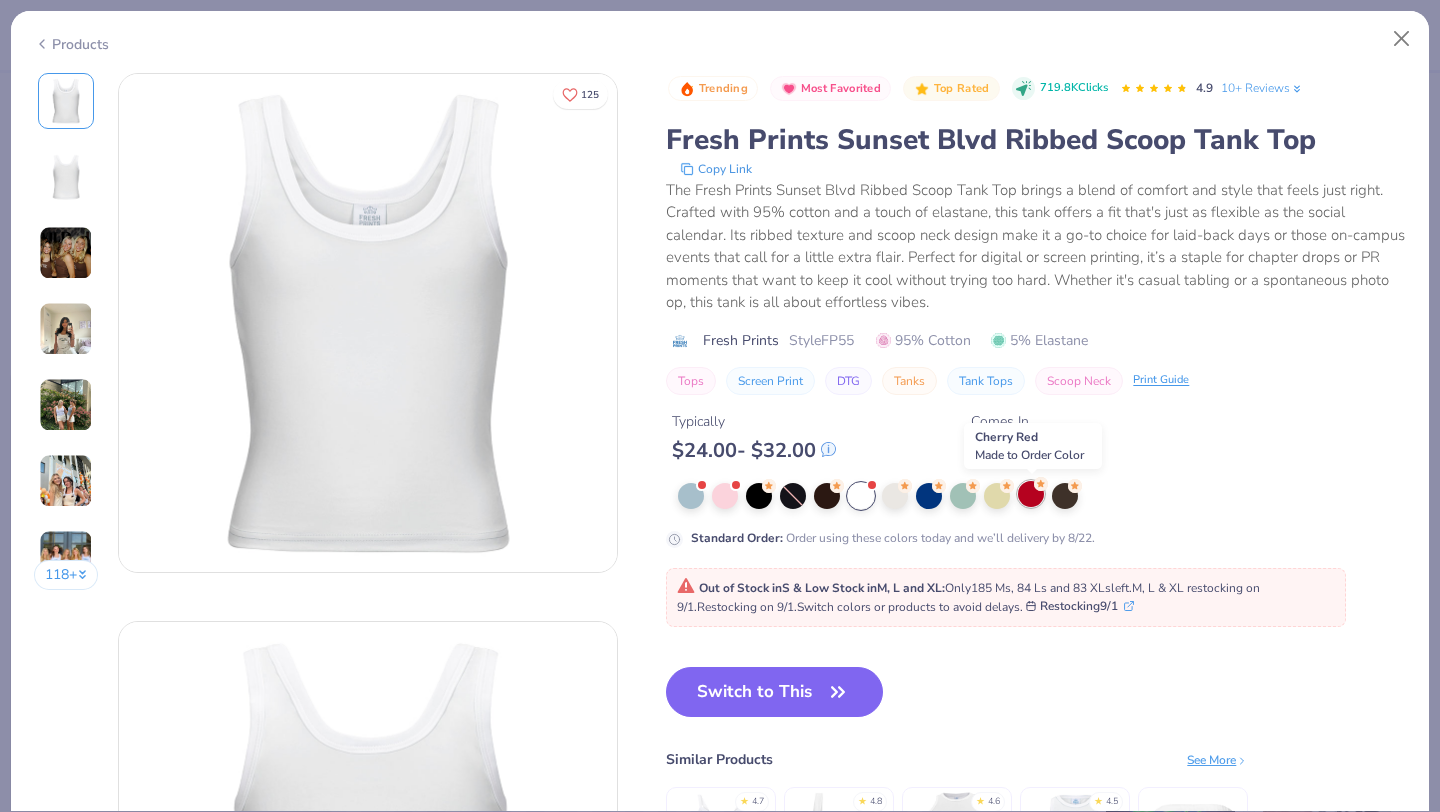 click at bounding box center [1031, 494] 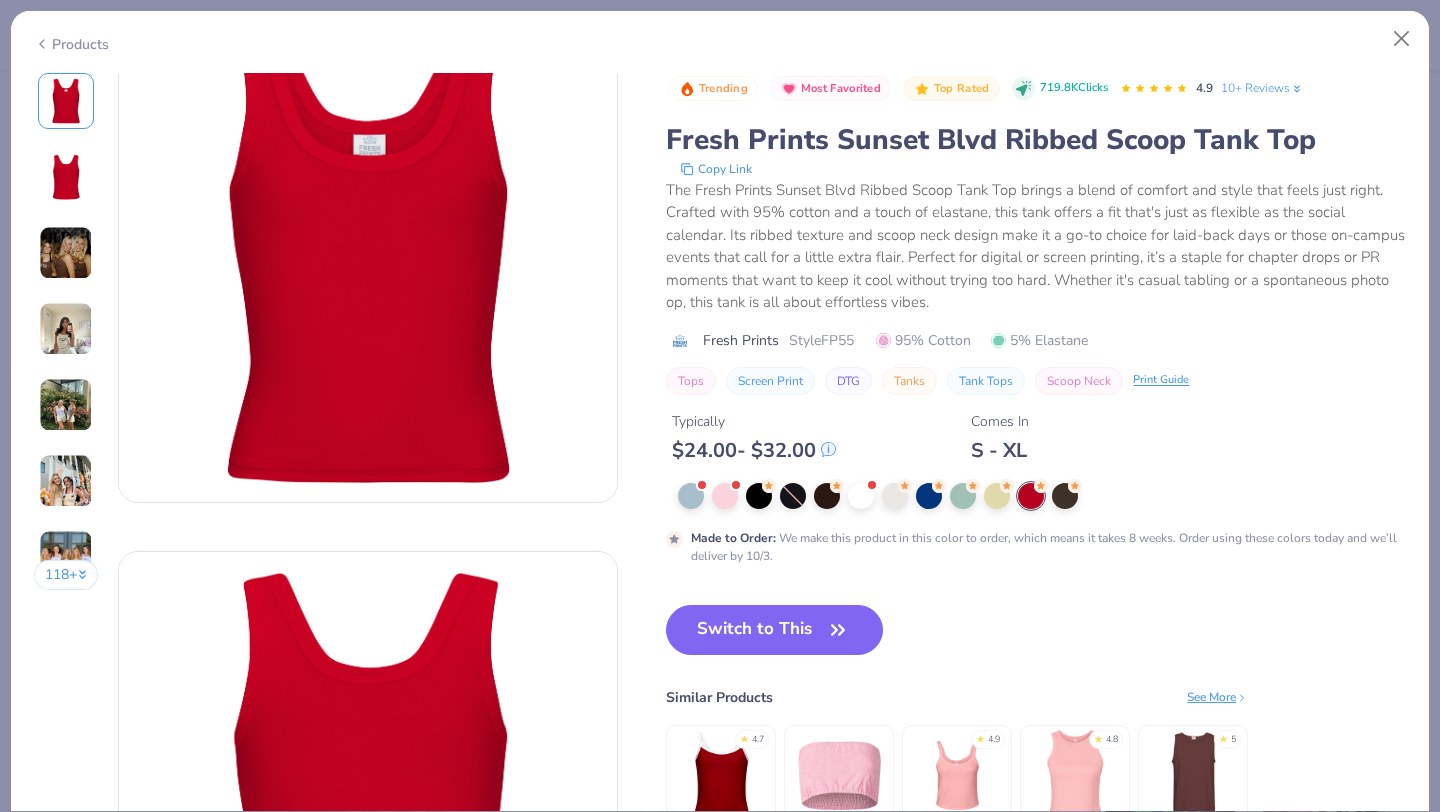 scroll, scrollTop: 69, scrollLeft: 0, axis: vertical 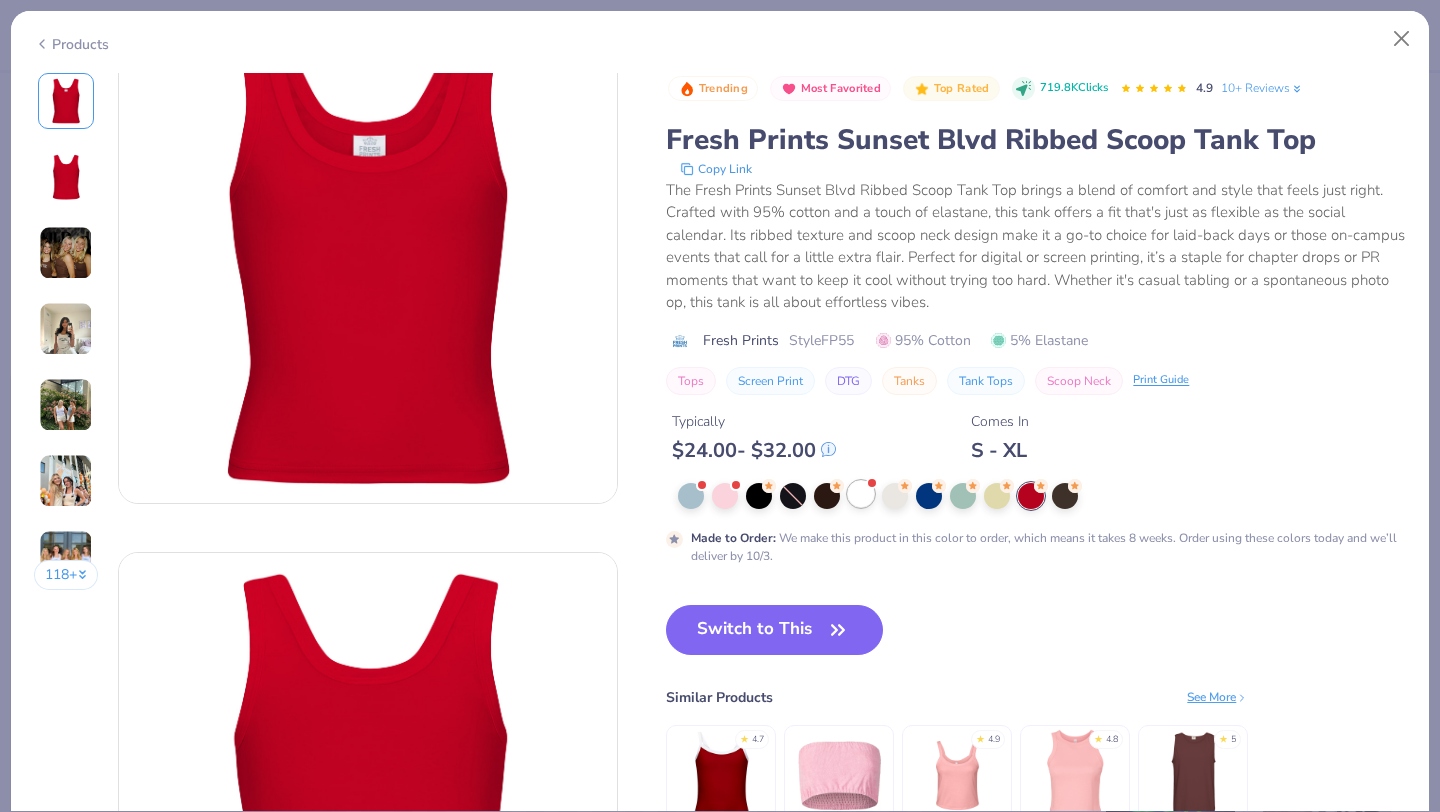 click at bounding box center [861, 494] 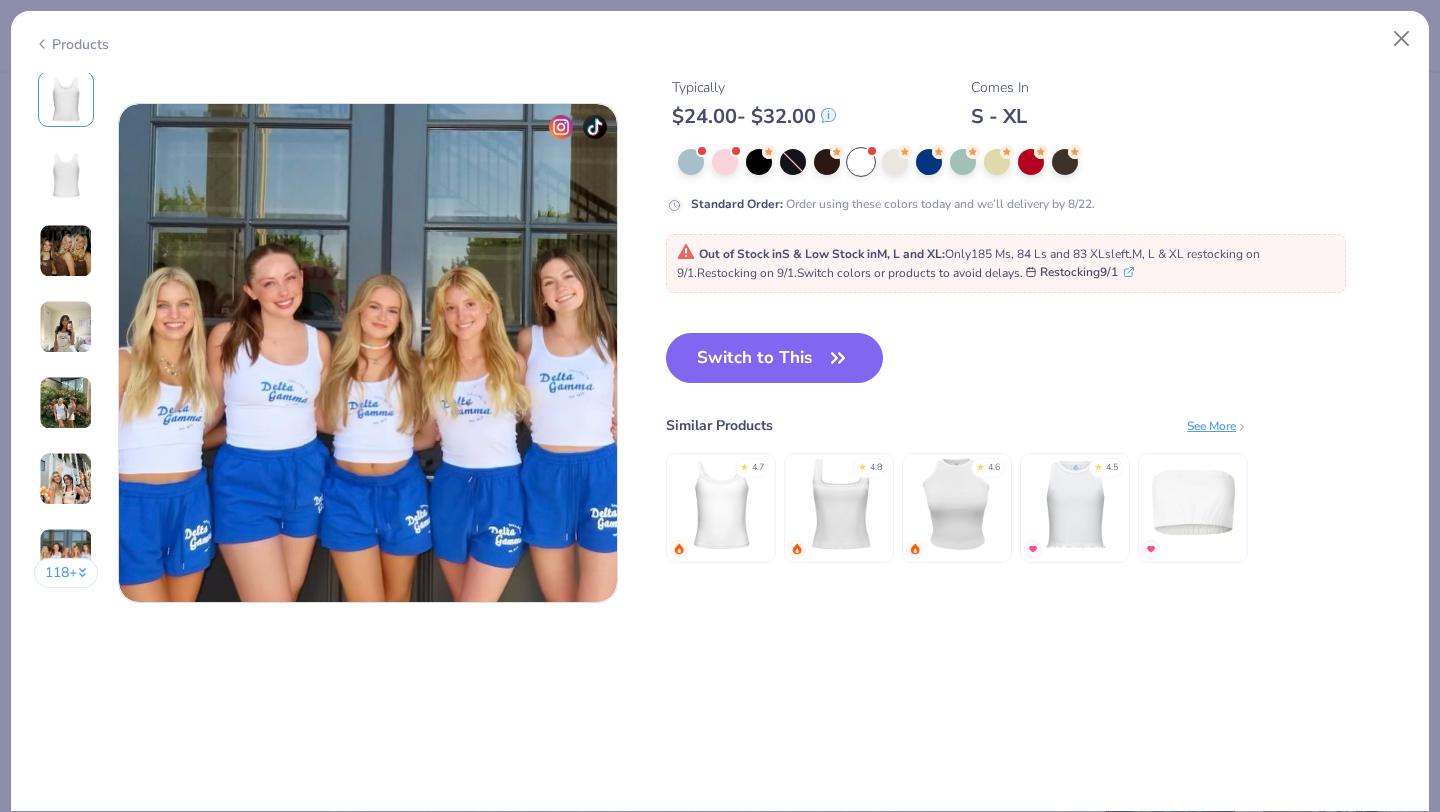 scroll, scrollTop: 3257, scrollLeft: 0, axis: vertical 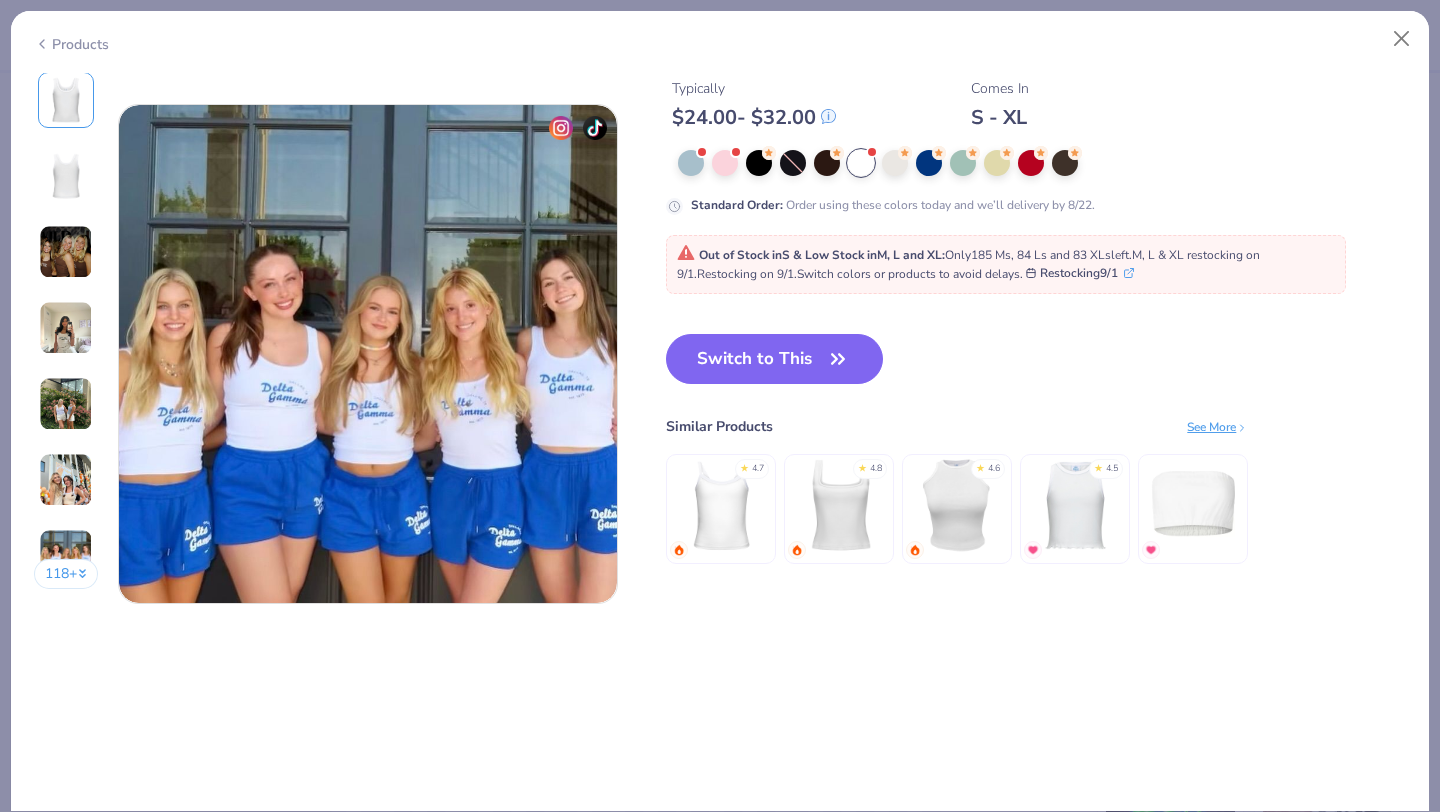 click at bounding box center (839, 504) 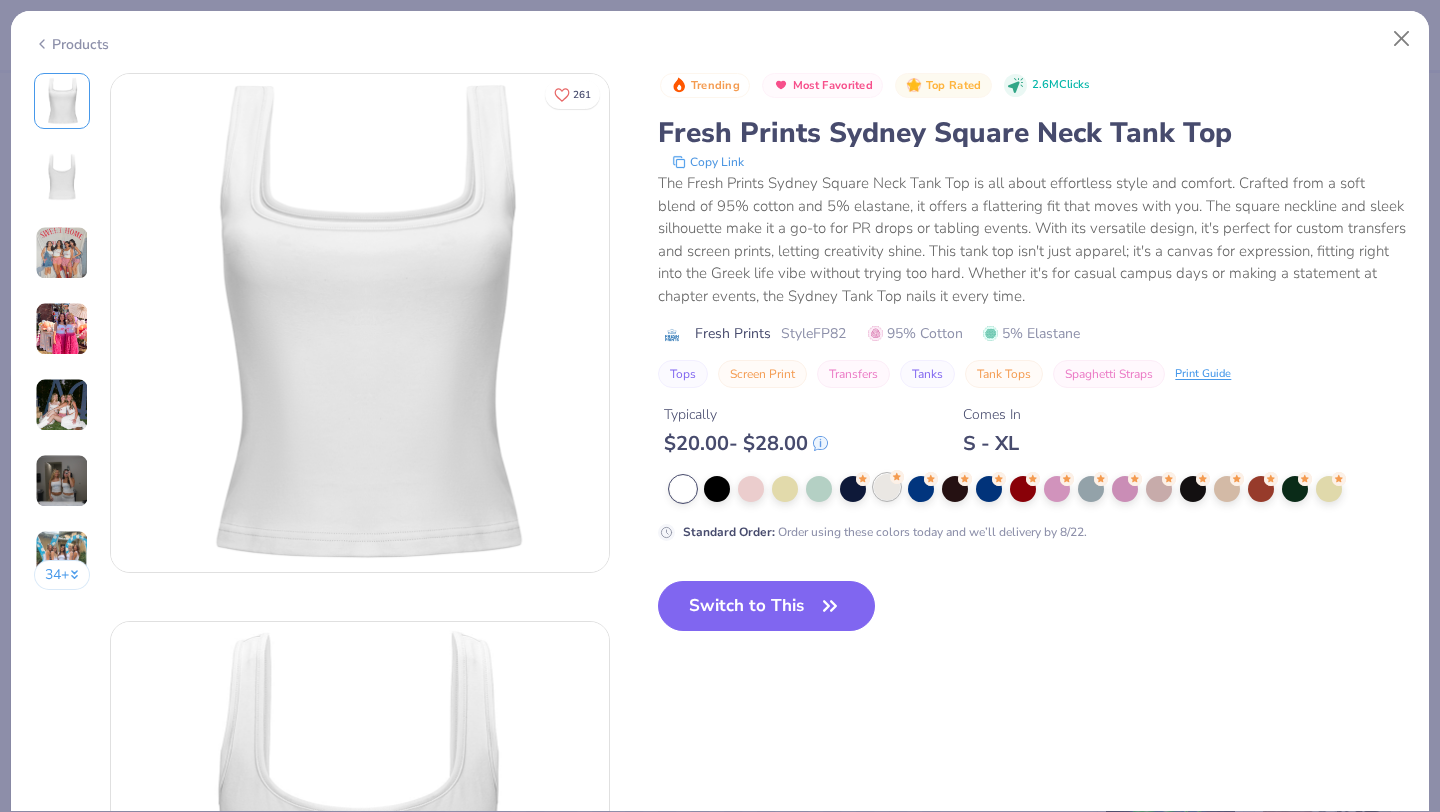 click at bounding box center (887, 487) 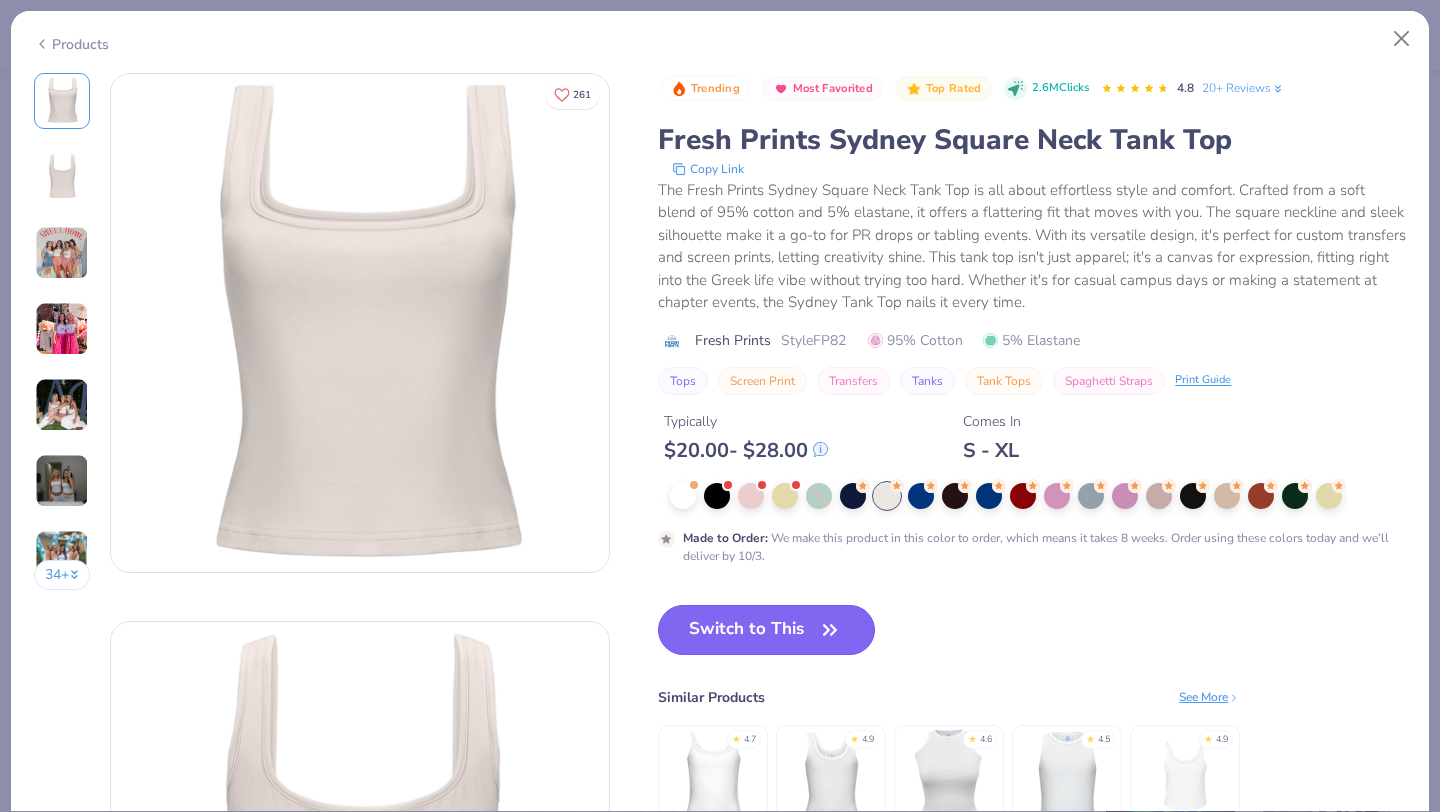click on "Switch to This" at bounding box center (766, 630) 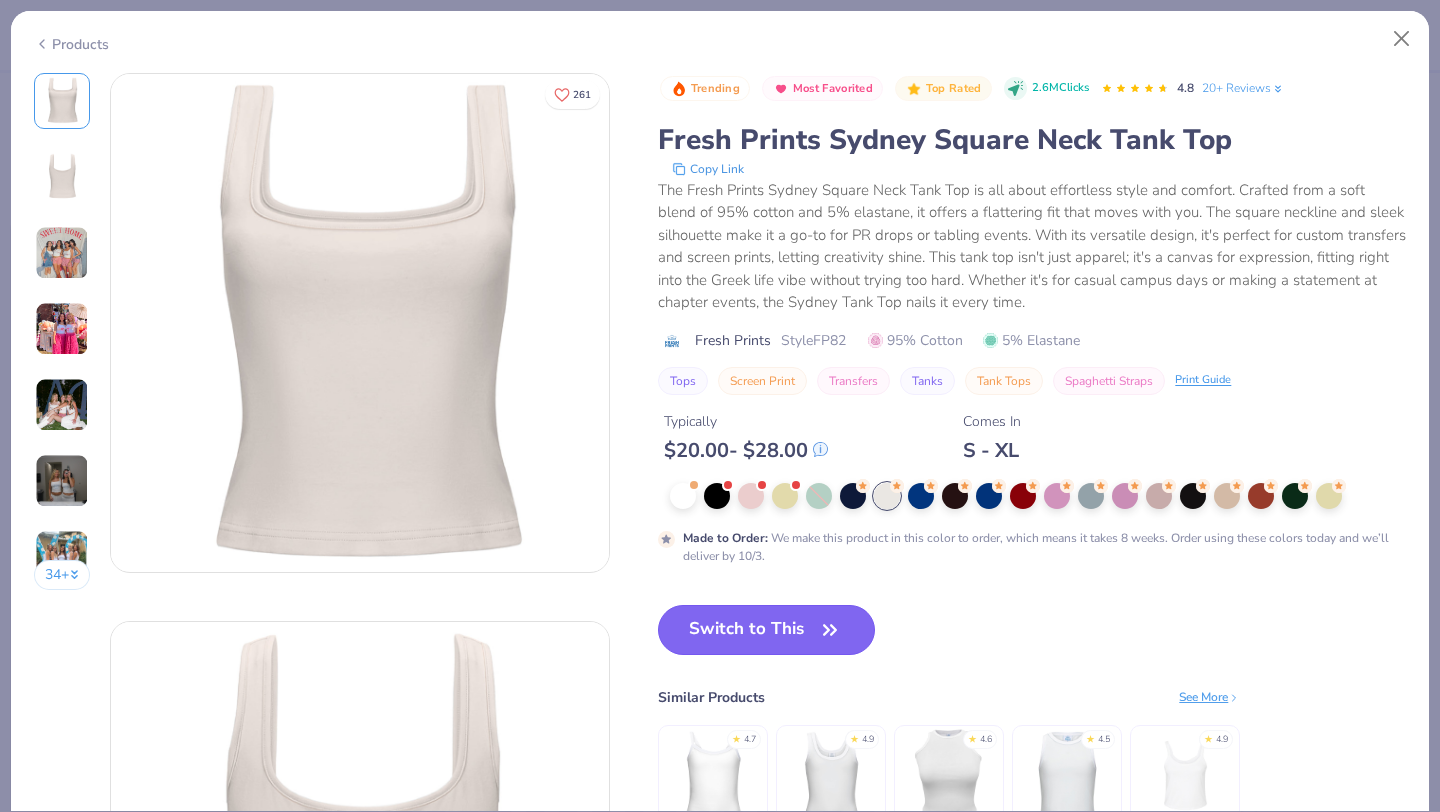 scroll, scrollTop: 16, scrollLeft: 0, axis: vertical 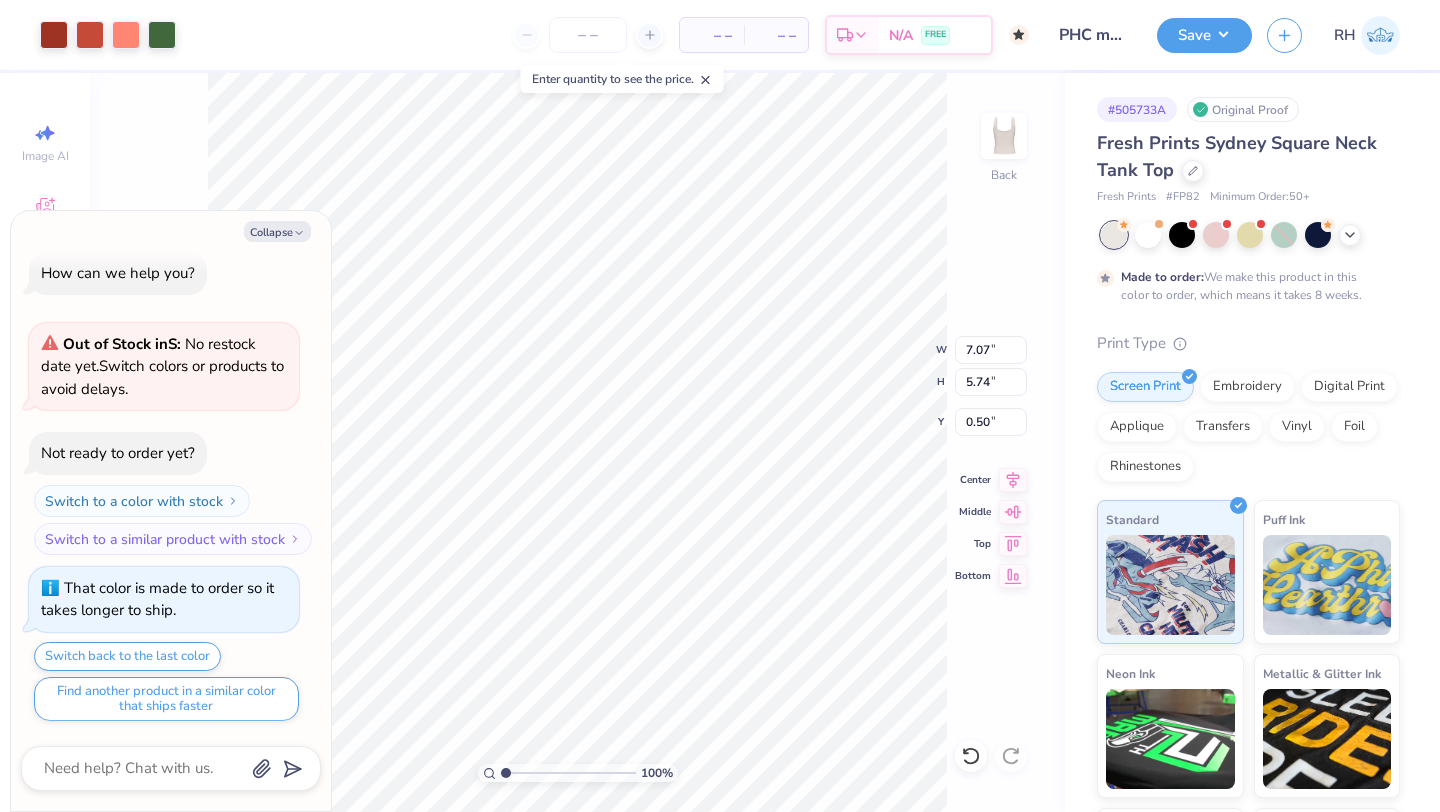 type on "x" 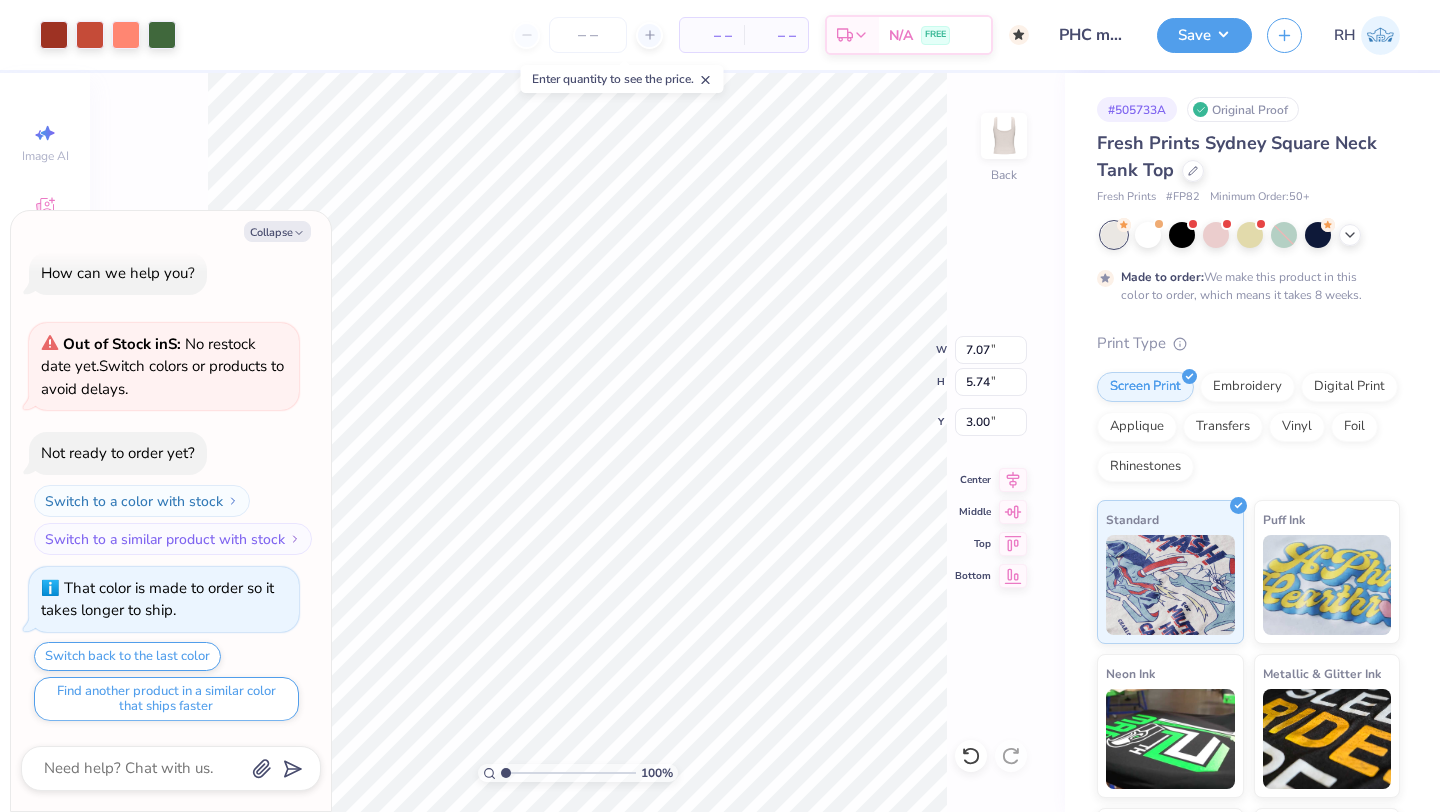 type on "x" 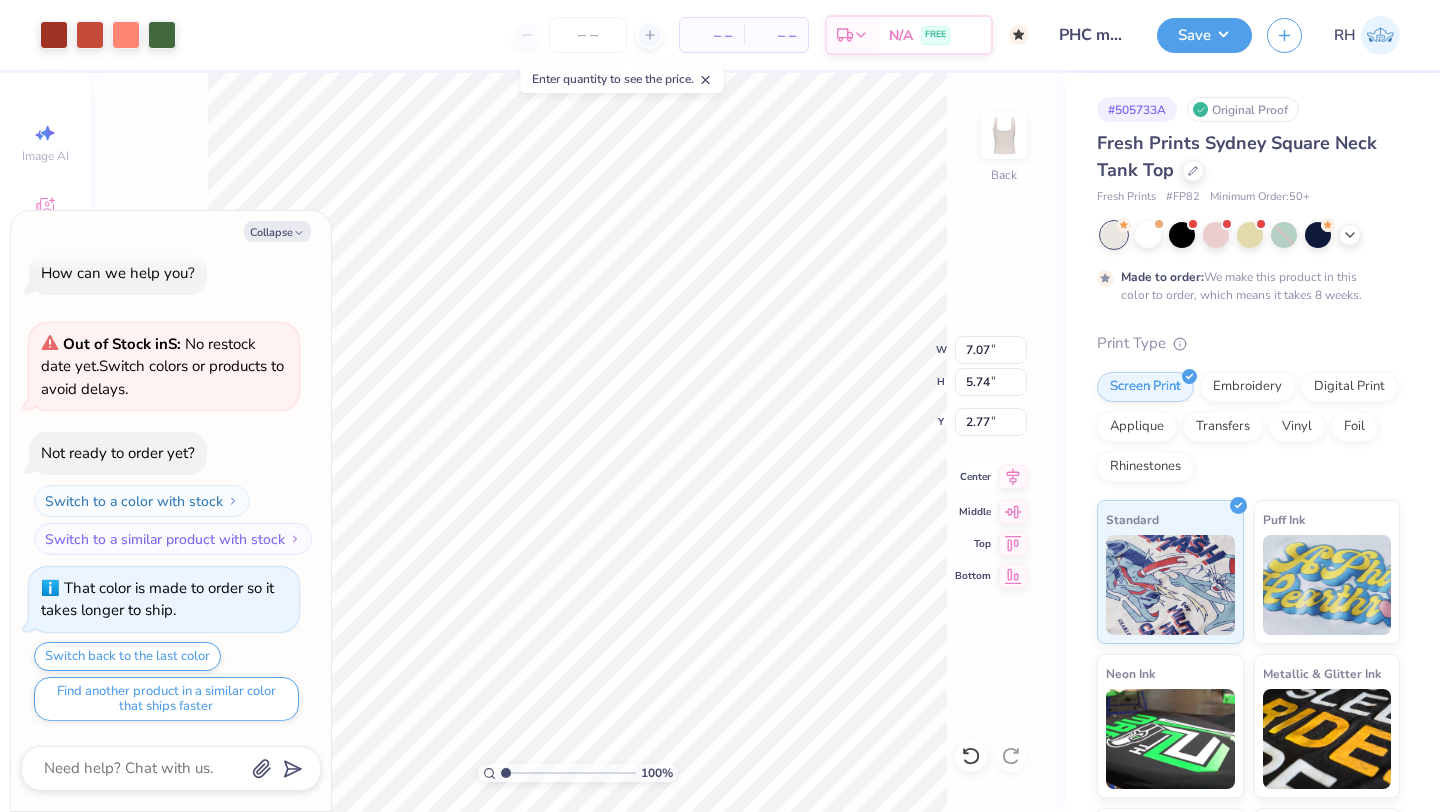 click 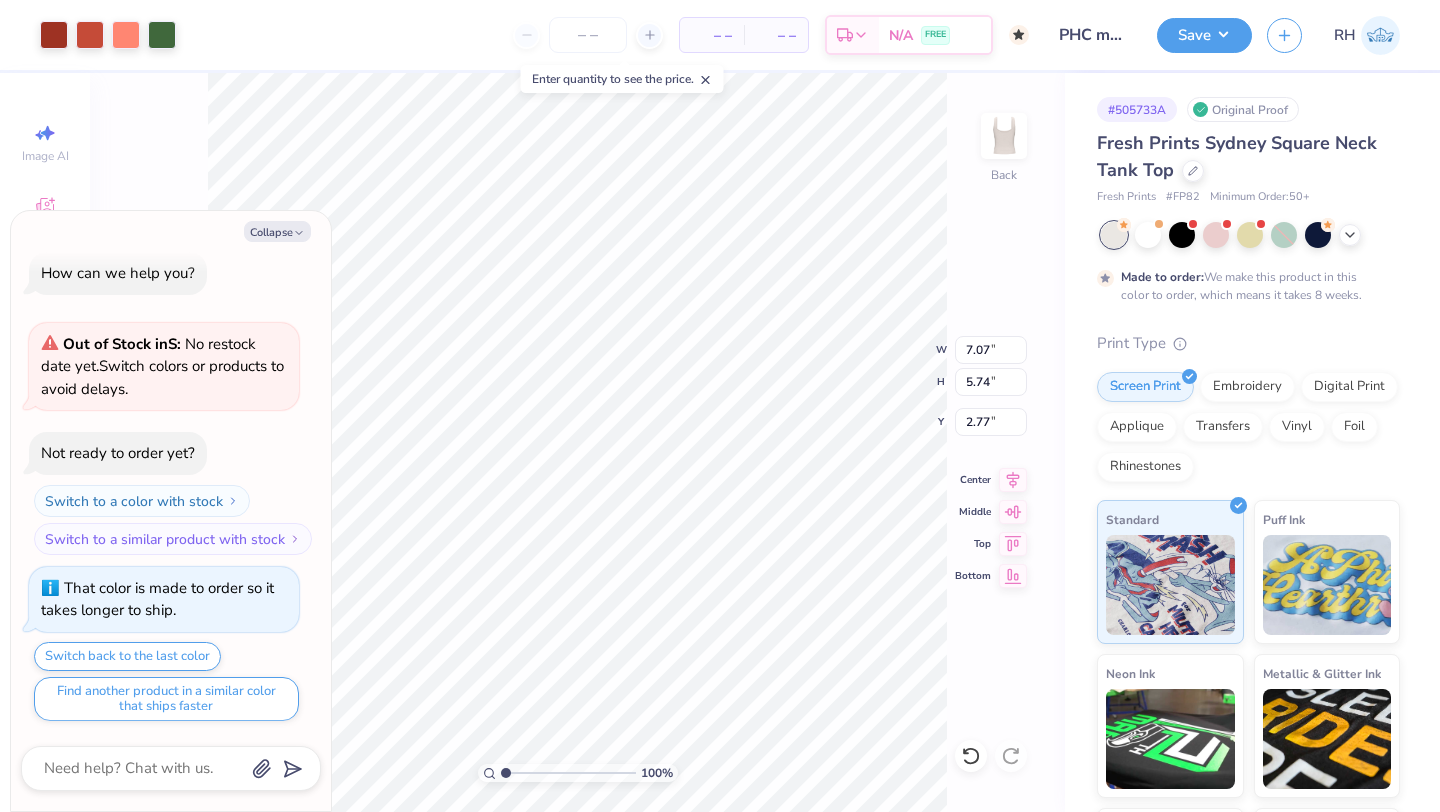 type on "x" 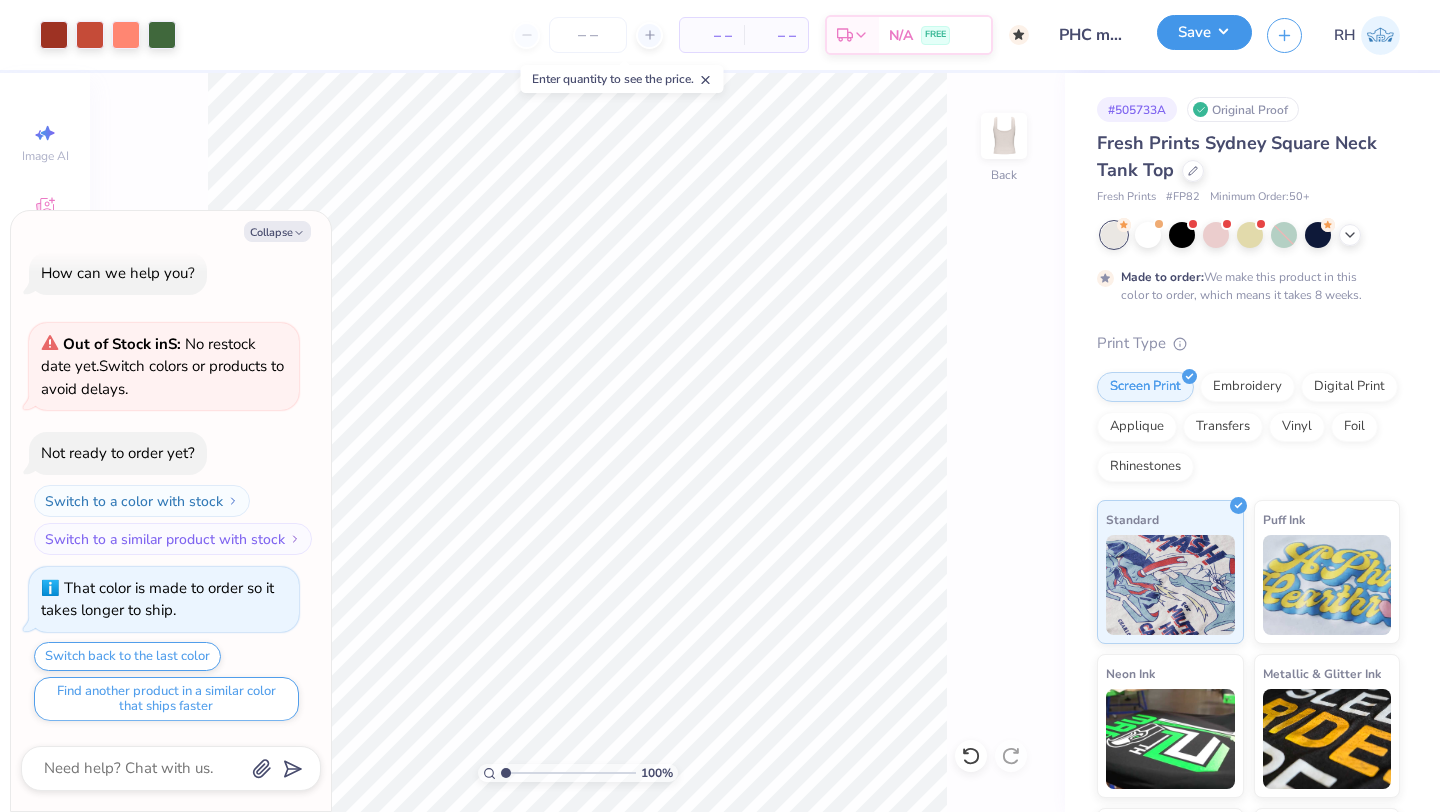click on "Save" at bounding box center [1204, 32] 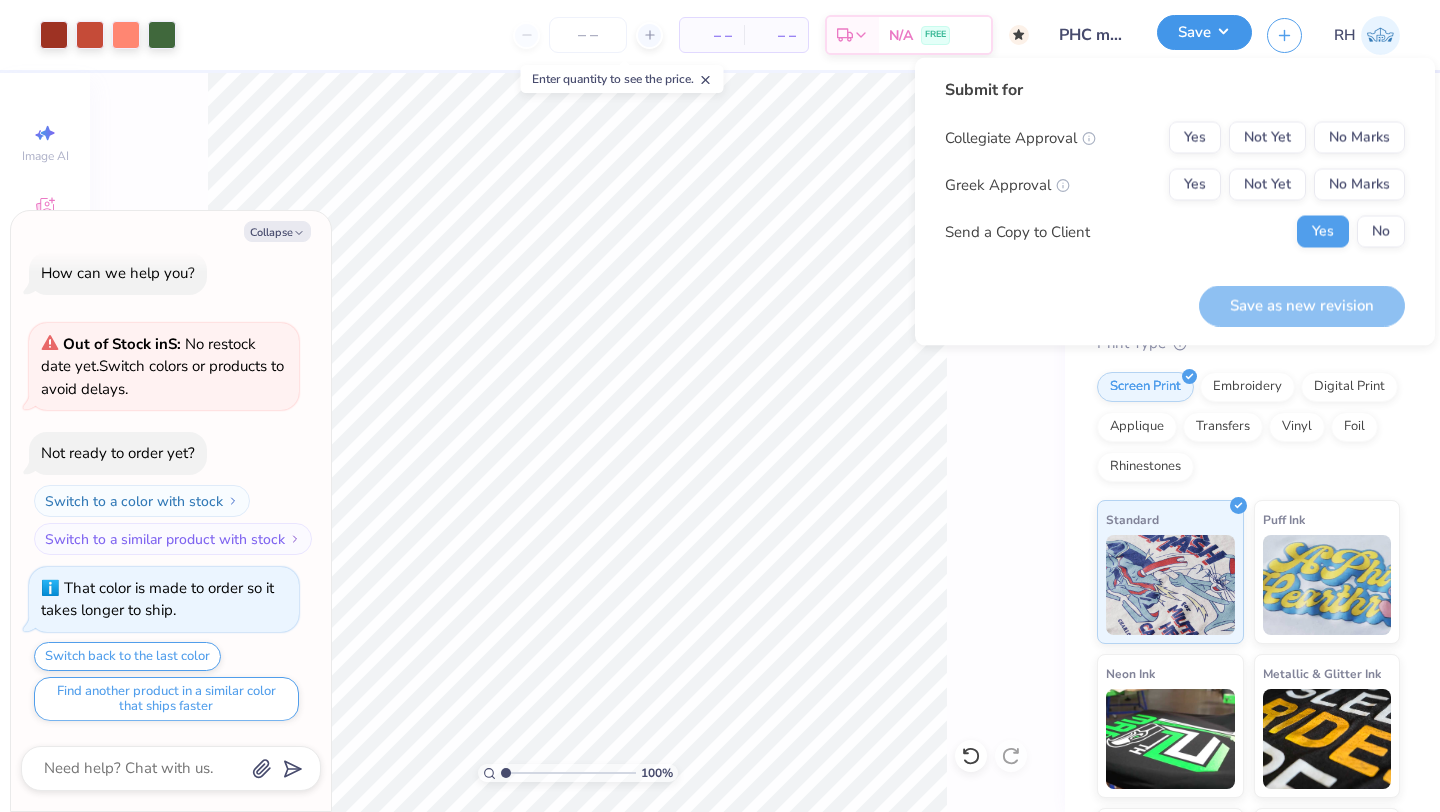 type on "x" 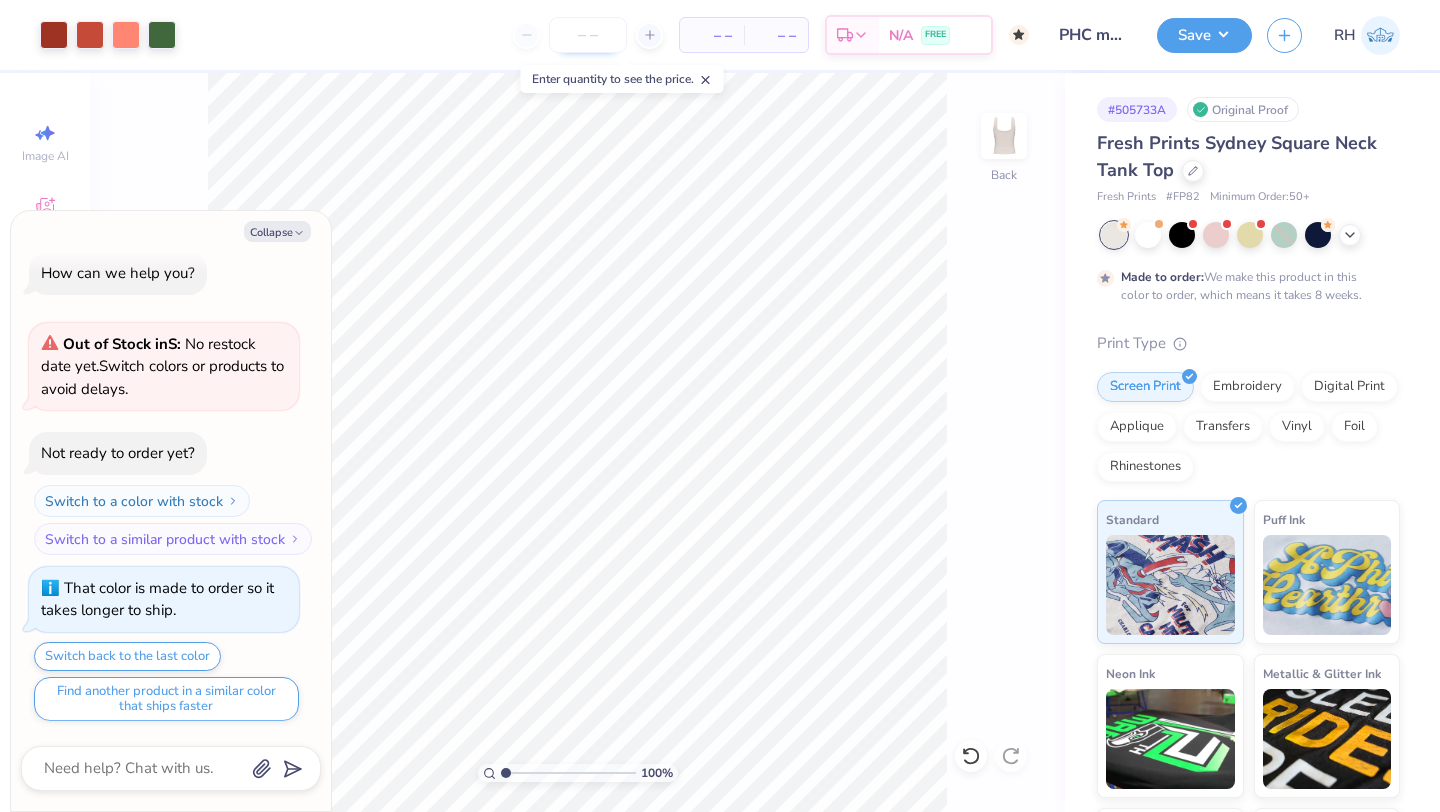 click at bounding box center [588, 35] 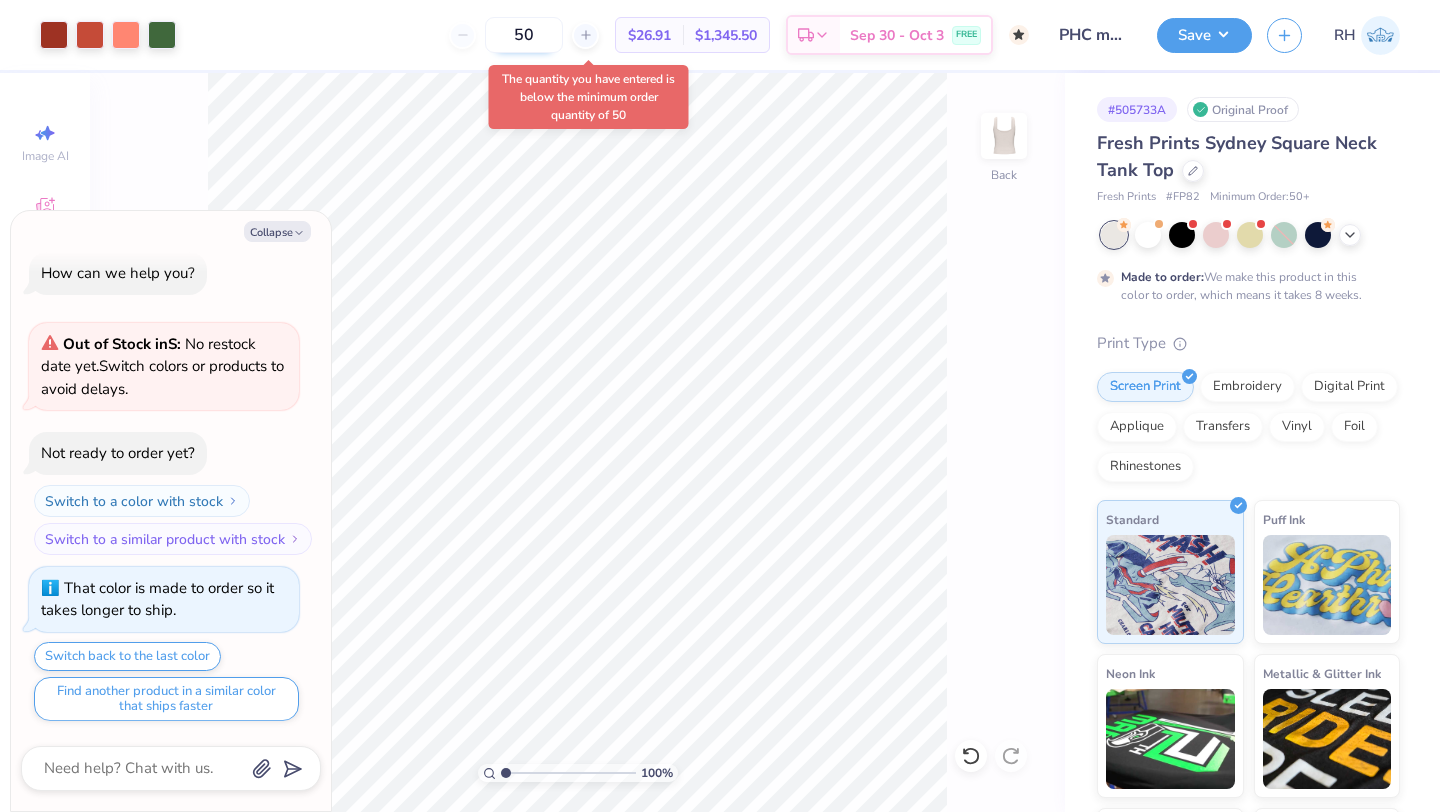 click on "50" at bounding box center [524, 35] 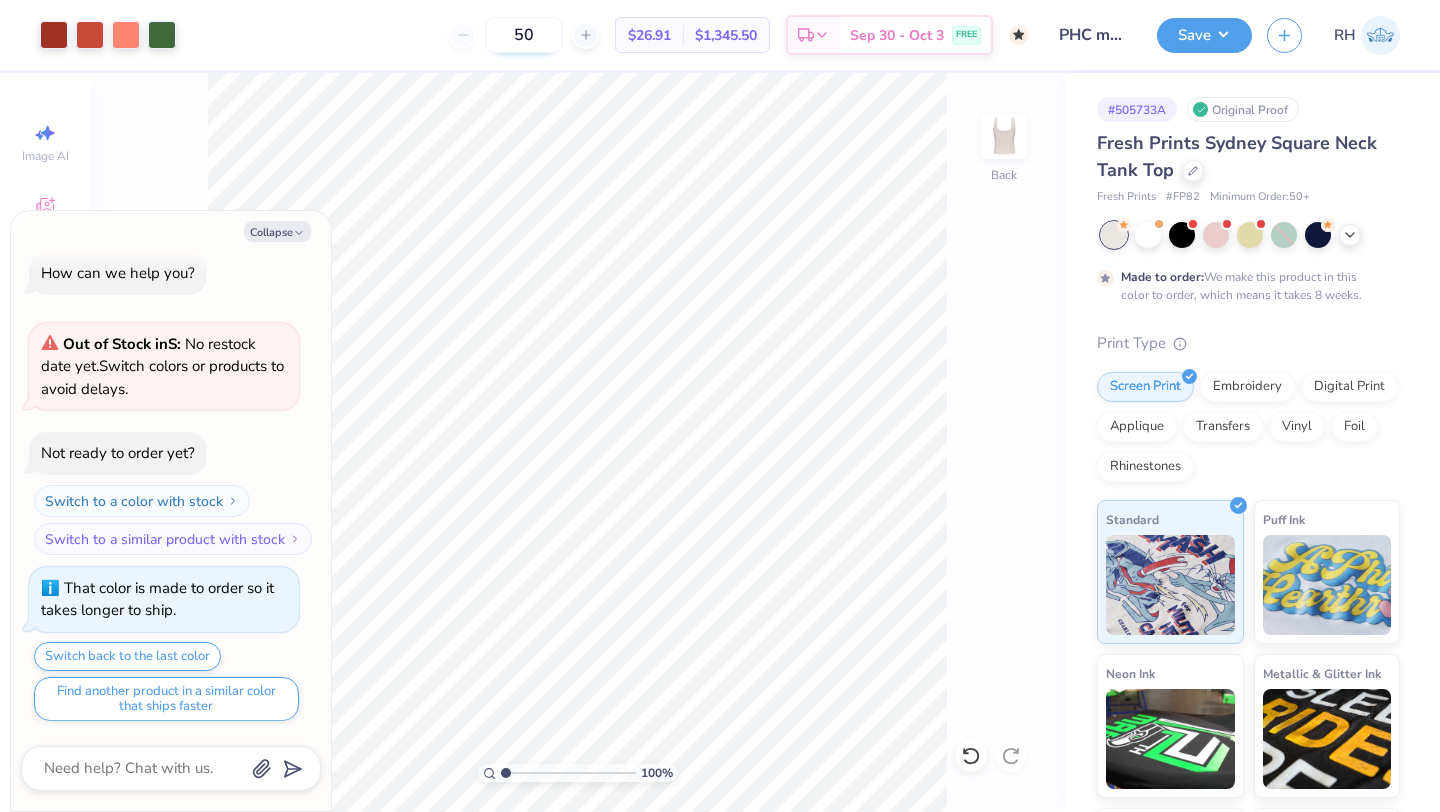 click on "50" at bounding box center [524, 35] 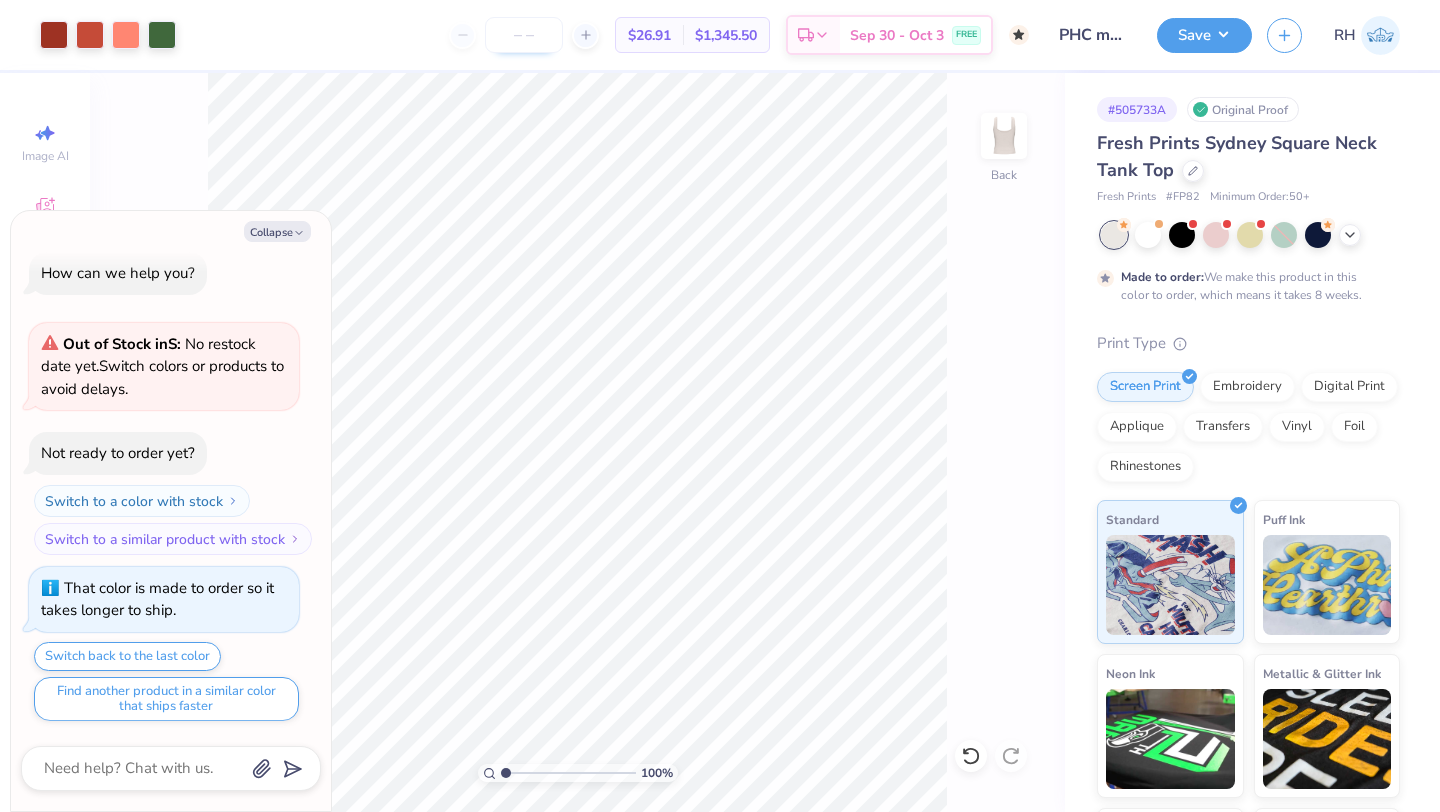 type on "2" 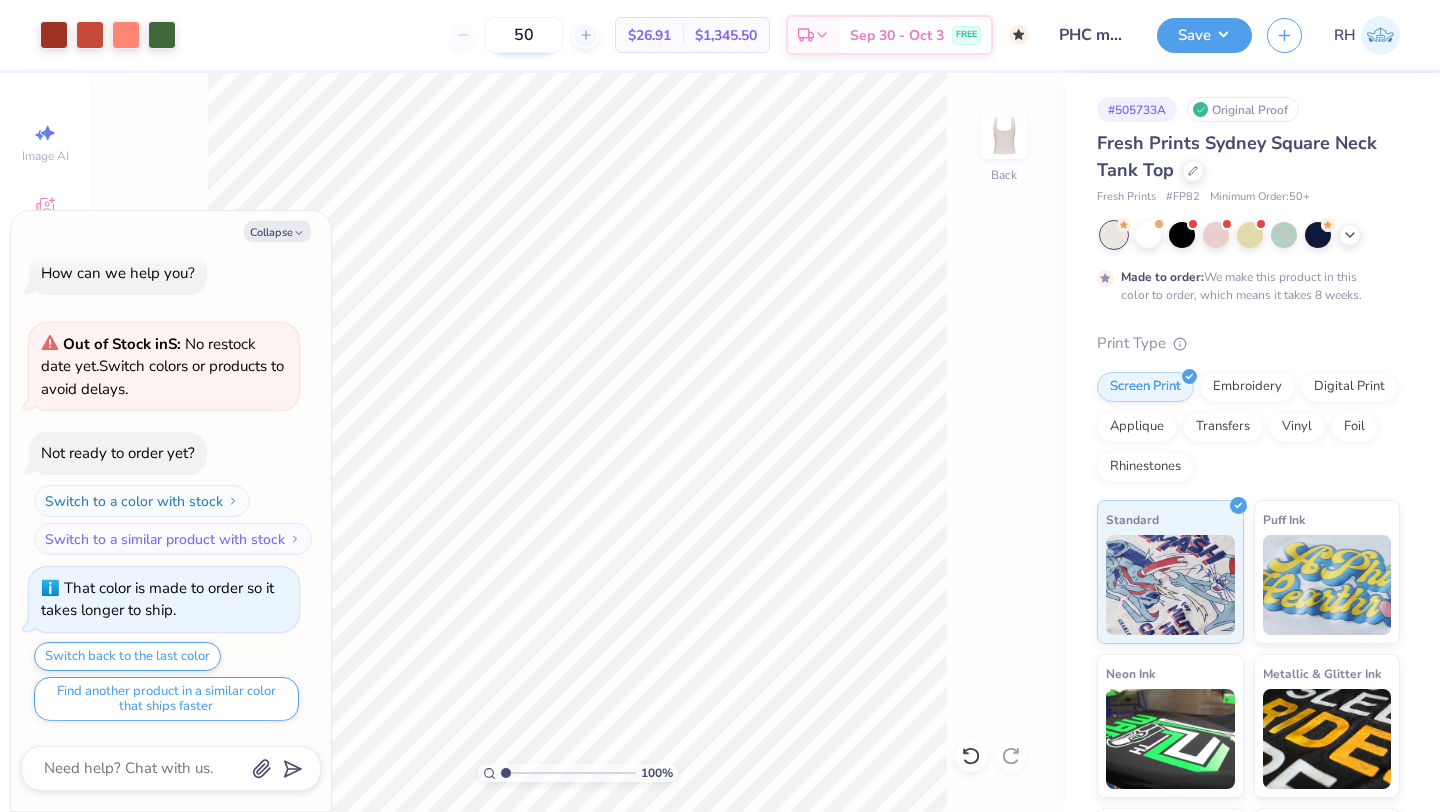 click on "50" at bounding box center (524, 35) 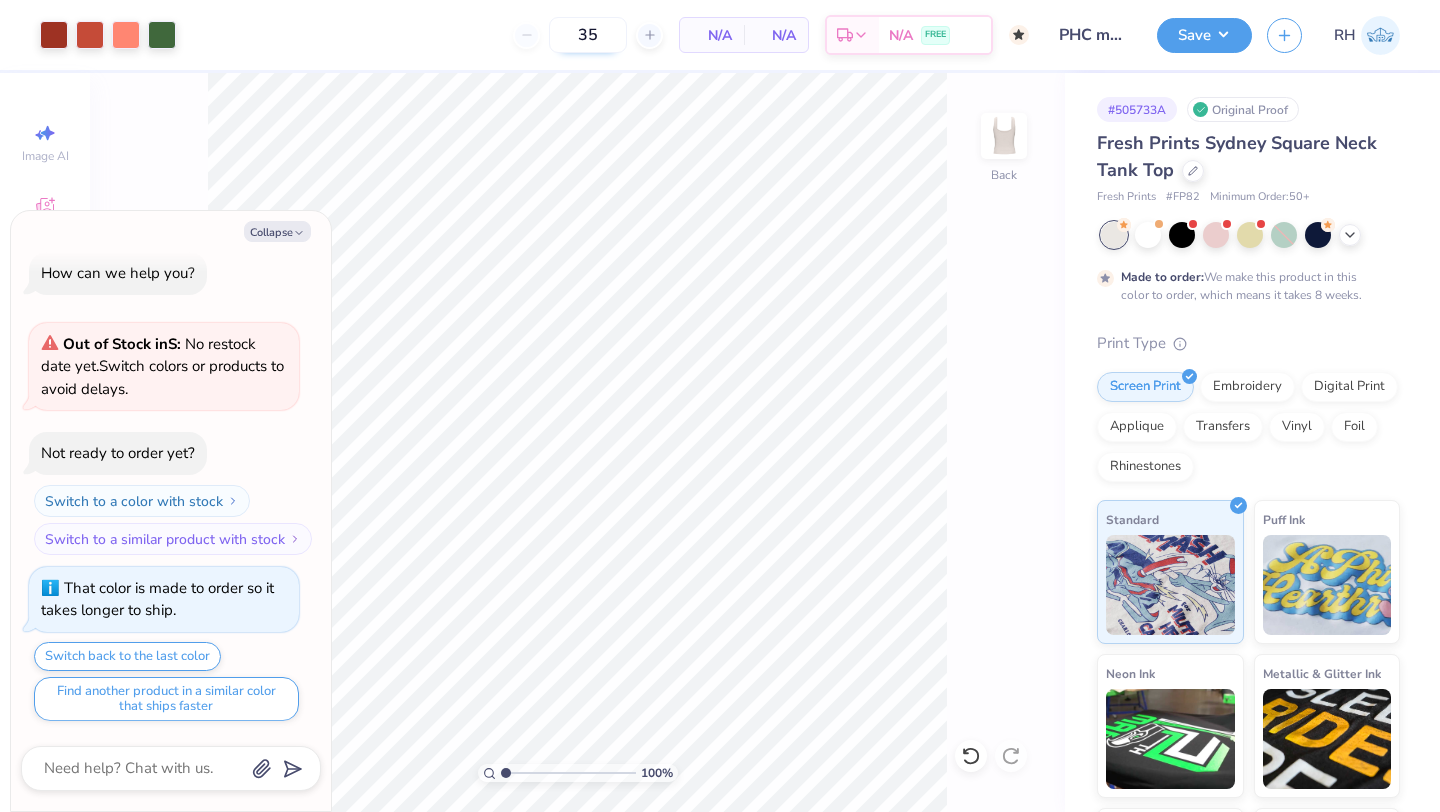 type on "50" 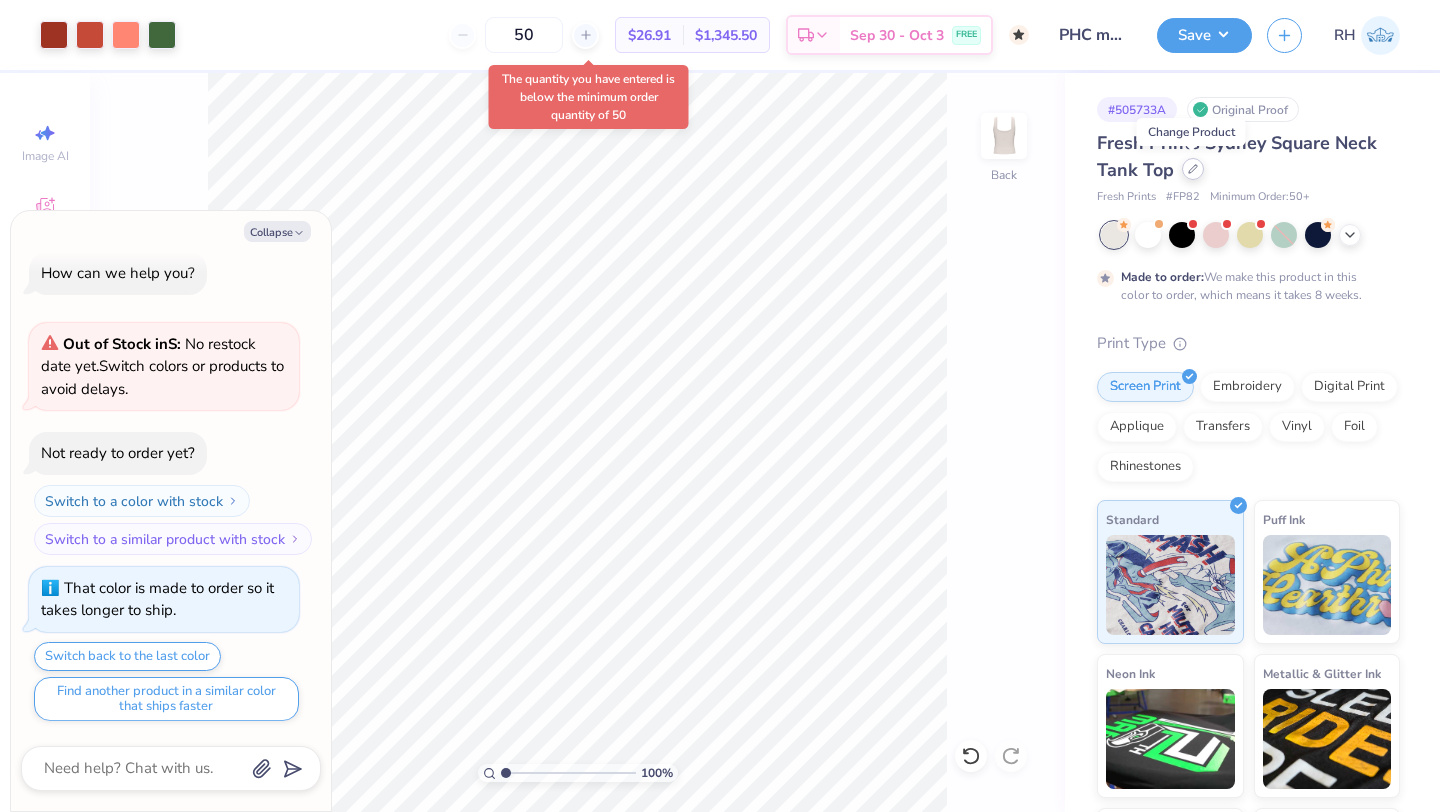 click 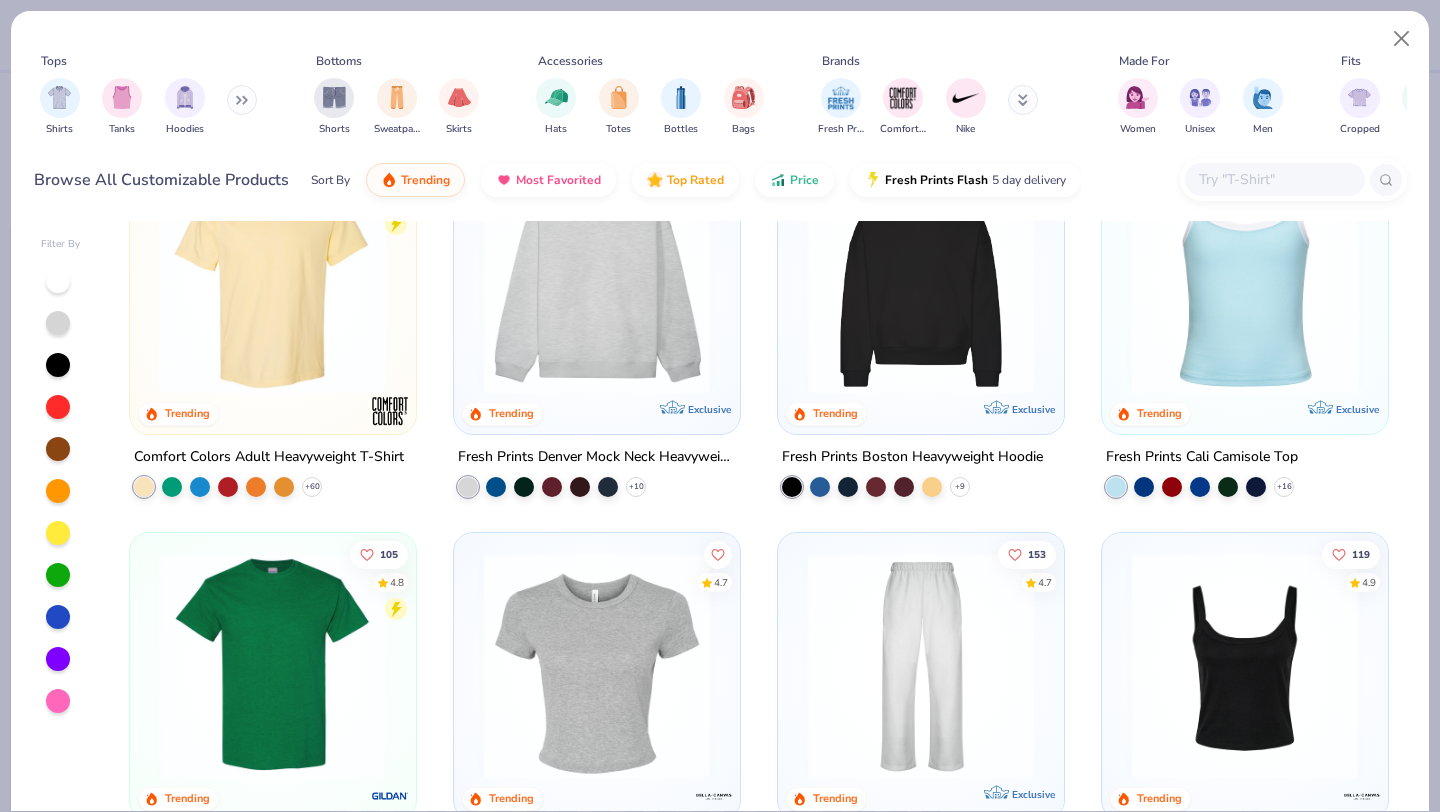scroll, scrollTop: 78, scrollLeft: 0, axis: vertical 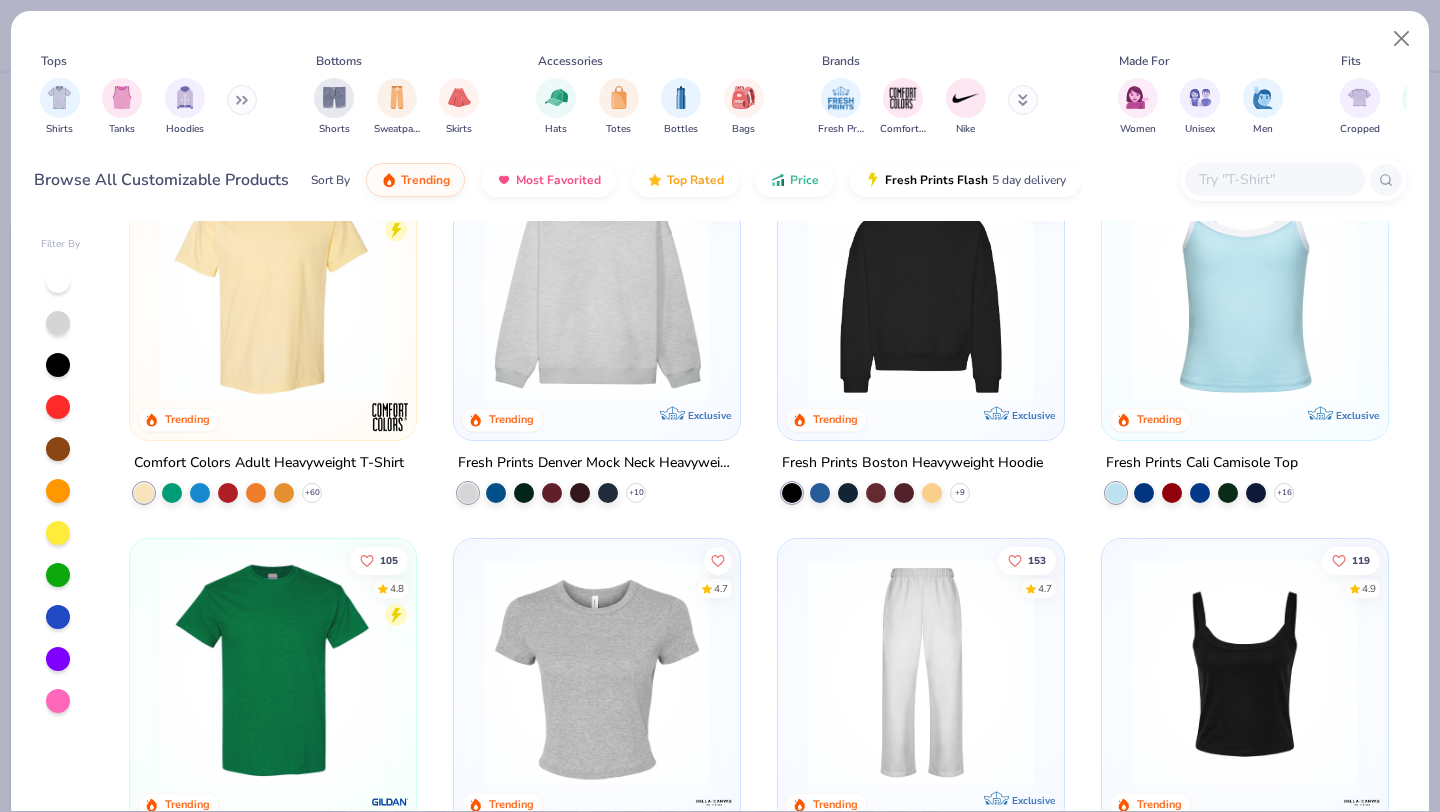 click at bounding box center (1245, 287) 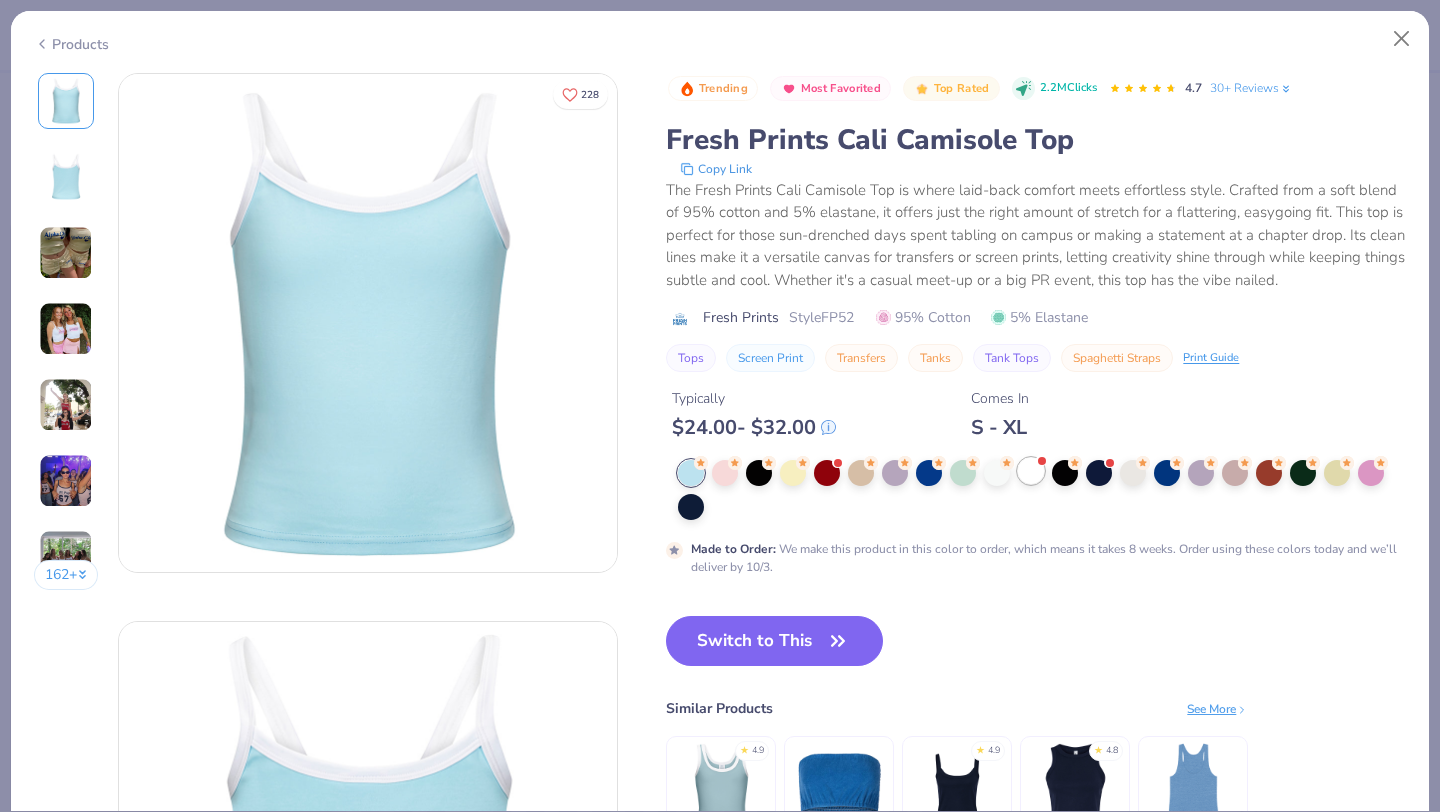 click at bounding box center [1031, 471] 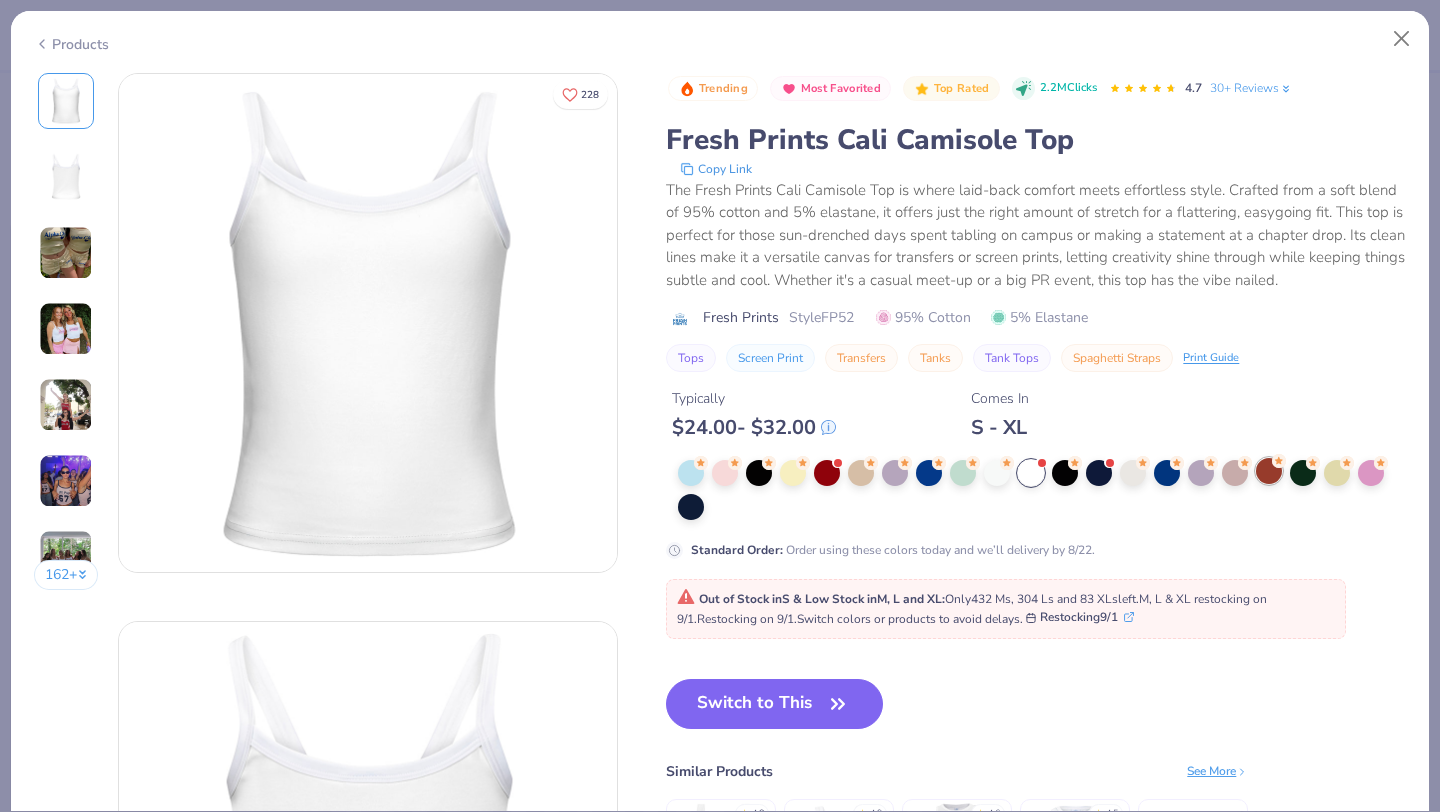 click at bounding box center [1269, 471] 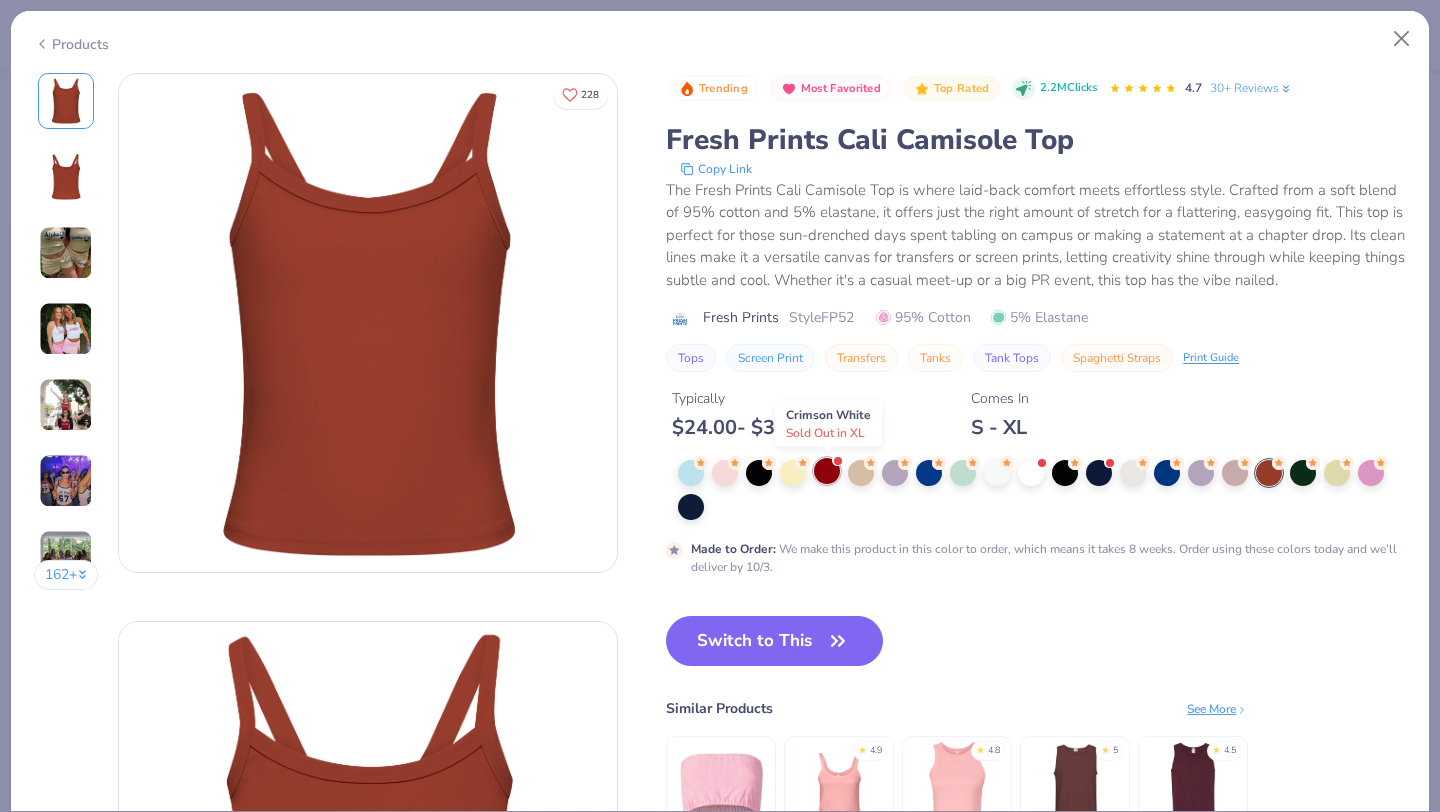 click at bounding box center [827, 471] 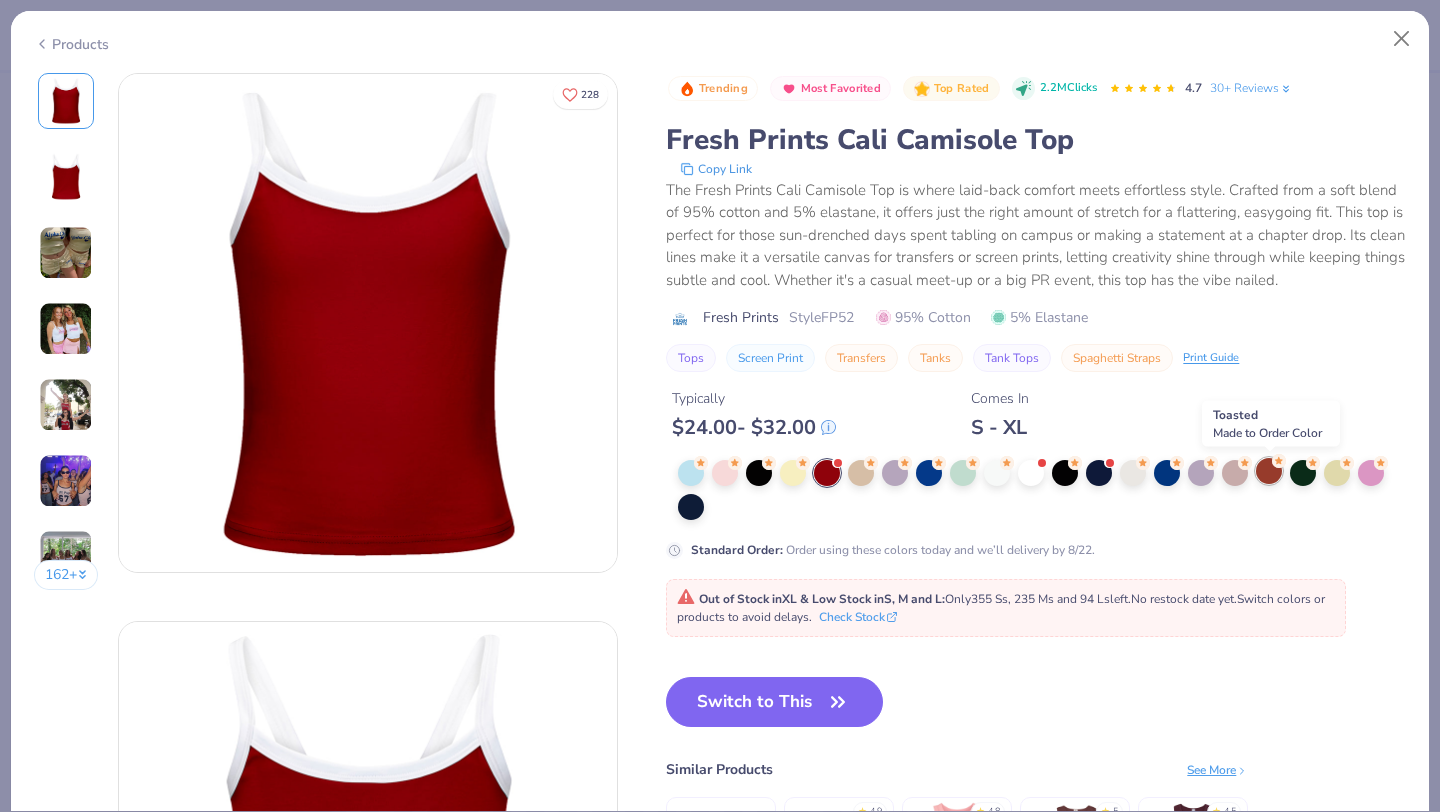 click at bounding box center [1269, 471] 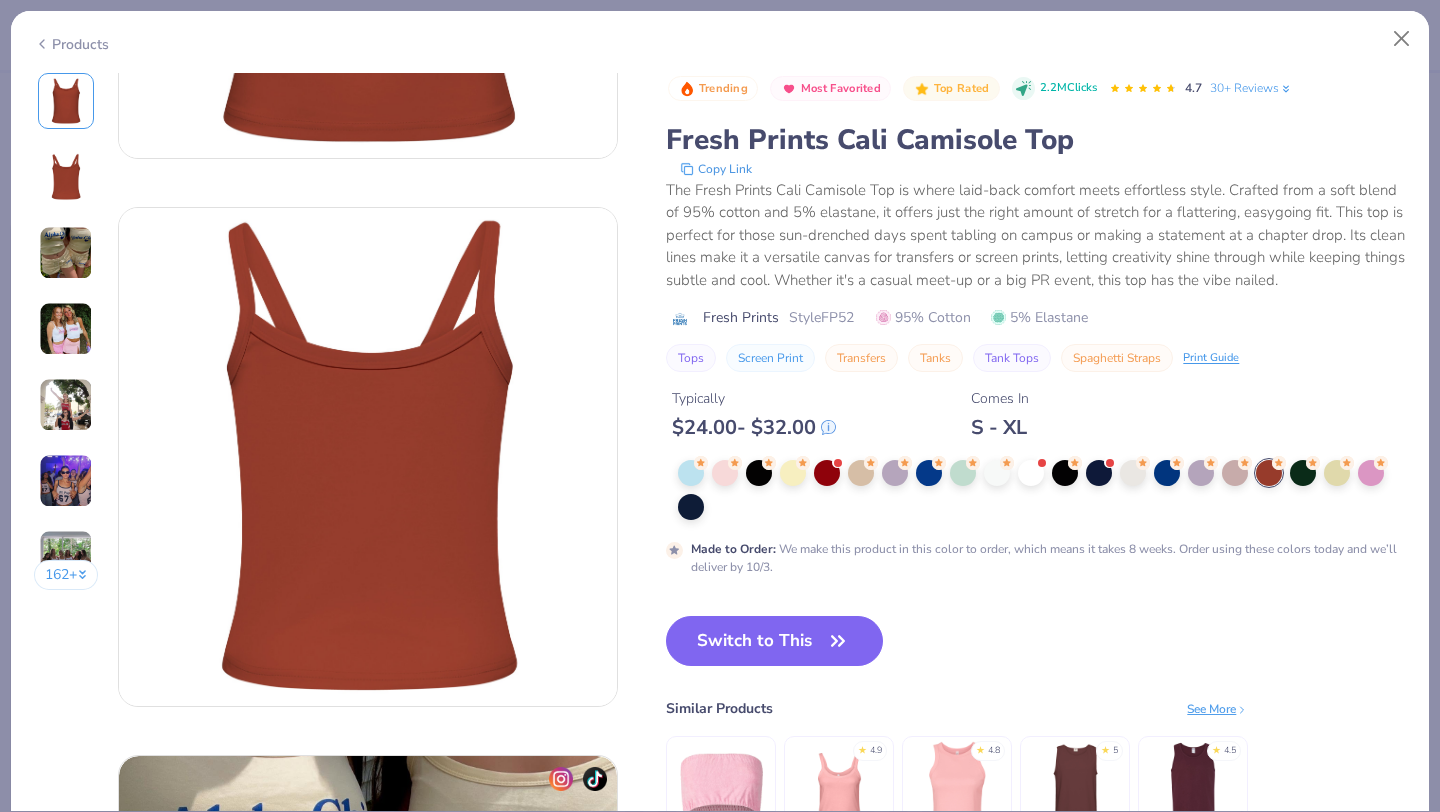 scroll, scrollTop: 411, scrollLeft: 0, axis: vertical 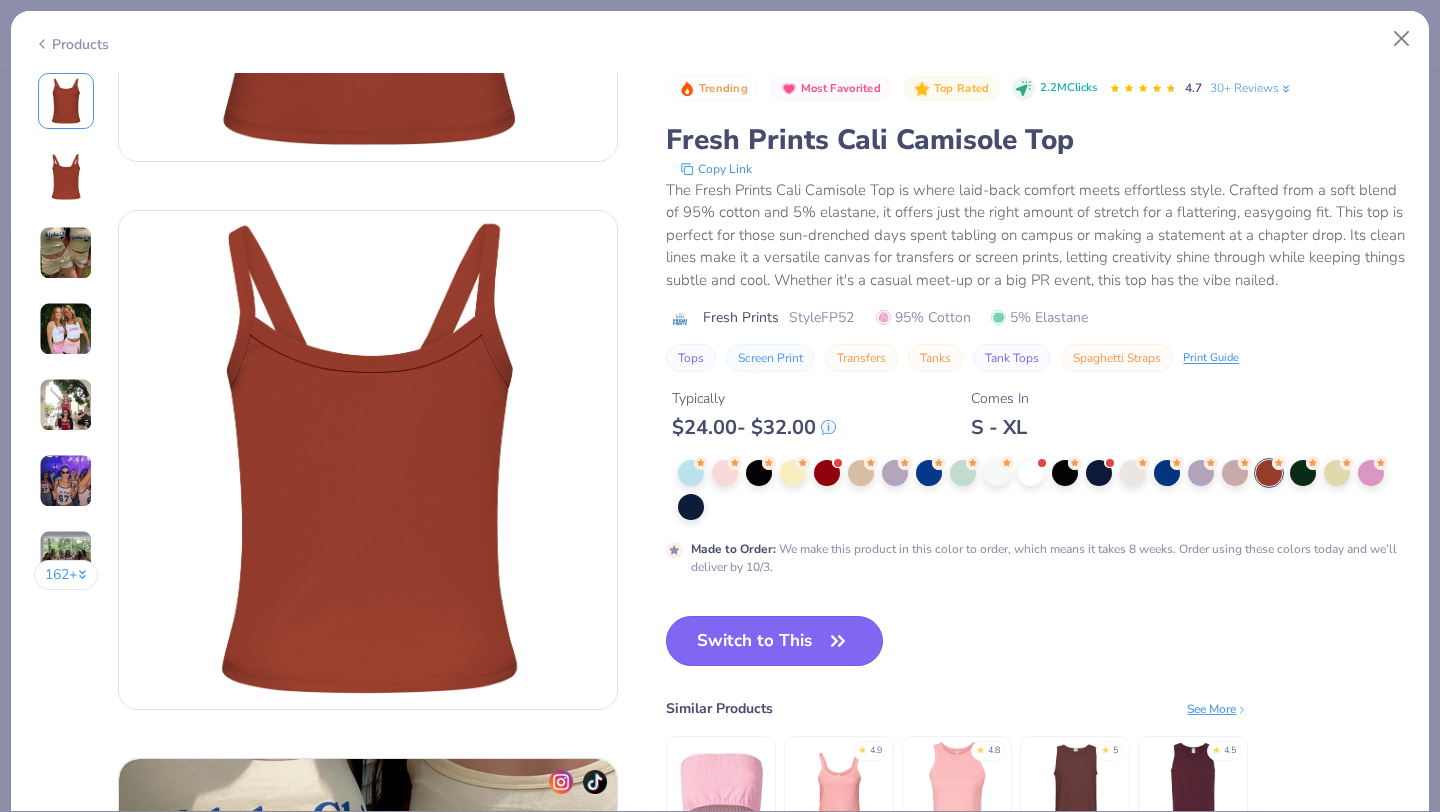 click on "Switch to This" at bounding box center (774, 641) 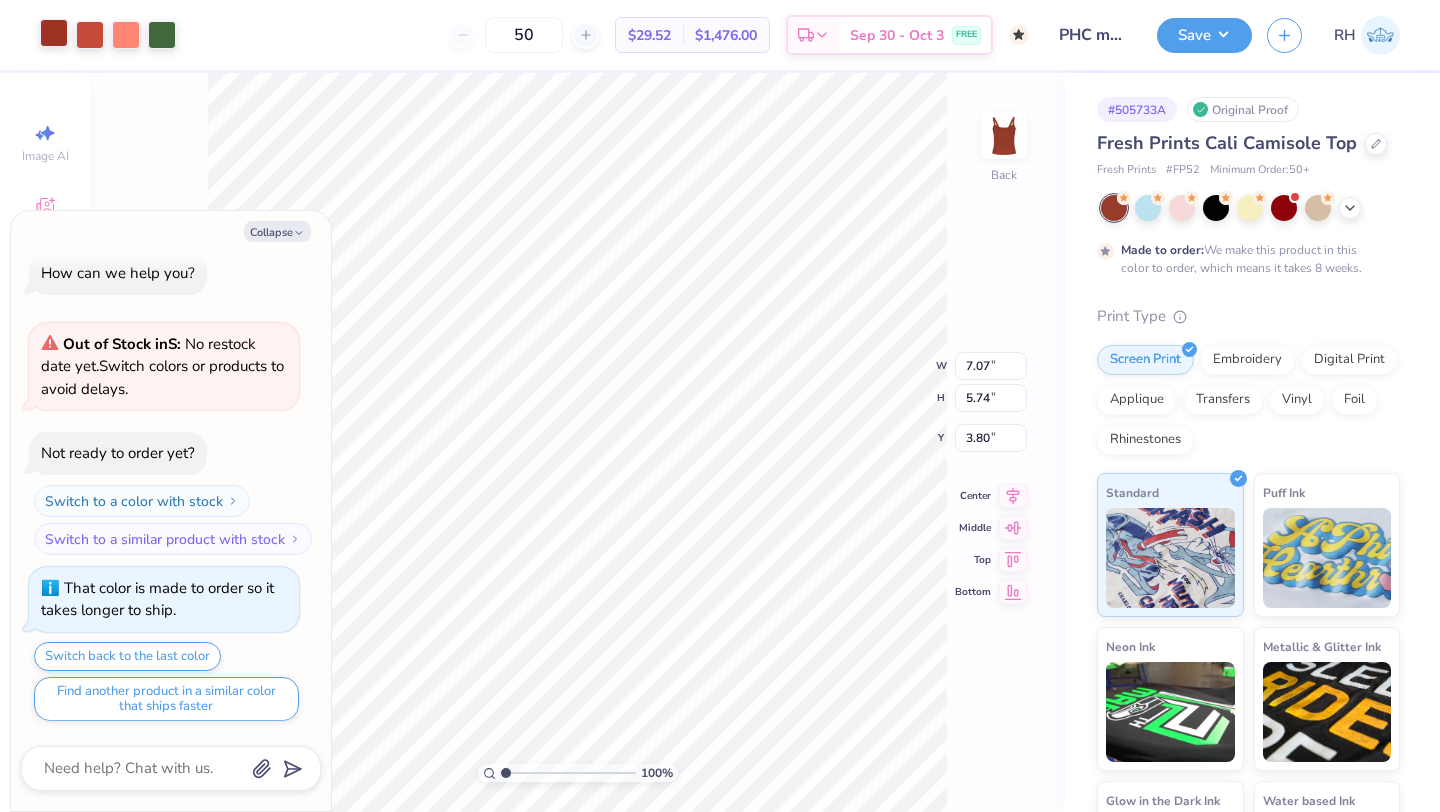 click at bounding box center [54, 33] 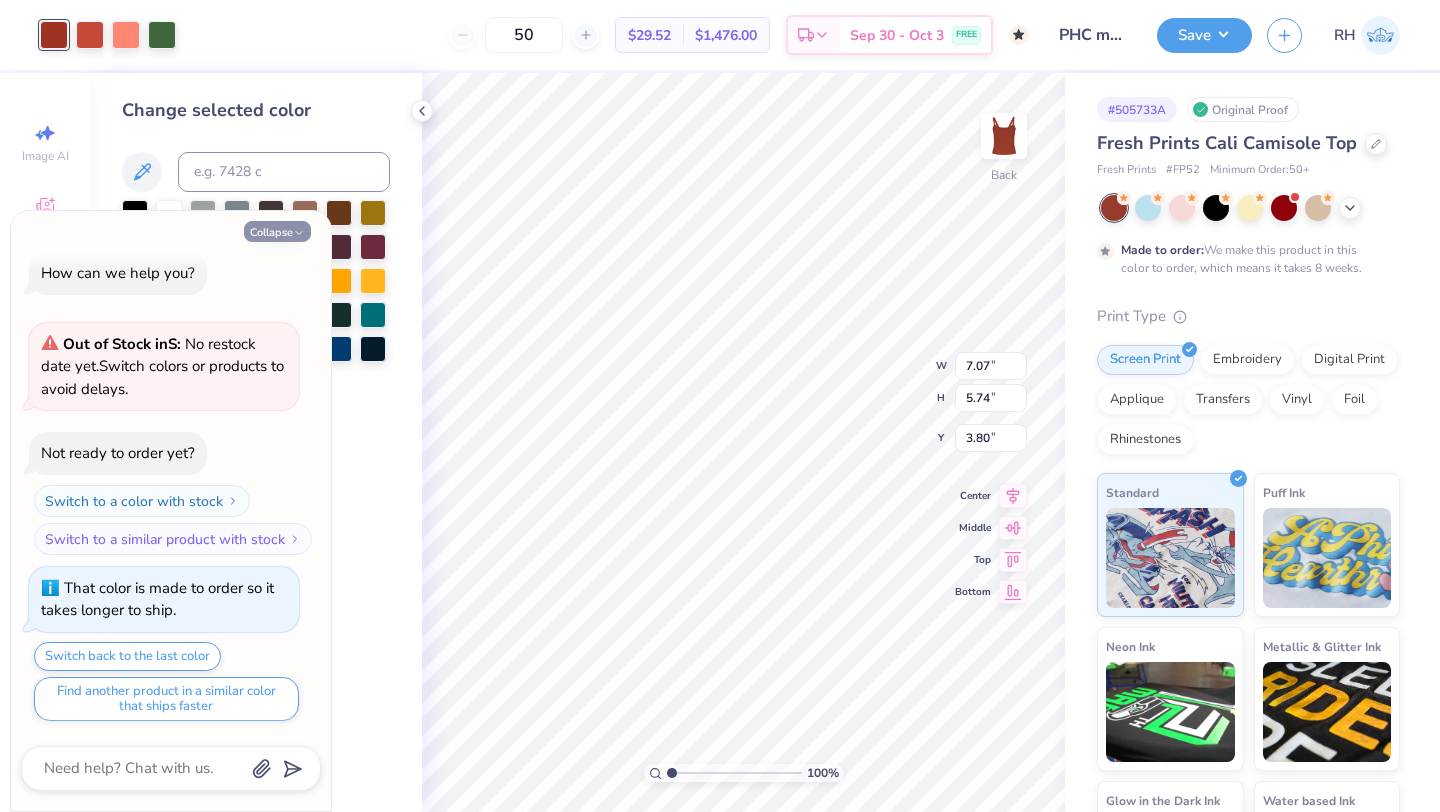click on "Collapse" at bounding box center (277, 231) 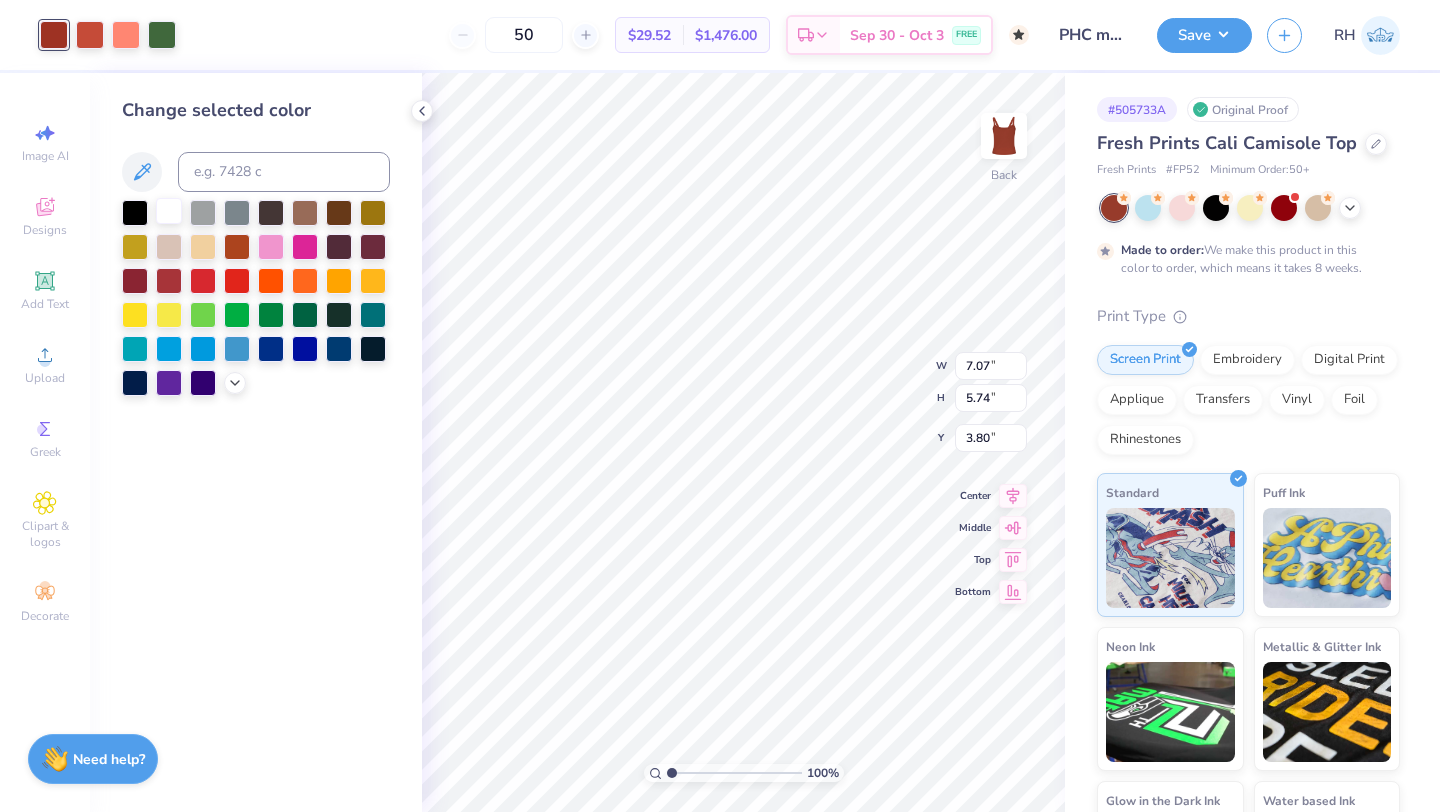 click at bounding box center (169, 211) 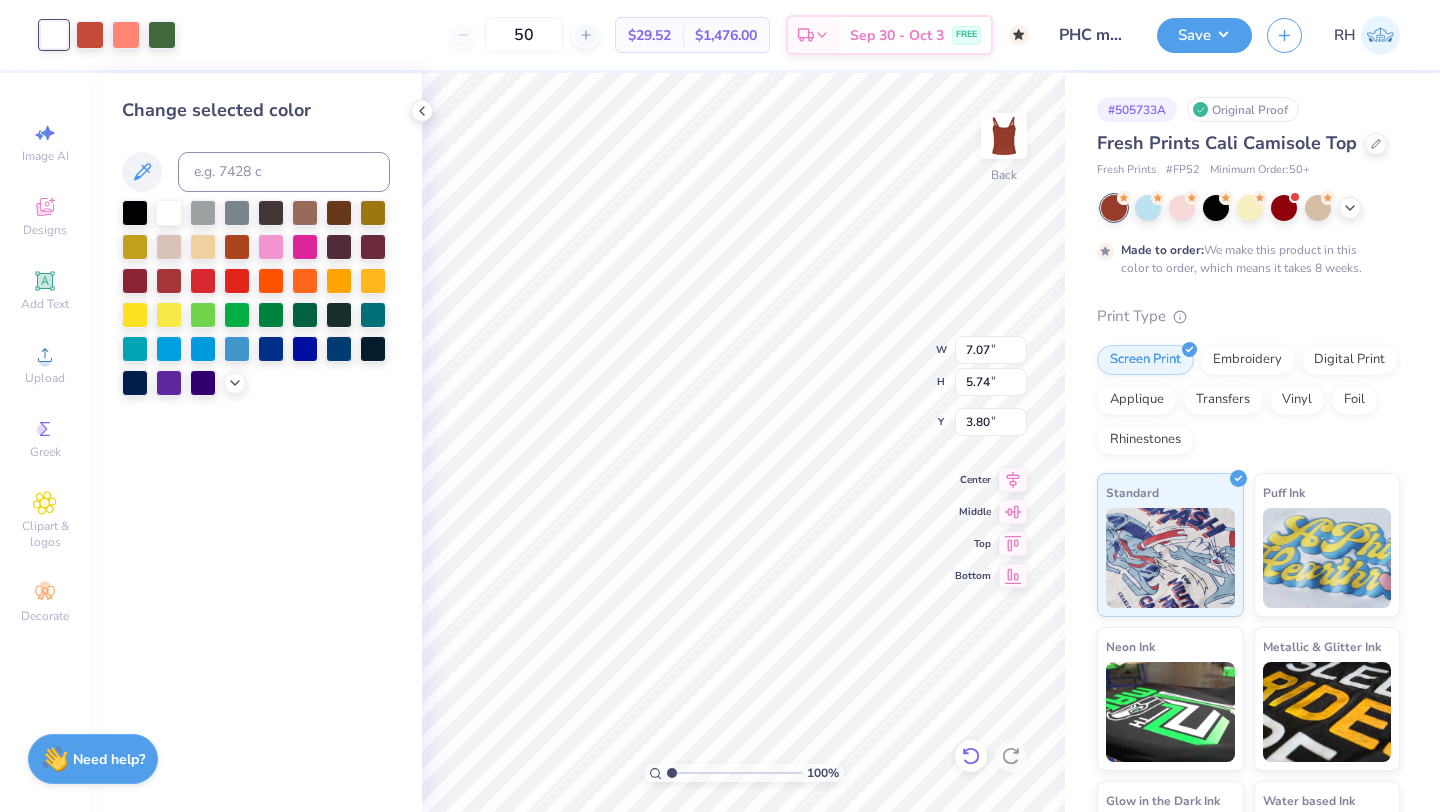 click at bounding box center [971, 756] 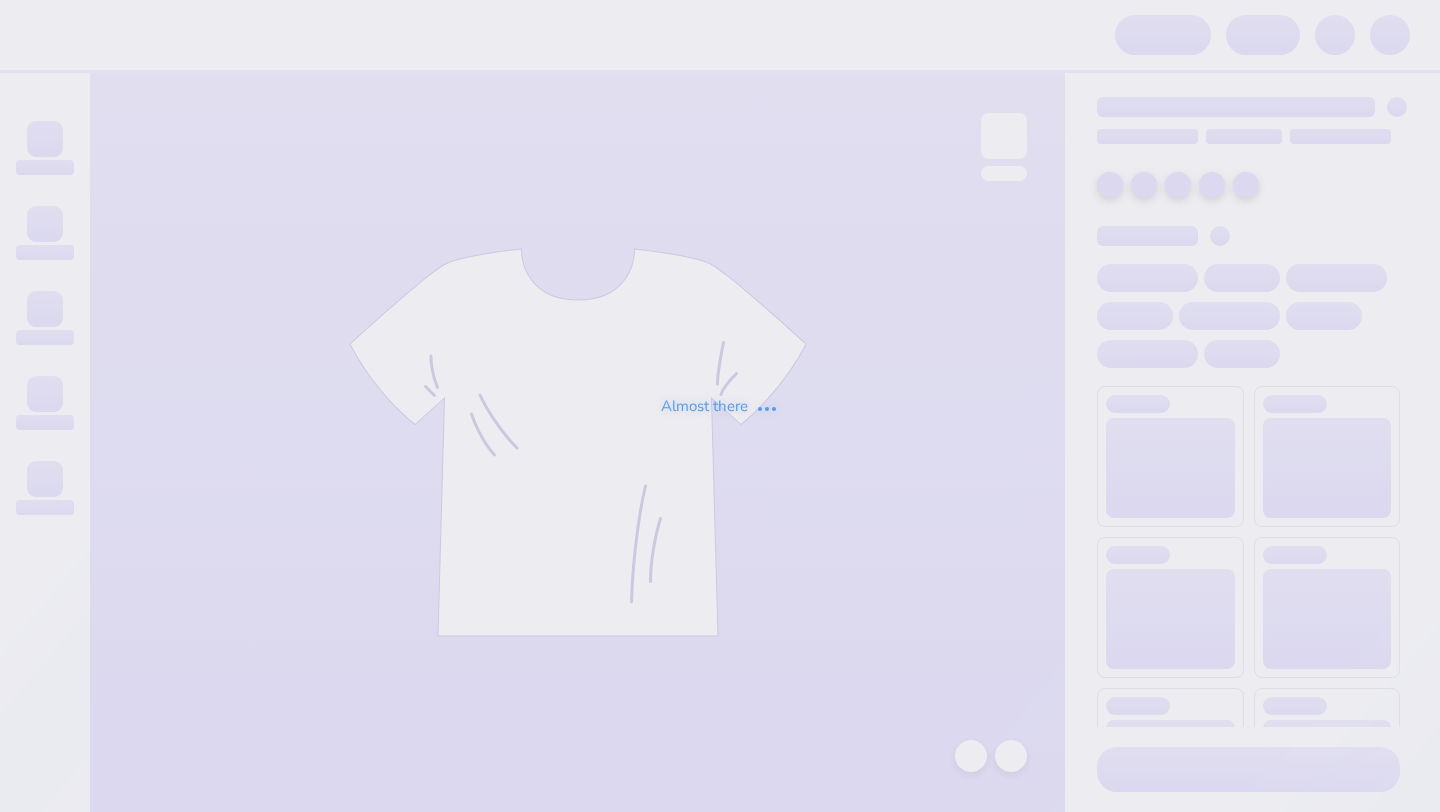scroll, scrollTop: 0, scrollLeft: 0, axis: both 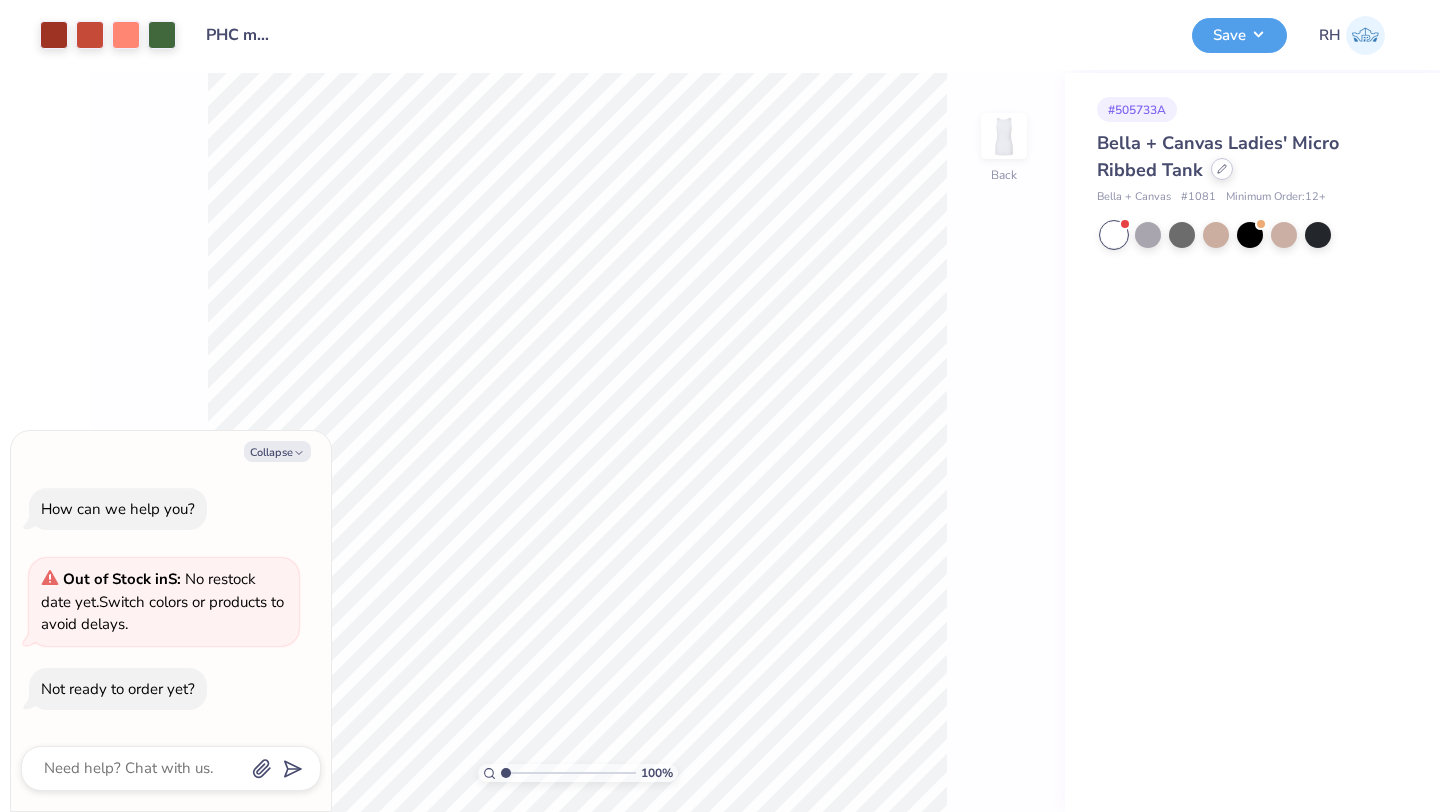 click 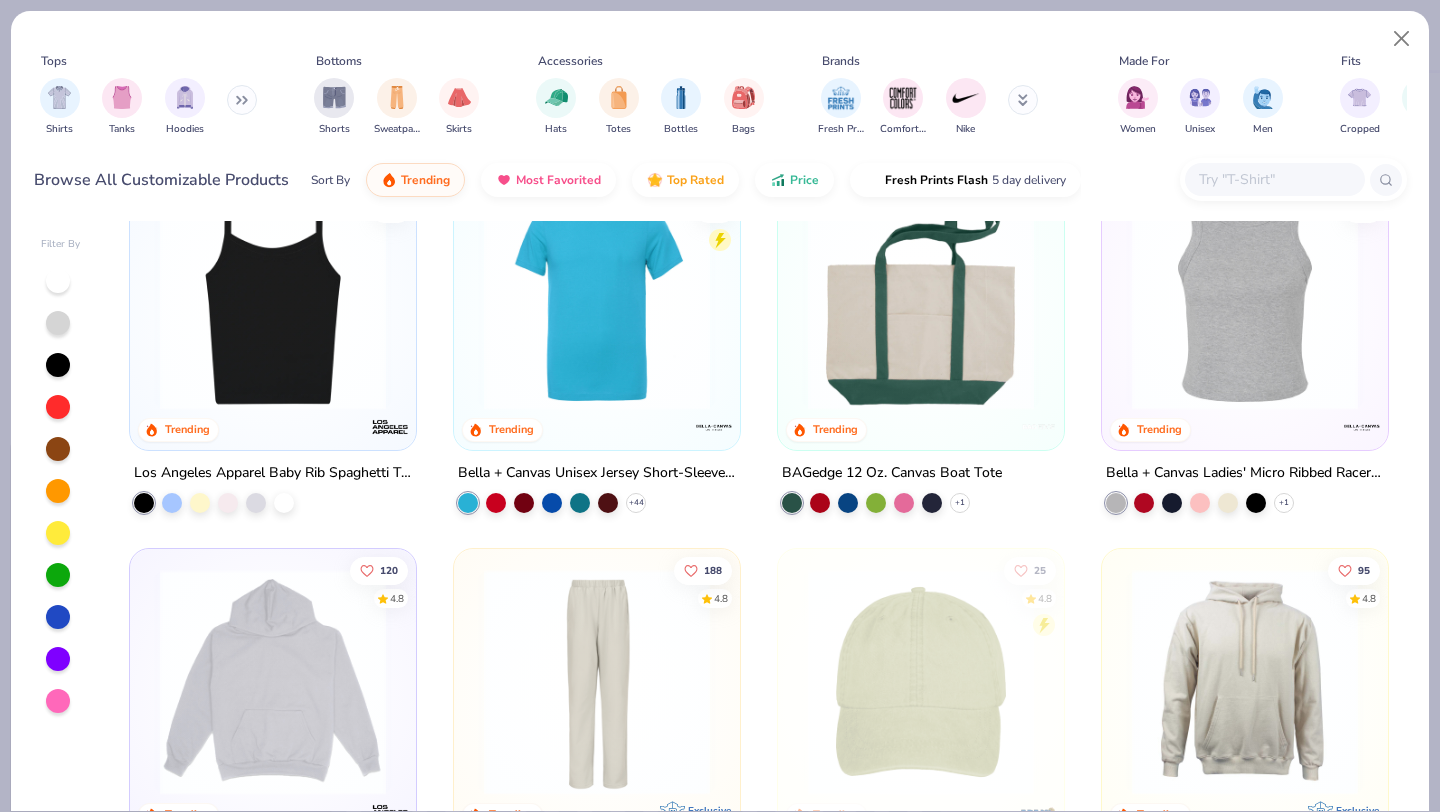 scroll, scrollTop: 1990, scrollLeft: 0, axis: vertical 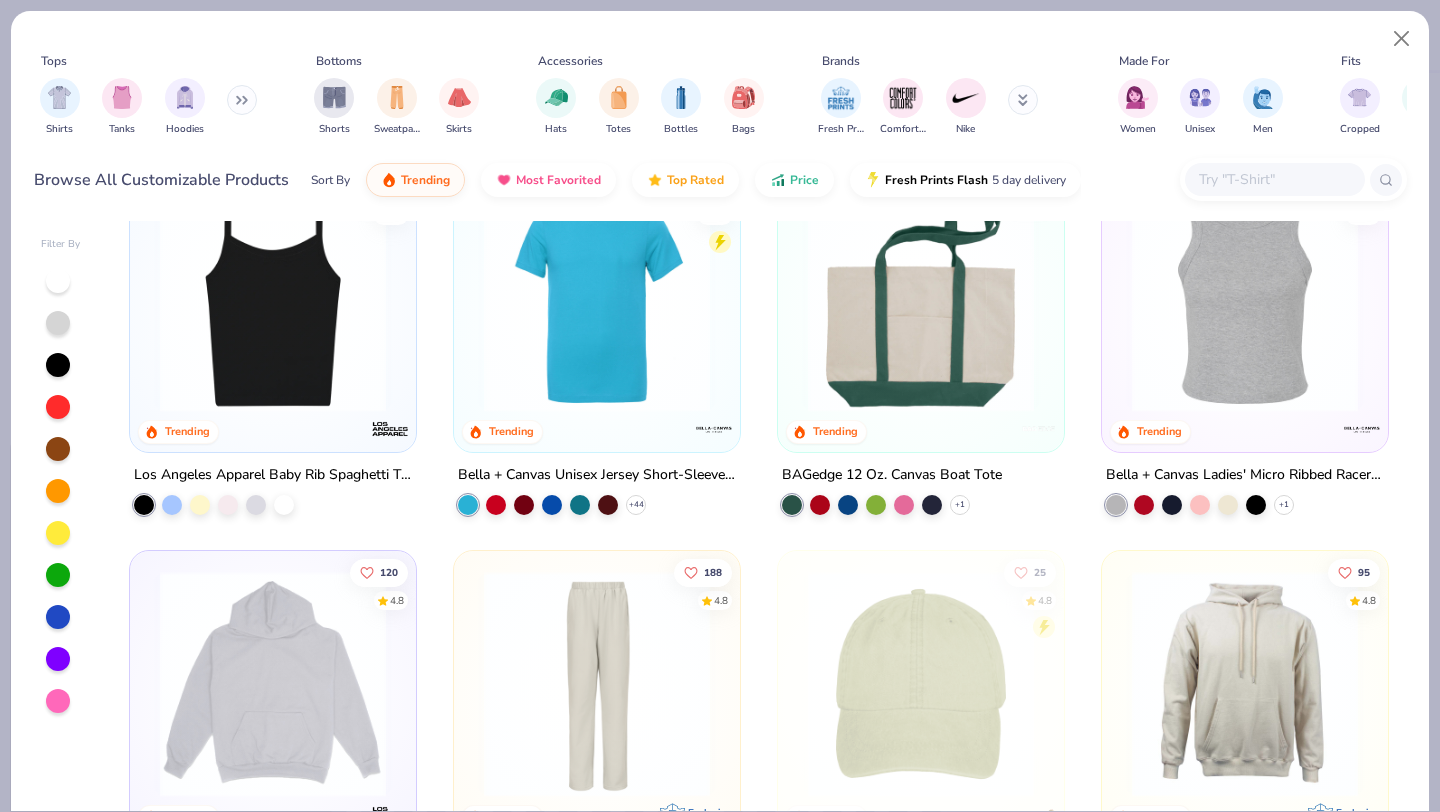 click at bounding box center [1245, 299] 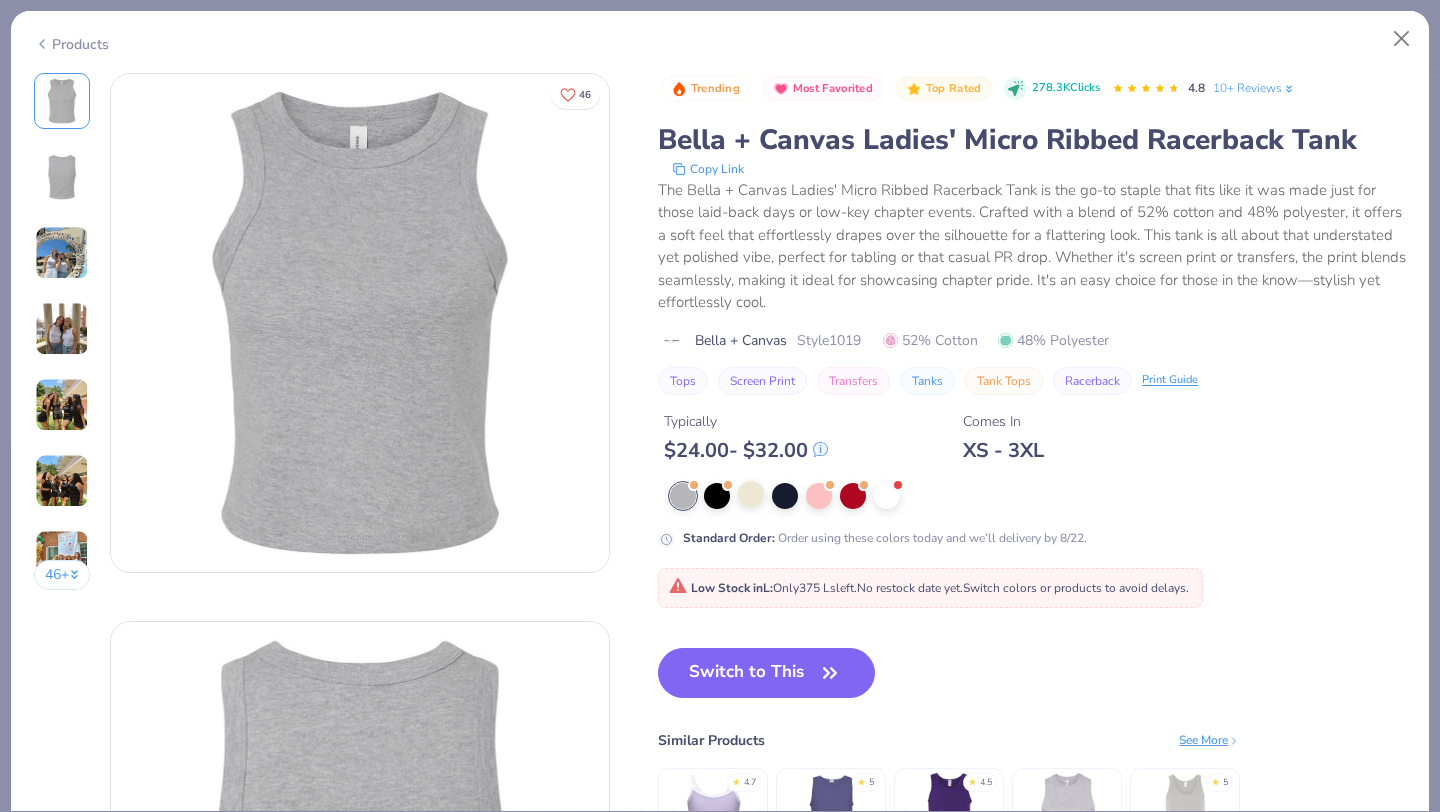click at bounding box center [751, 494] 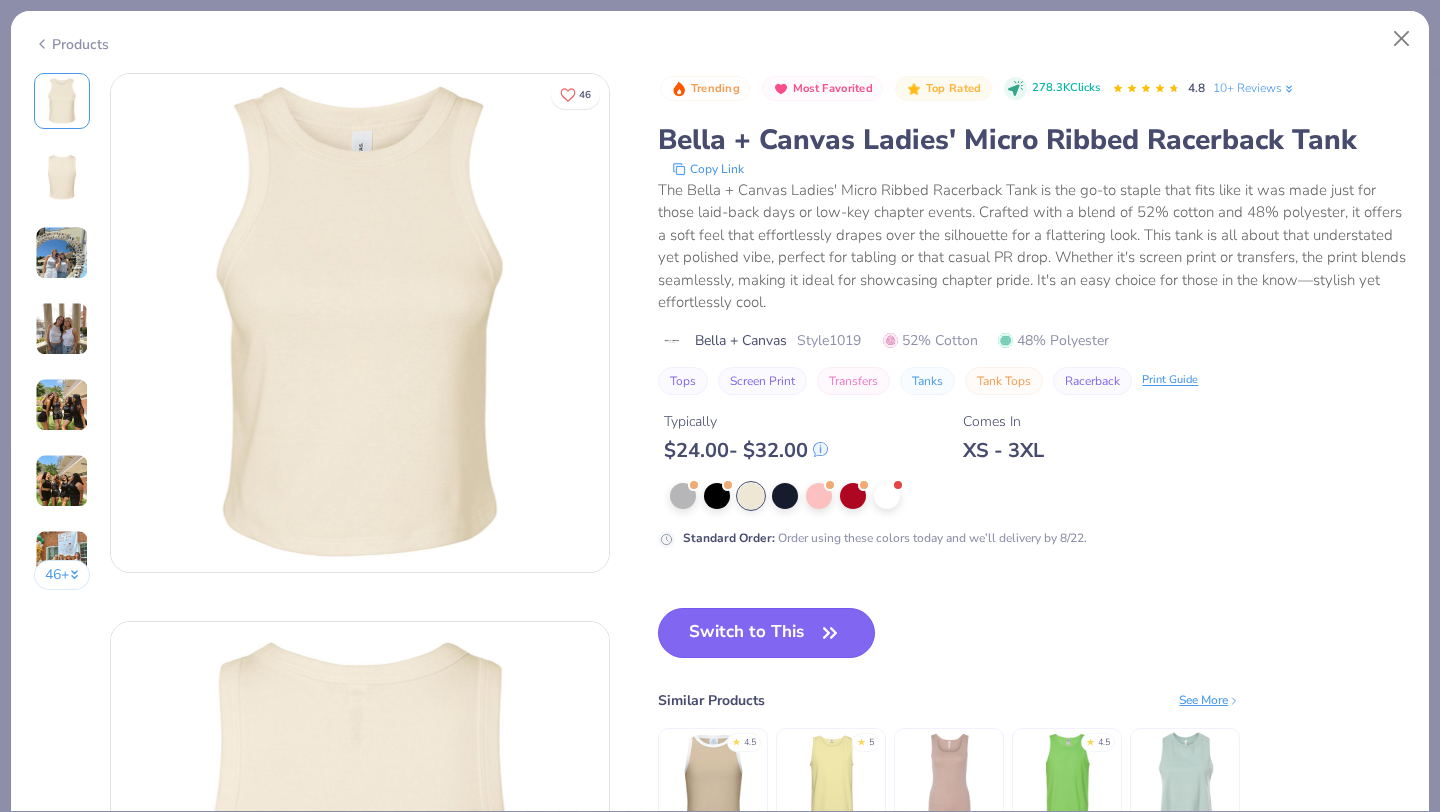 click on "Switch to This" at bounding box center (766, 633) 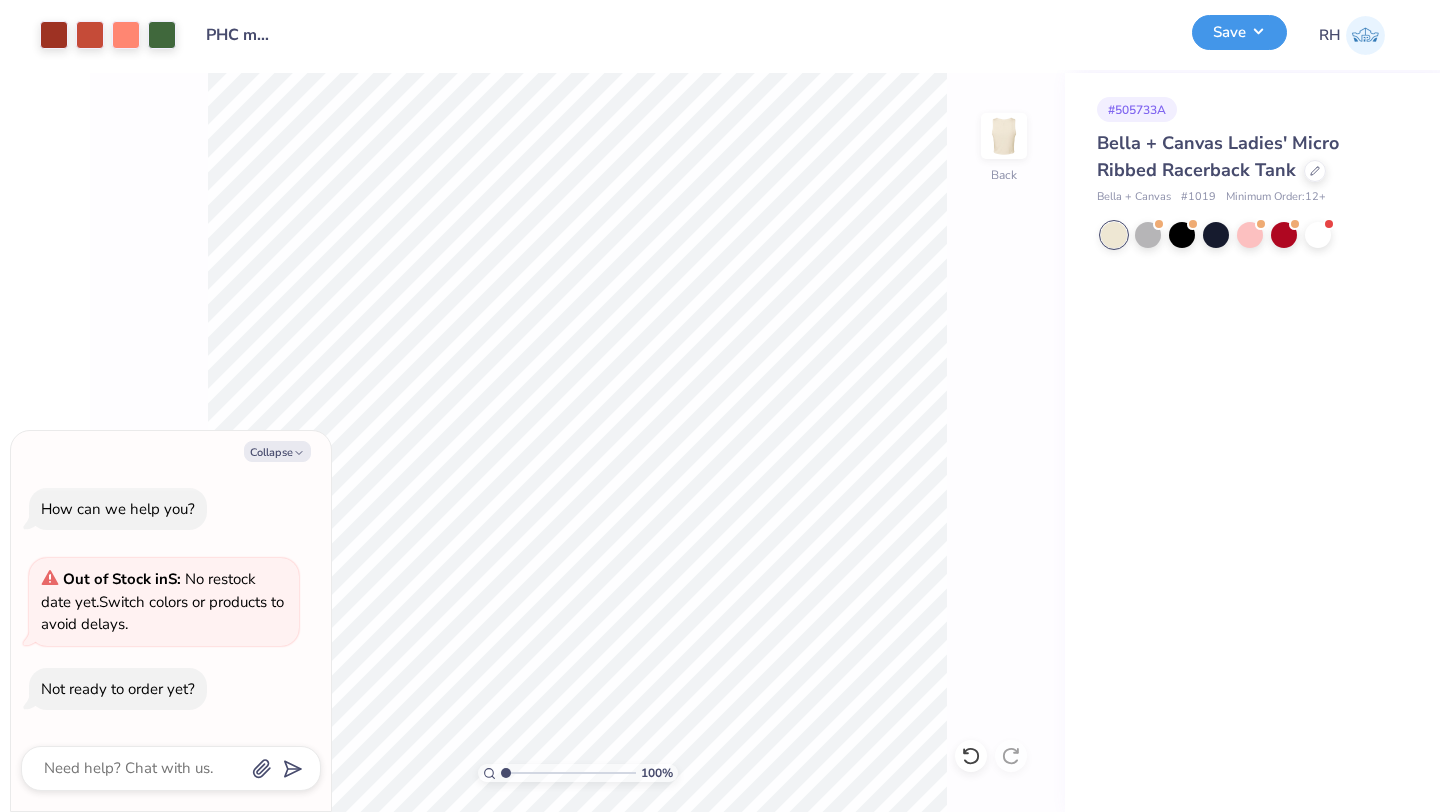 click on "Save" at bounding box center (1239, 32) 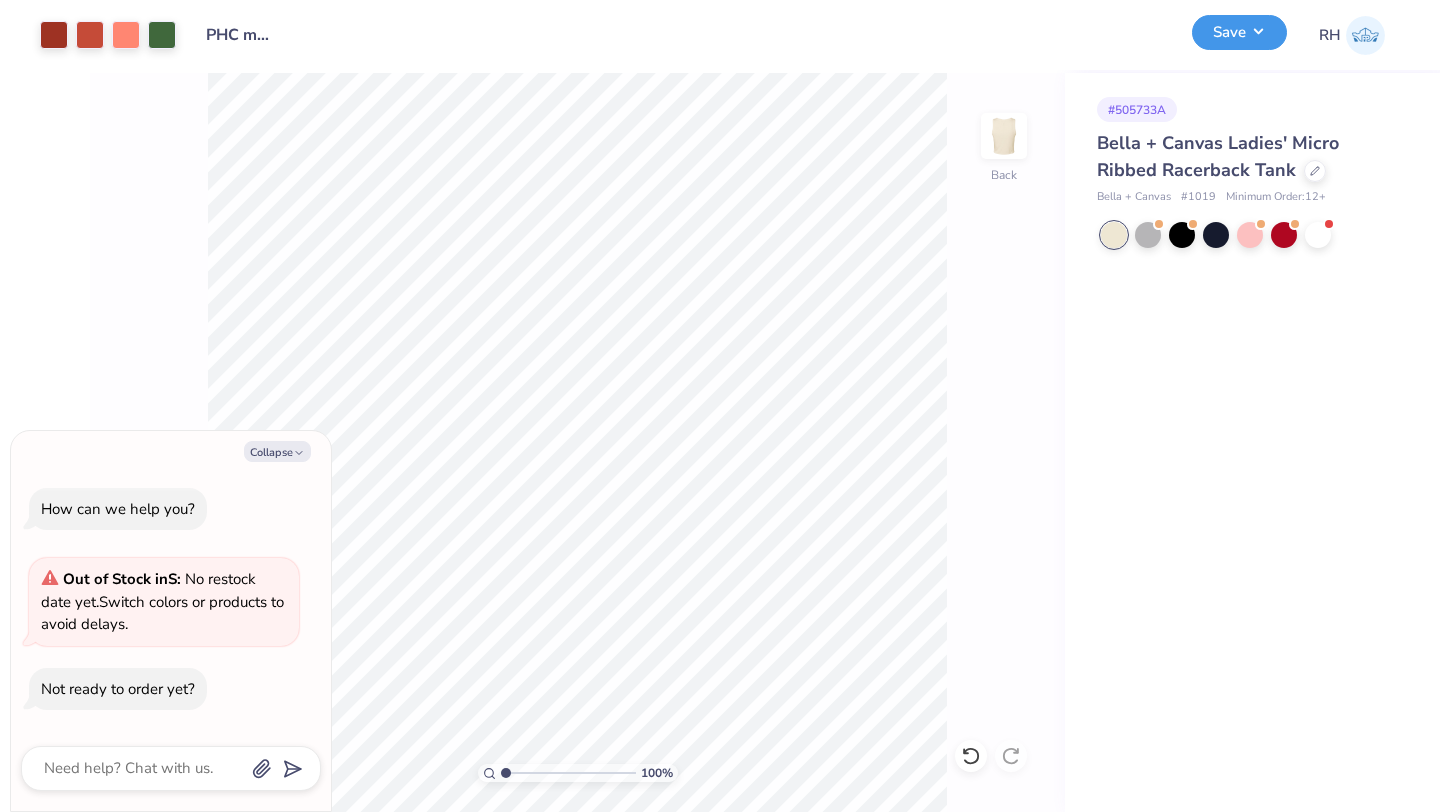 click on "Save" at bounding box center (1239, 32) 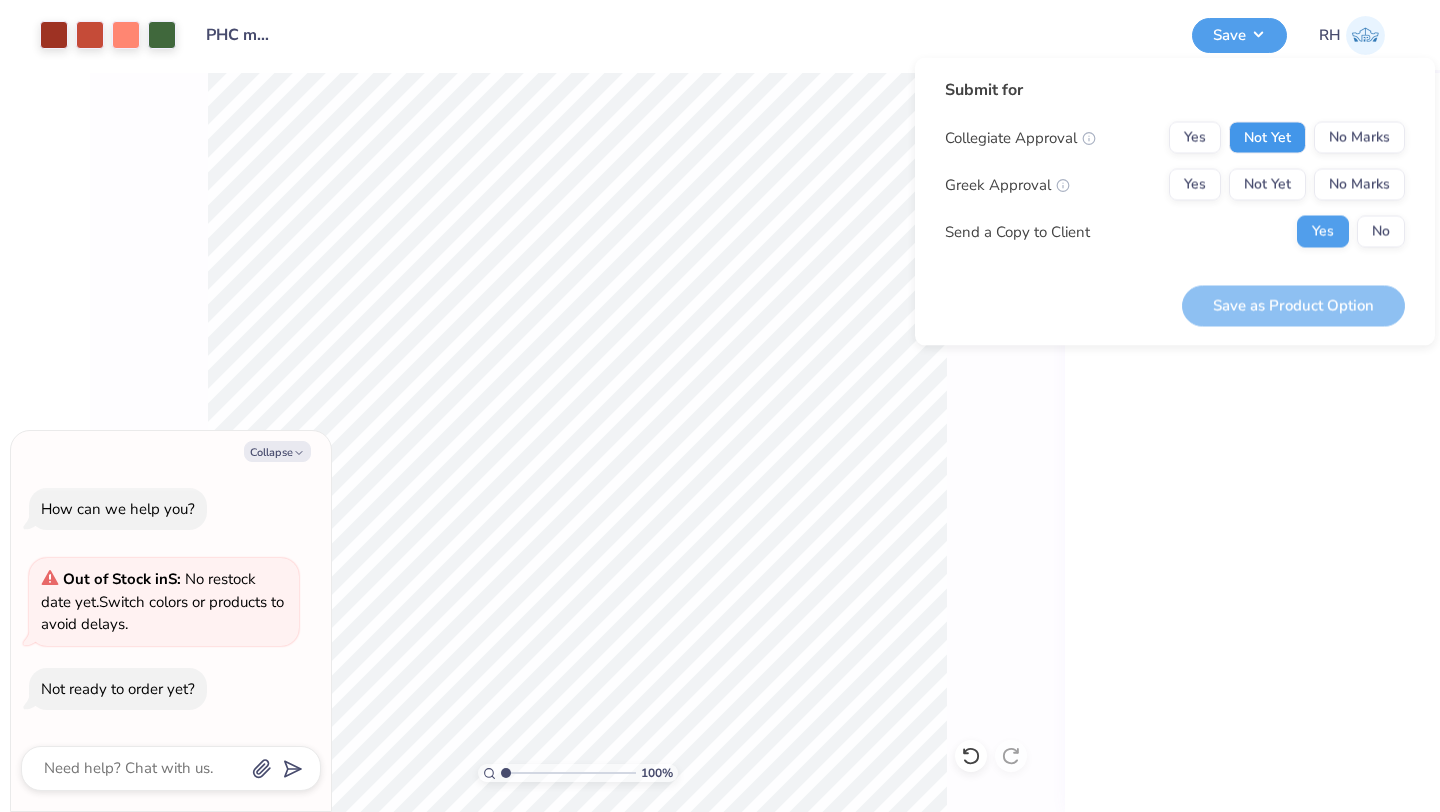 click on "Not Yet" at bounding box center (1267, 138) 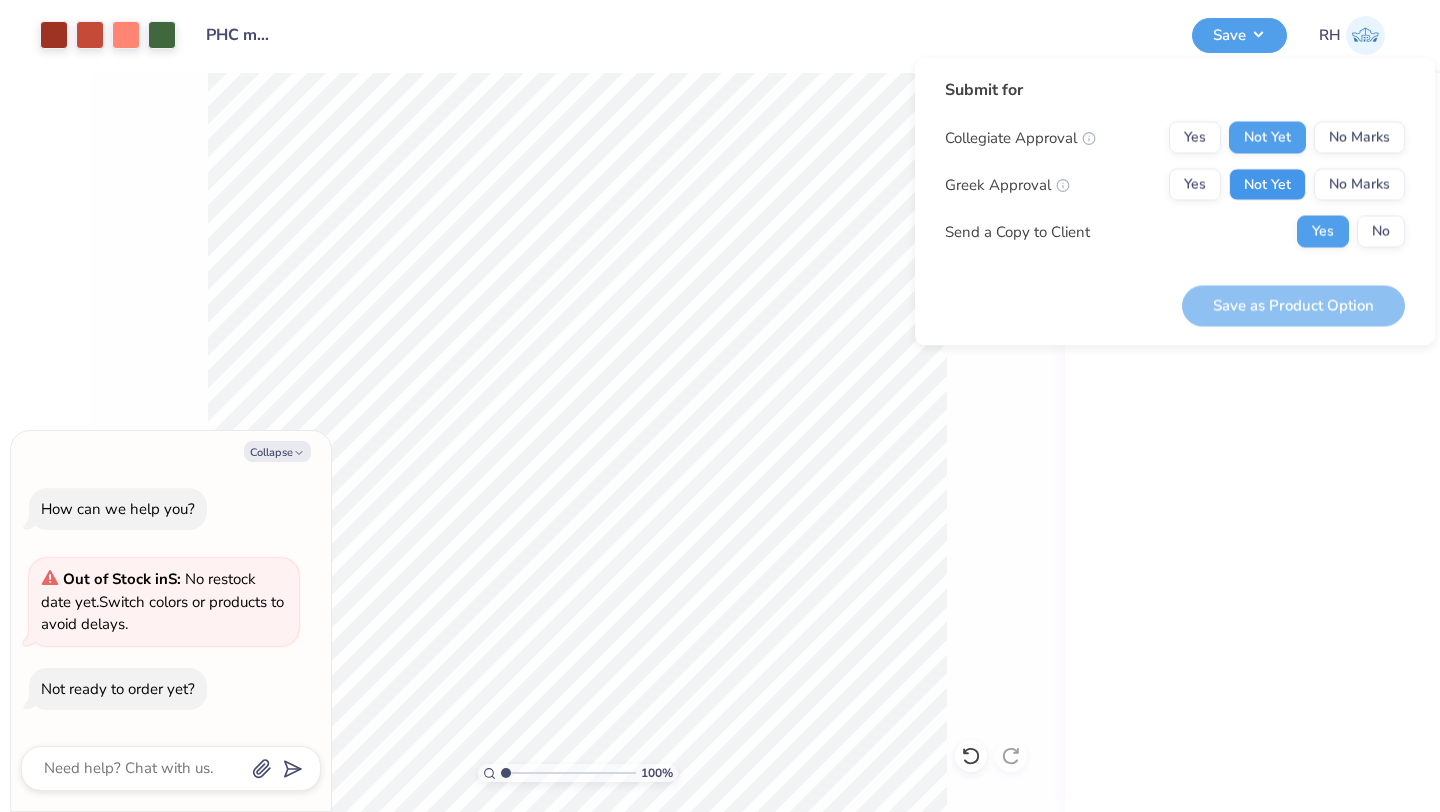 click on "Not Yet" at bounding box center [1267, 185] 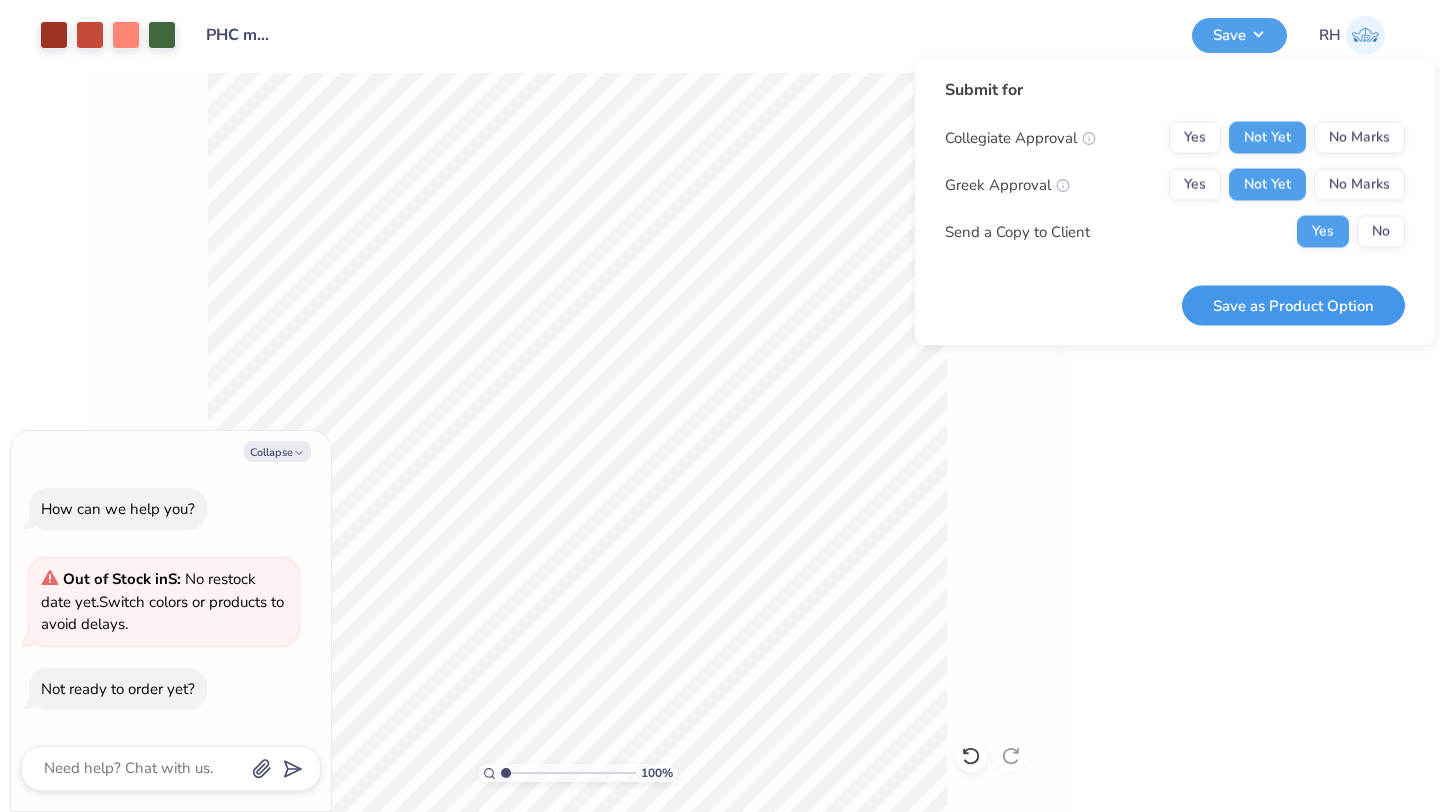 click on "Save as Product Option" at bounding box center [1293, 305] 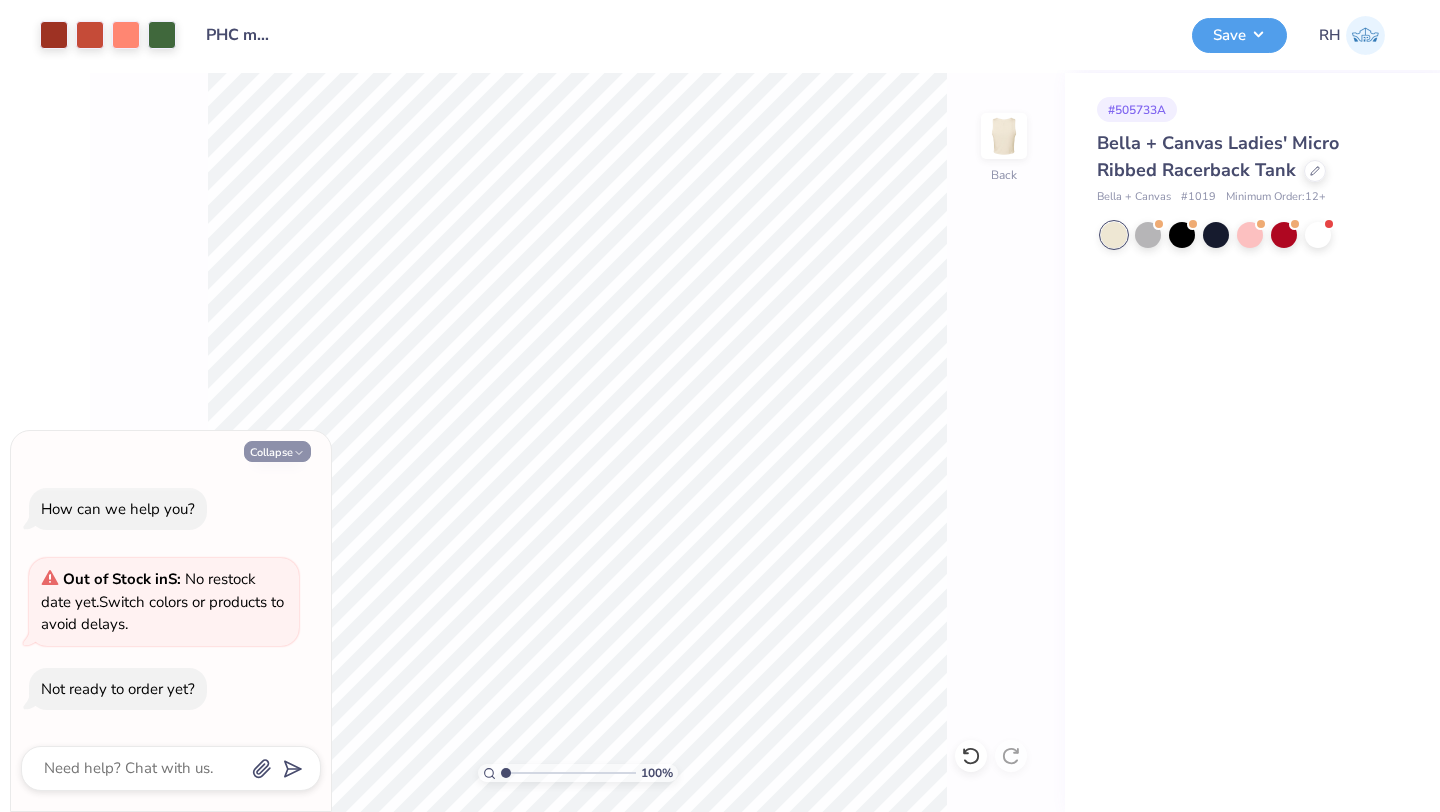 click on "Collapse" at bounding box center (277, 451) 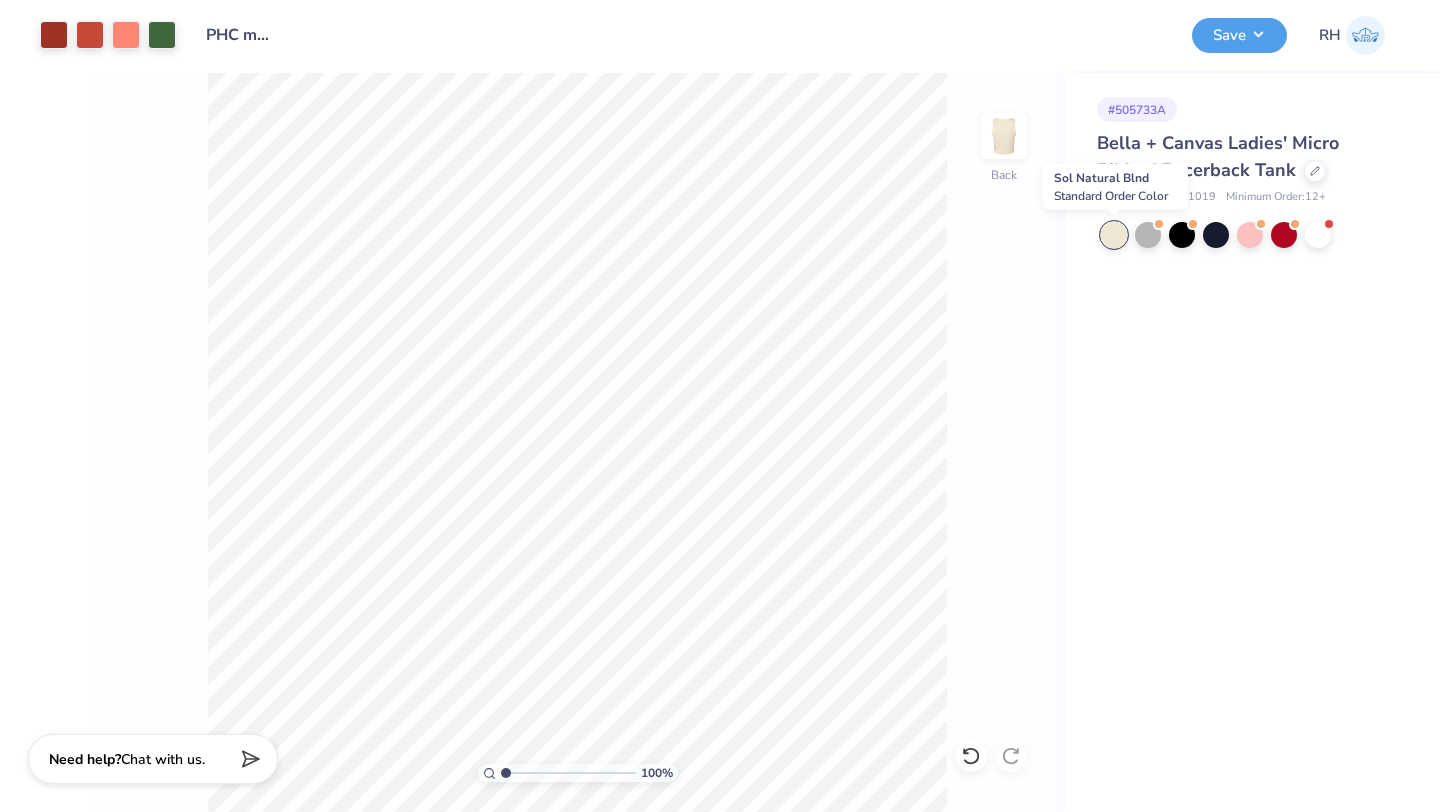 click at bounding box center (1114, 235) 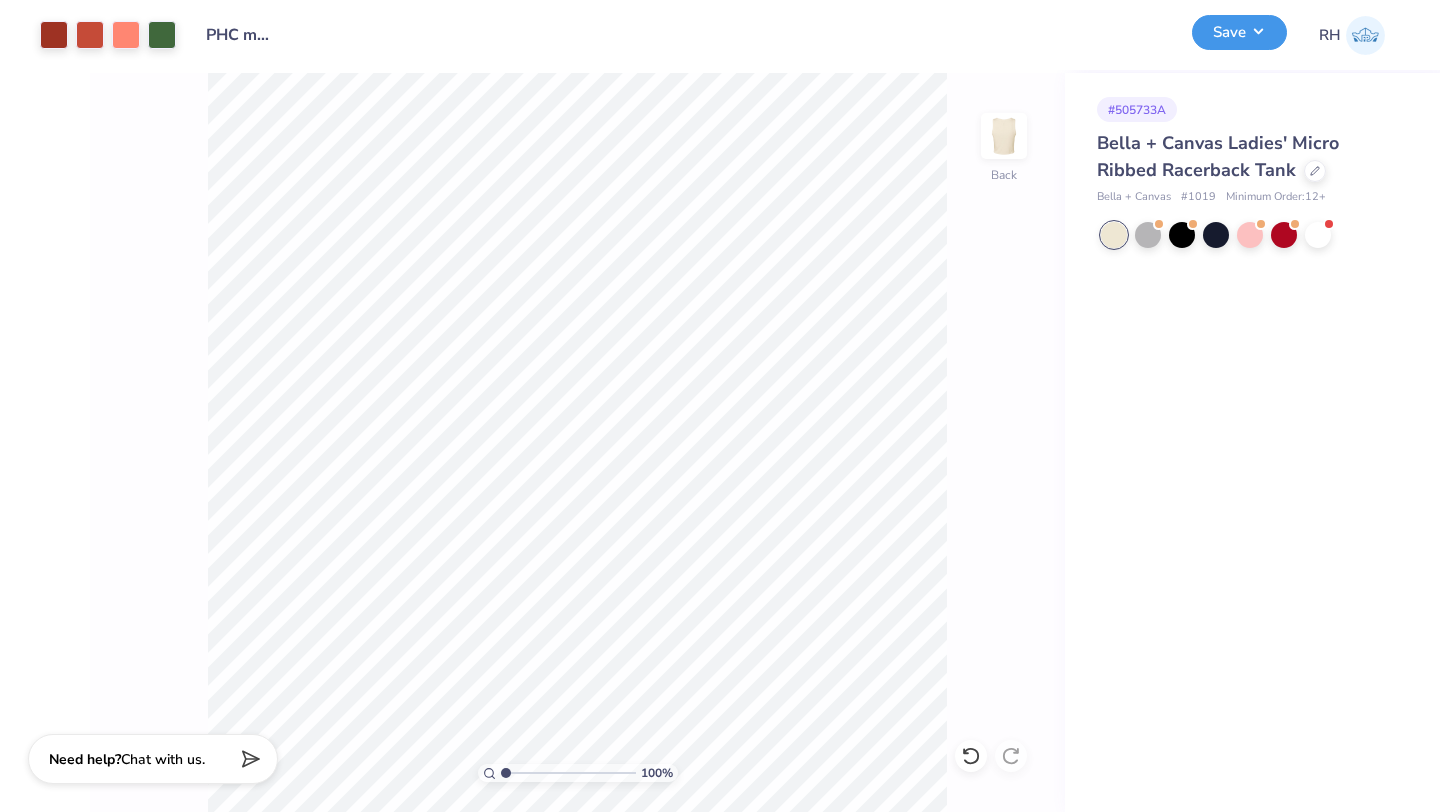 click on "Save" at bounding box center (1239, 32) 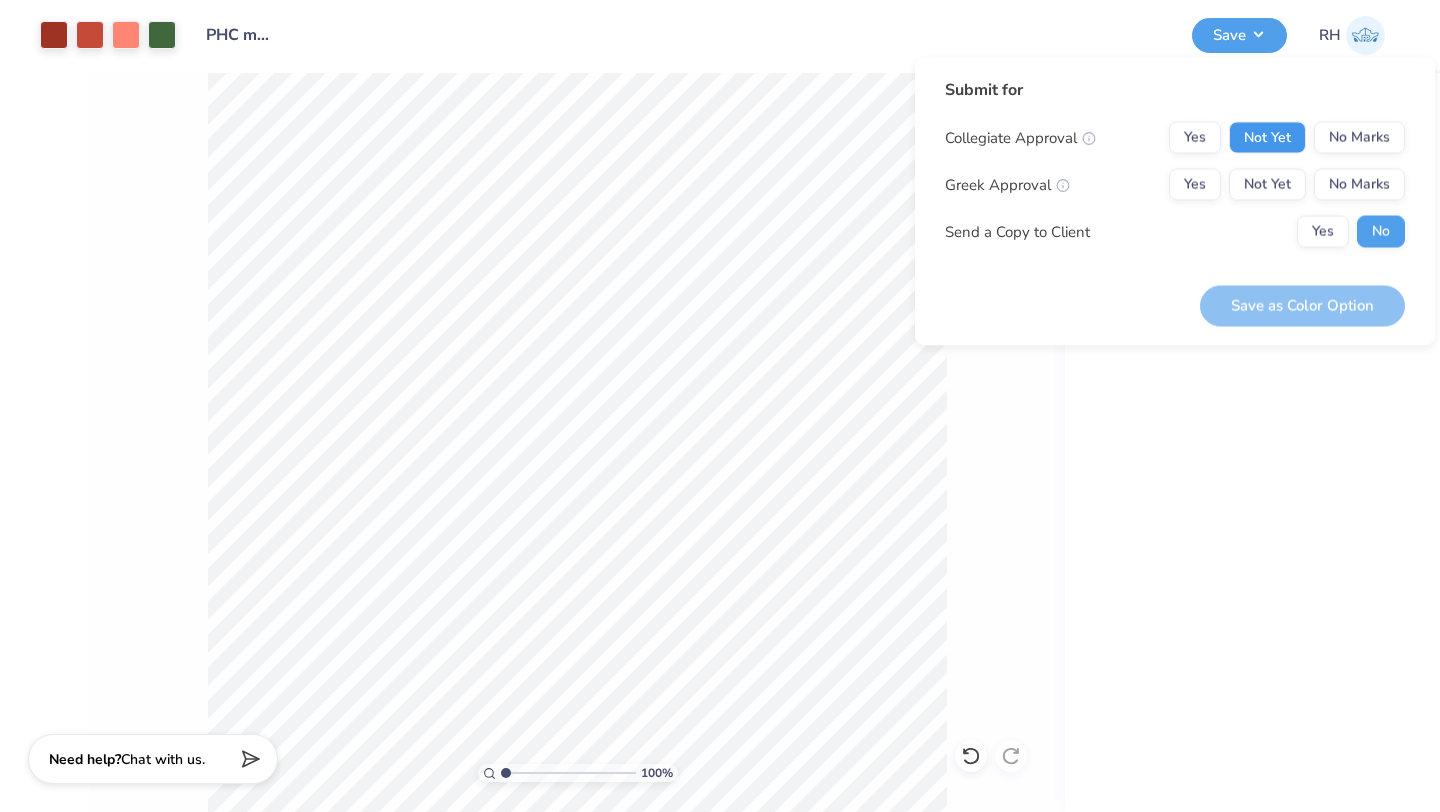 click on "Not Yet" at bounding box center (1267, 138) 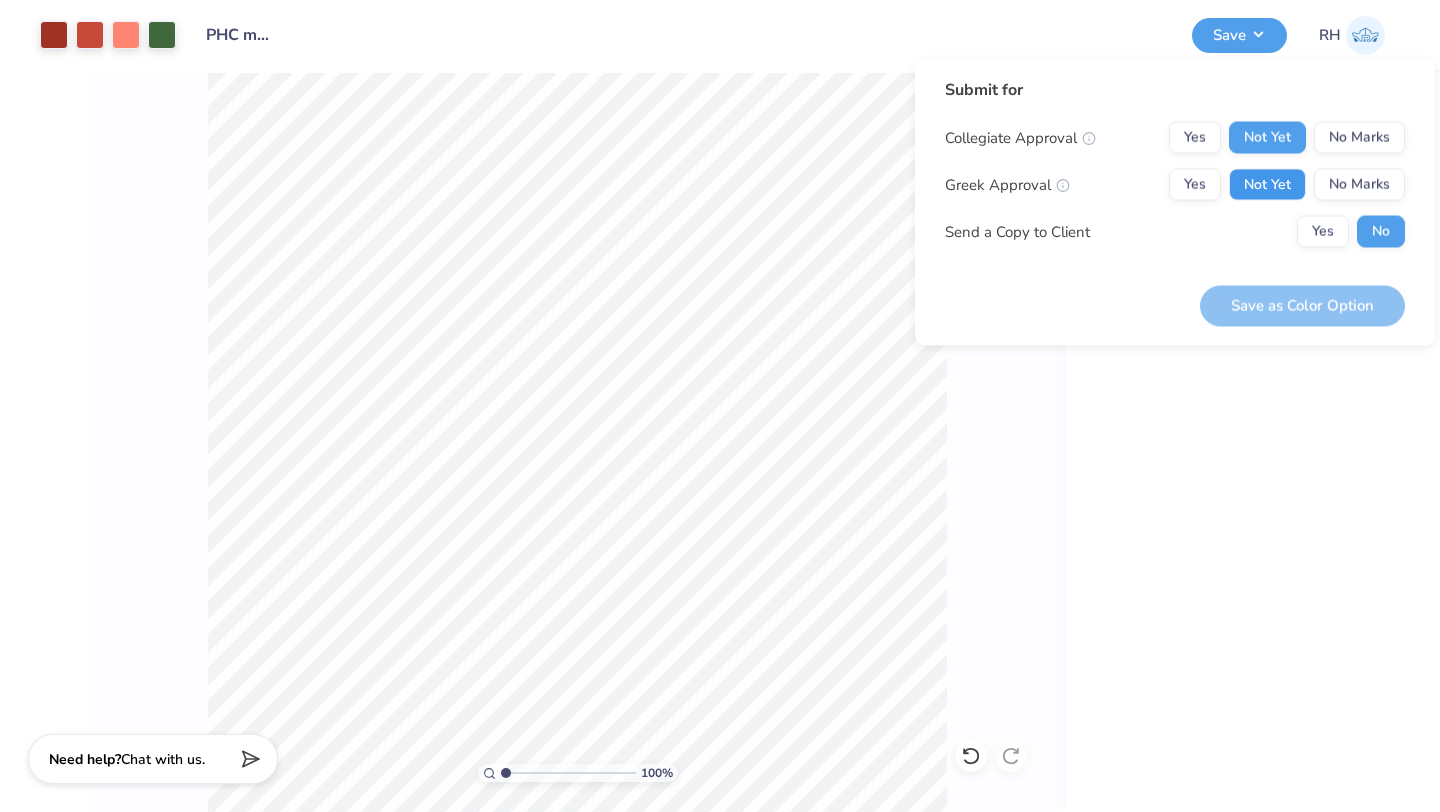 click on "Not Yet" at bounding box center [1267, 185] 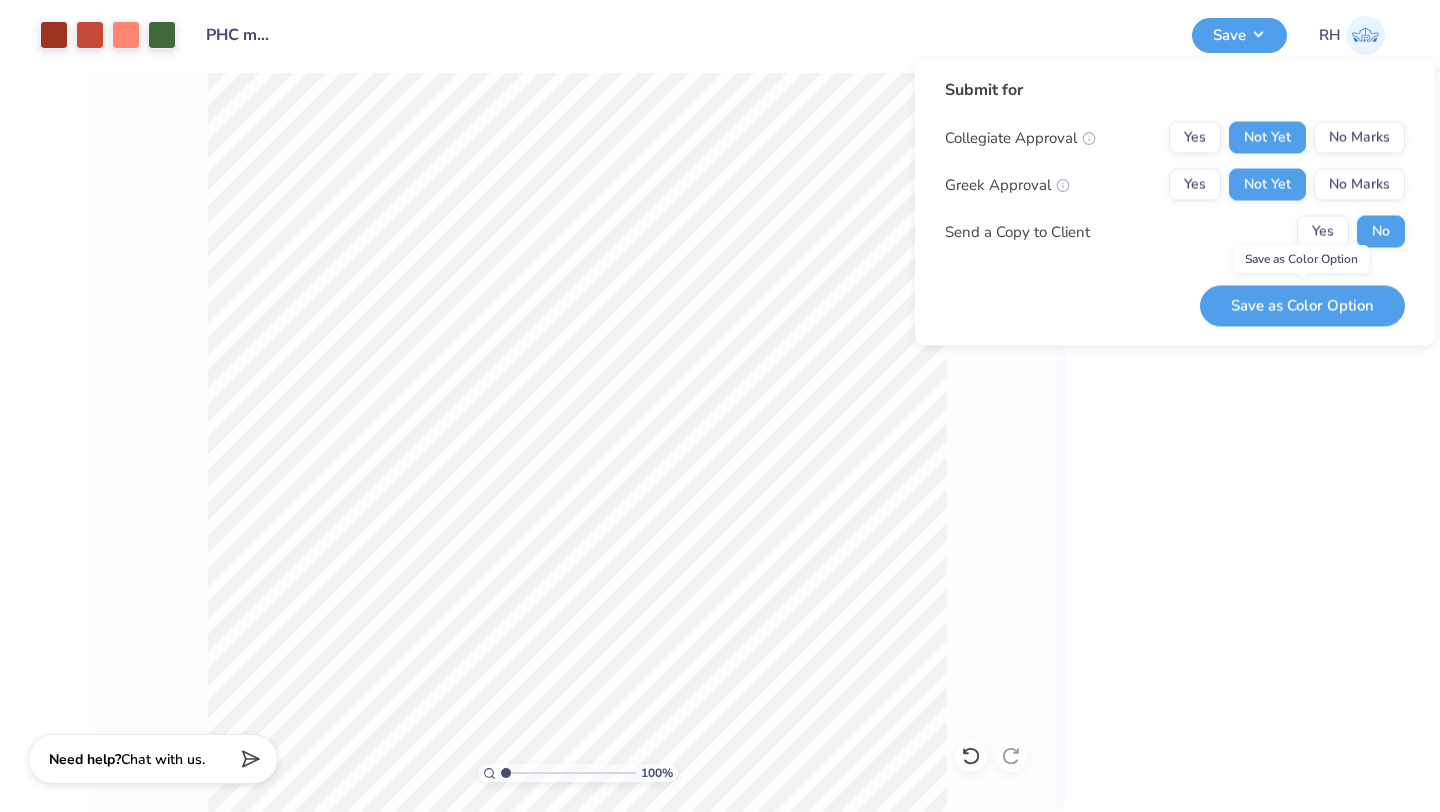 click on "Save as Color Option" at bounding box center [1302, 305] 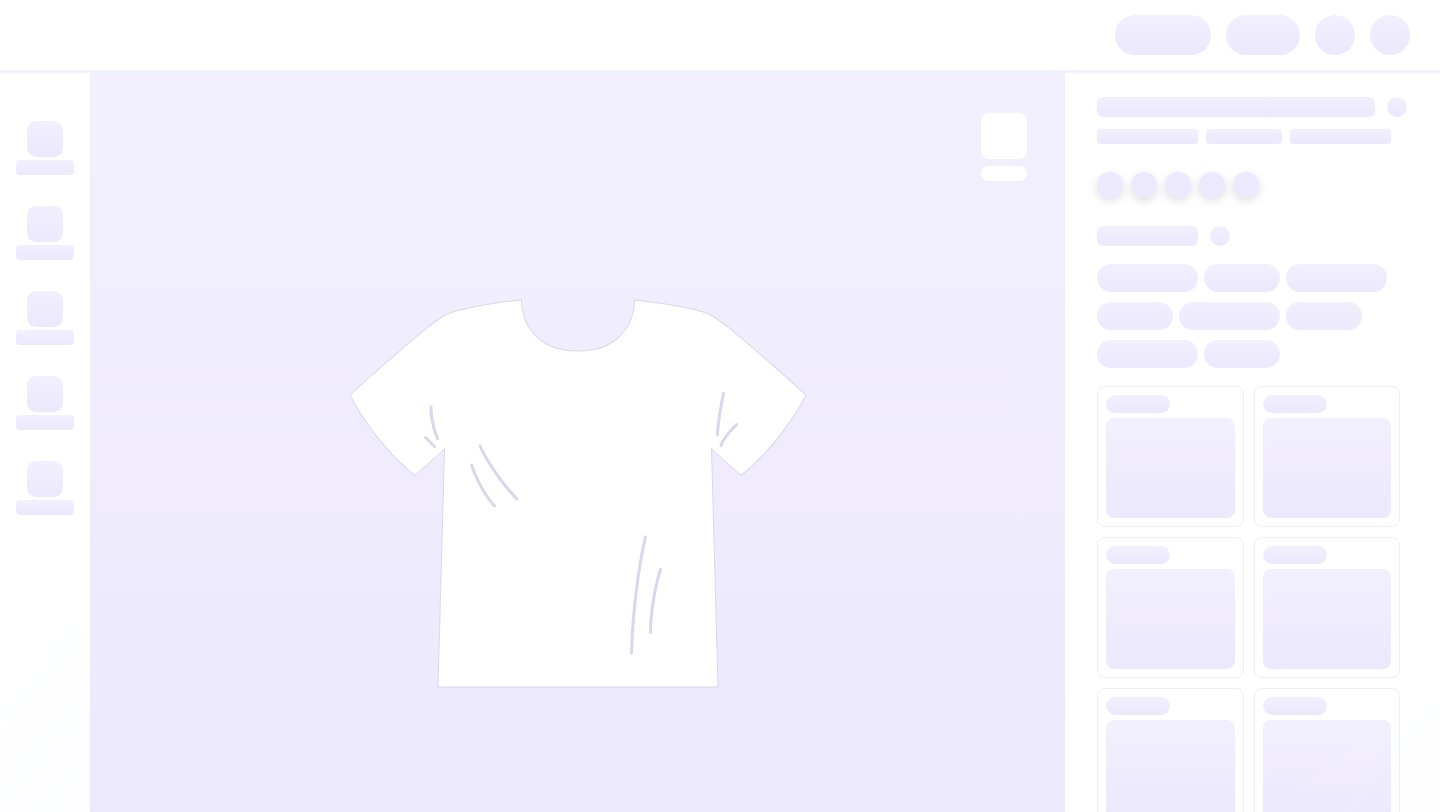 scroll, scrollTop: 0, scrollLeft: 0, axis: both 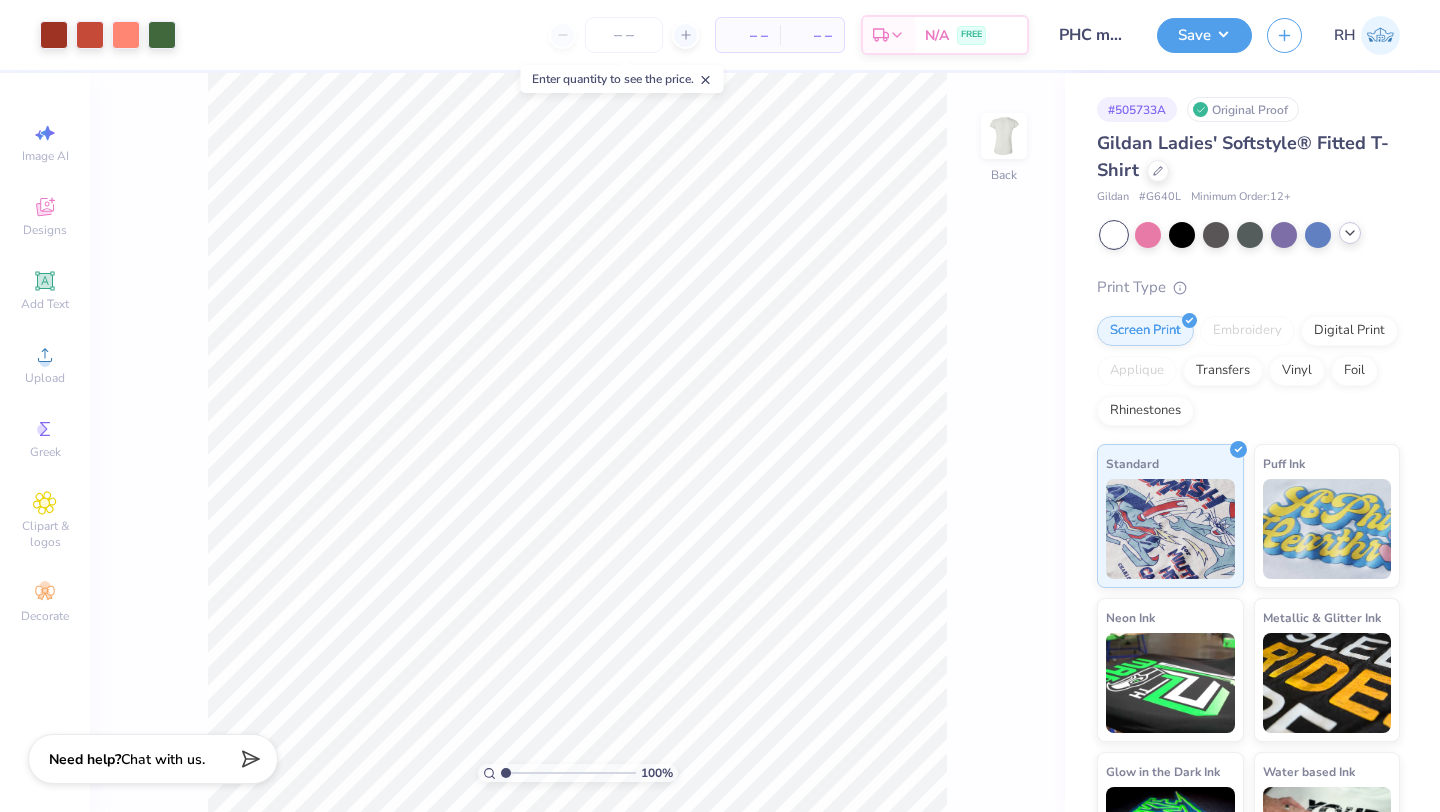 click 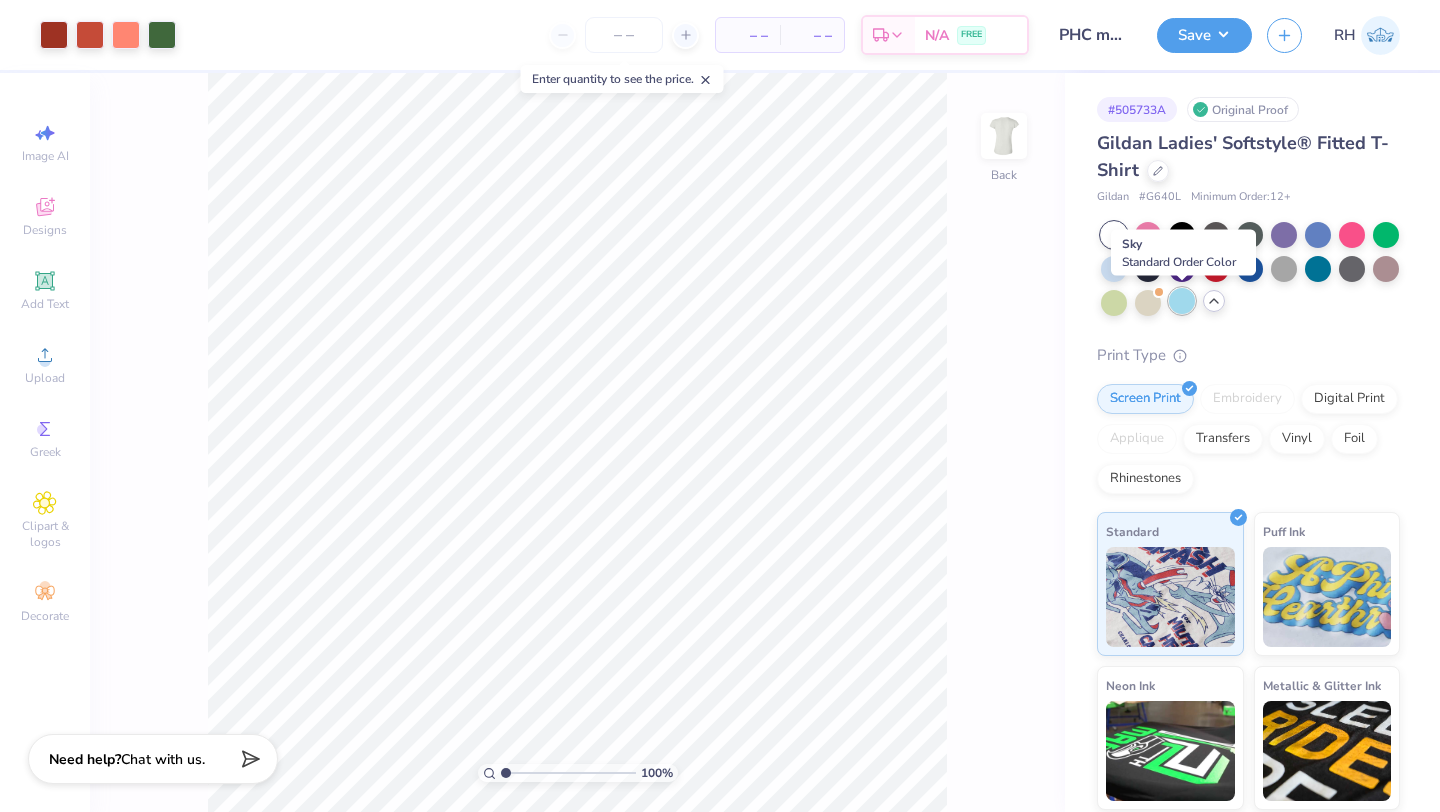 click at bounding box center [1182, 301] 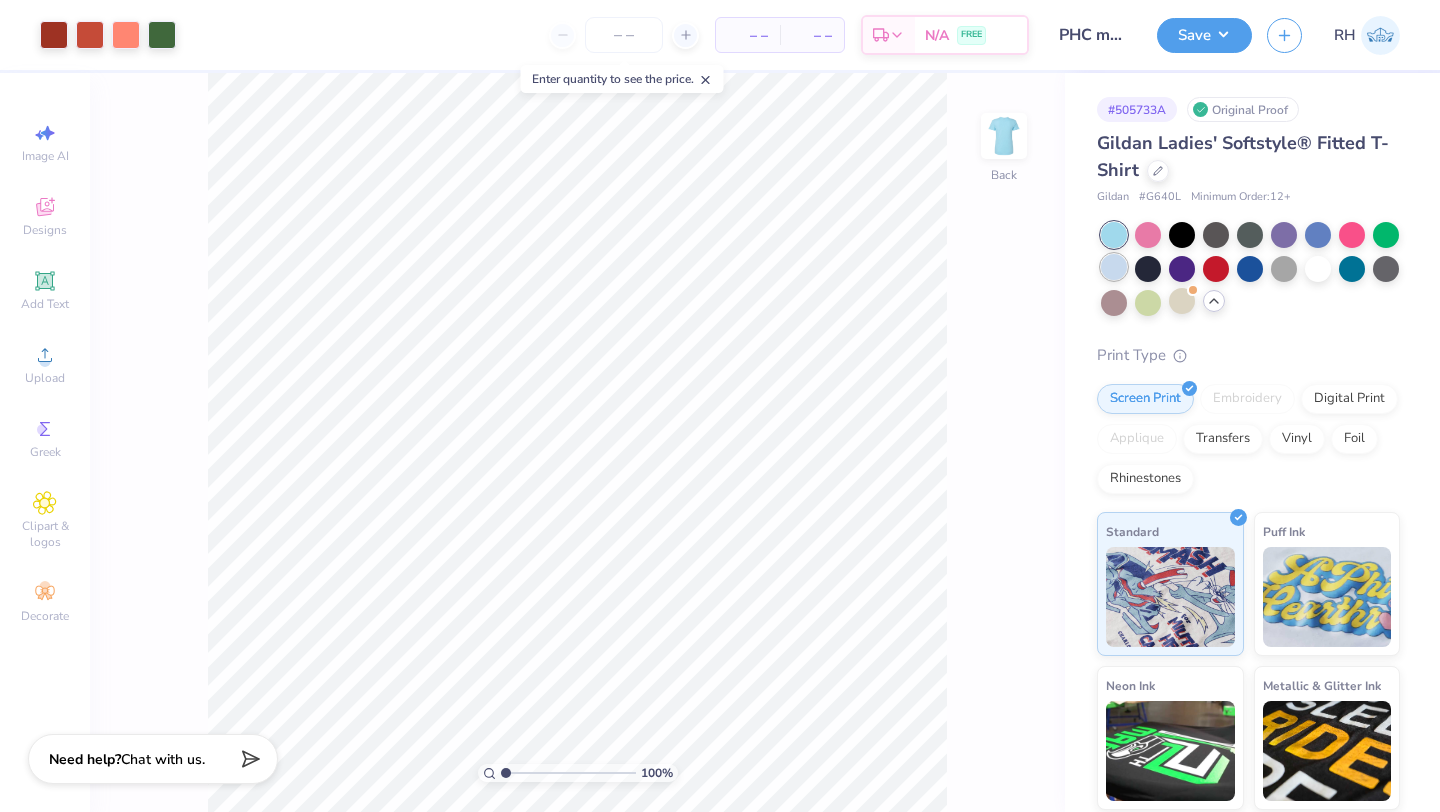 click at bounding box center [1114, 267] 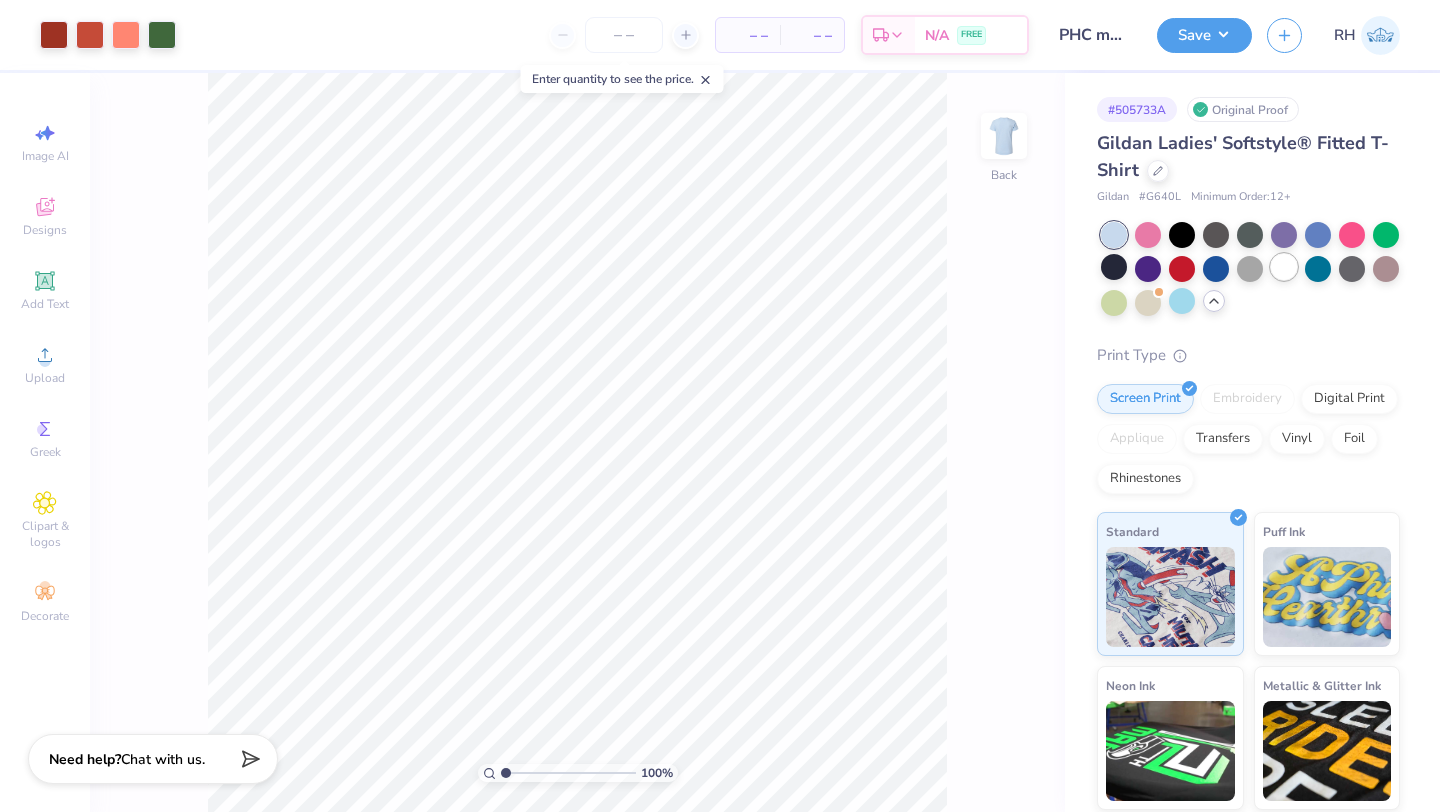 click at bounding box center [1284, 267] 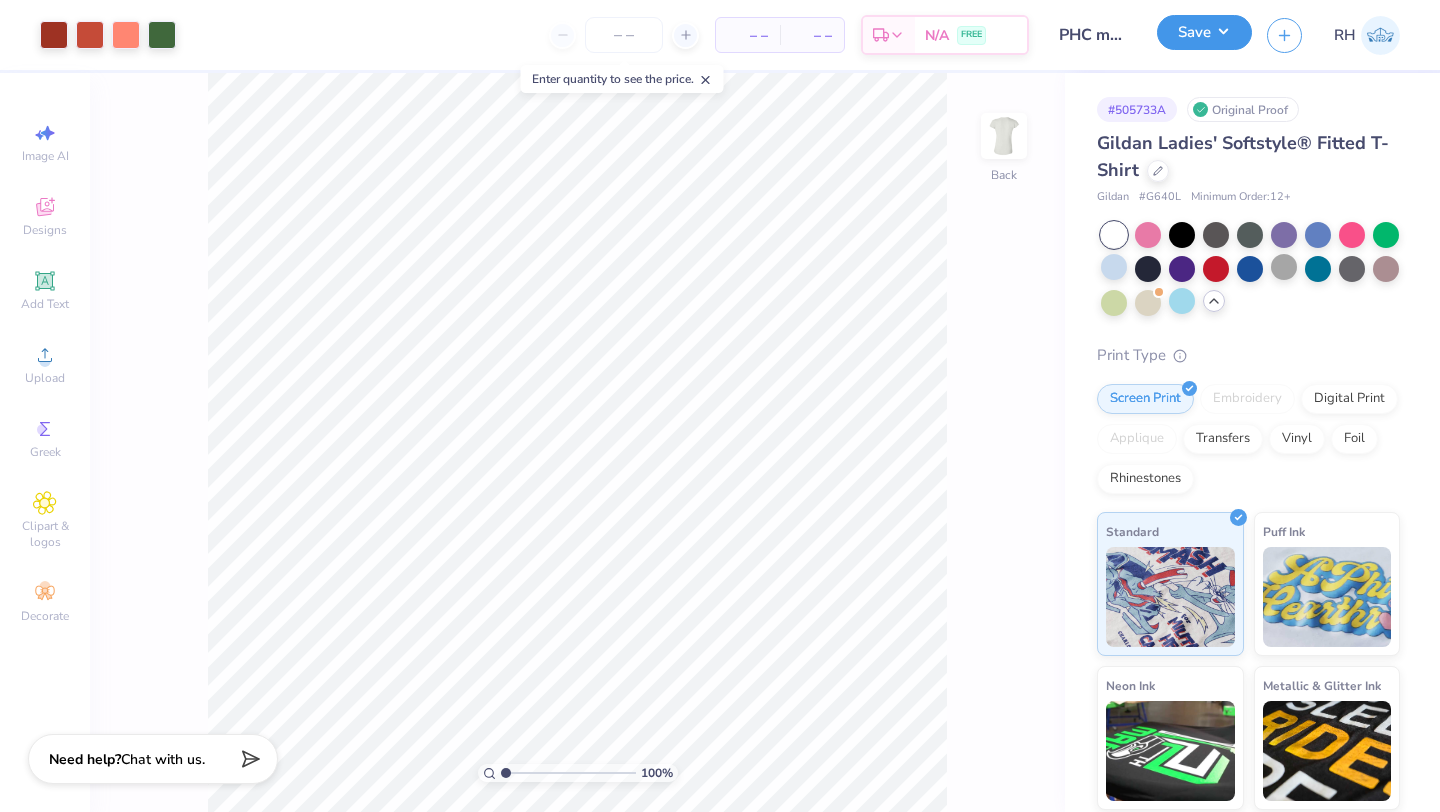 click on "Save" at bounding box center (1204, 32) 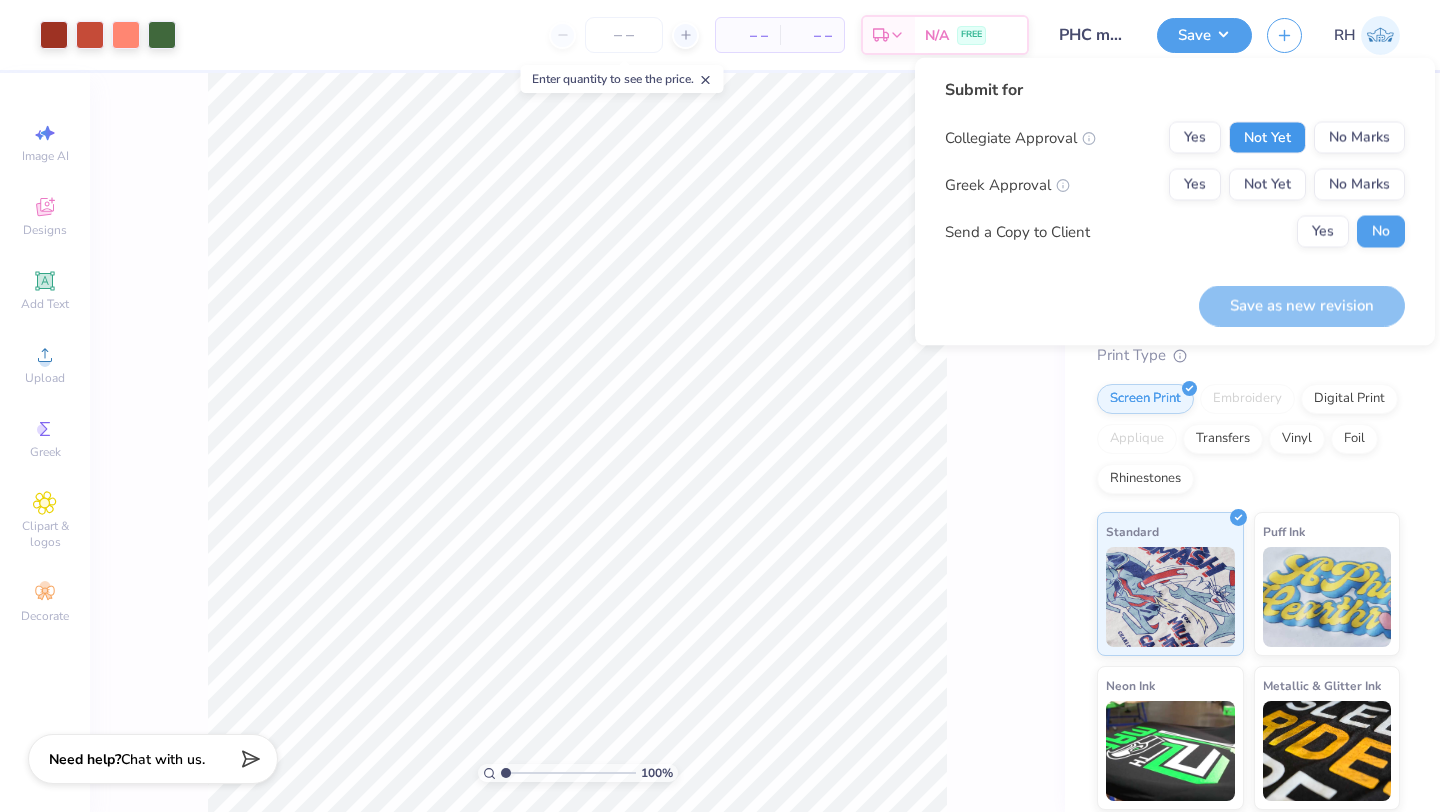 click on "Not Yet" at bounding box center [1267, 138] 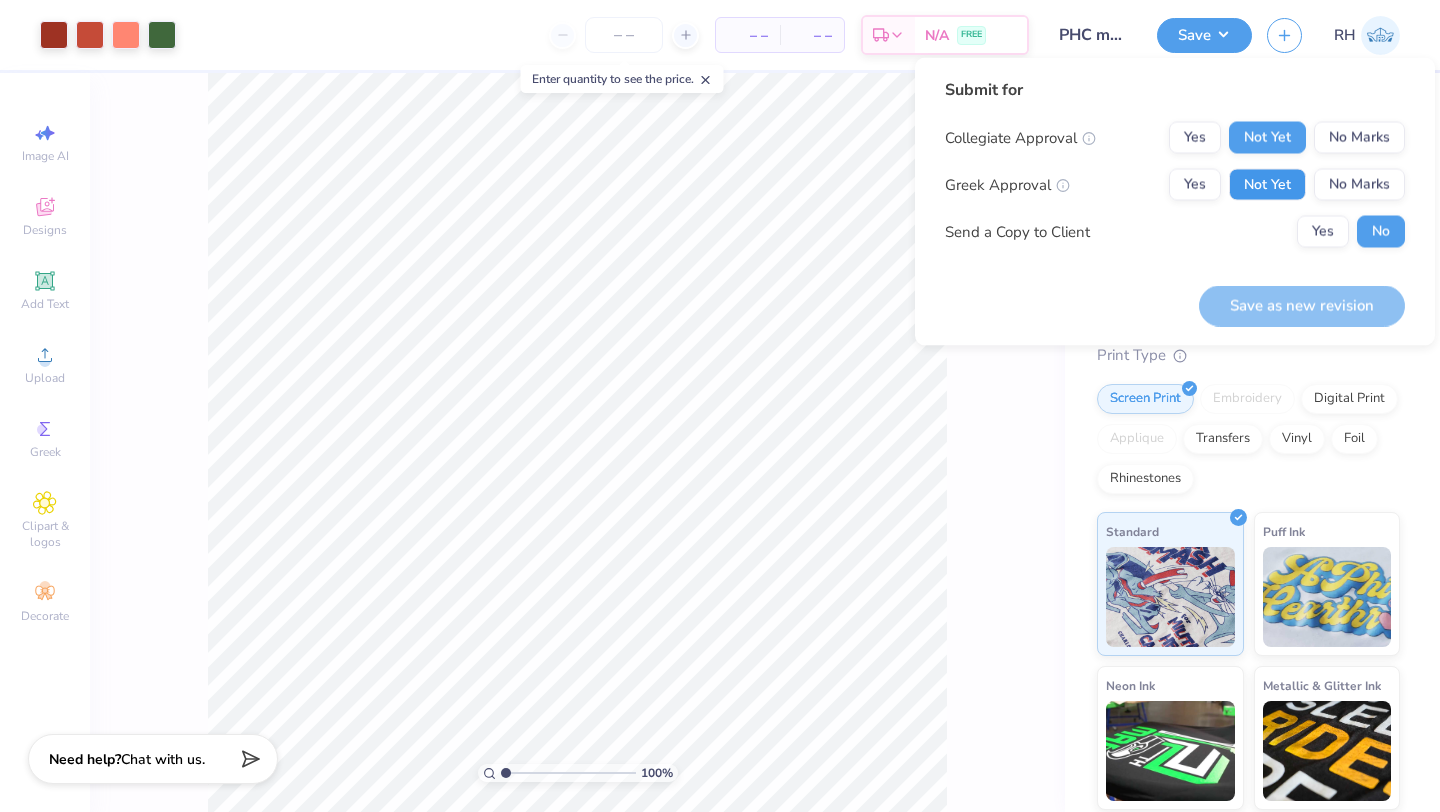 click on "Not Yet" at bounding box center [1267, 185] 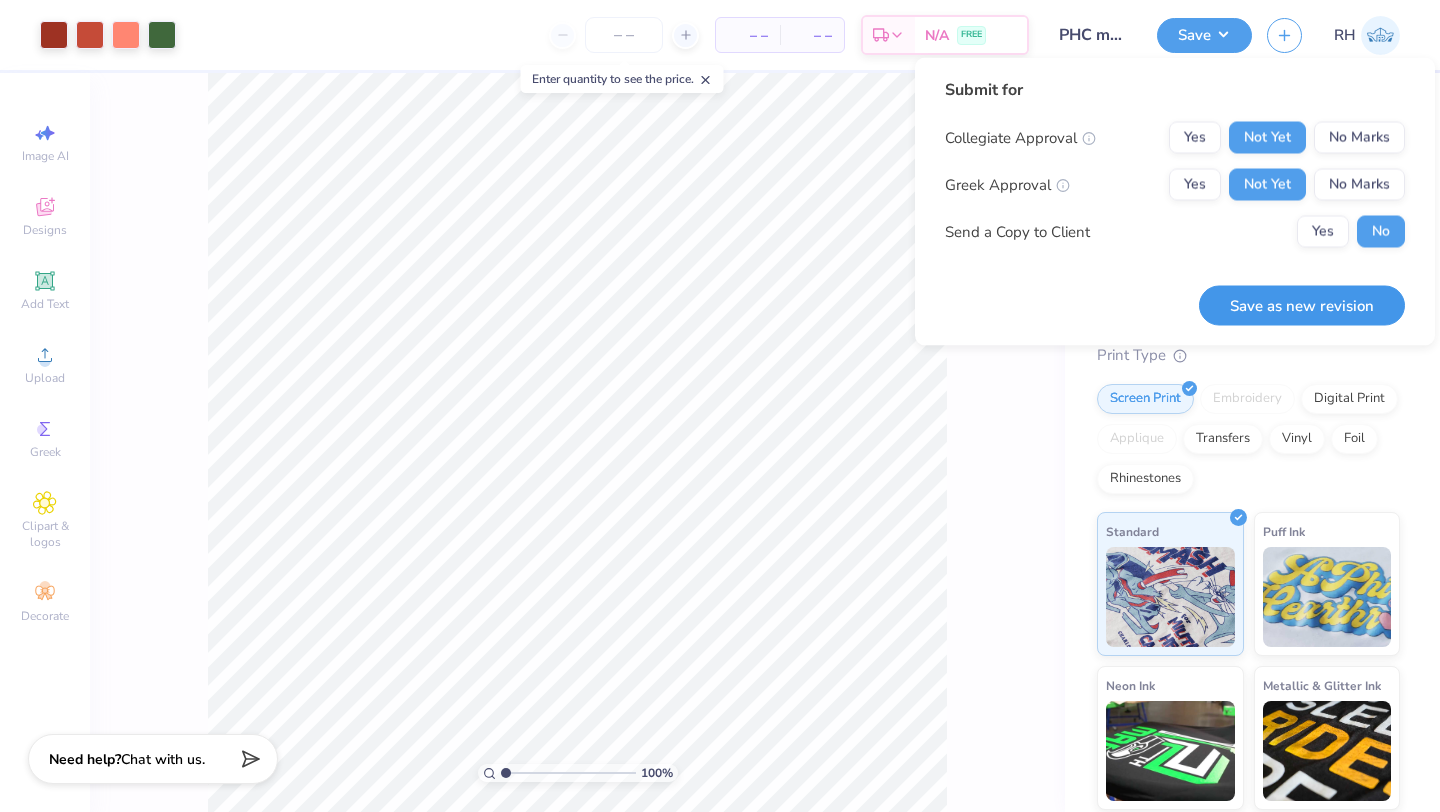 click on "Save as new revision" at bounding box center (1302, 305) 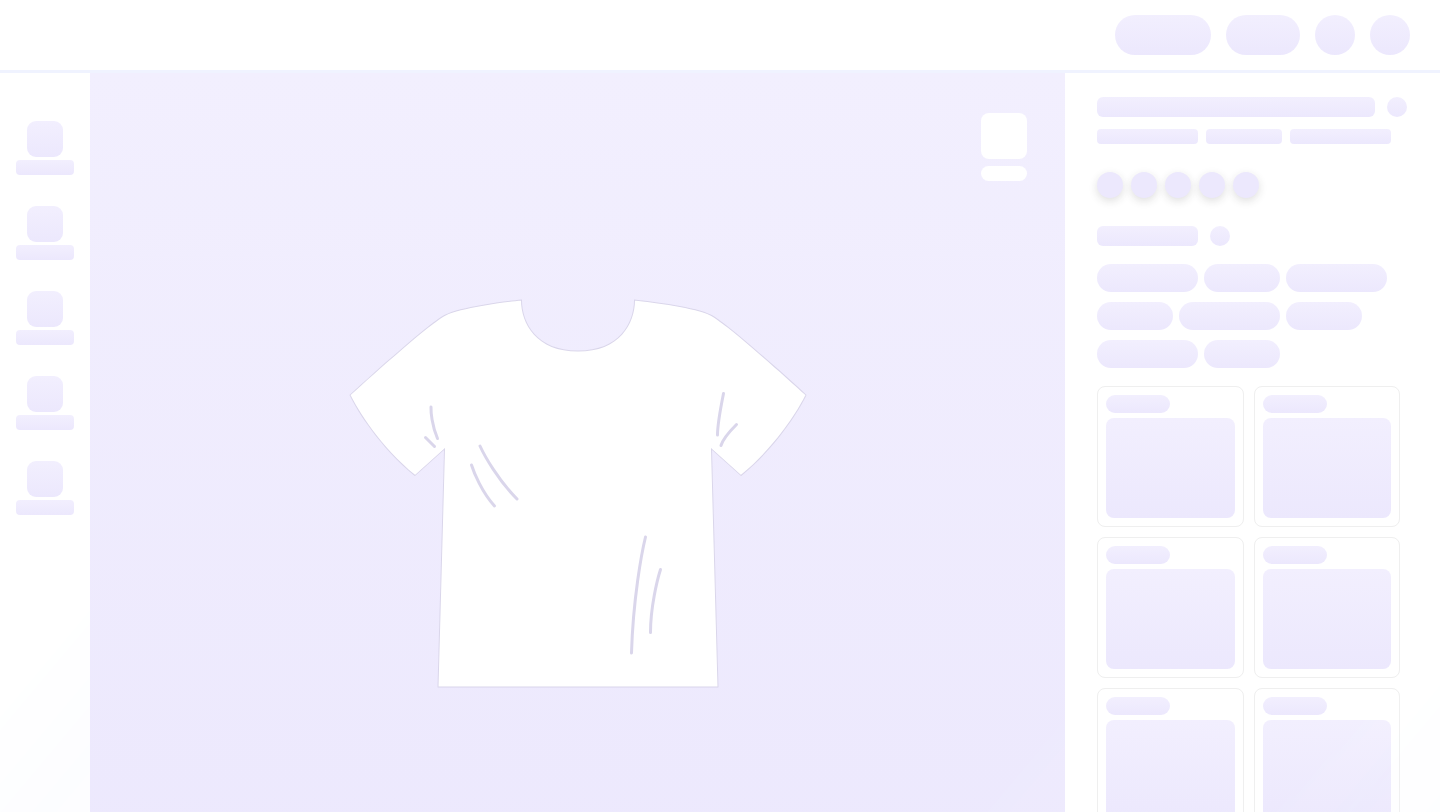scroll, scrollTop: 0, scrollLeft: 0, axis: both 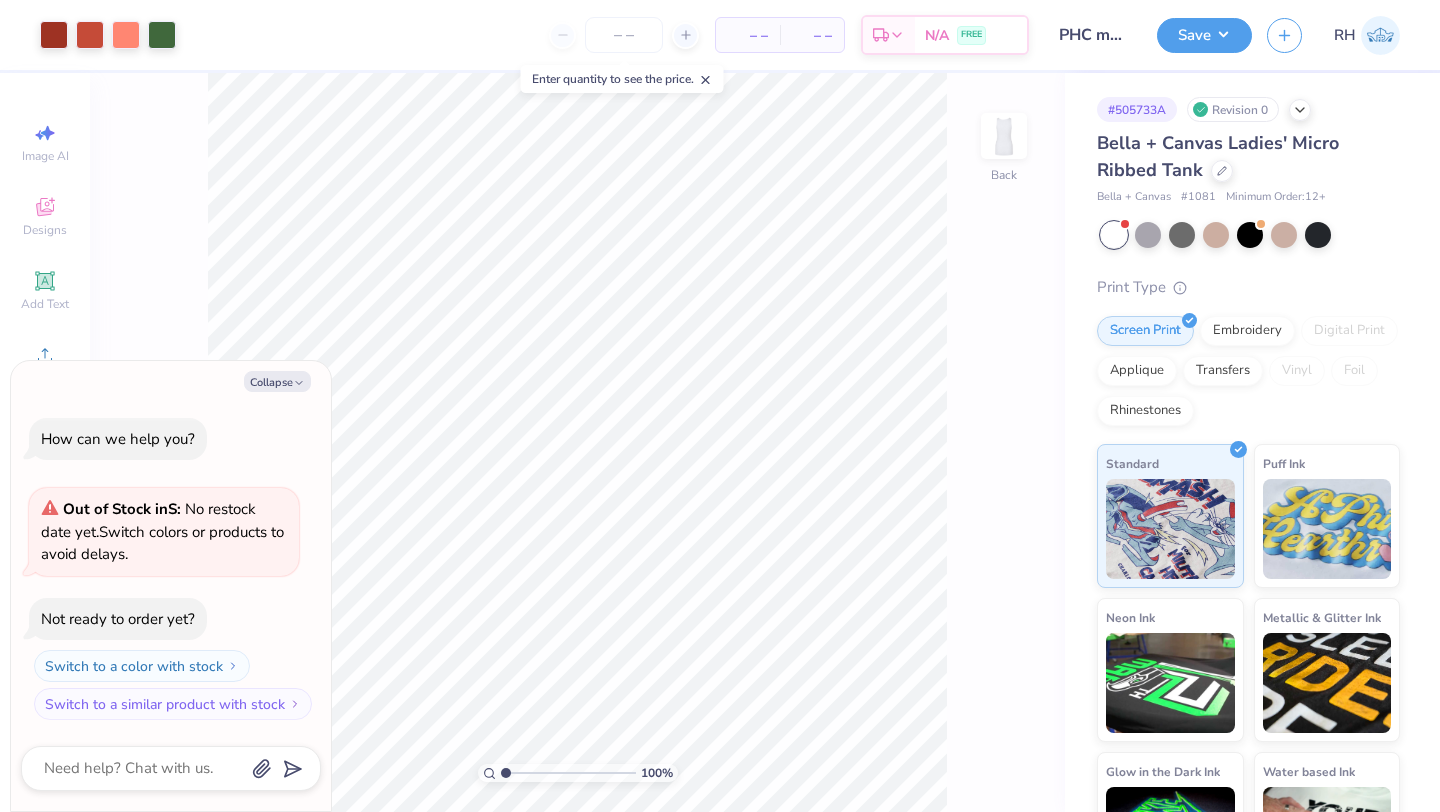 type on "x" 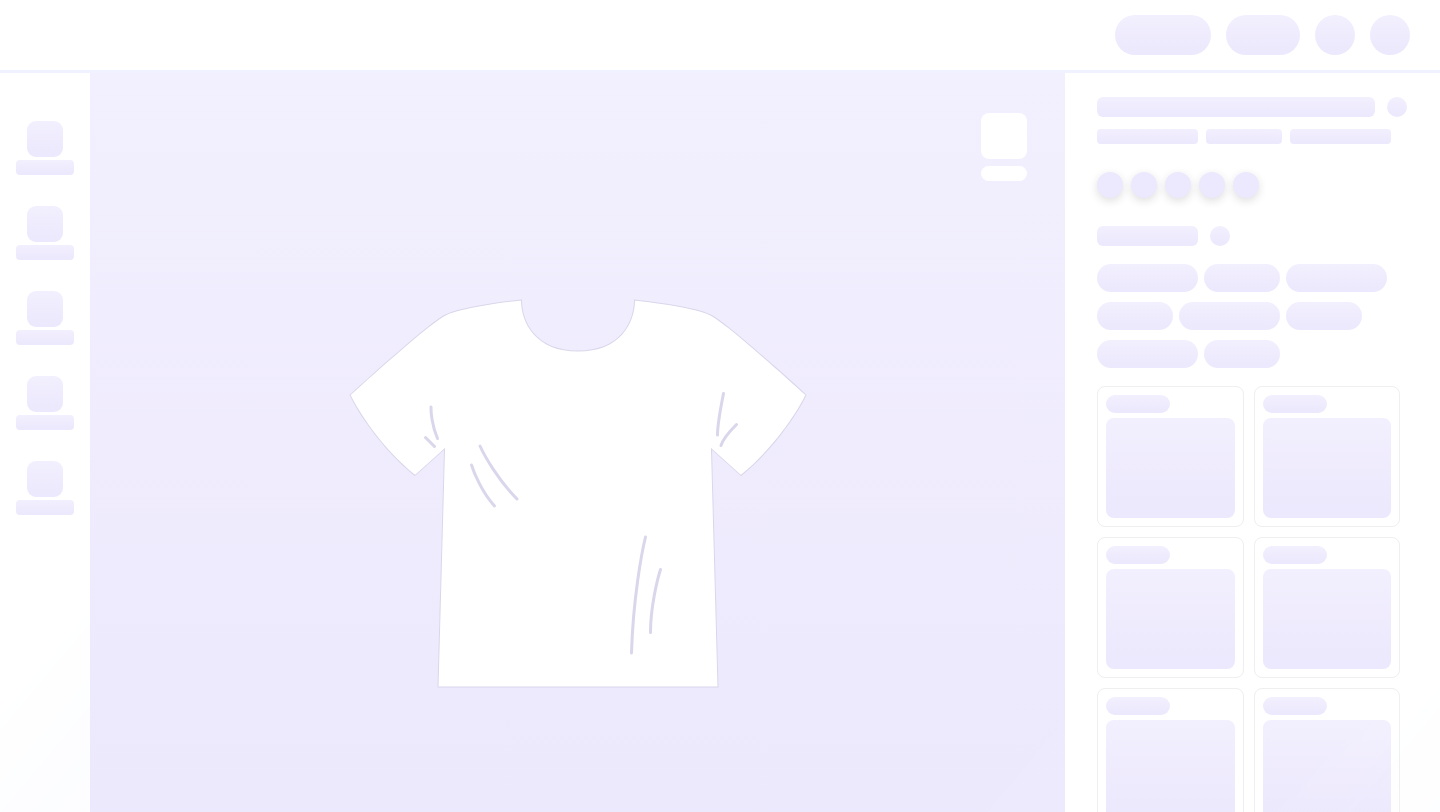 scroll, scrollTop: 0, scrollLeft: 0, axis: both 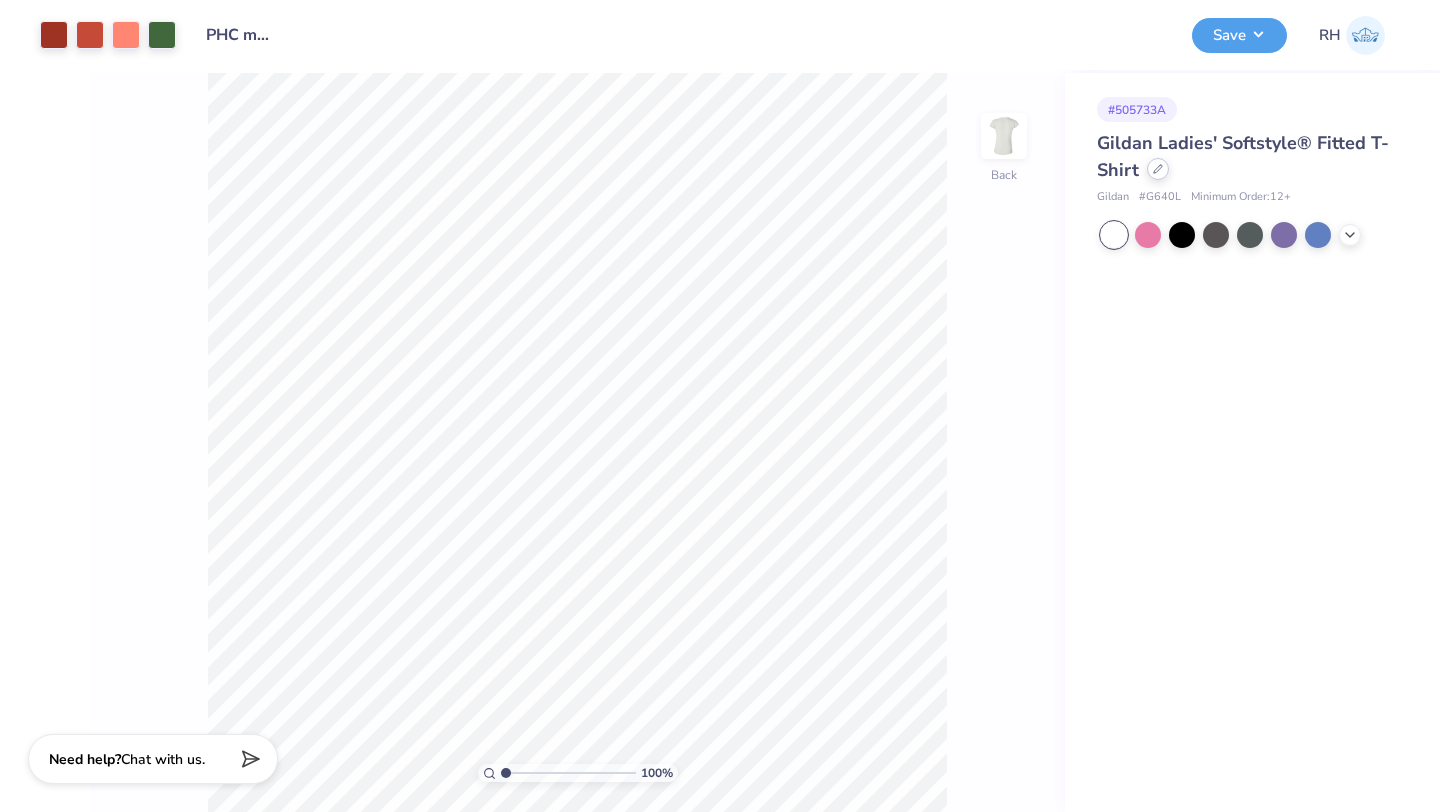 click at bounding box center [1158, 169] 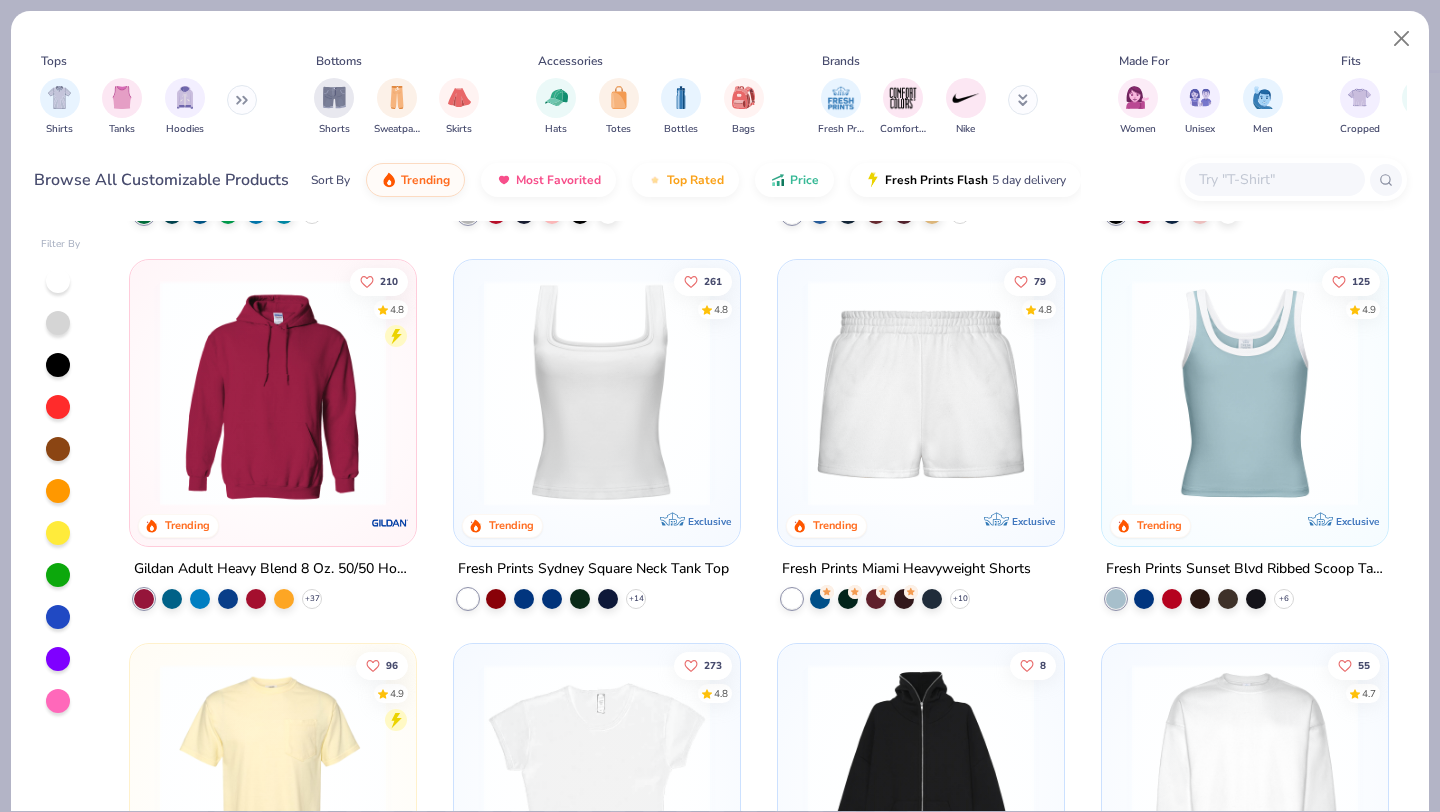 scroll, scrollTop: 743, scrollLeft: 0, axis: vertical 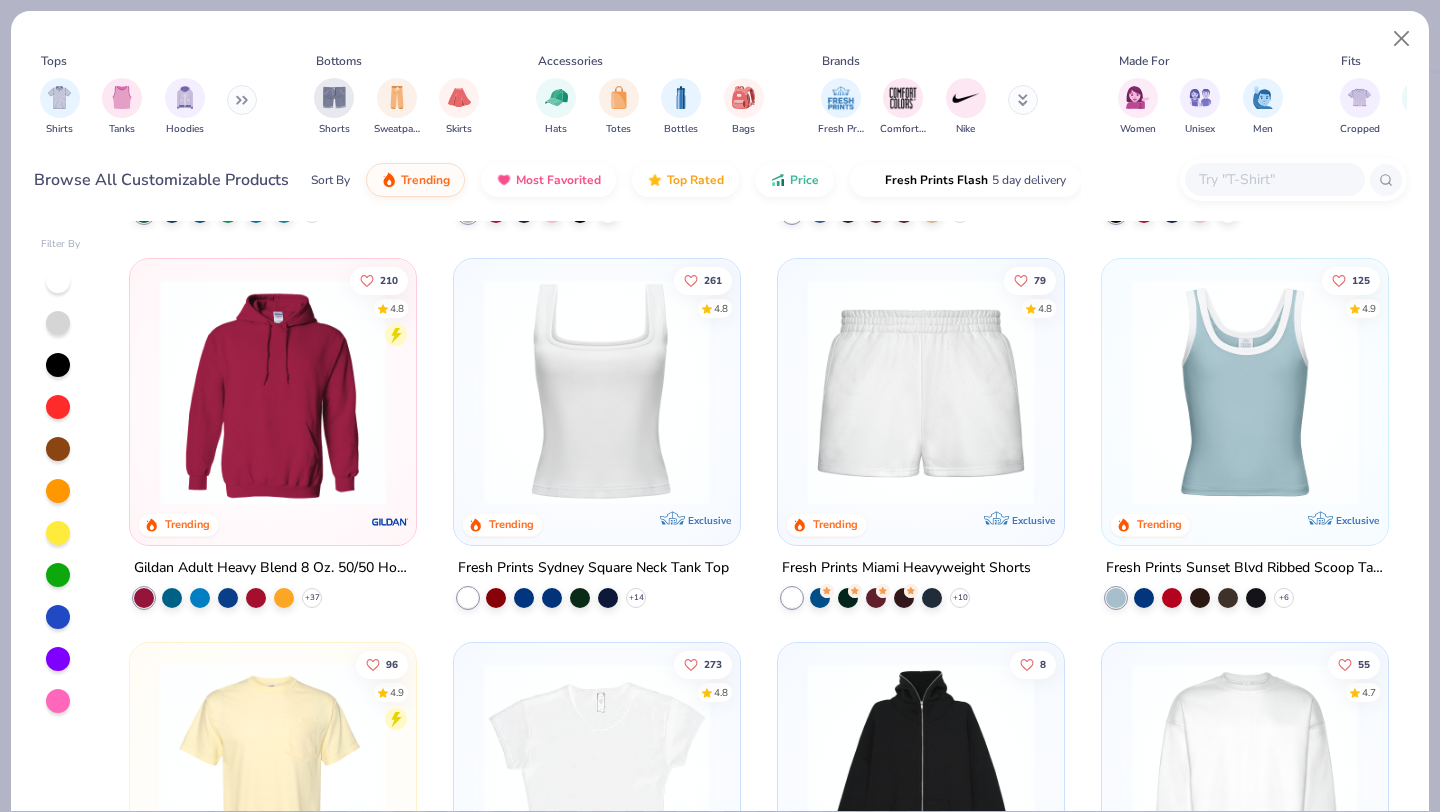 click at bounding box center (597, 391) 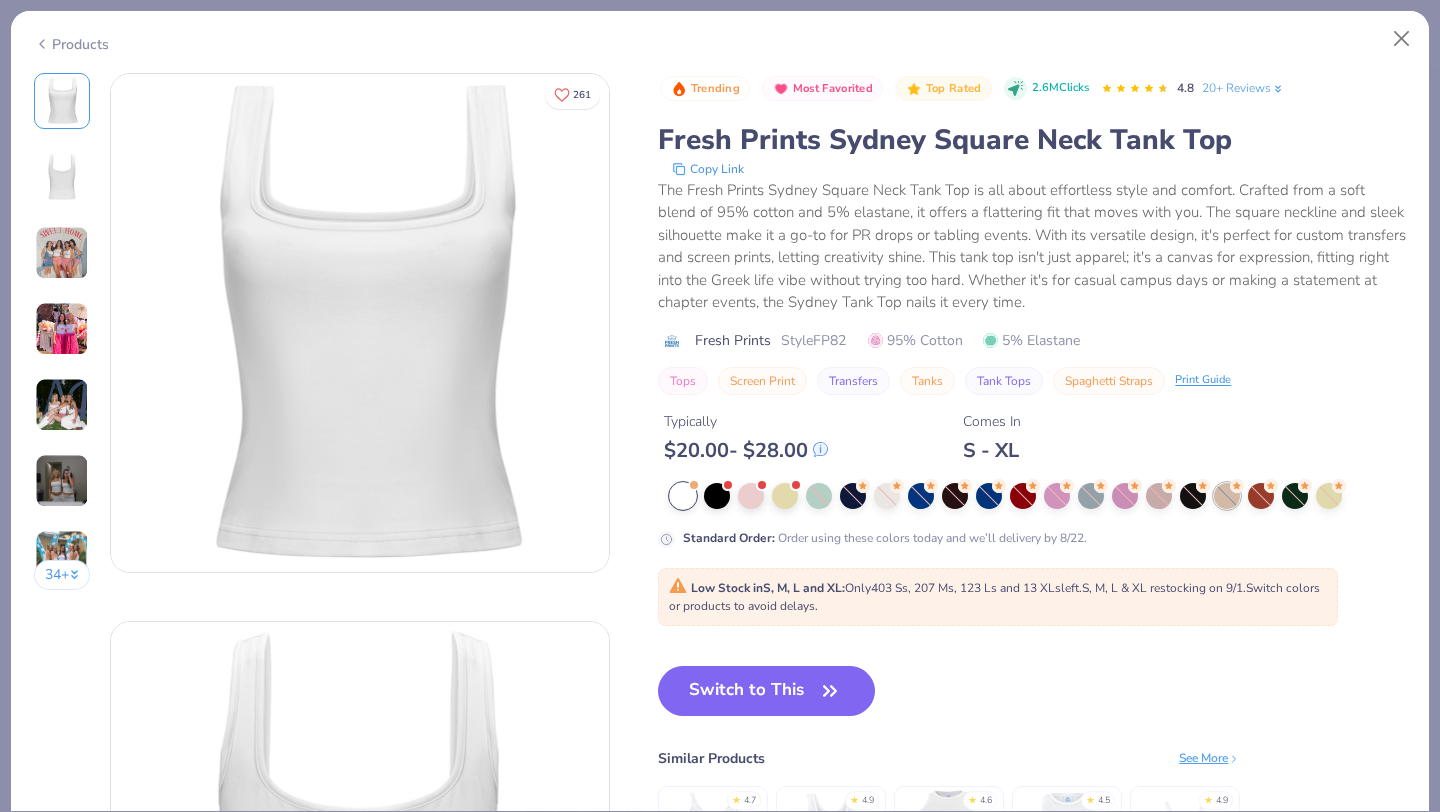 click at bounding box center [1227, 496] 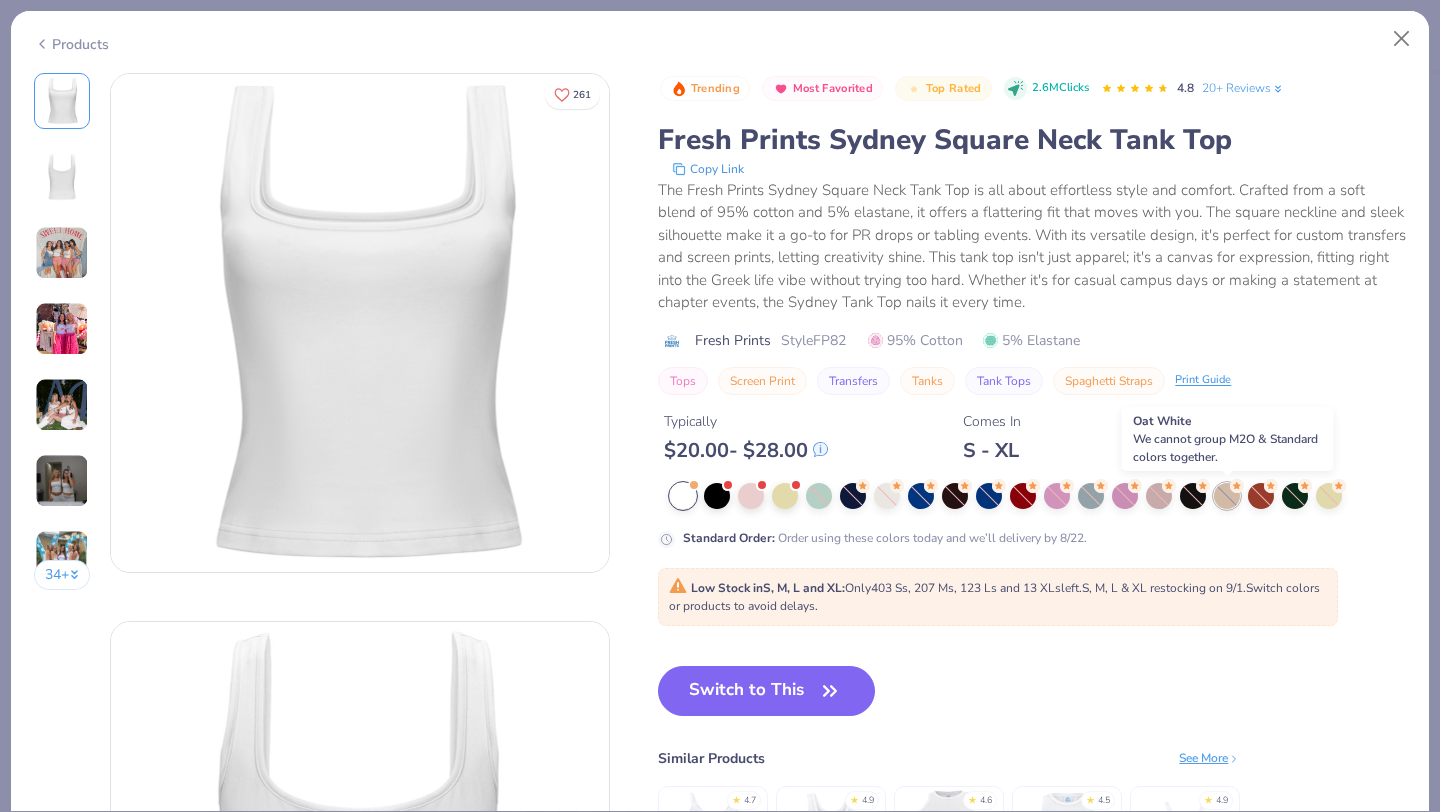 click at bounding box center (1227, 496) 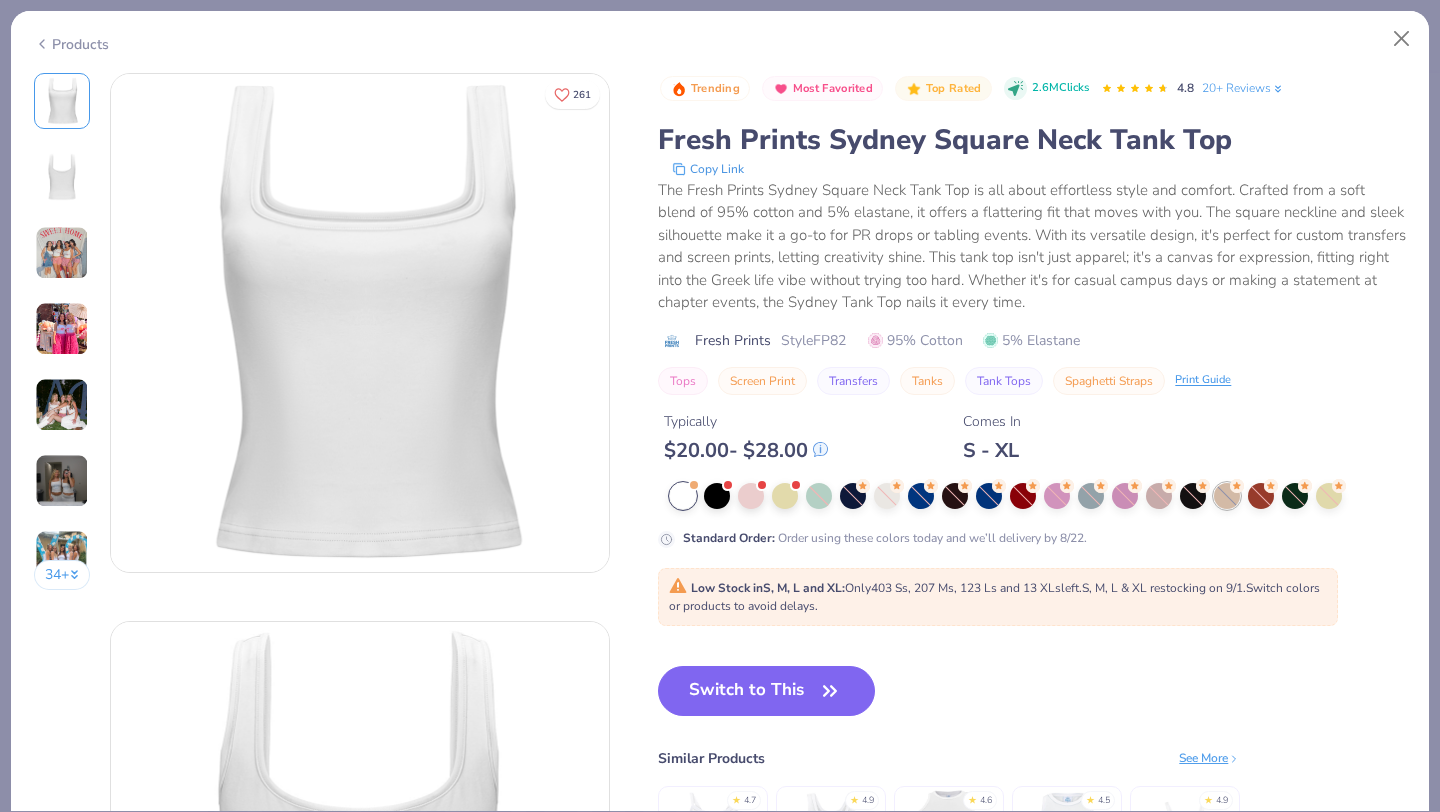 click at bounding box center [1227, 496] 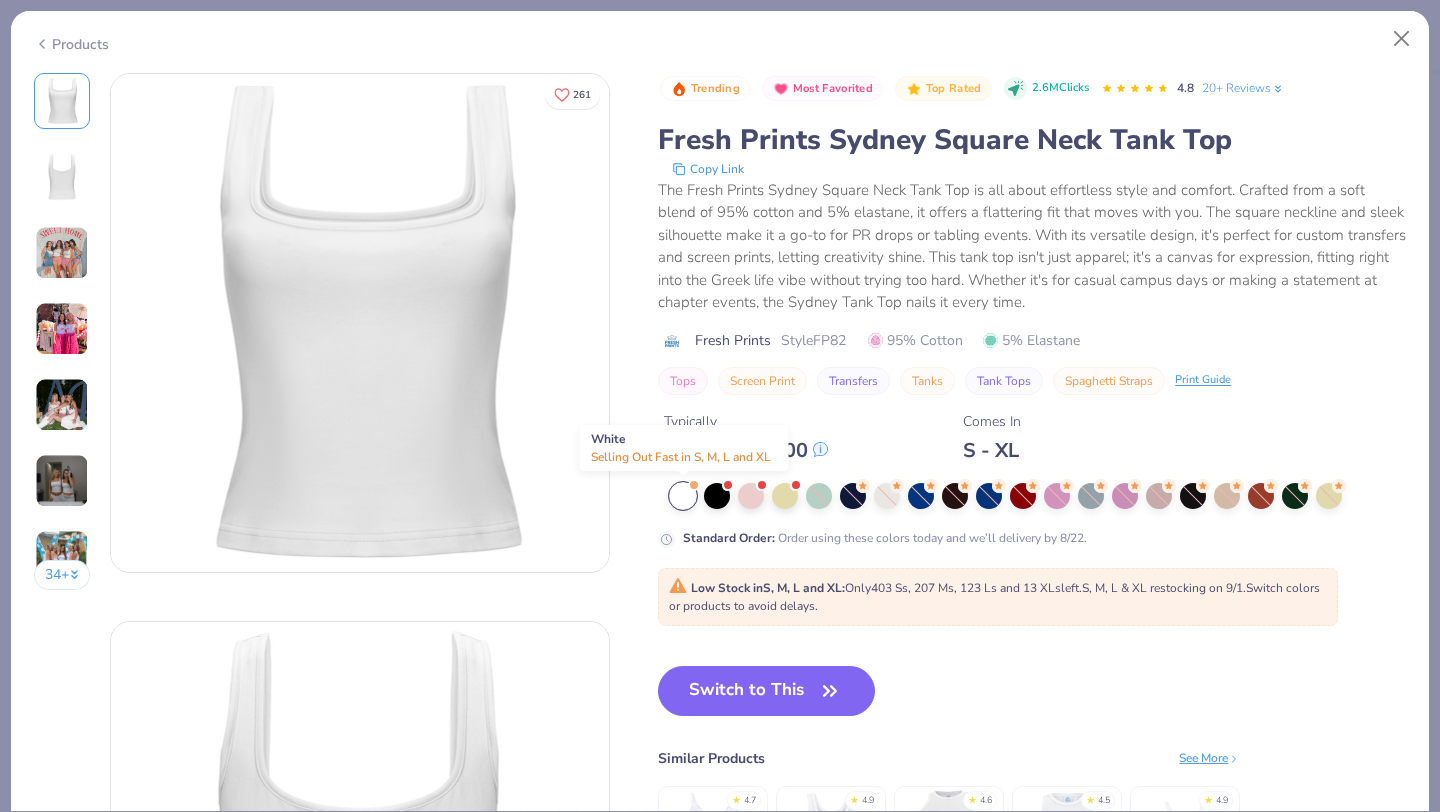 click at bounding box center [683, 496] 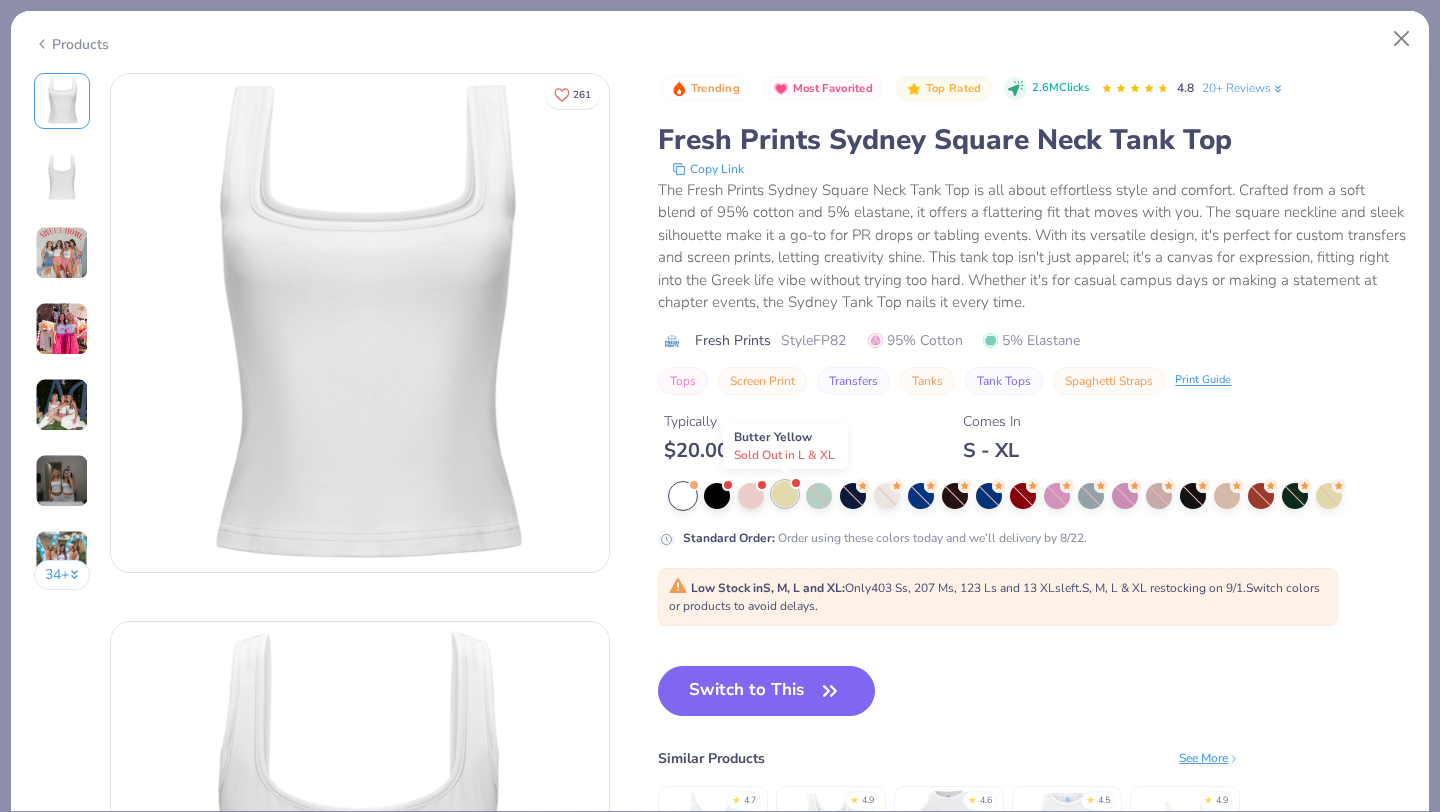 click at bounding box center [785, 494] 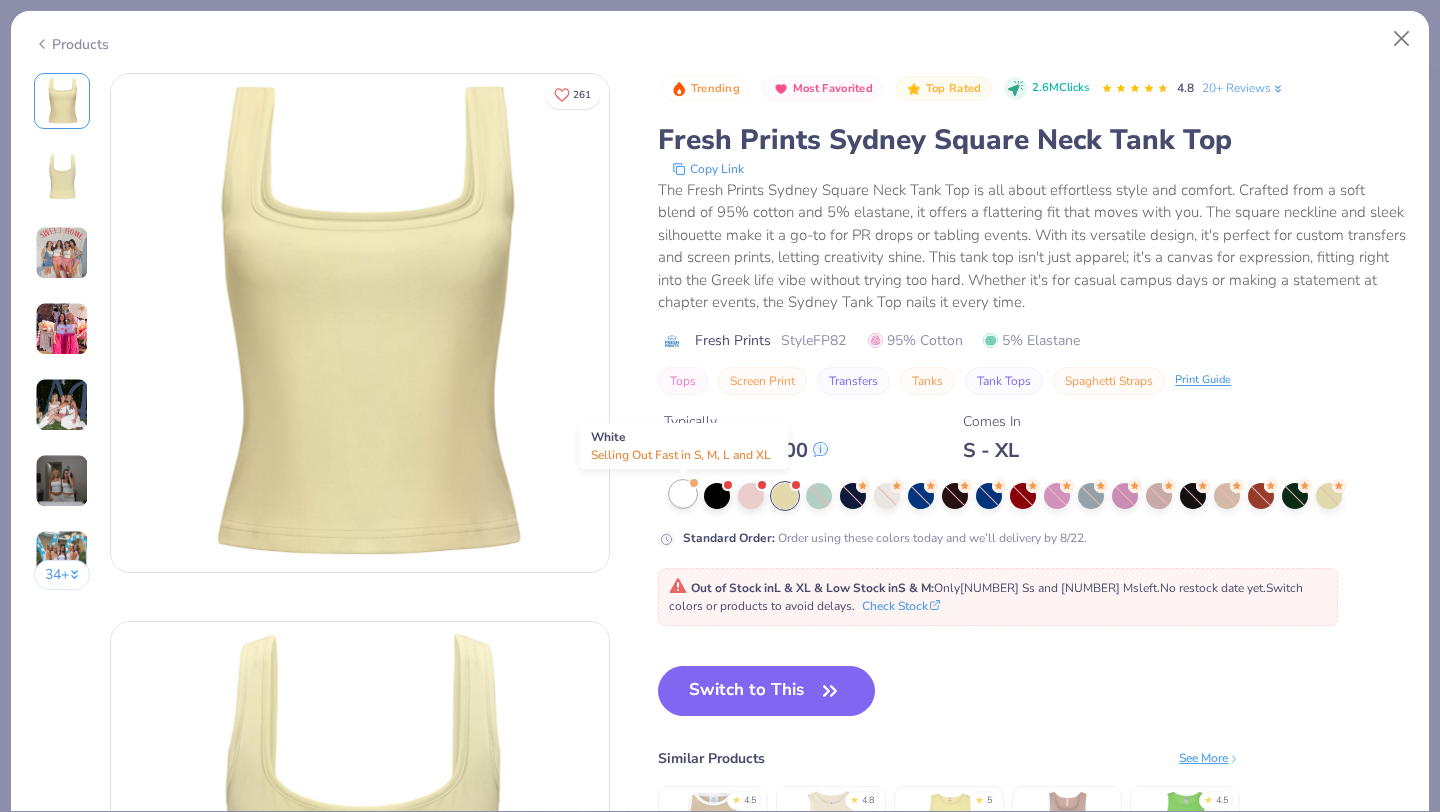 click at bounding box center [683, 494] 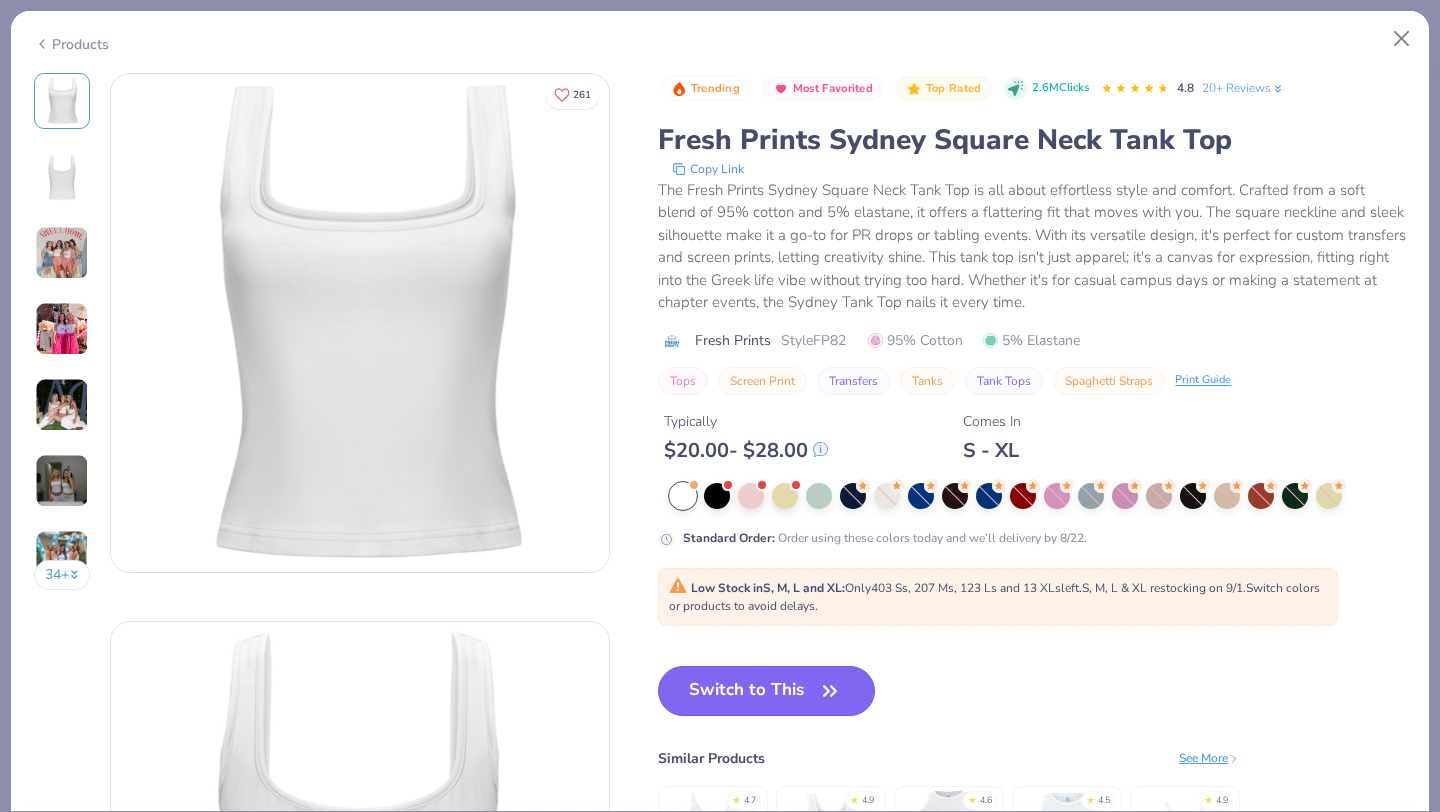 click on "Switch to This" at bounding box center (766, 691) 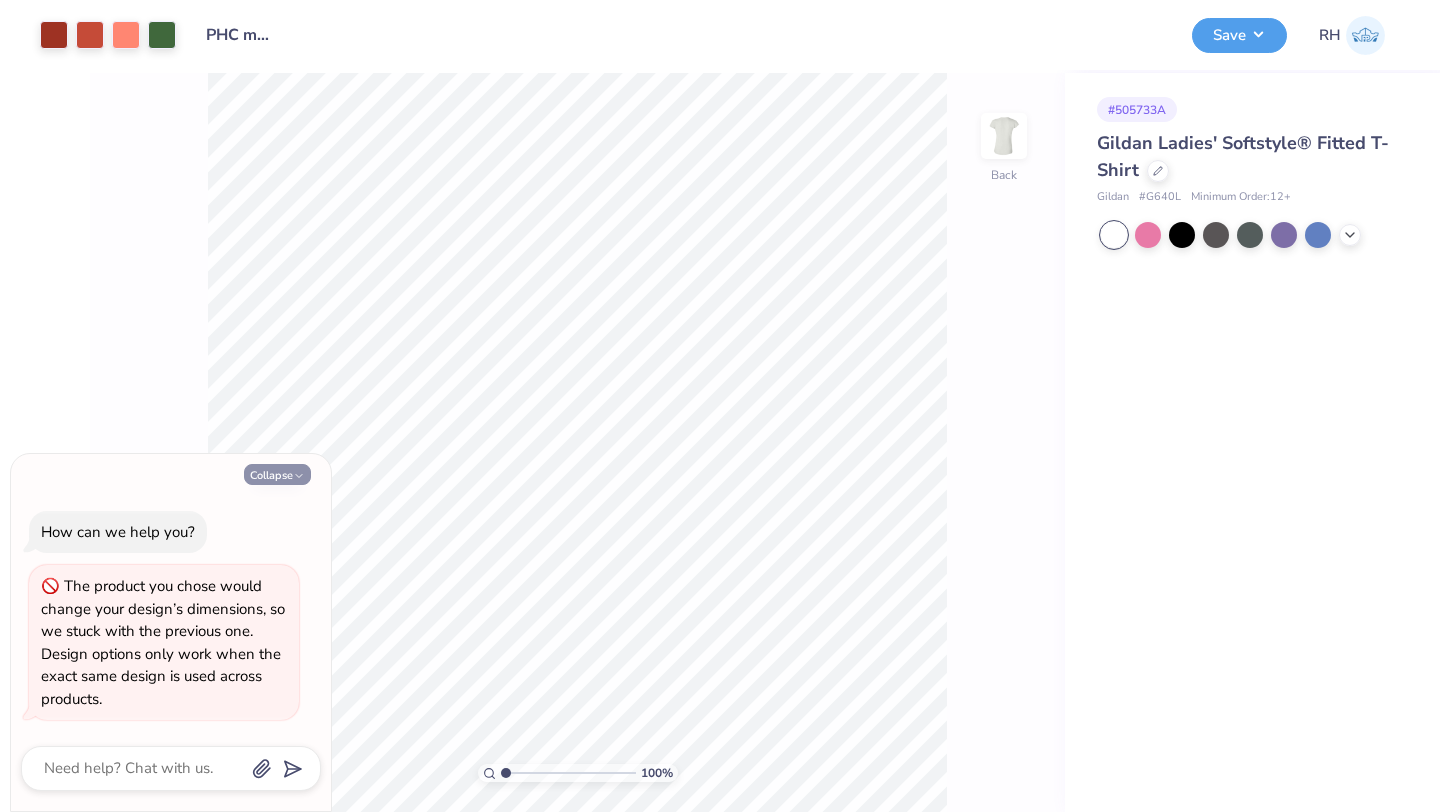 click on "Collapse" at bounding box center (277, 474) 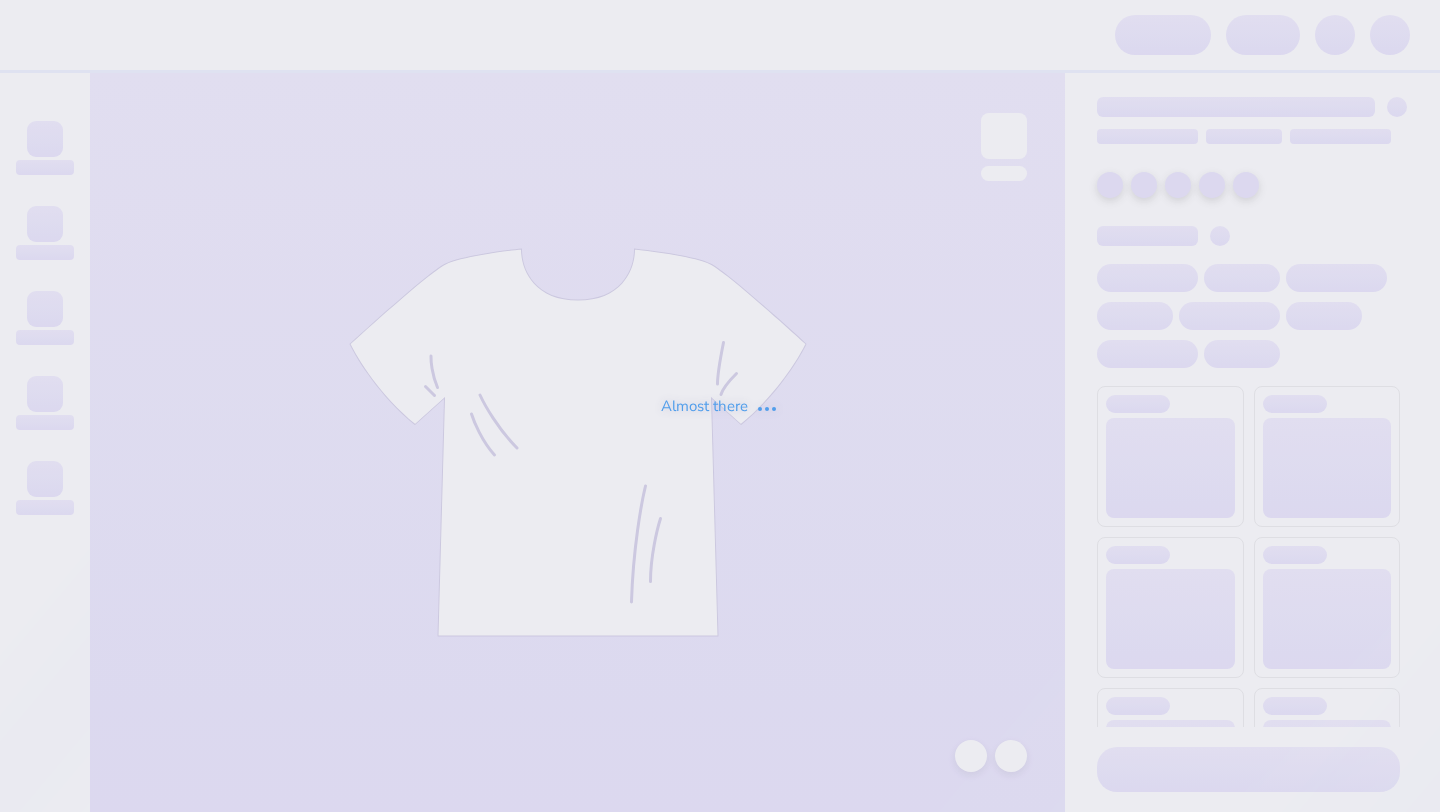 scroll, scrollTop: 0, scrollLeft: 0, axis: both 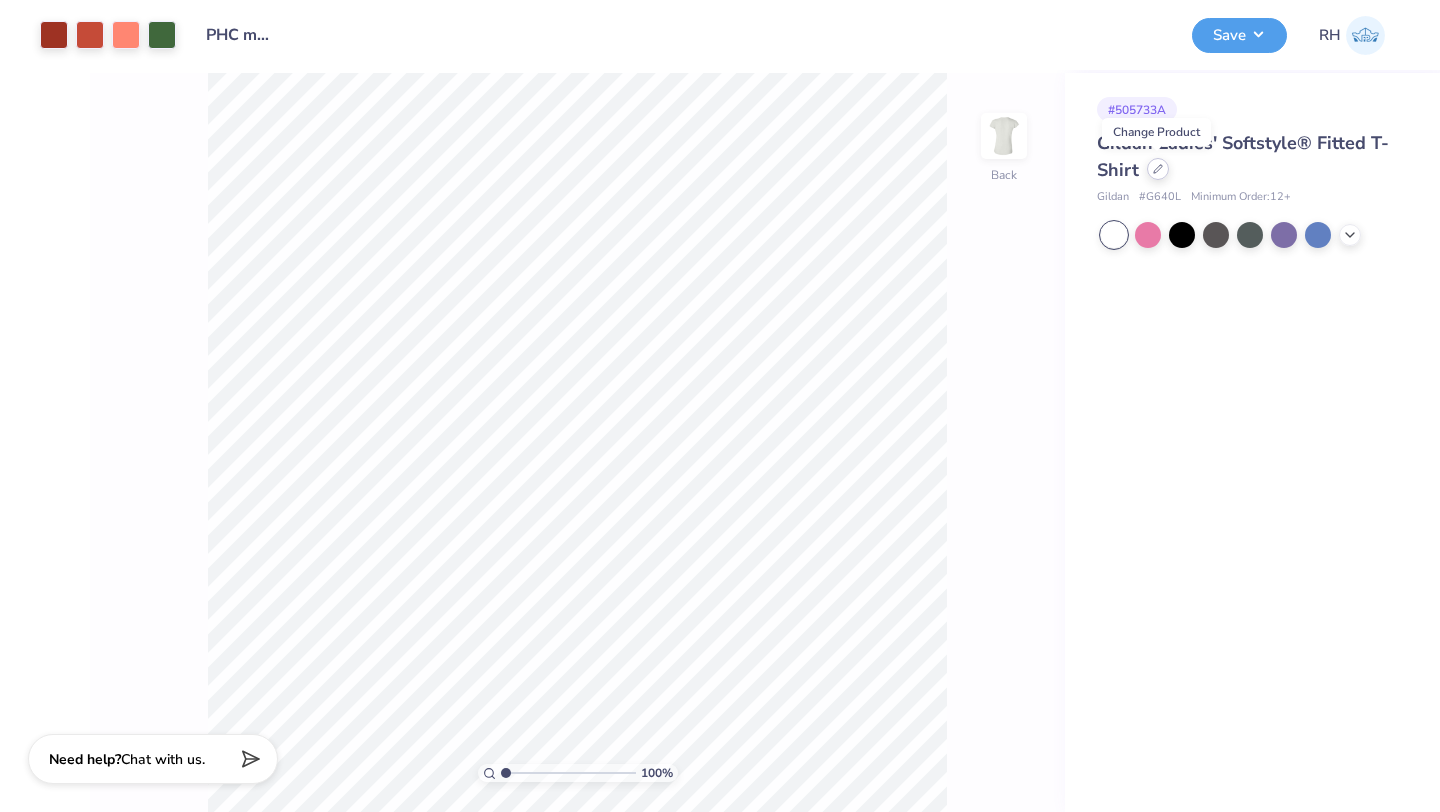 click 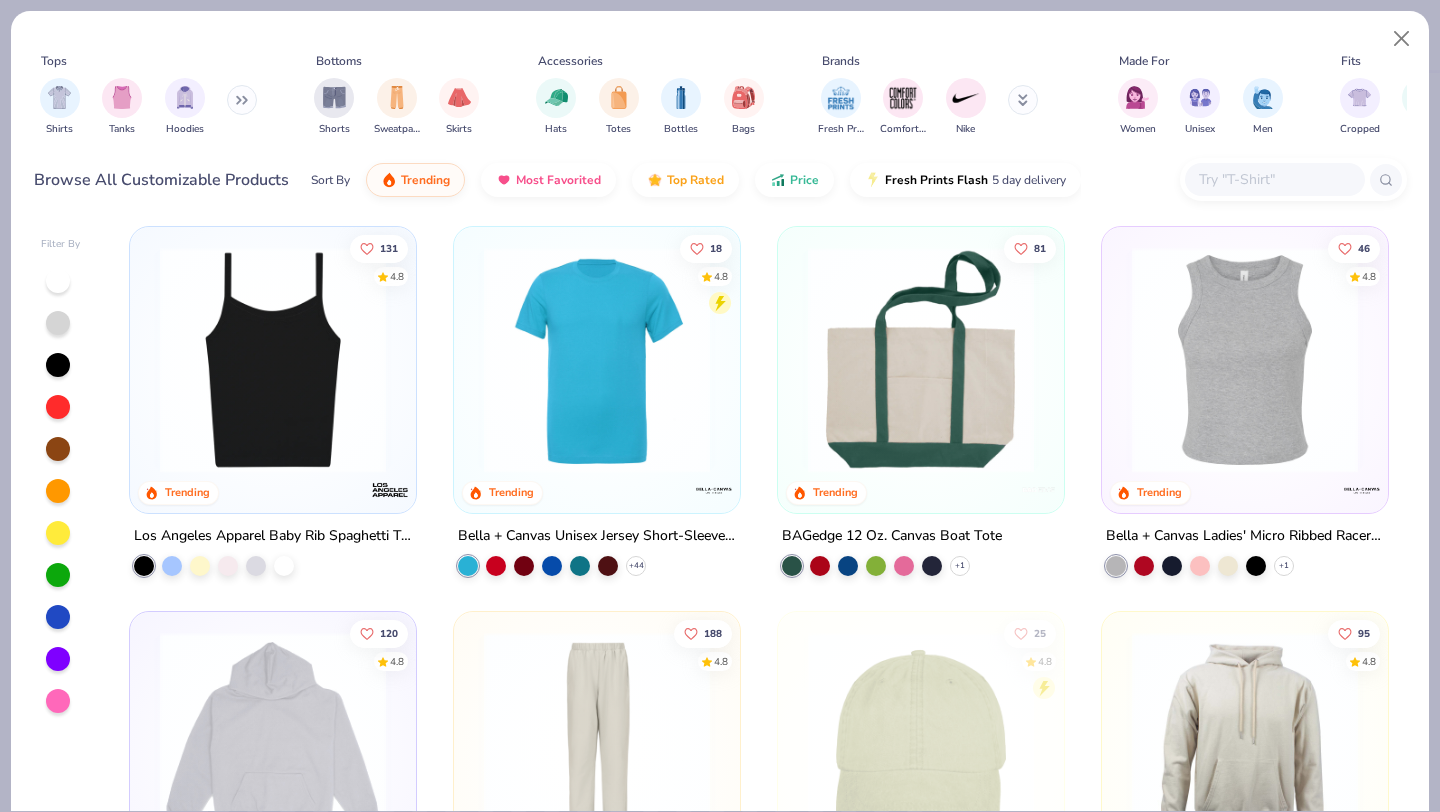 scroll, scrollTop: 1937, scrollLeft: 0, axis: vertical 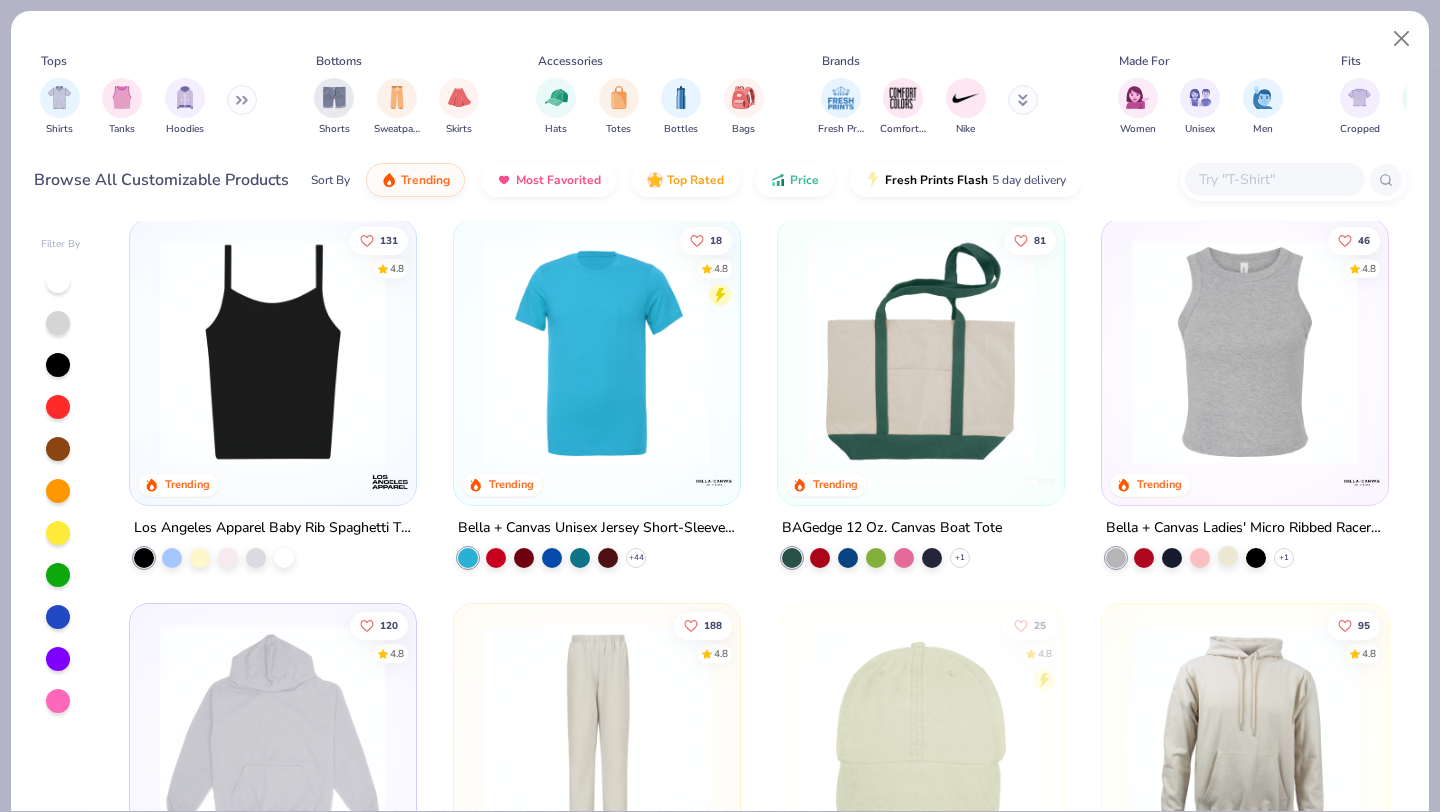 click at bounding box center (1228, 555) 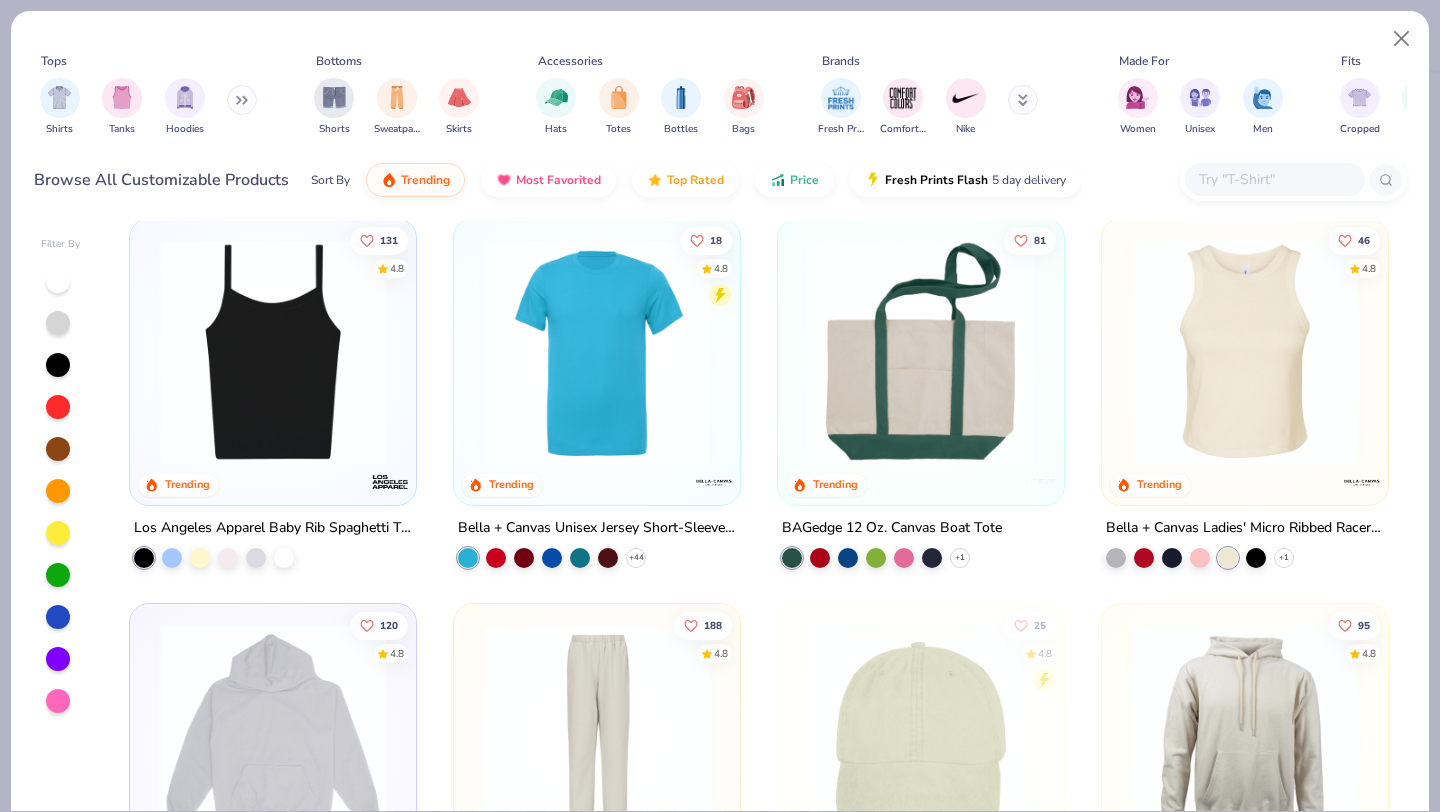 click at bounding box center [1245, 352] 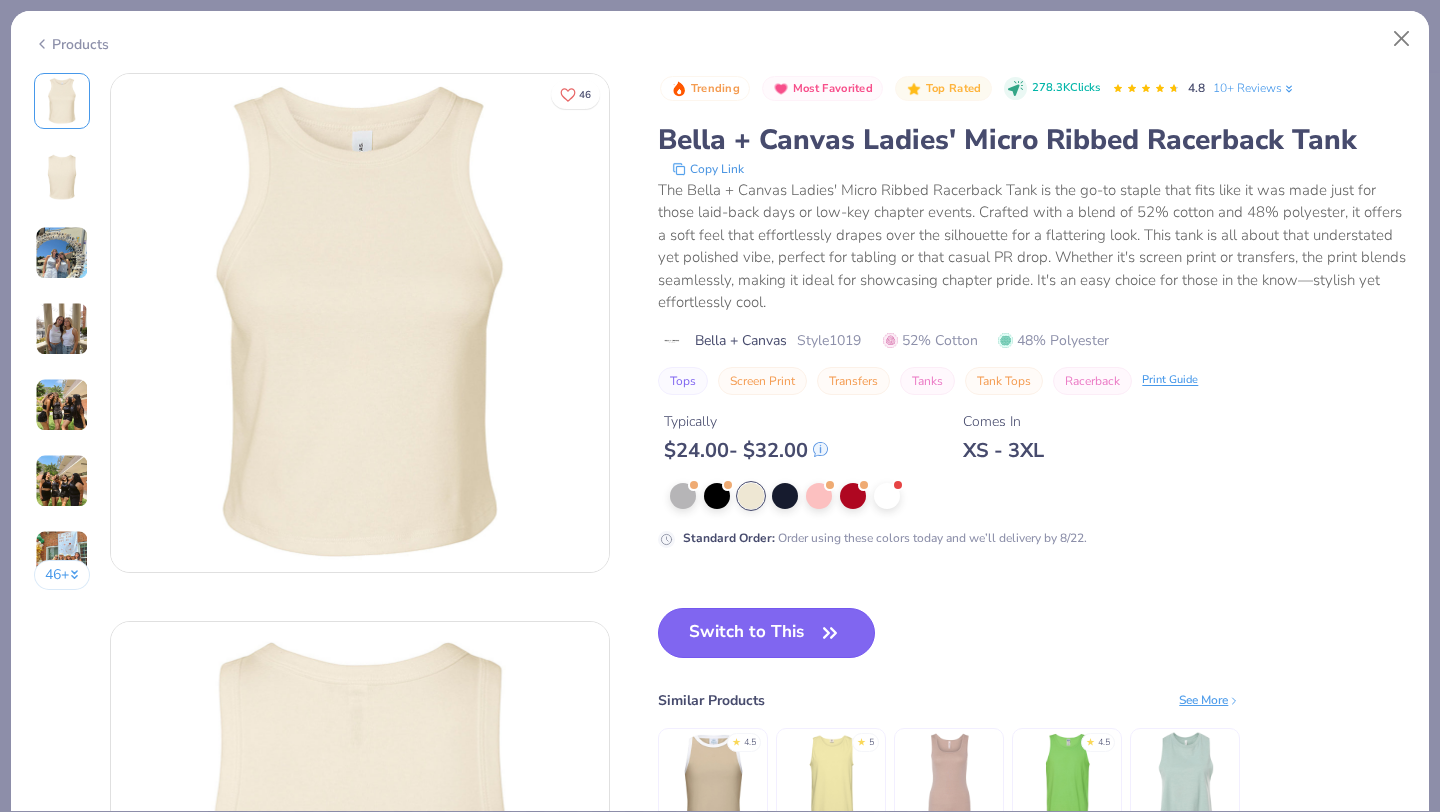 click on "Switch to This" at bounding box center (766, 633) 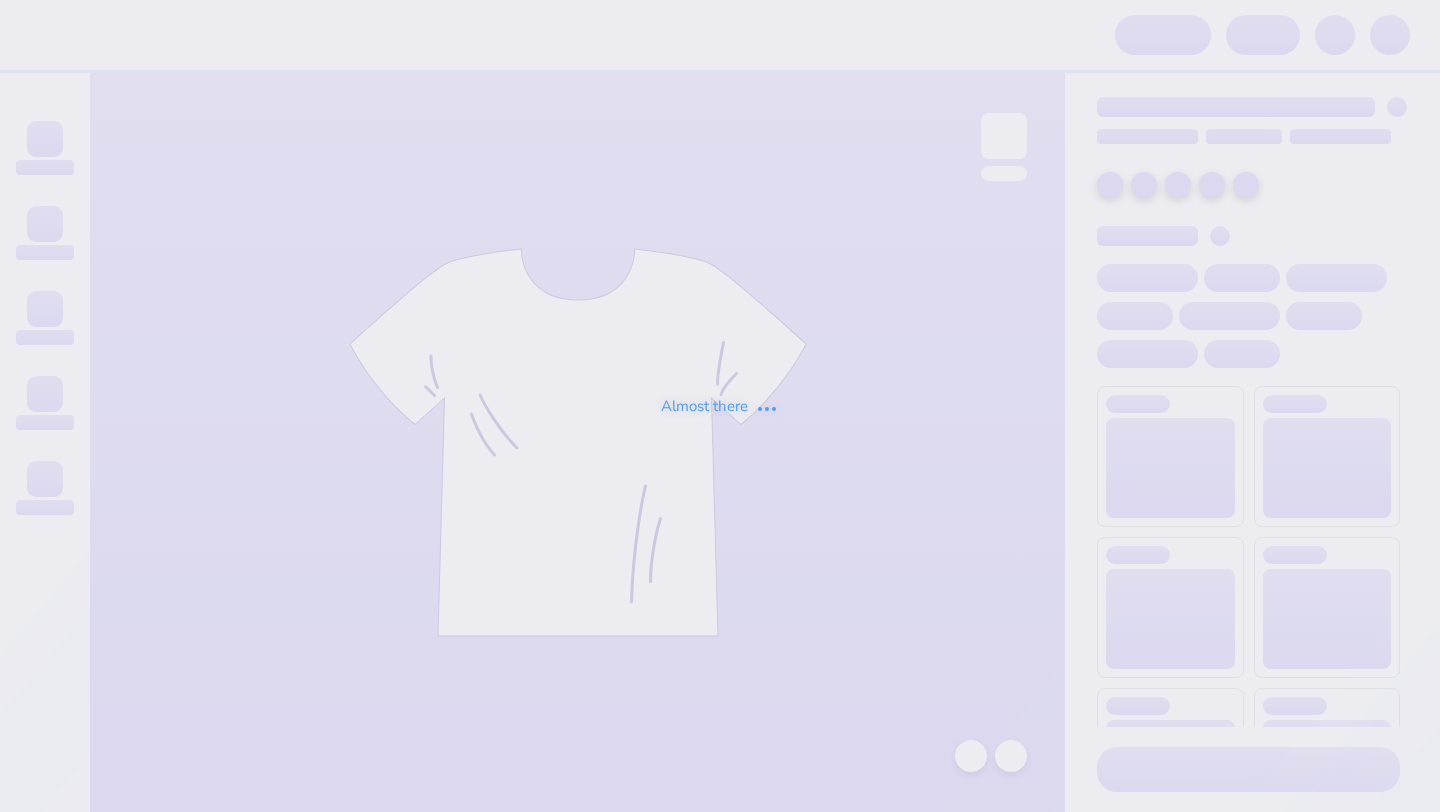 scroll, scrollTop: 0, scrollLeft: 0, axis: both 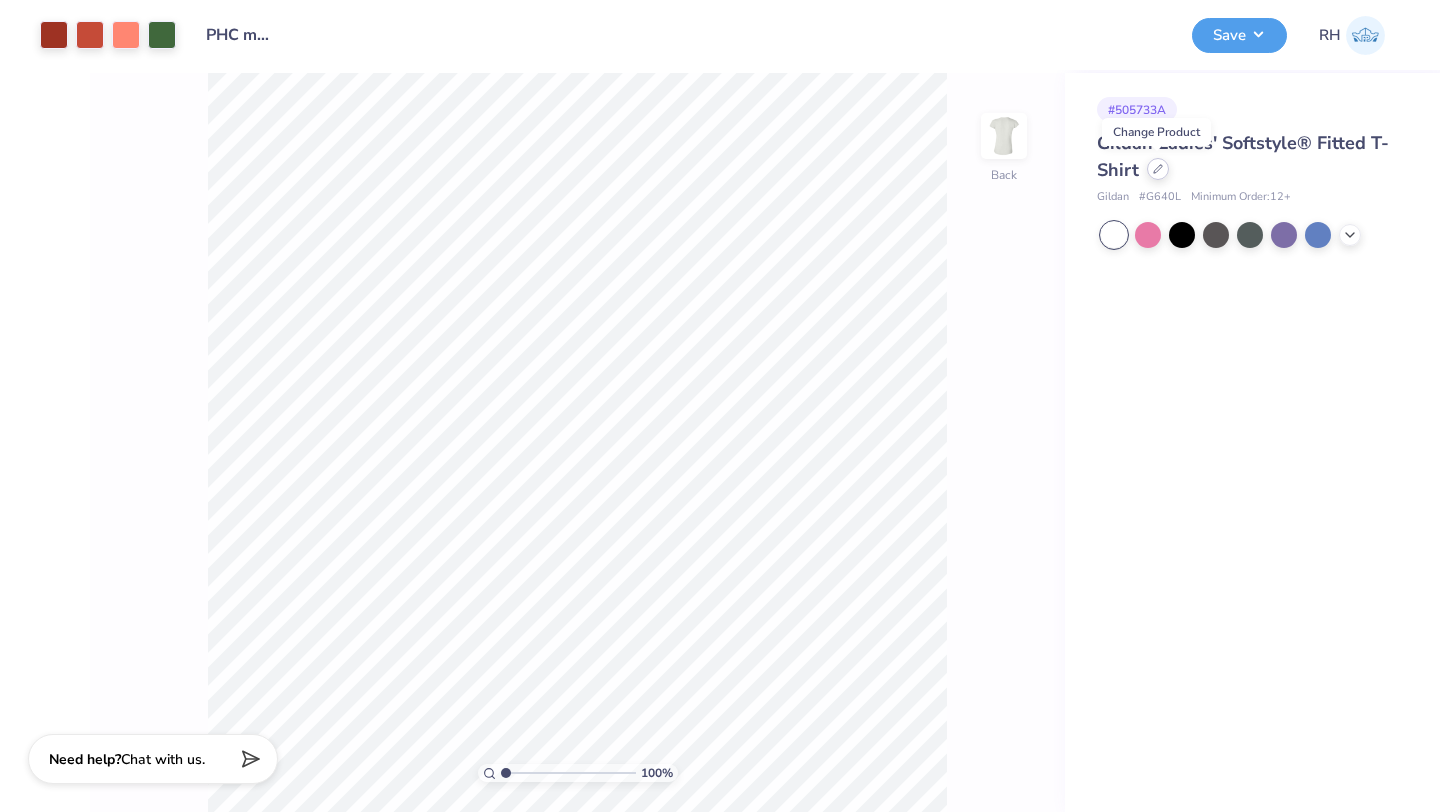 click at bounding box center [1158, 169] 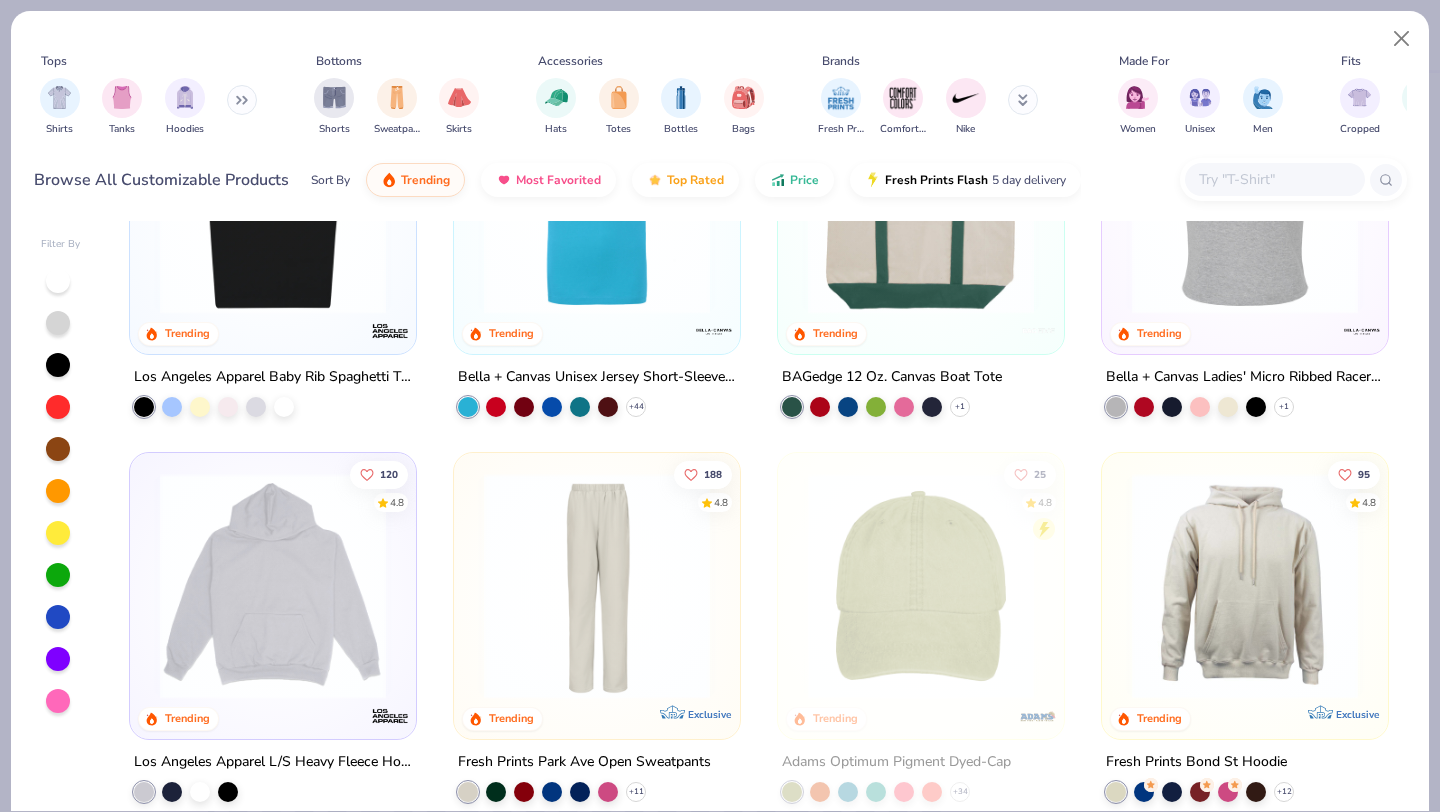 scroll, scrollTop: 1937, scrollLeft: 0, axis: vertical 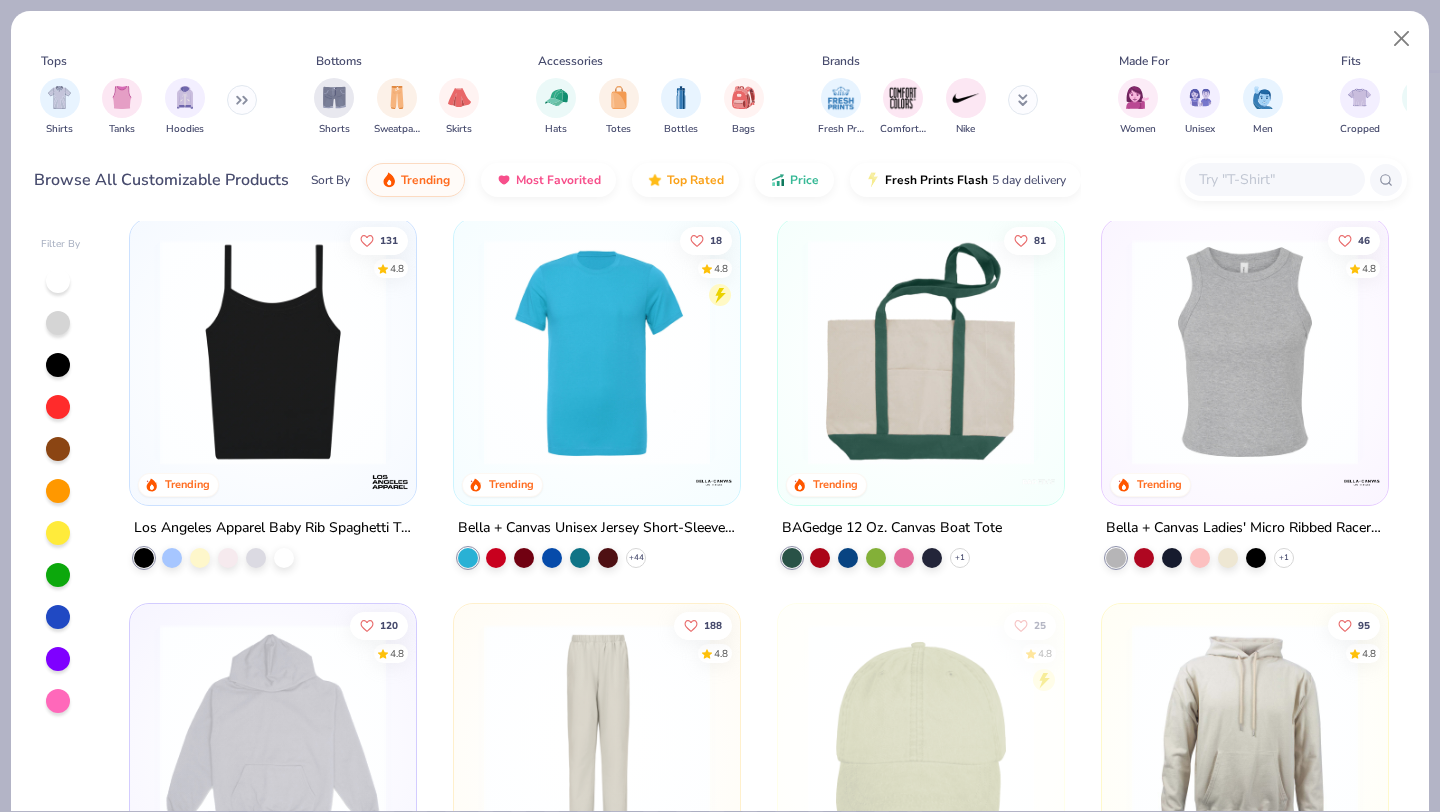 click at bounding box center [1245, 352] 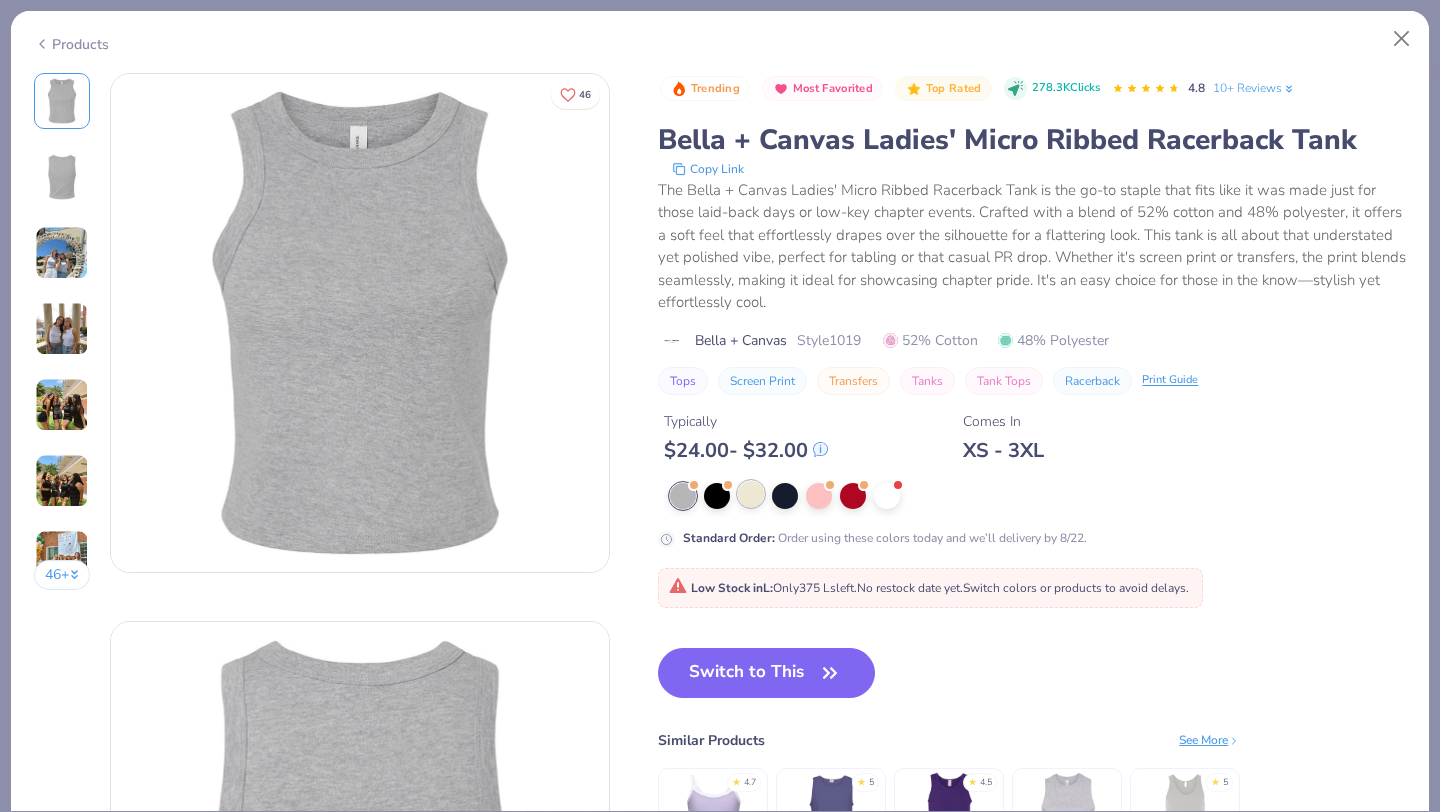 click at bounding box center [751, 494] 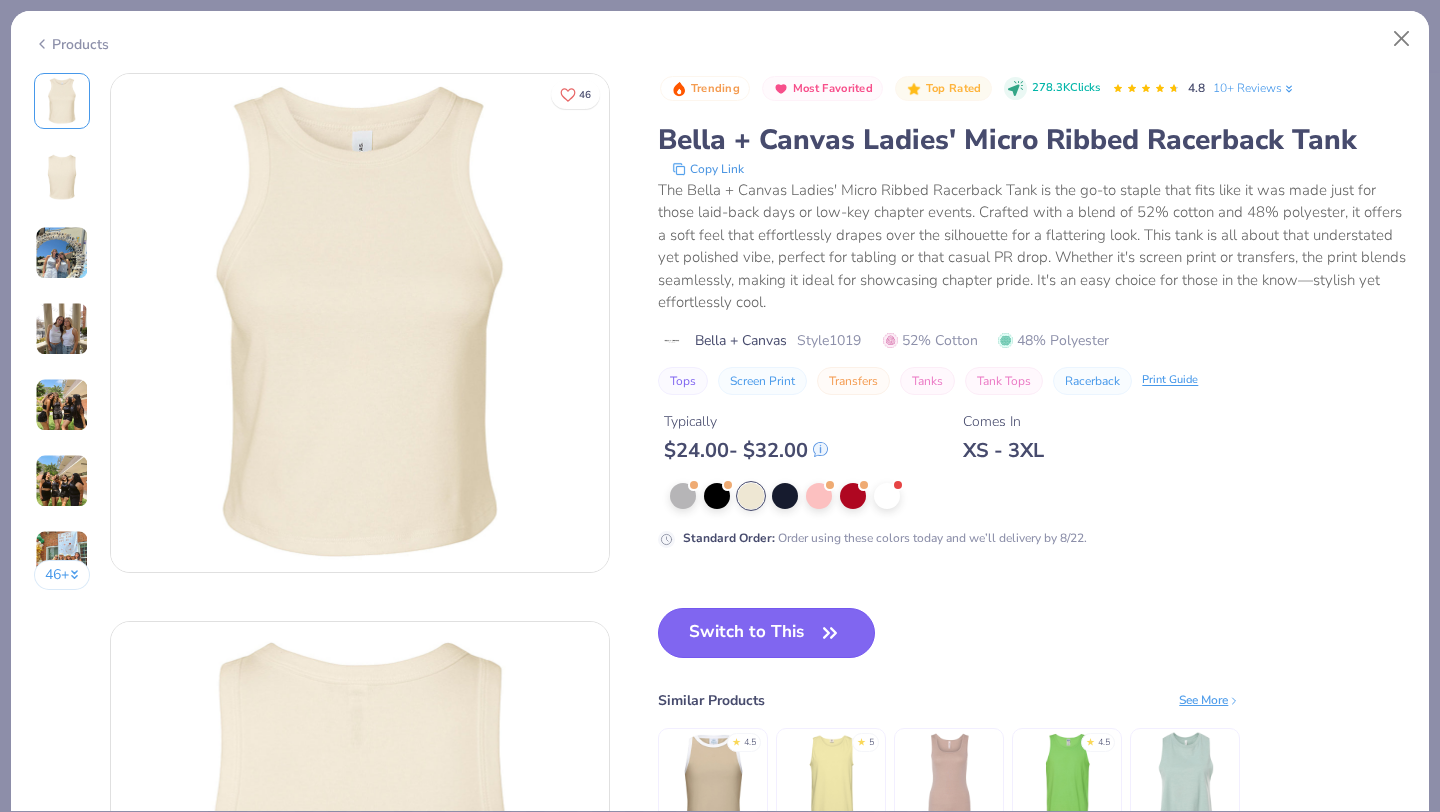 click on "Switch to This" at bounding box center (766, 633) 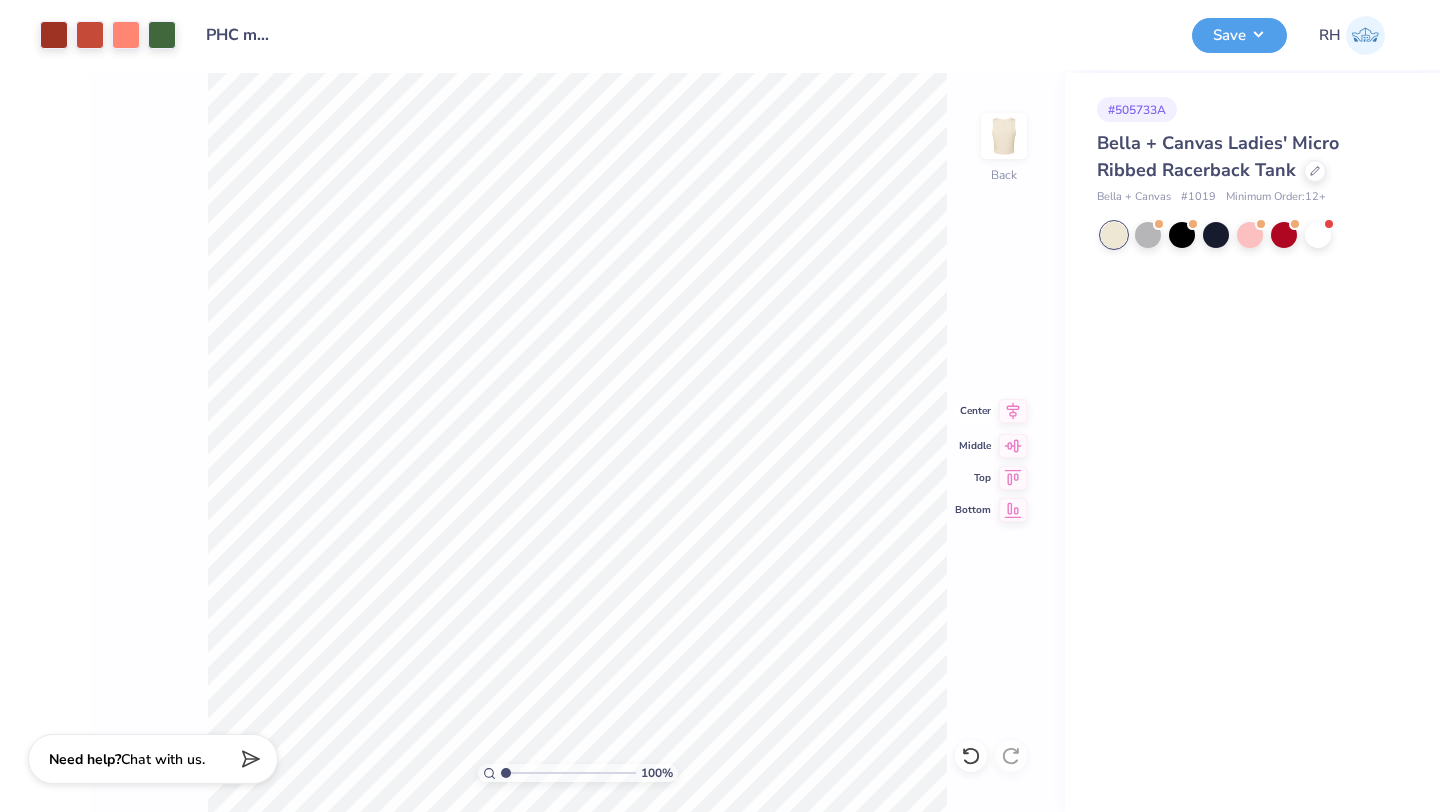 click 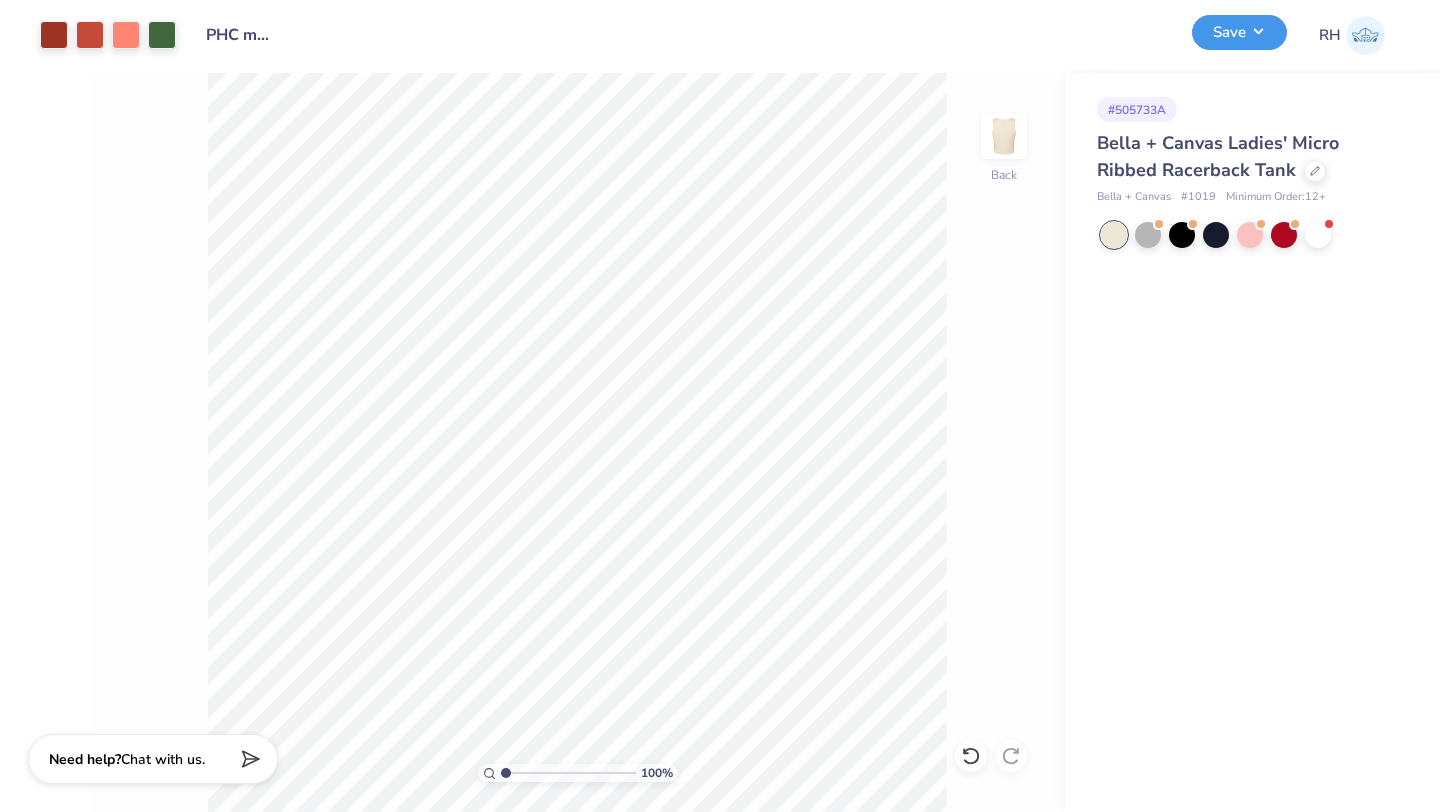 click on "Save" at bounding box center (1239, 32) 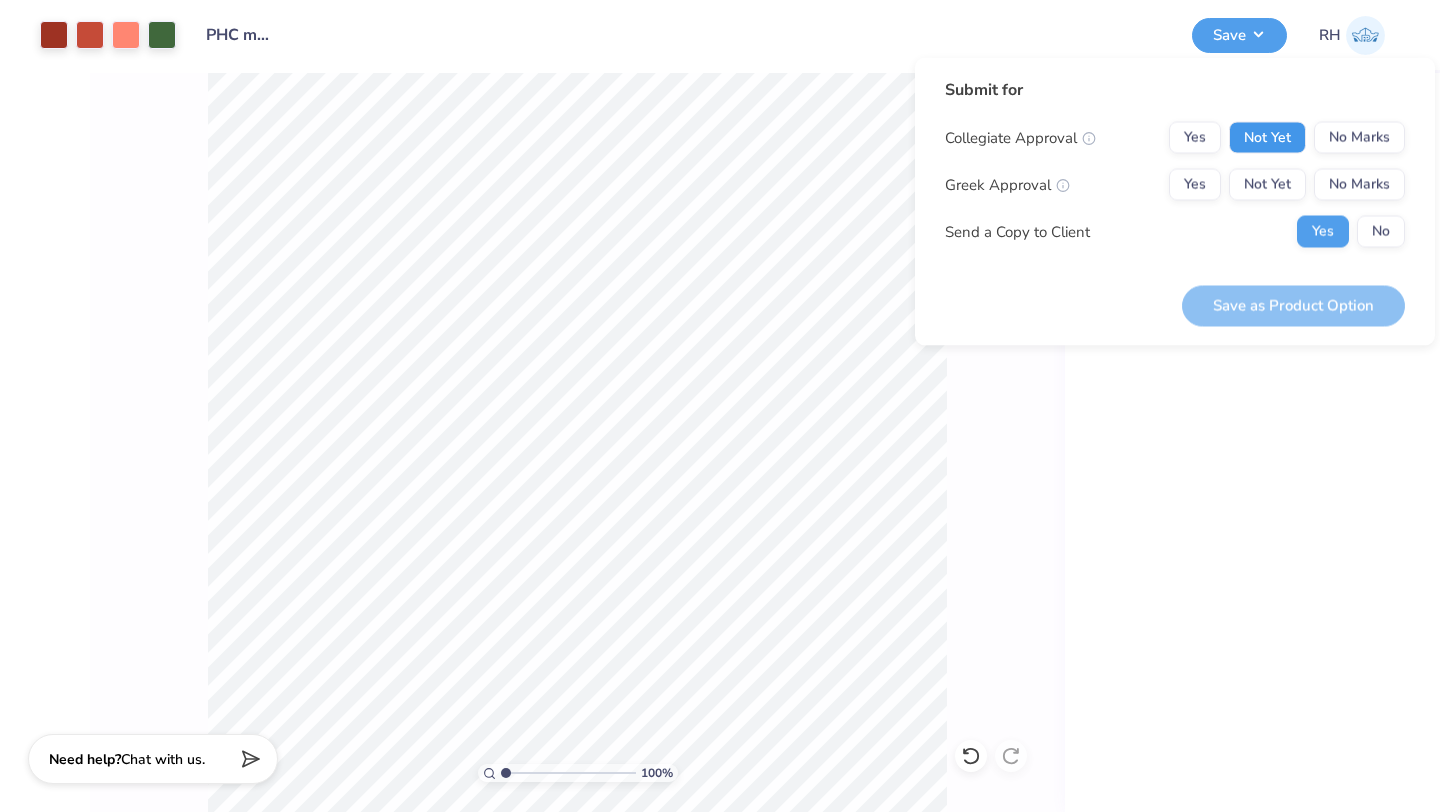 click on "Not Yet" at bounding box center (1267, 138) 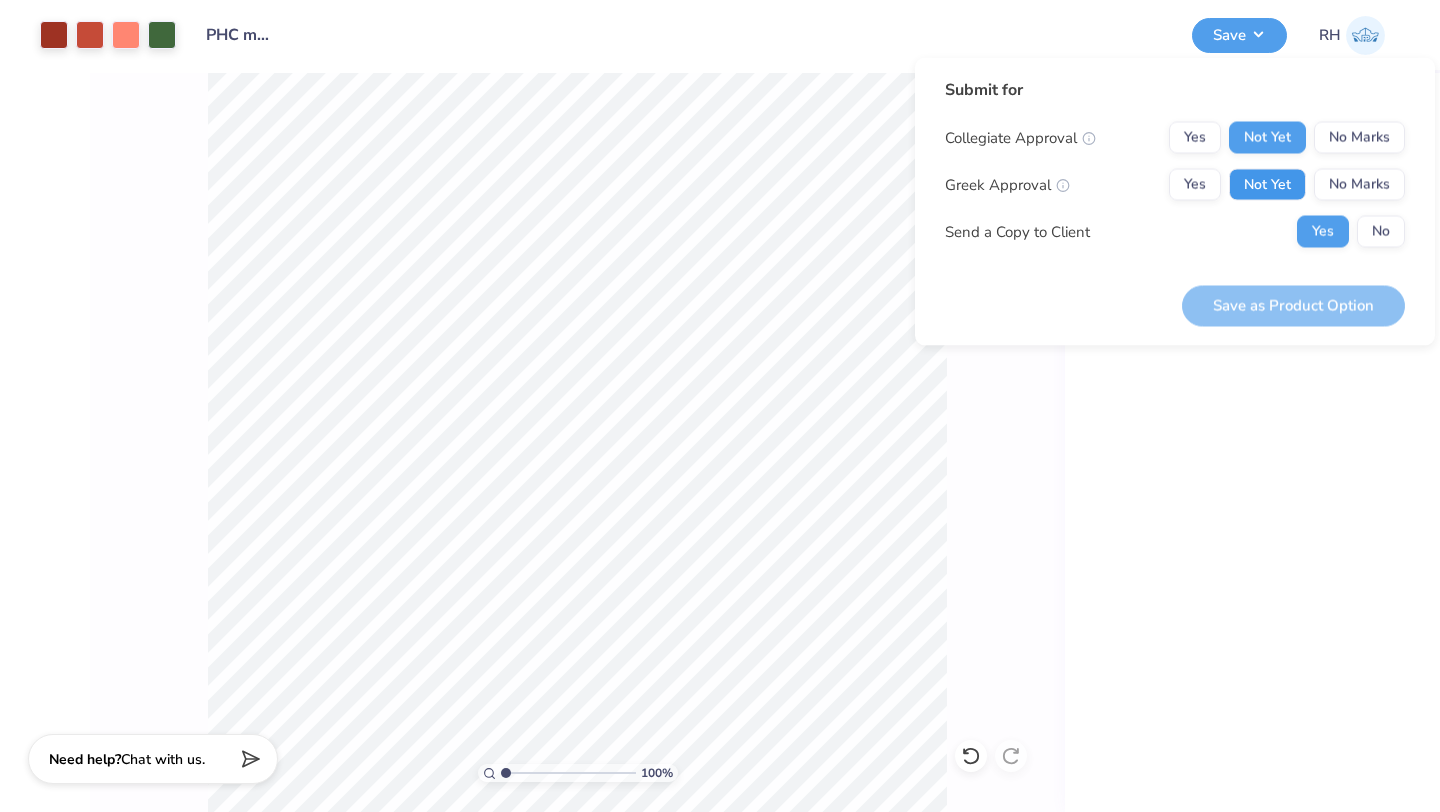 click on "Not Yet" at bounding box center [1267, 185] 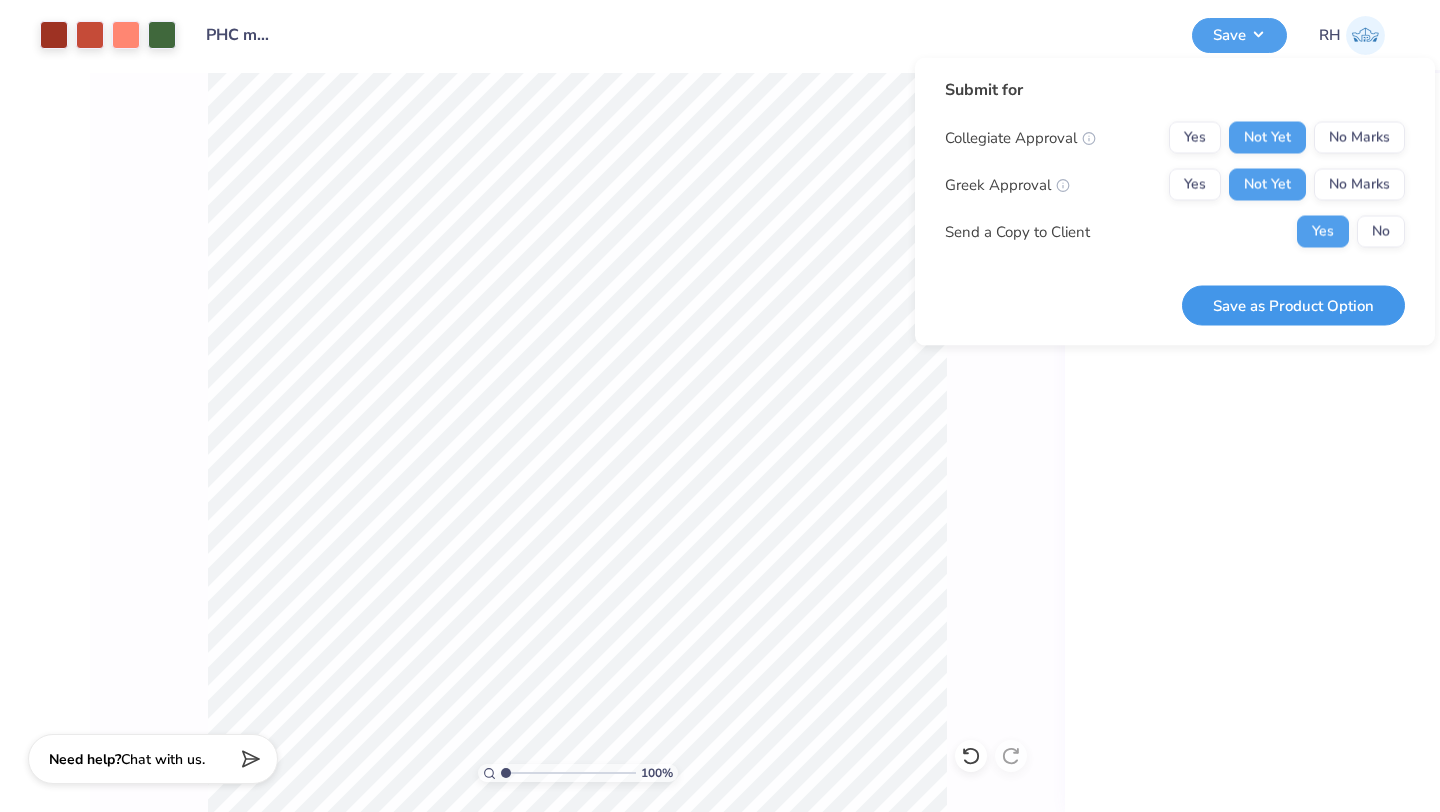 click on "Save as Product Option" at bounding box center [1293, 305] 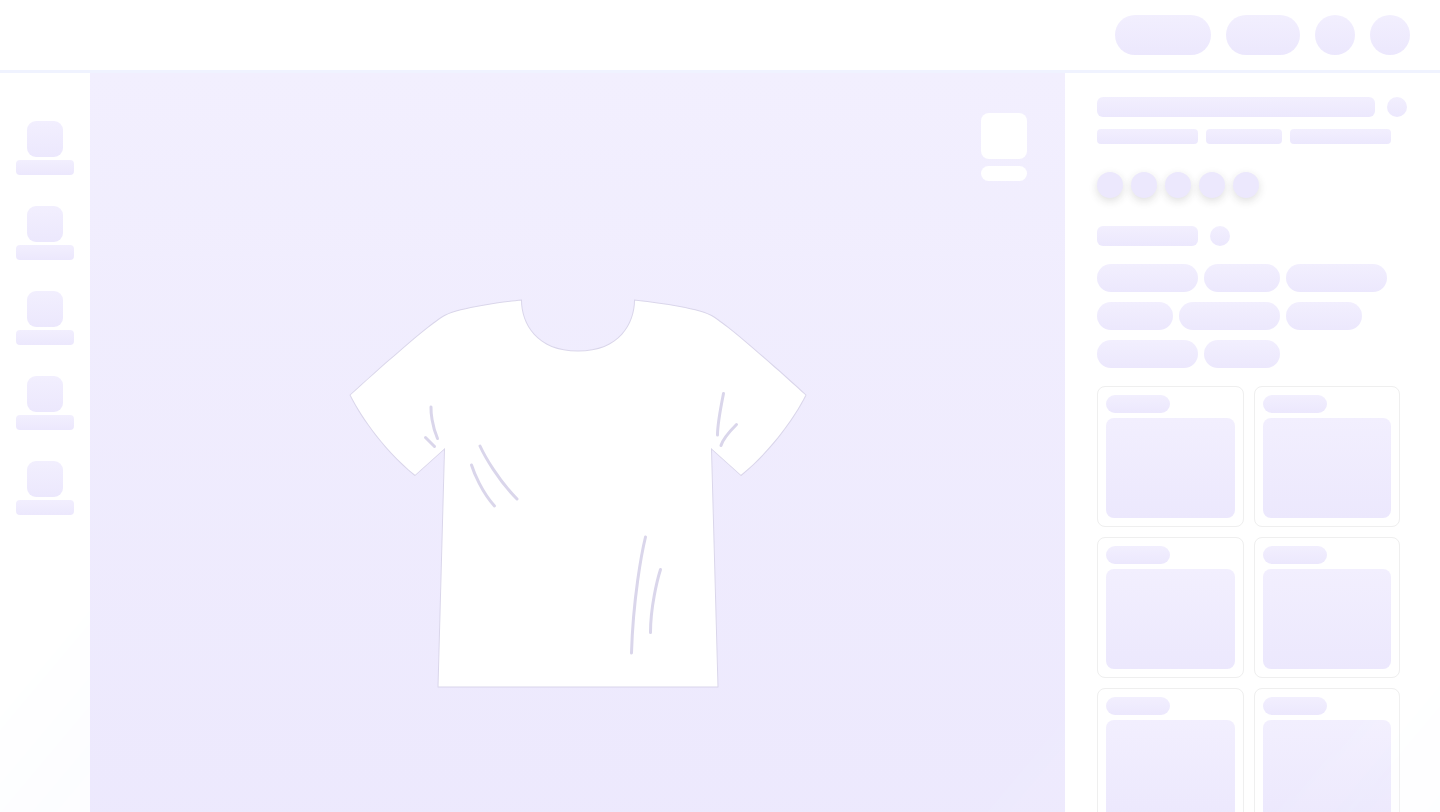 scroll, scrollTop: 0, scrollLeft: 0, axis: both 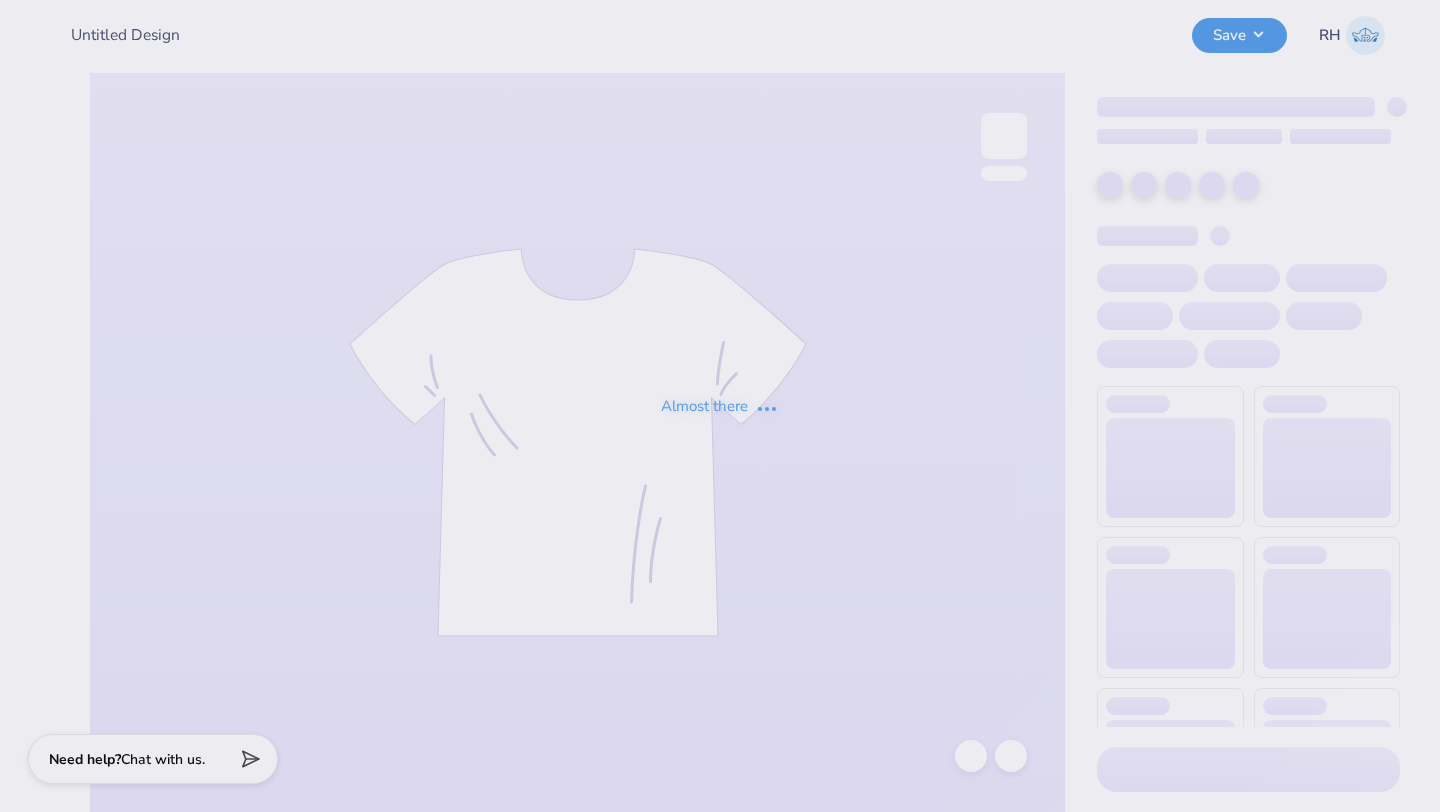 type on "PHC mockup" 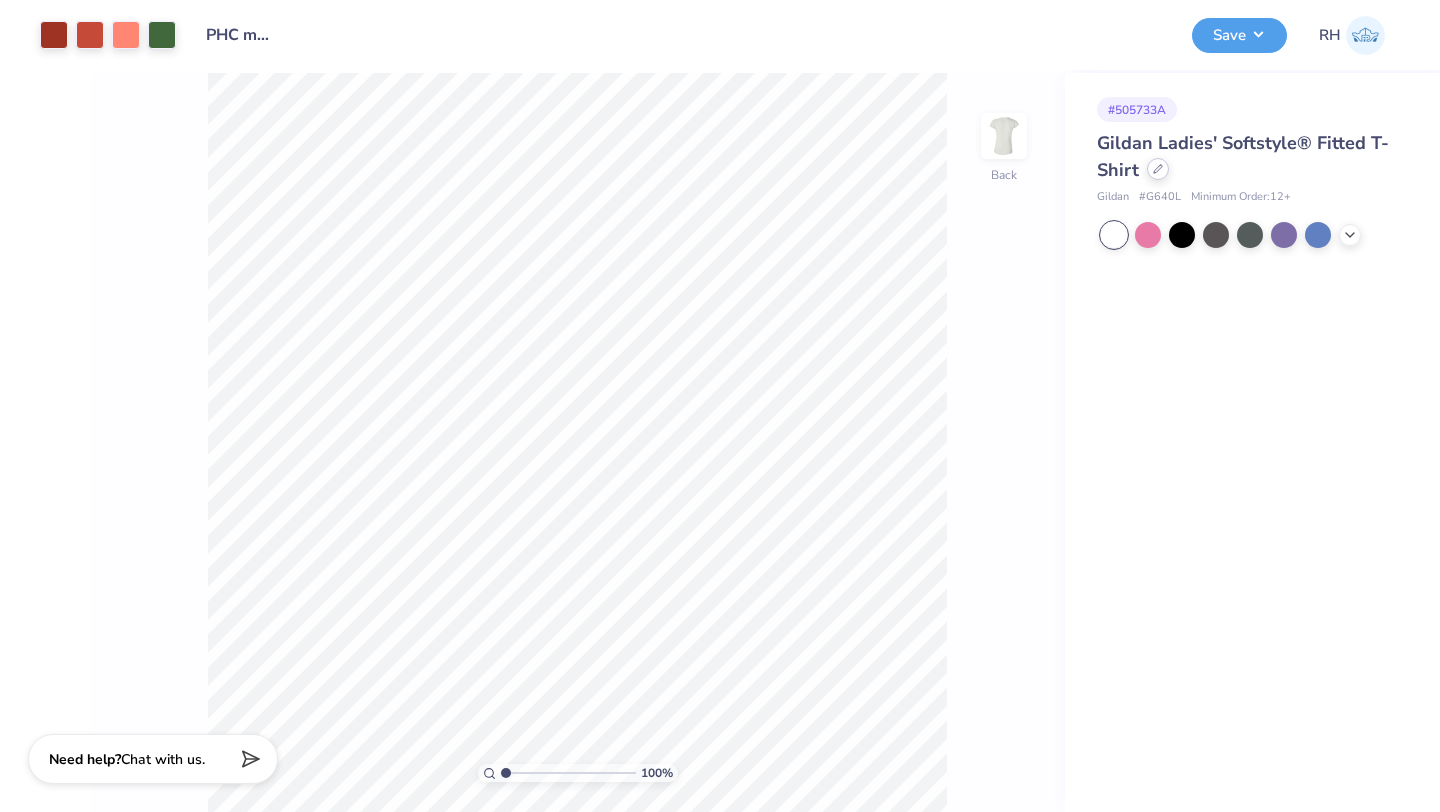 click at bounding box center [1158, 169] 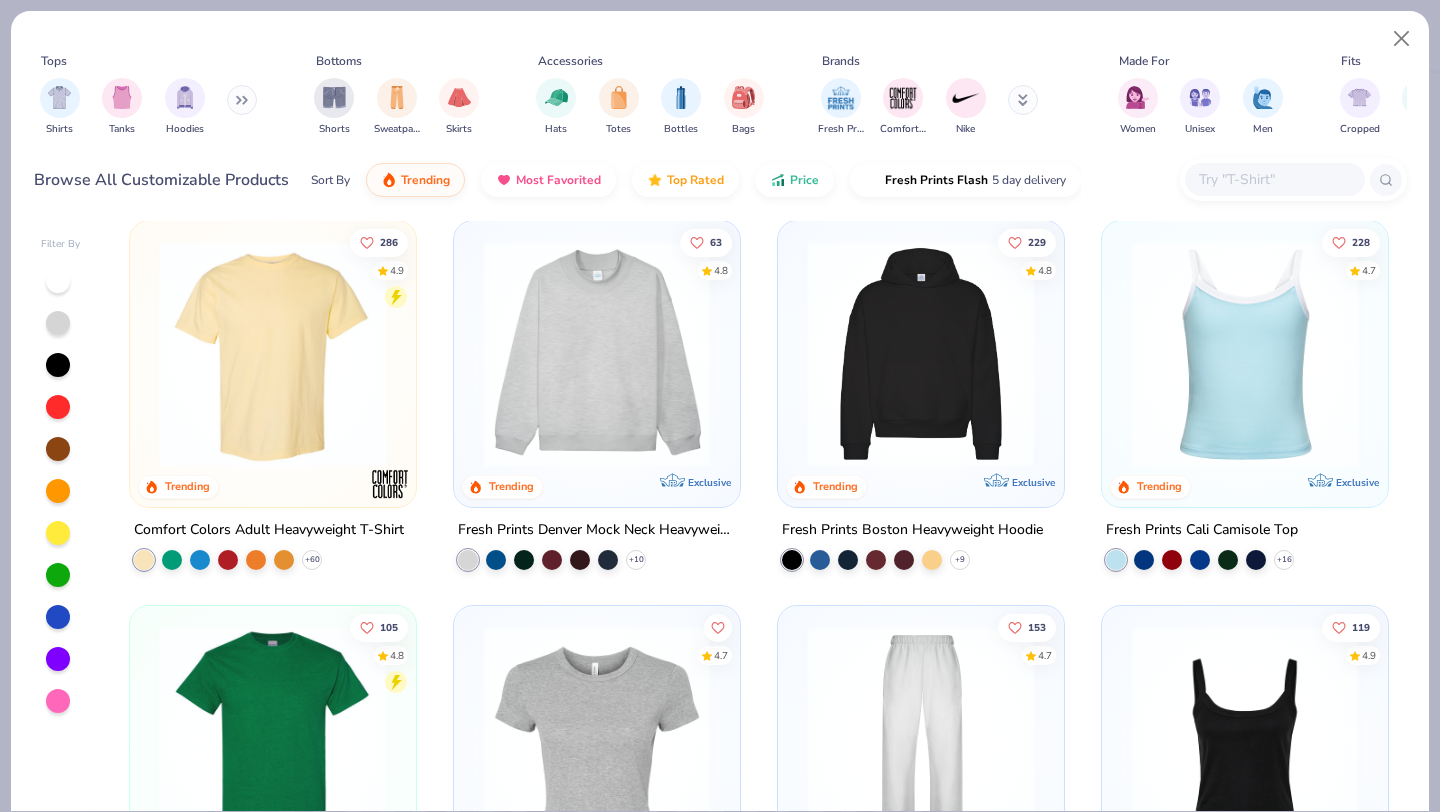 scroll, scrollTop: 7, scrollLeft: 0, axis: vertical 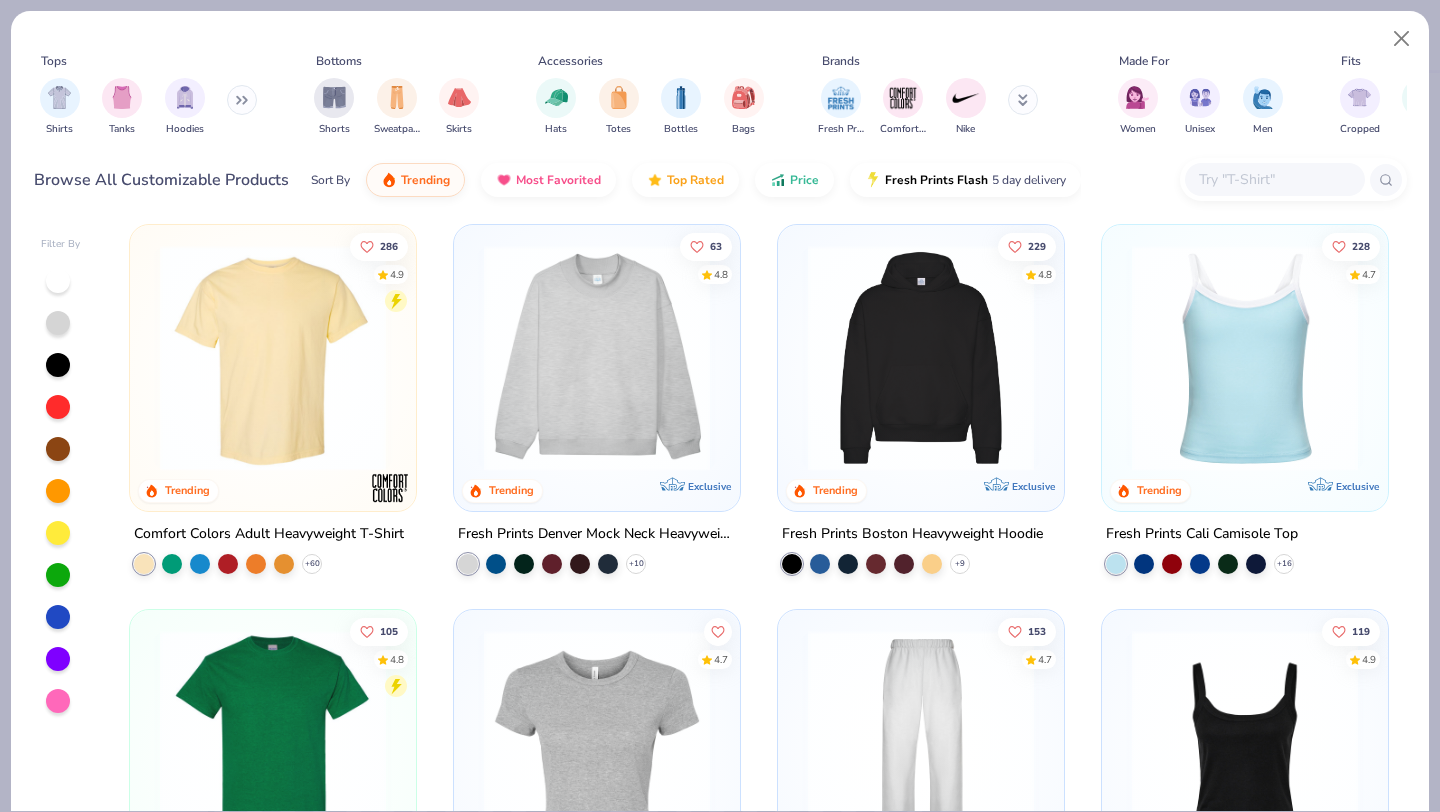 click at bounding box center (1245, 358) 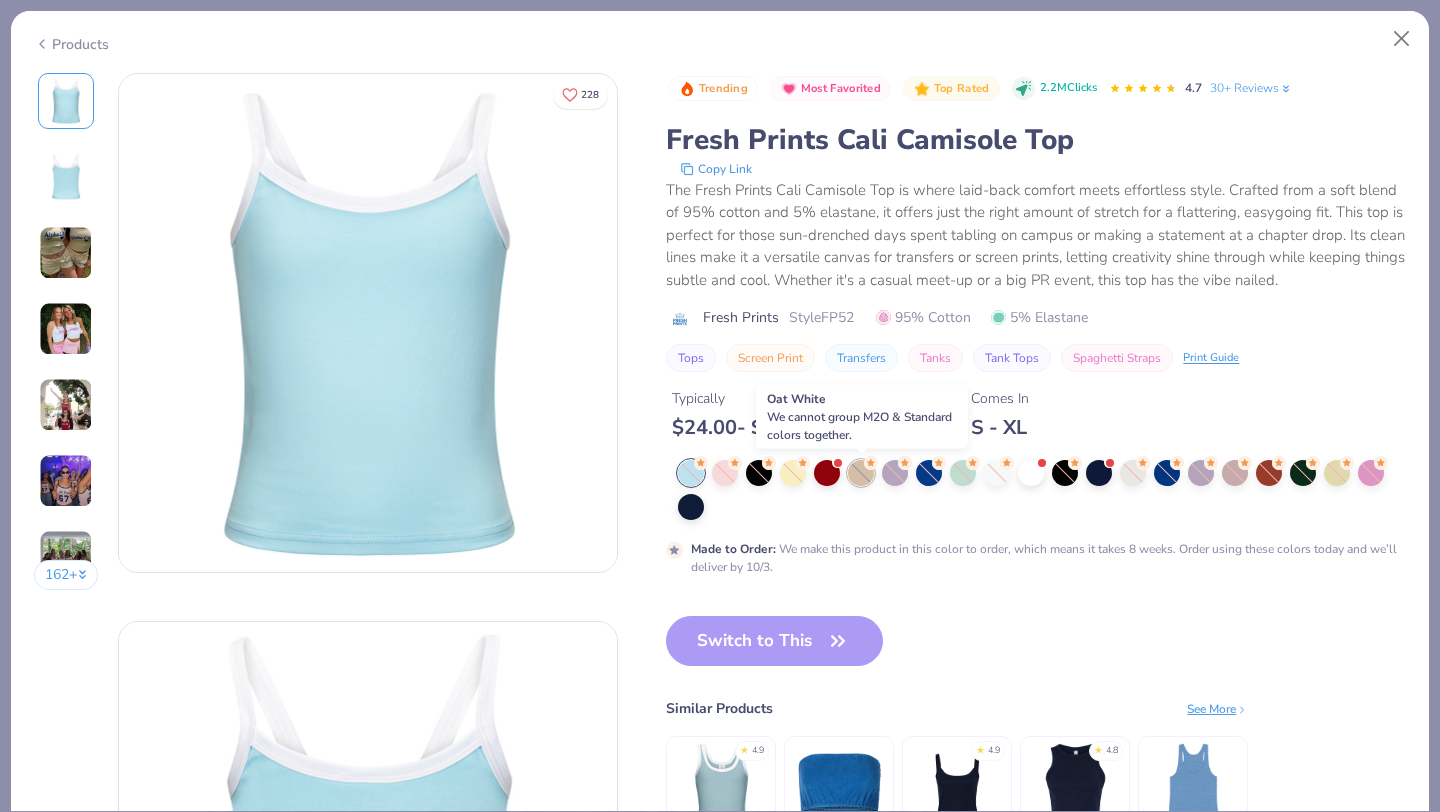click at bounding box center (861, 473) 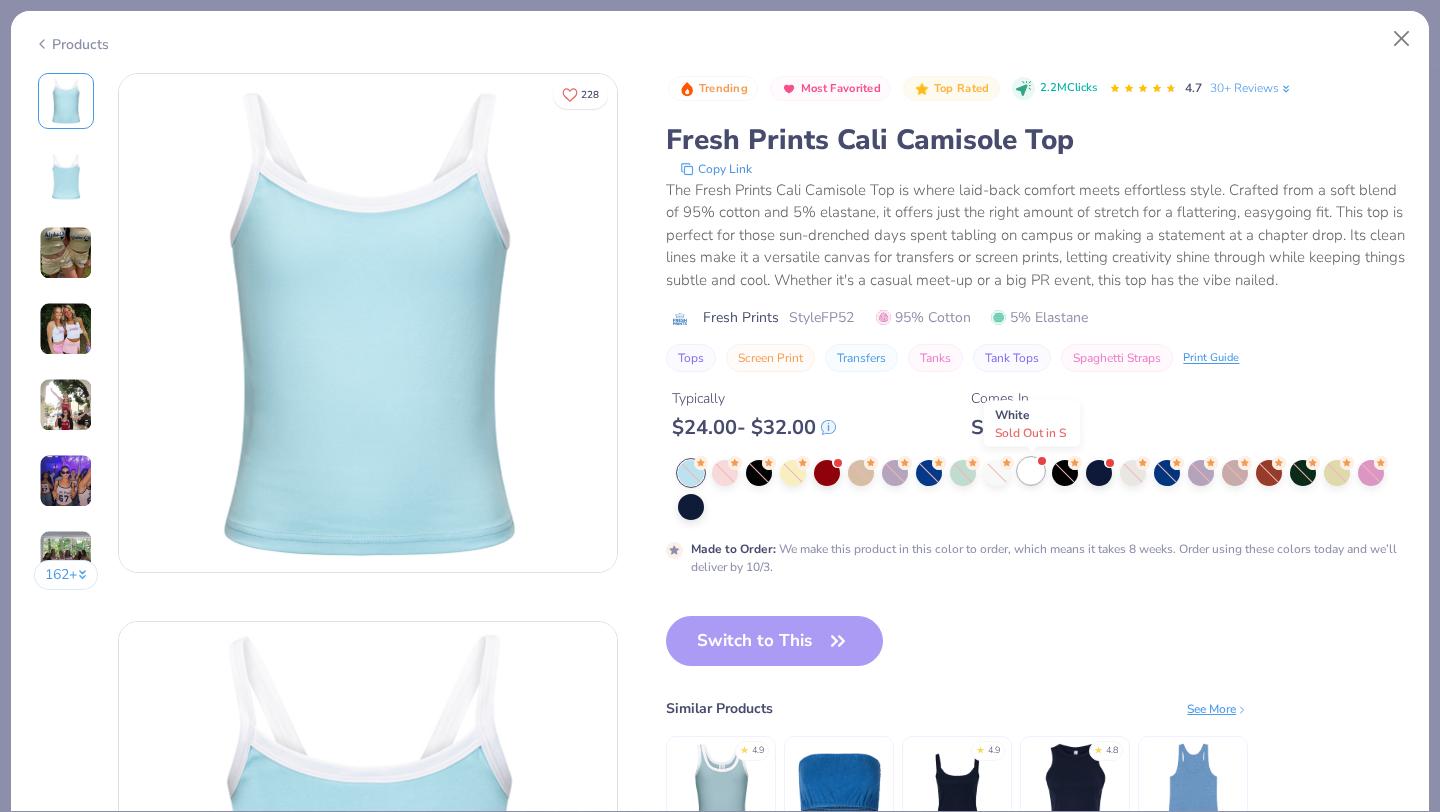 click at bounding box center (1031, 471) 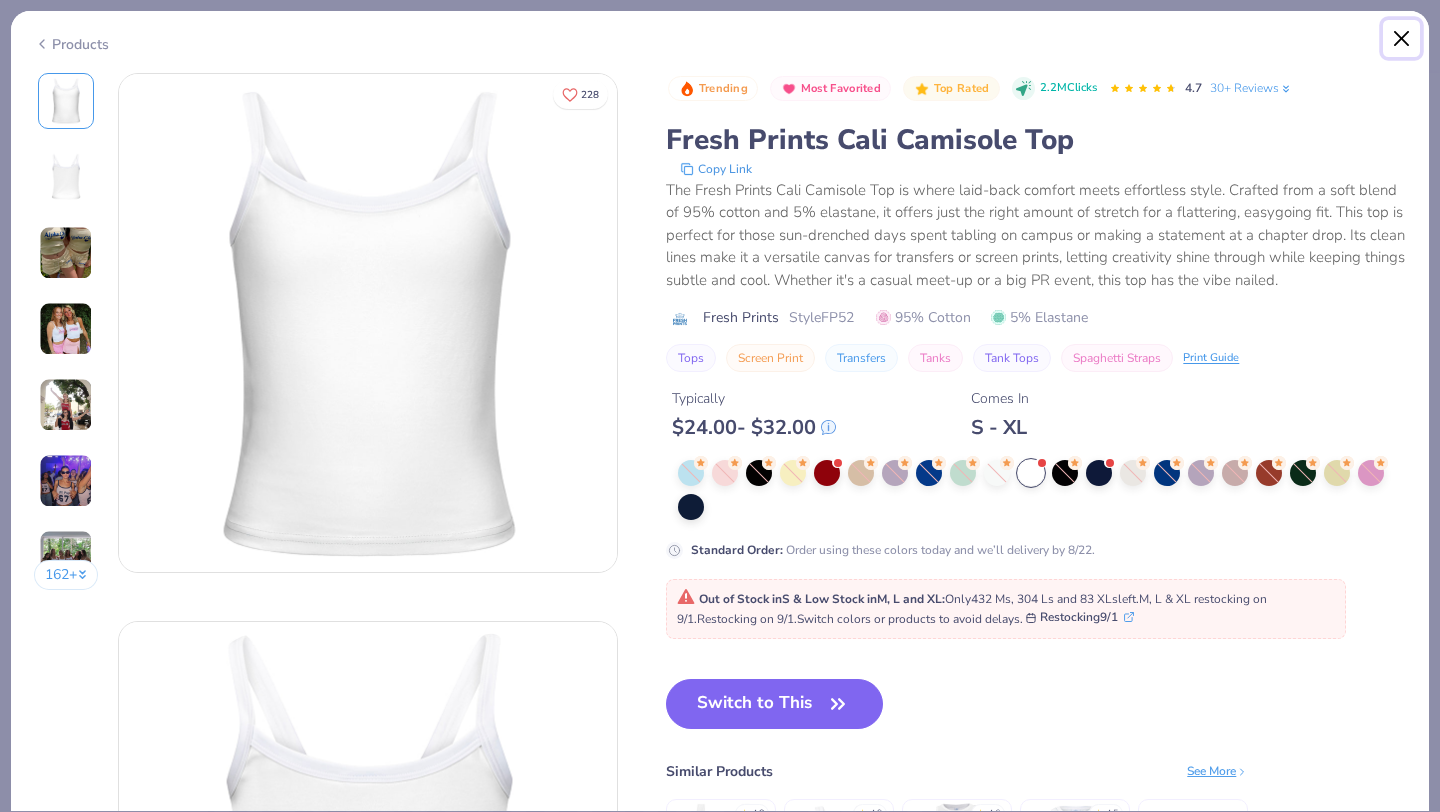 click at bounding box center (1402, 39) 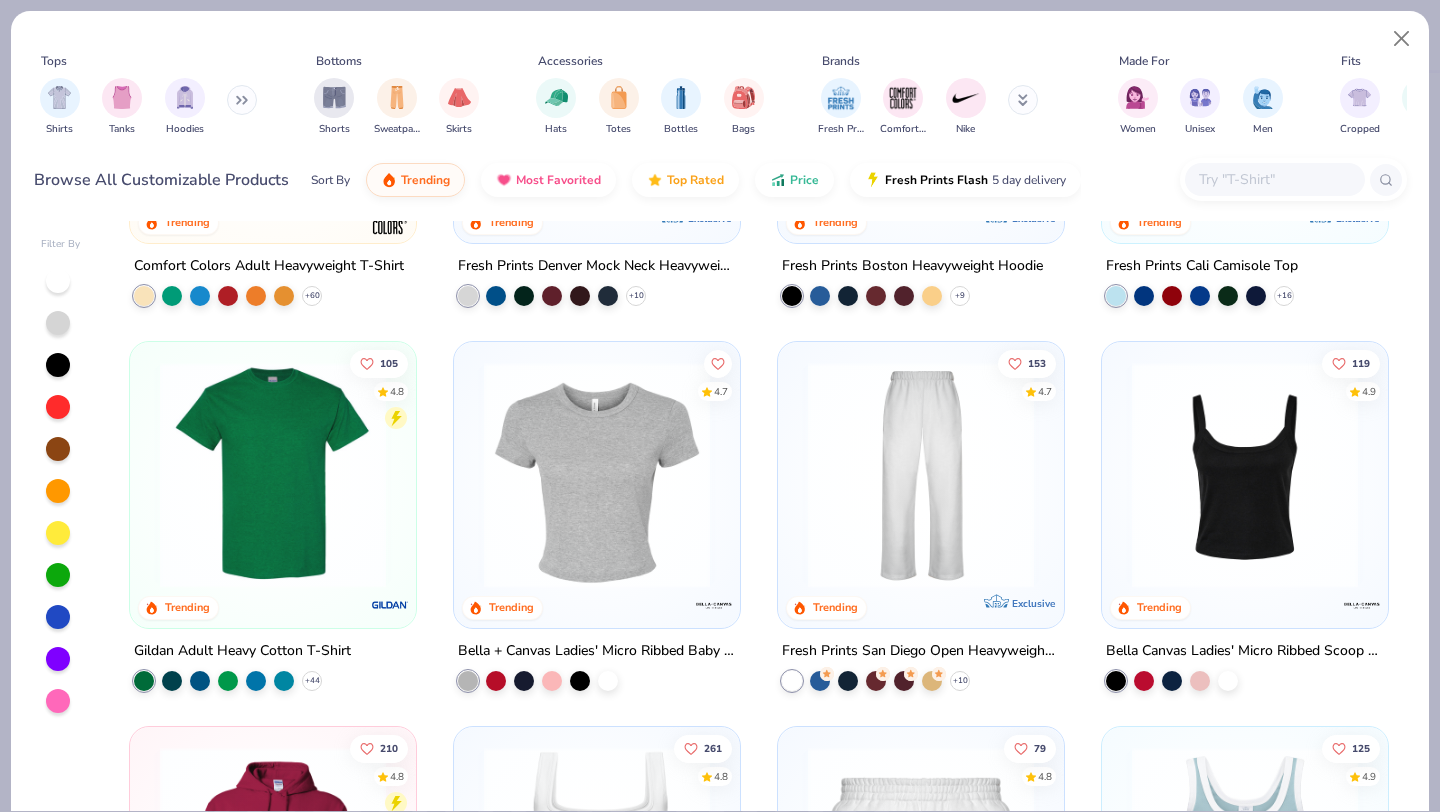 scroll, scrollTop: 315, scrollLeft: 0, axis: vertical 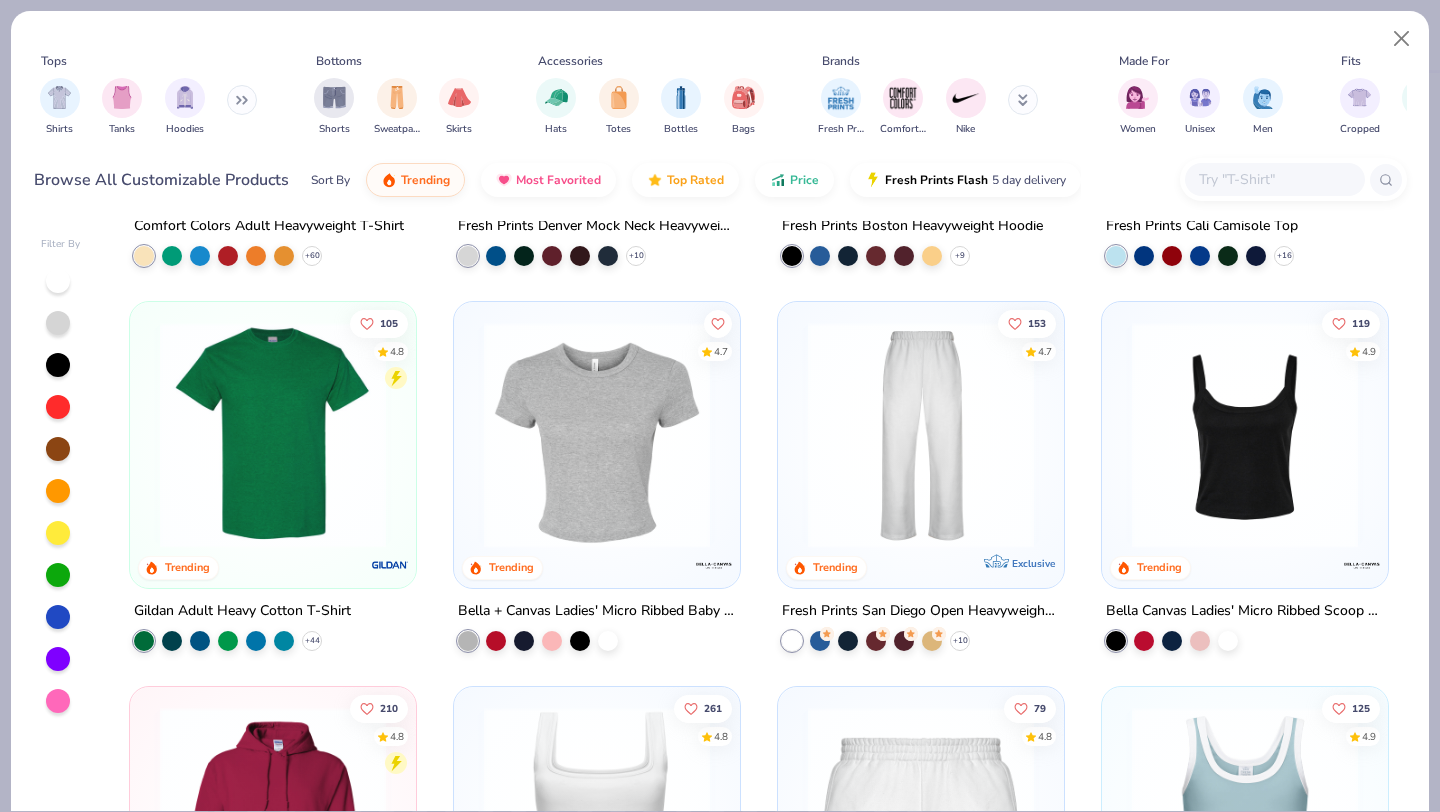 click at bounding box center [1245, 435] 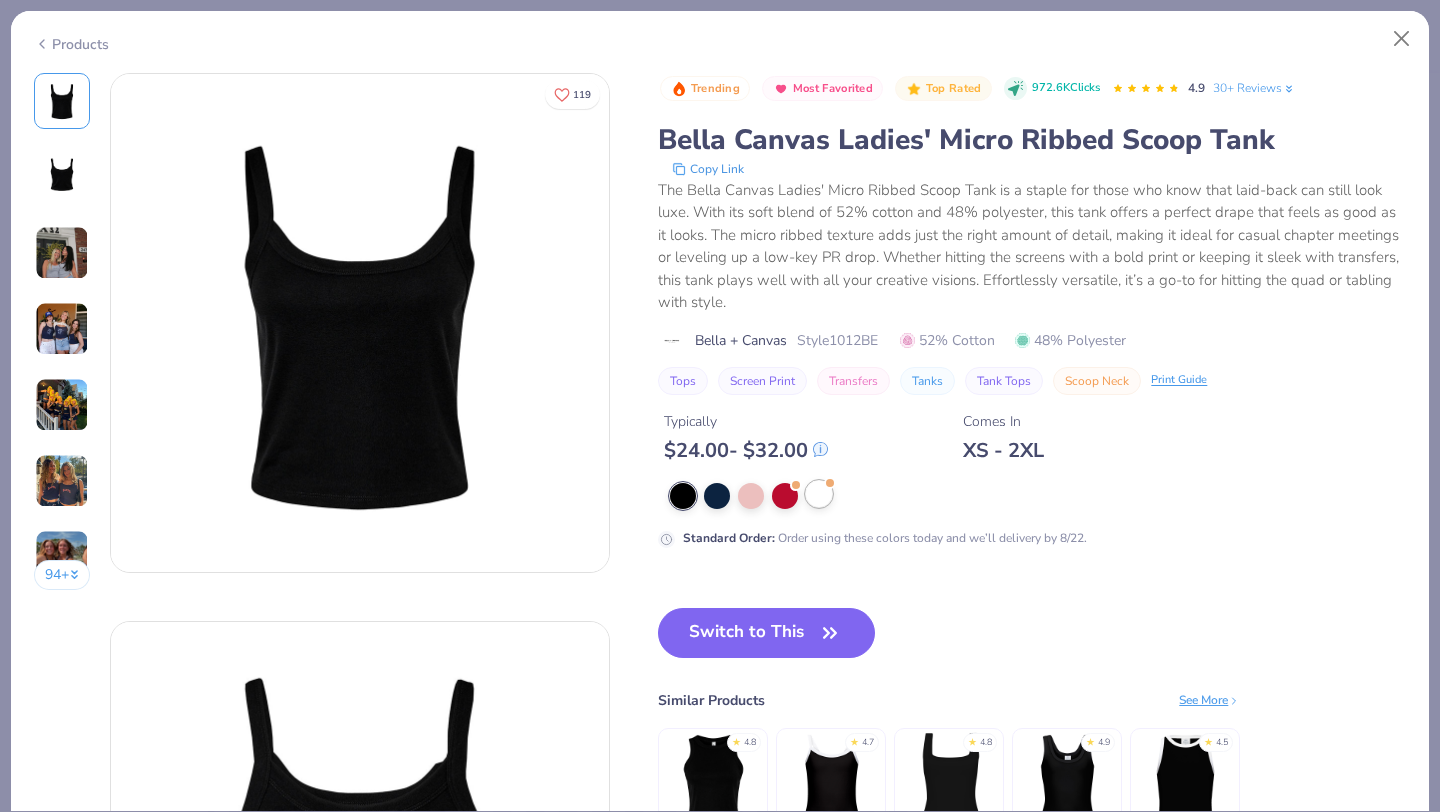 click at bounding box center (819, 494) 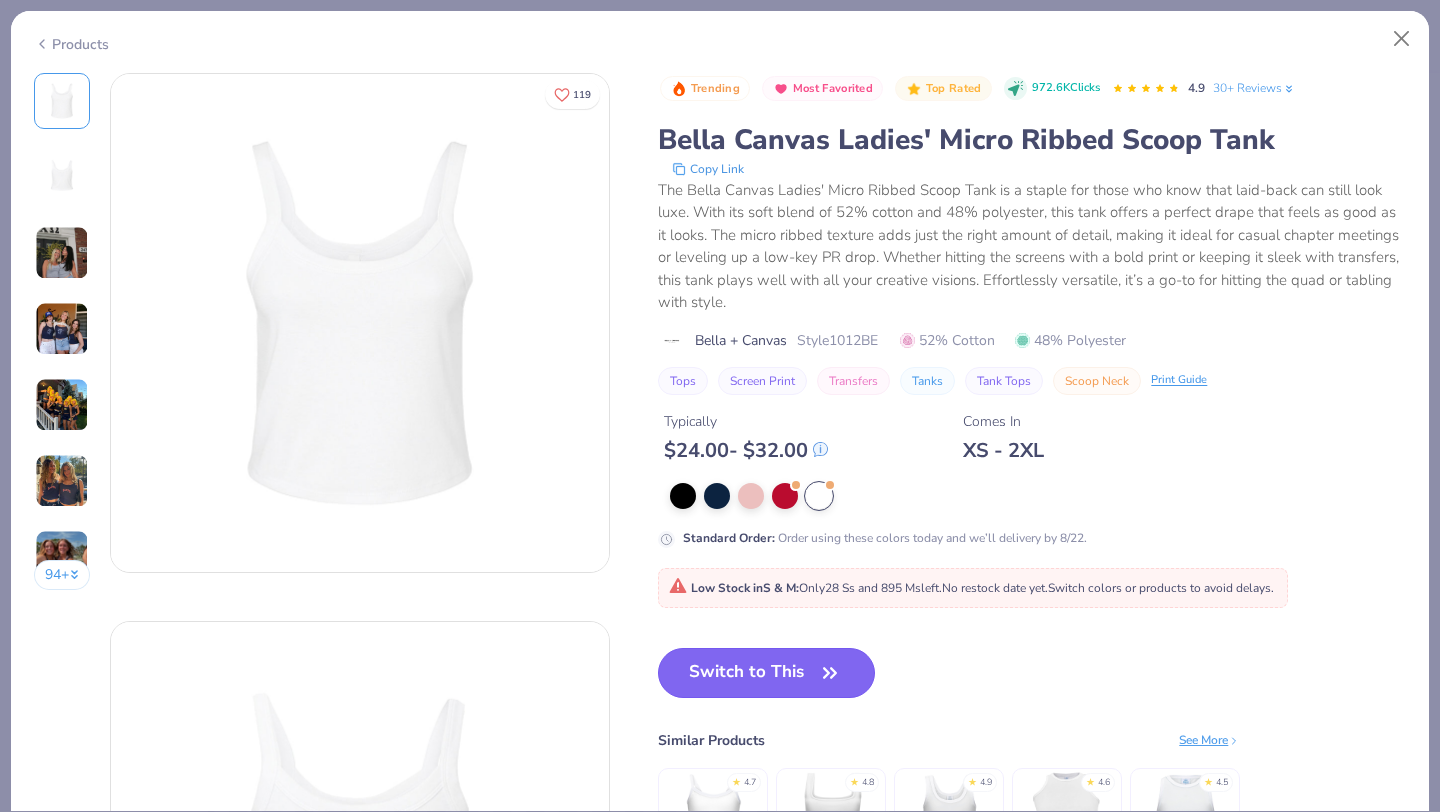 click 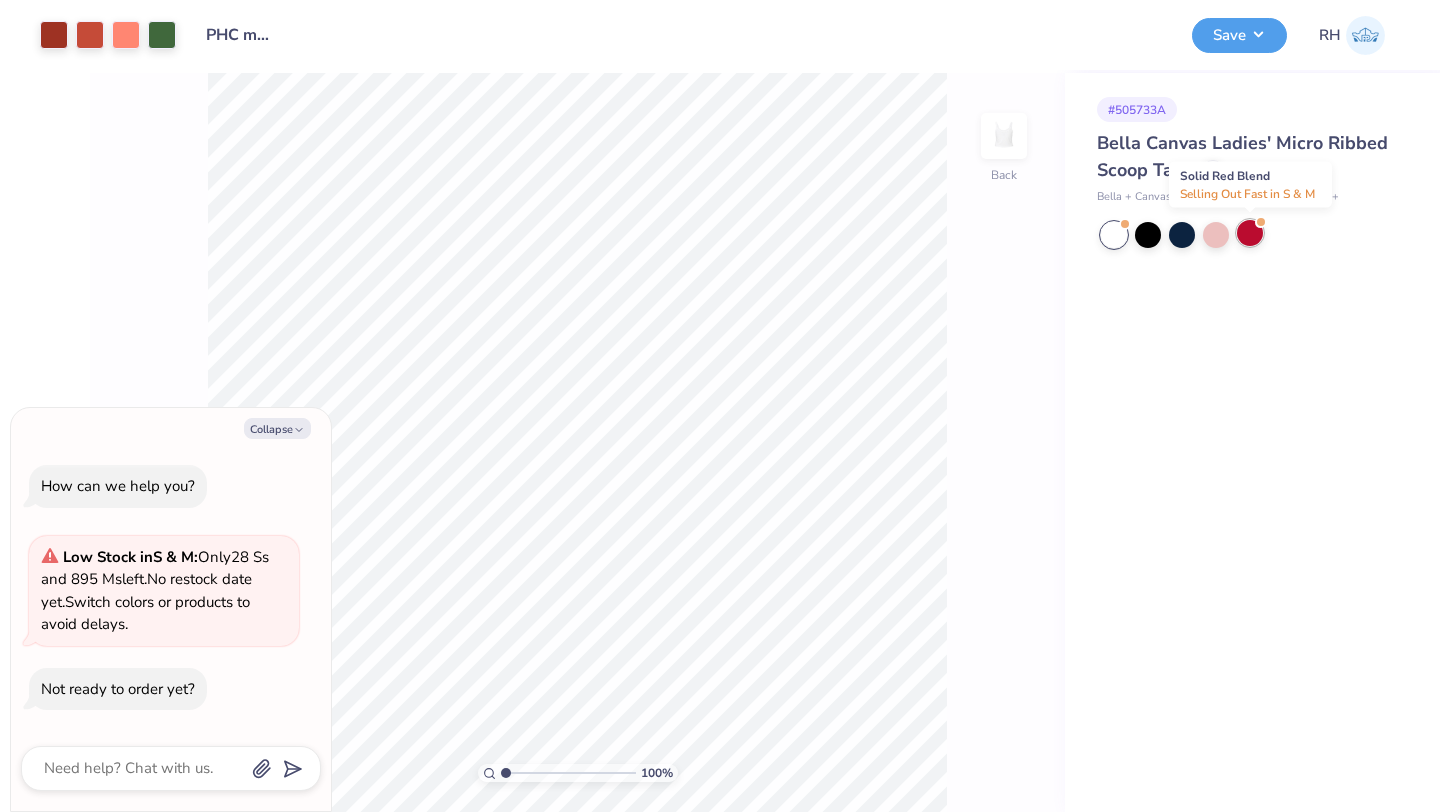 click at bounding box center (1250, 233) 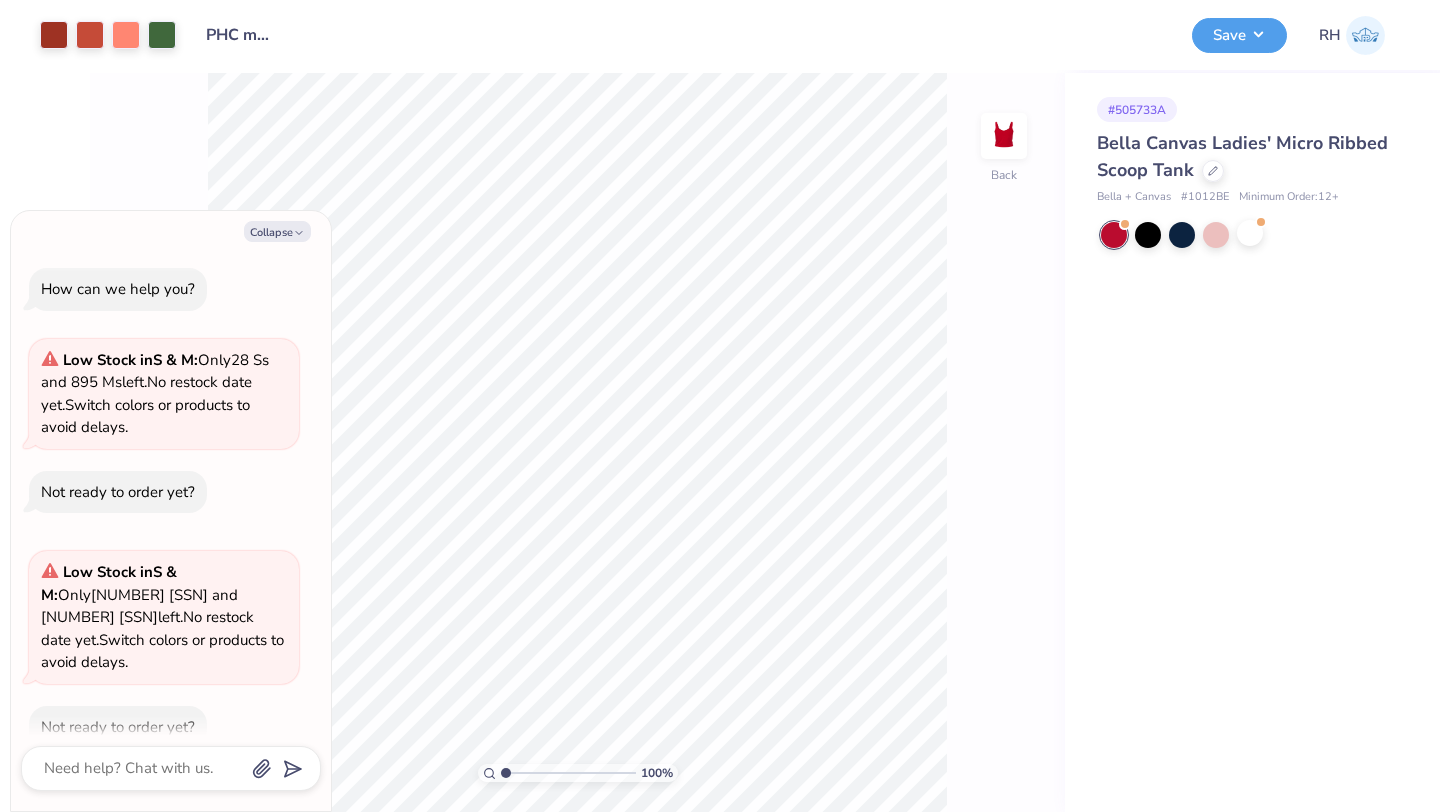 scroll, scrollTop: 15, scrollLeft: 0, axis: vertical 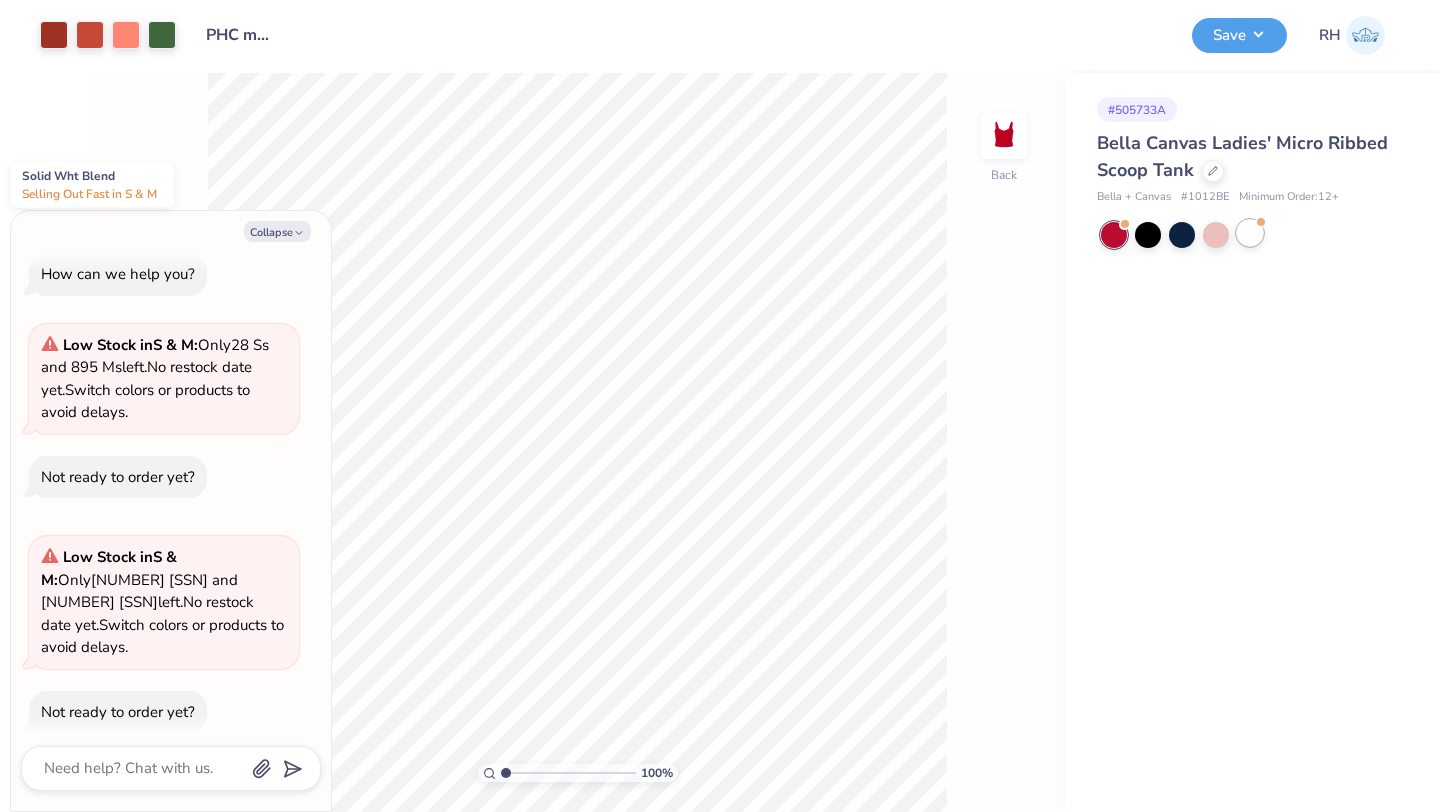 click at bounding box center (1250, 233) 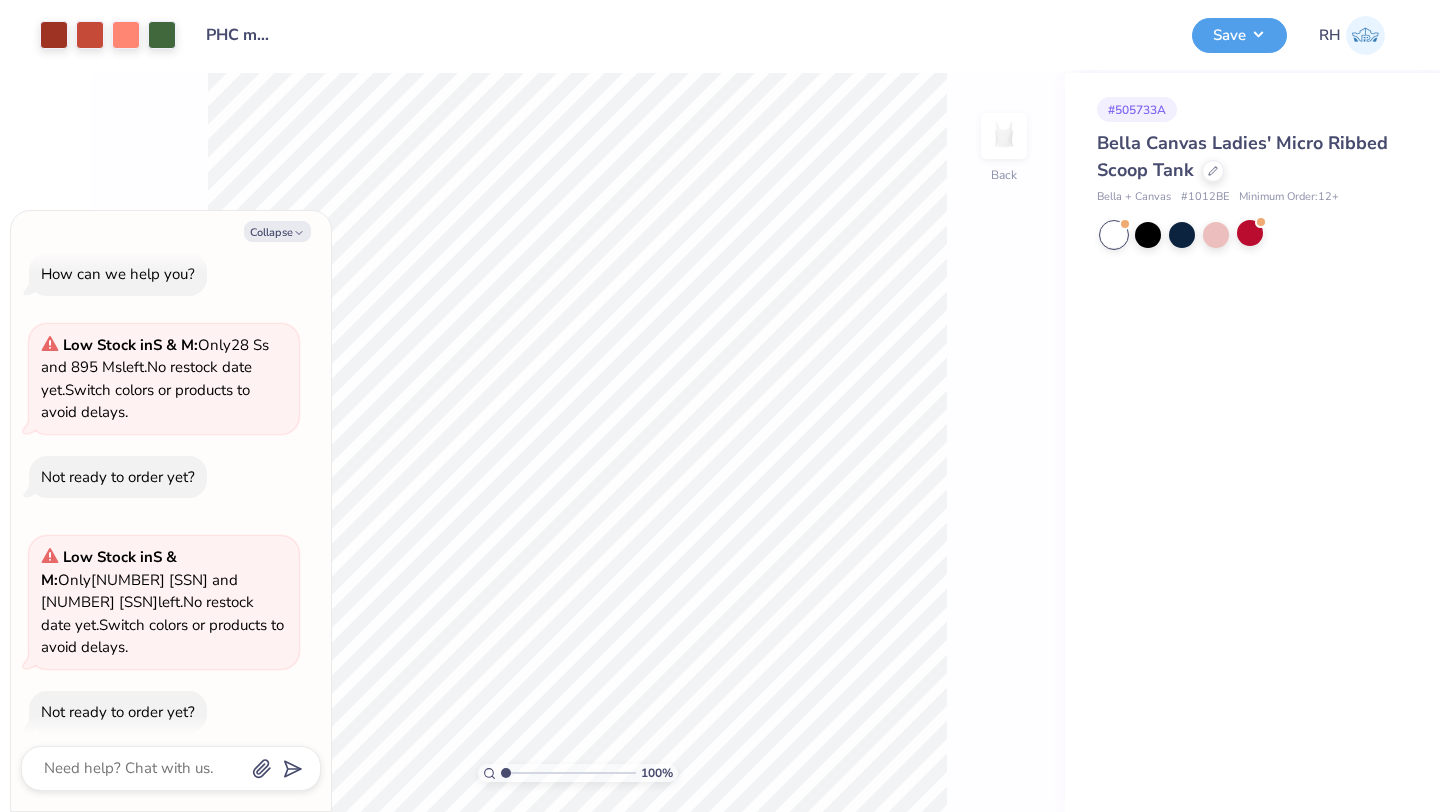 scroll, scrollTop: 228, scrollLeft: 0, axis: vertical 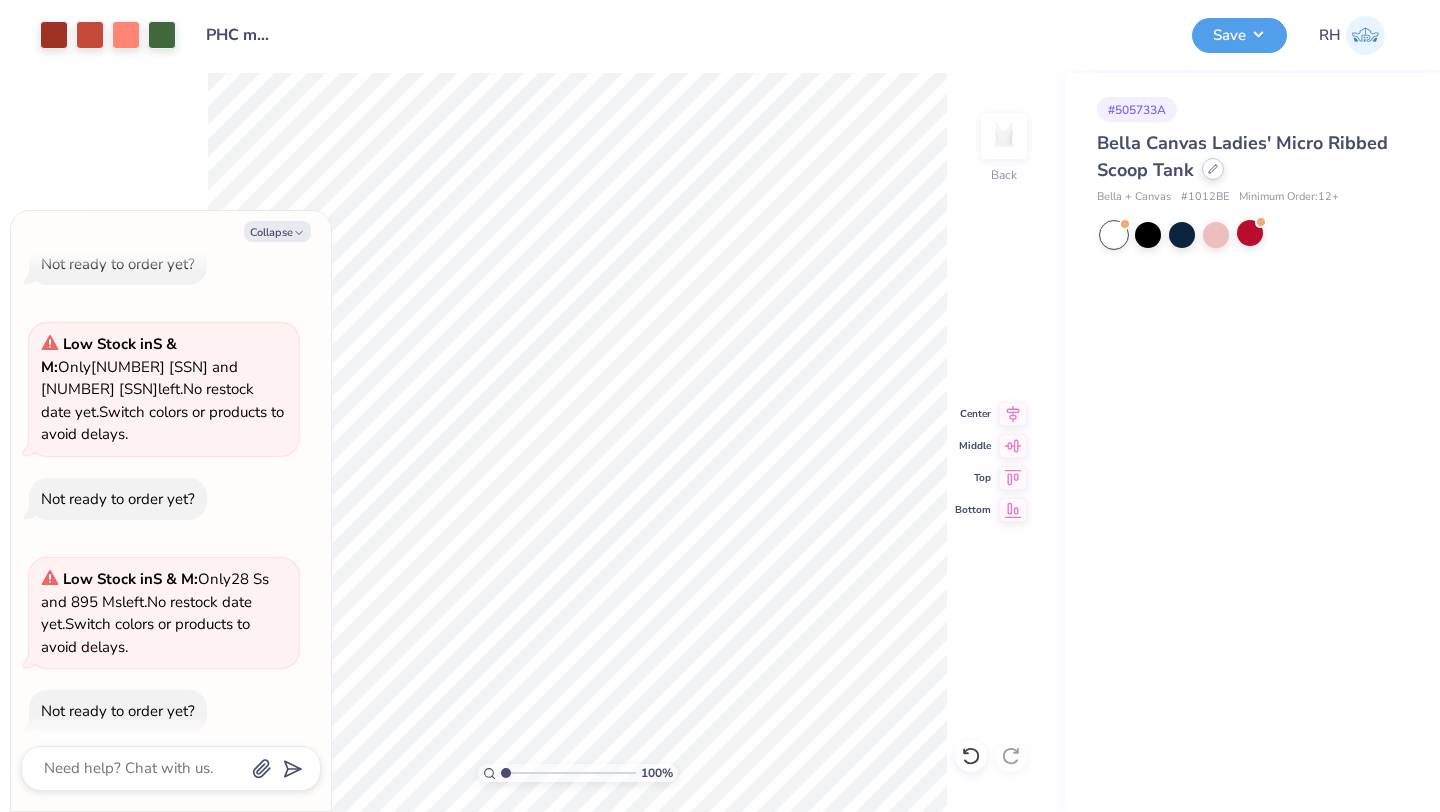 click 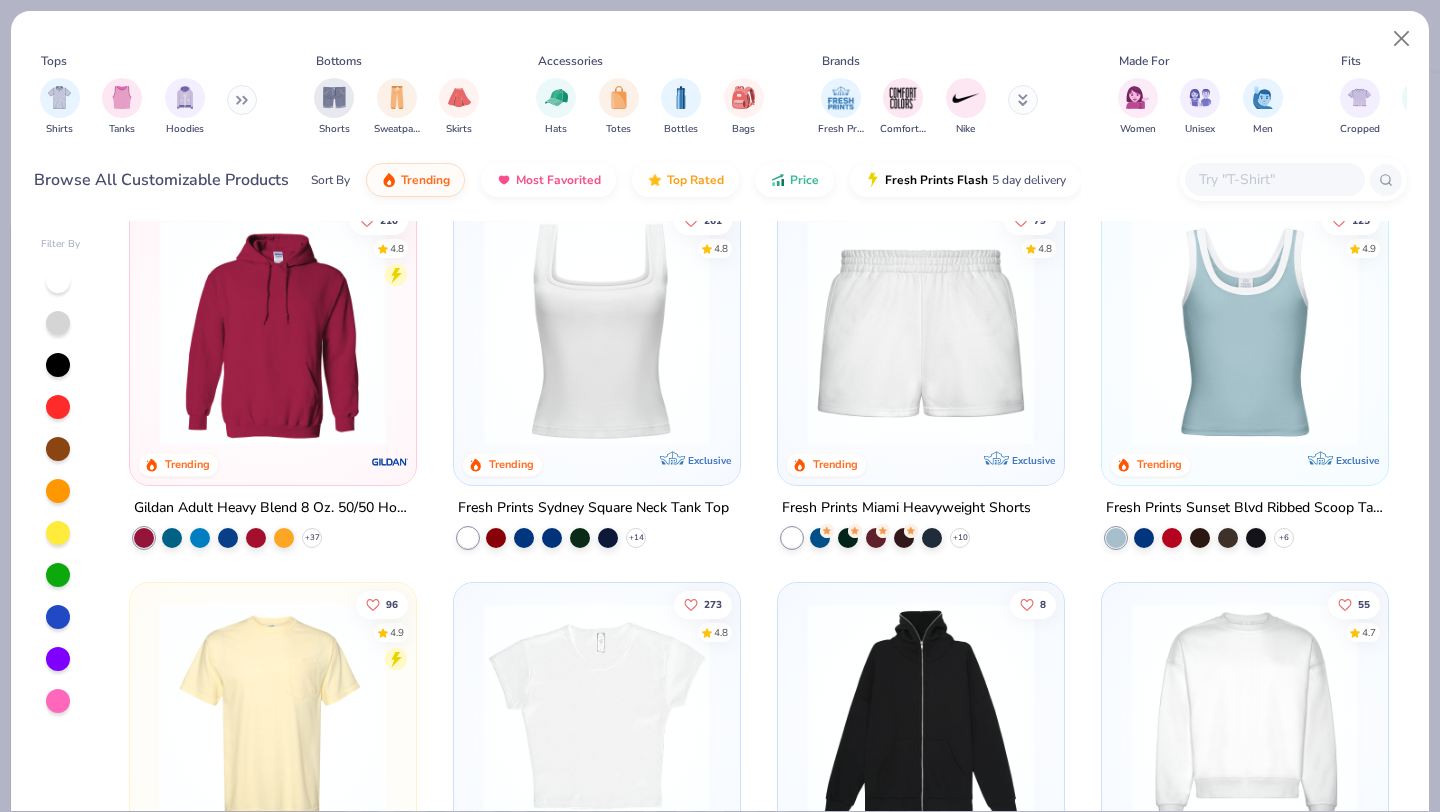 scroll, scrollTop: 805, scrollLeft: 0, axis: vertical 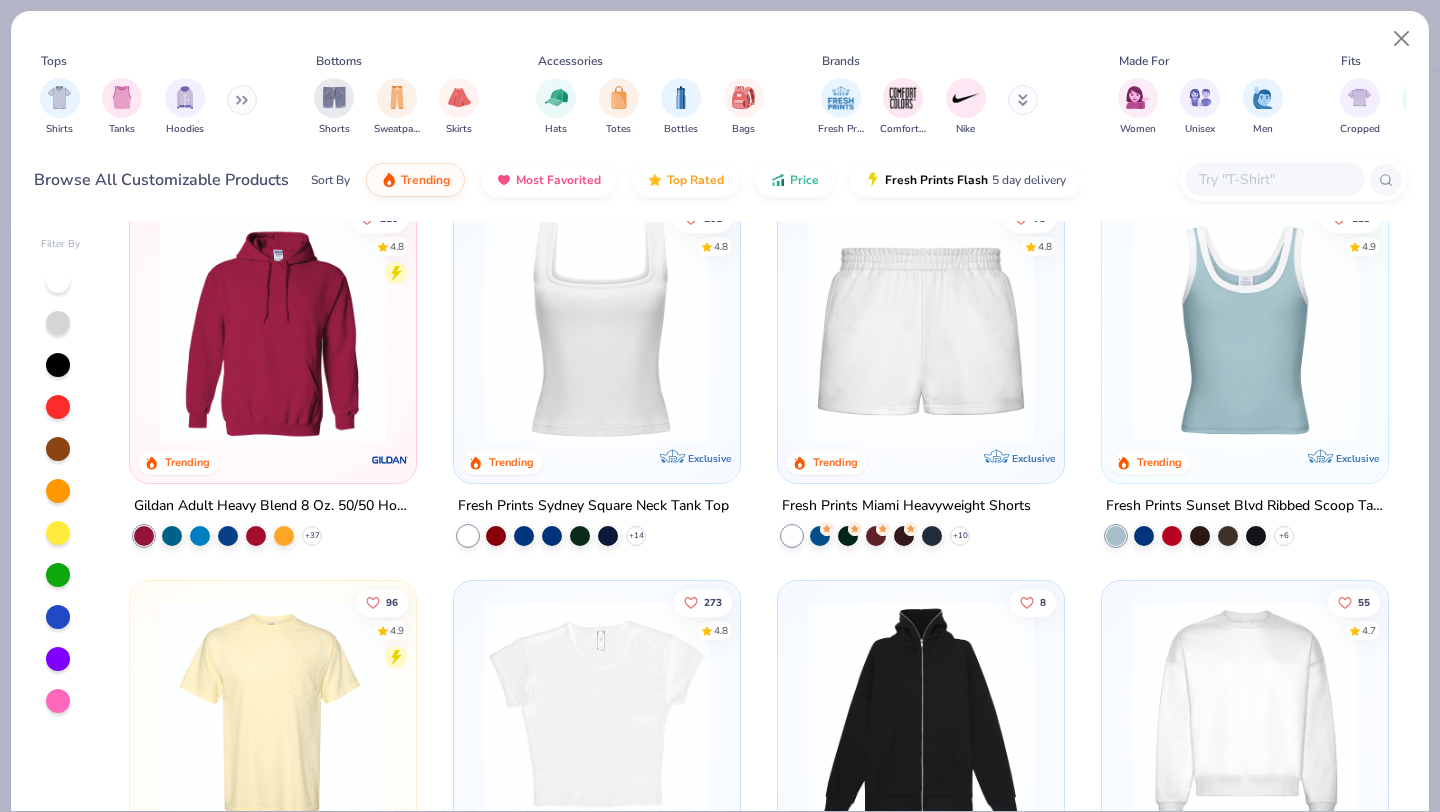 click at bounding box center (1245, 329) 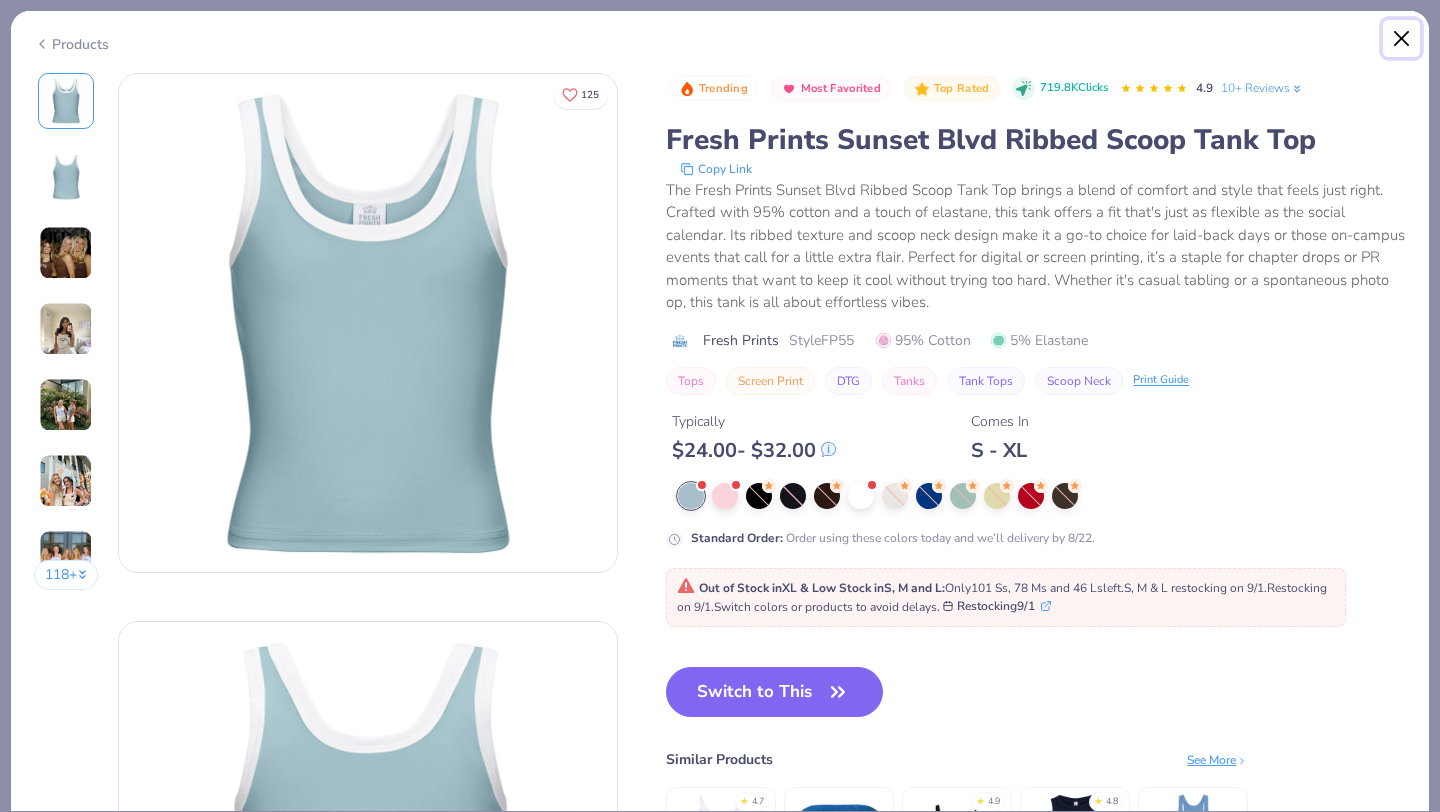 click at bounding box center [1402, 39] 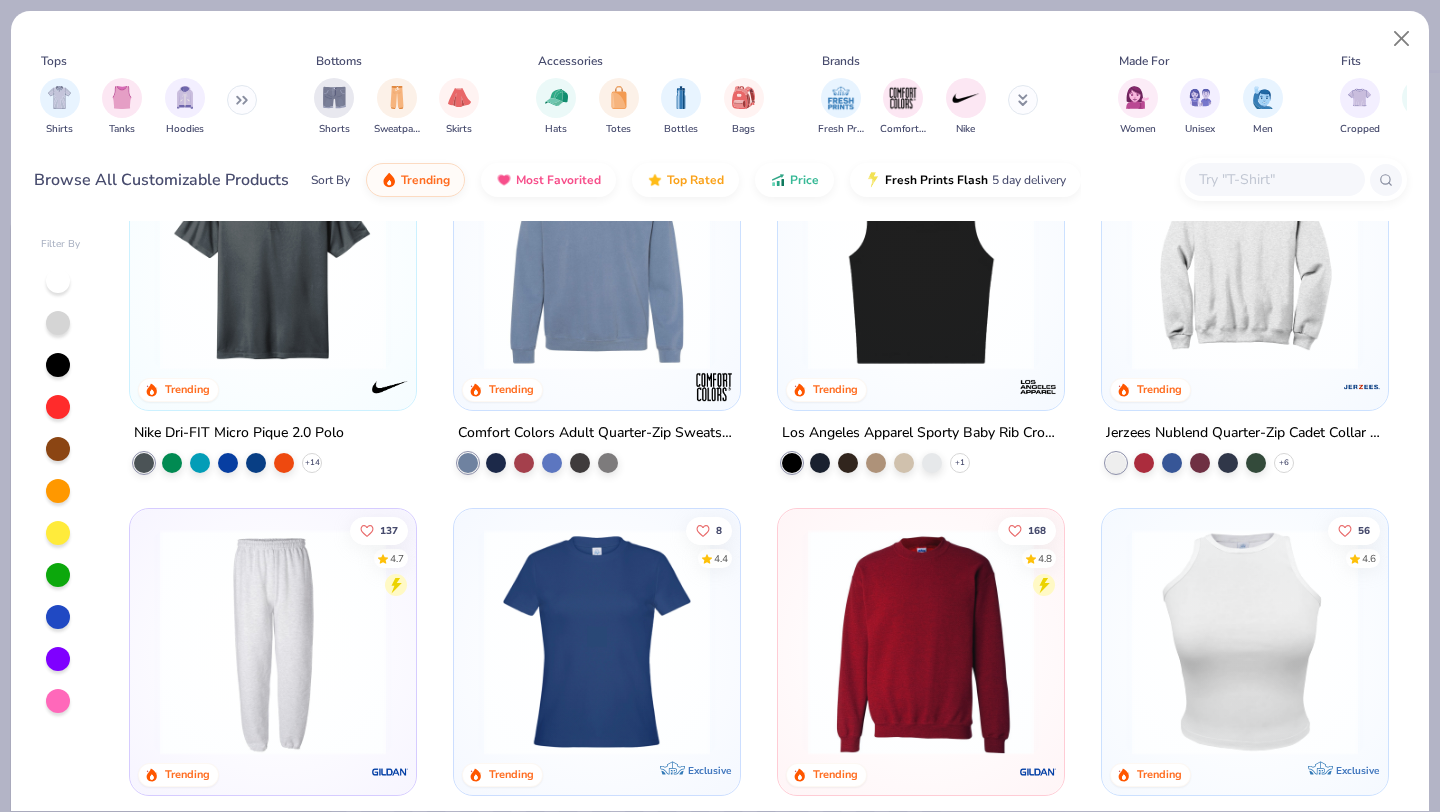 scroll, scrollTop: 3186, scrollLeft: 0, axis: vertical 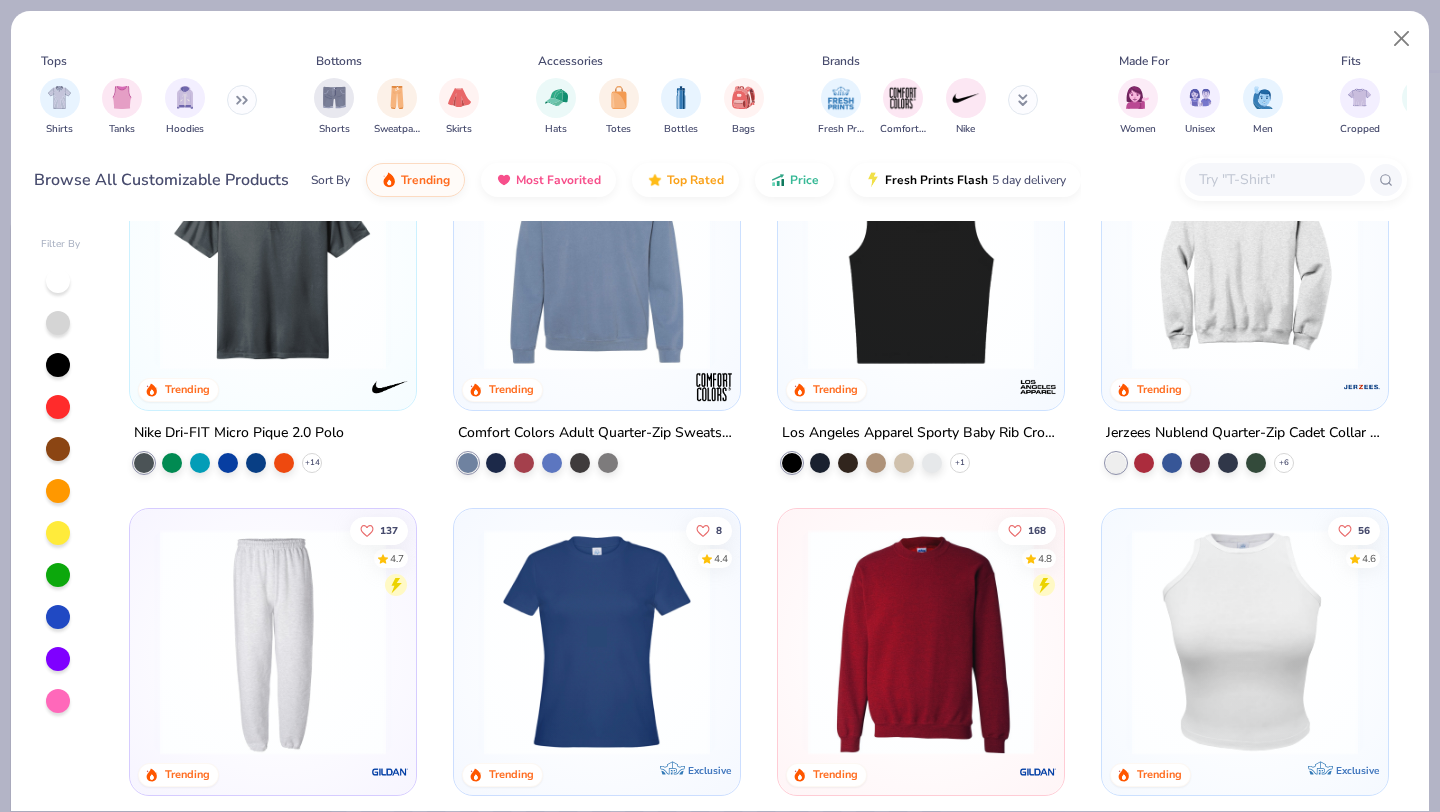 click at bounding box center [921, 257] 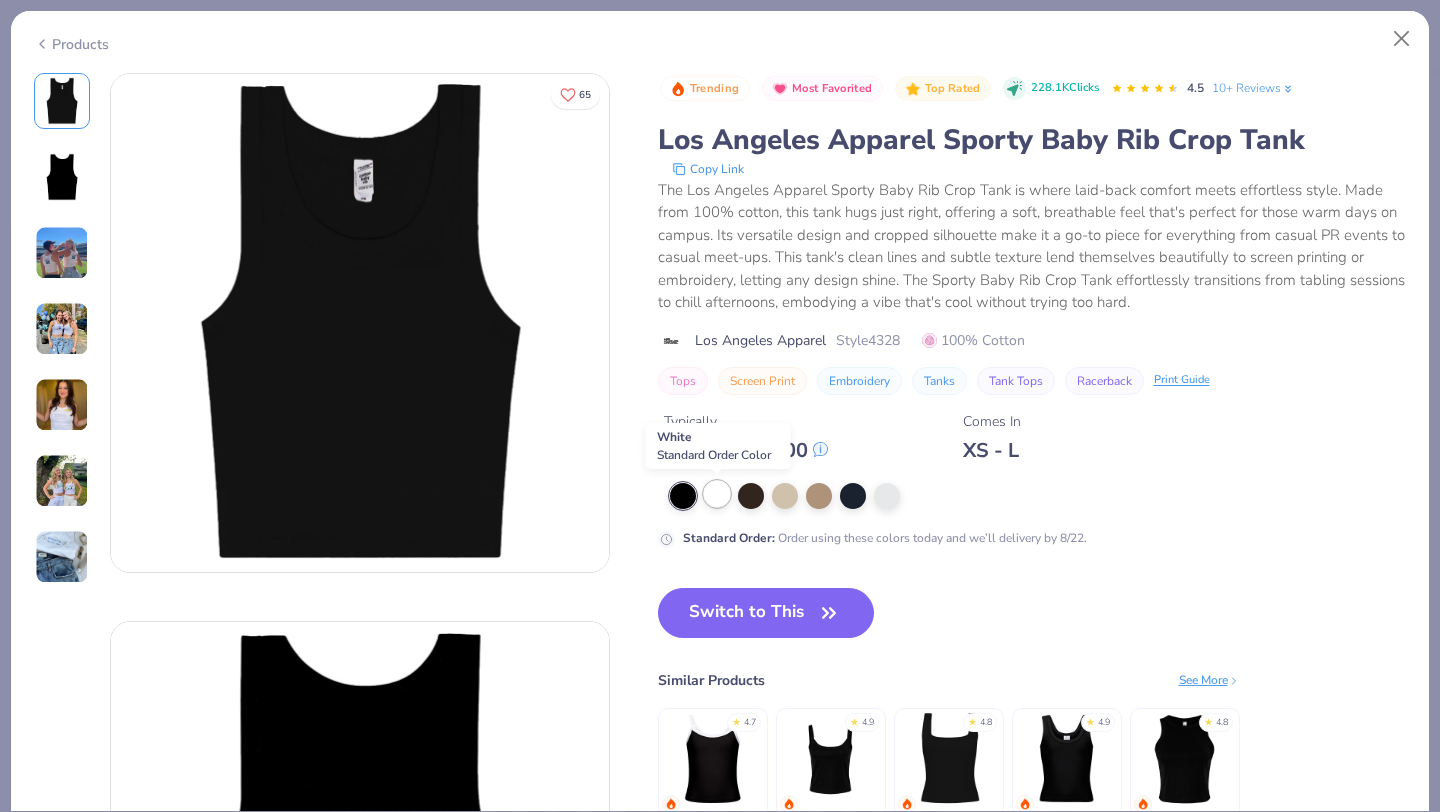 click at bounding box center [717, 494] 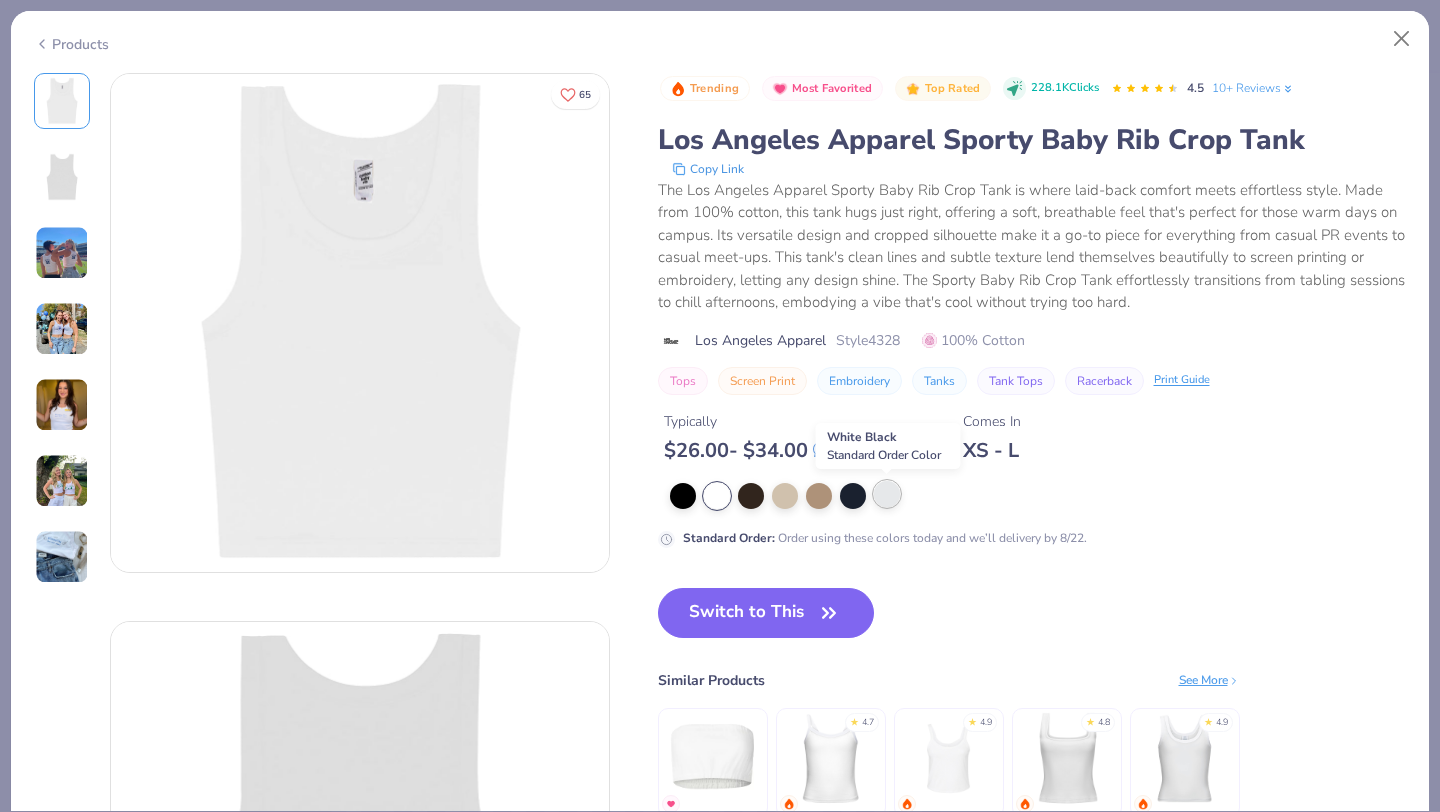 click at bounding box center (887, 494) 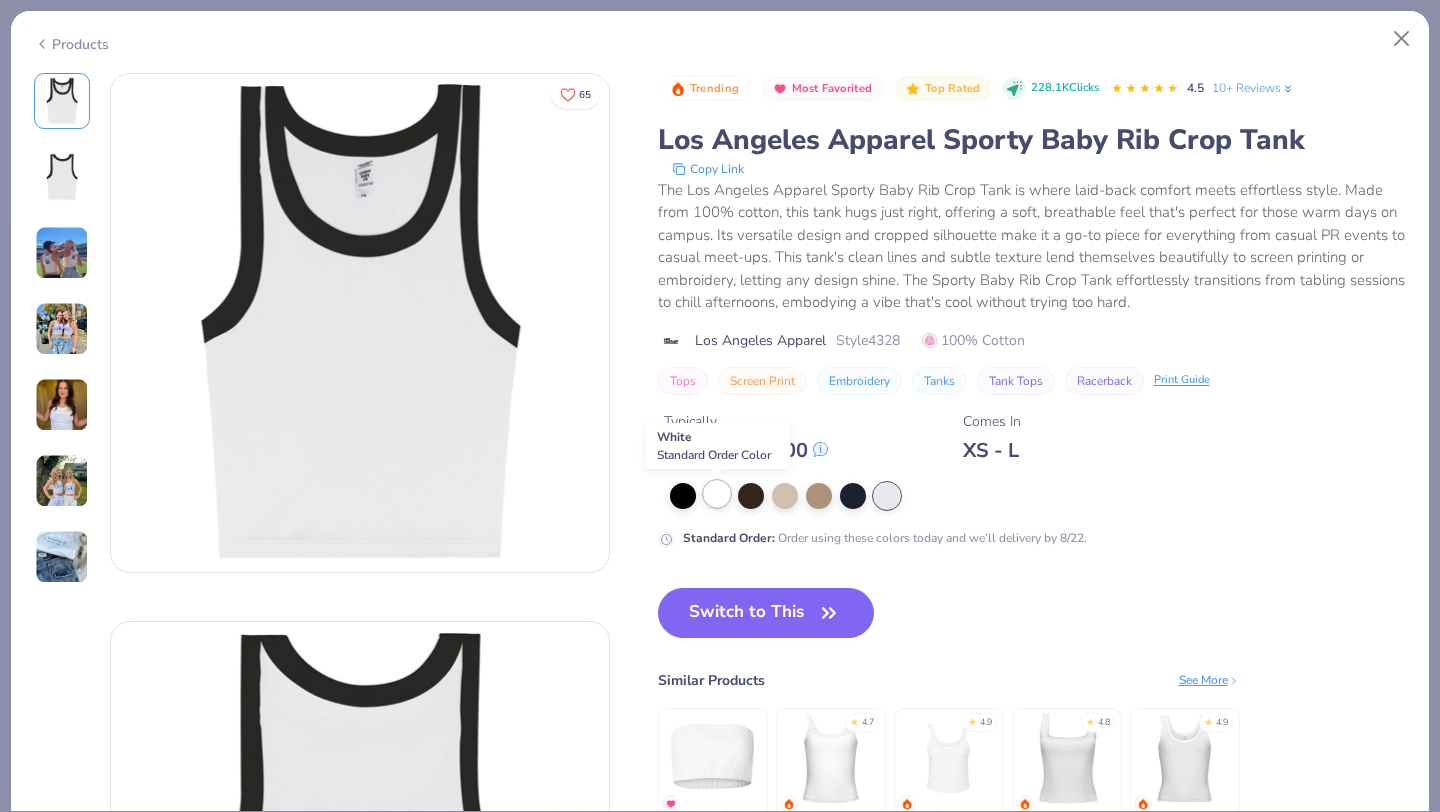 click at bounding box center (717, 494) 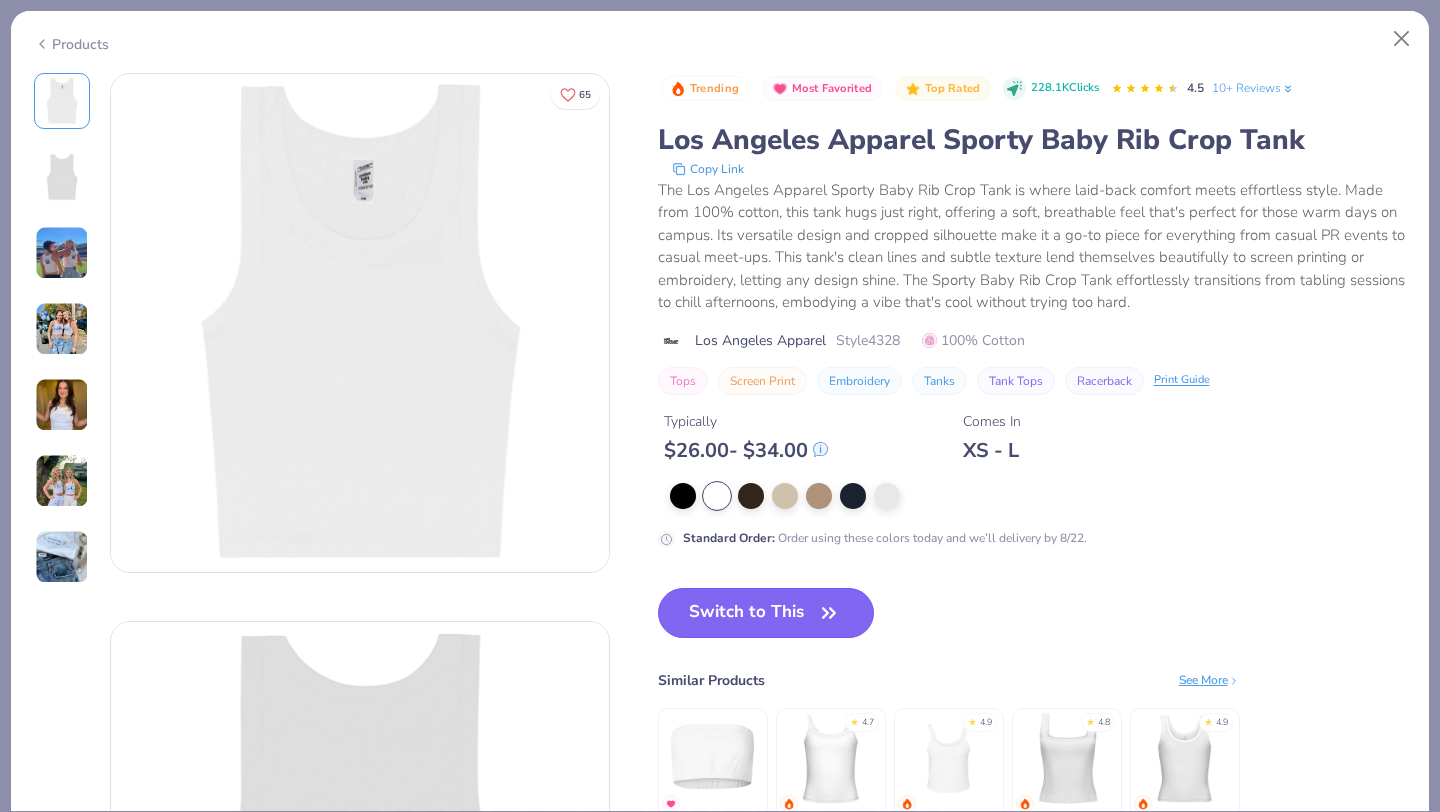 click on "Switch to This" at bounding box center (766, 613) 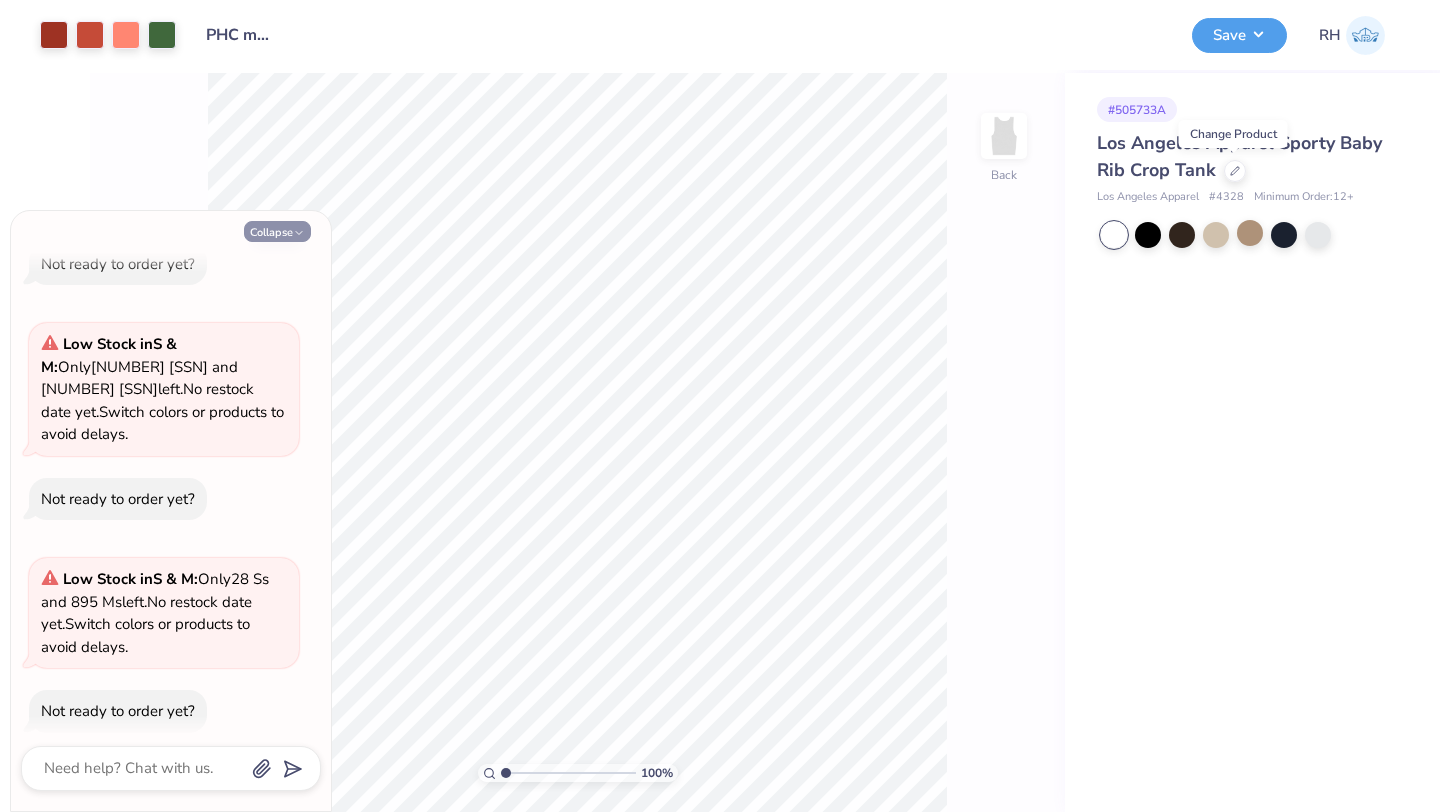 click on "Collapse" at bounding box center (277, 231) 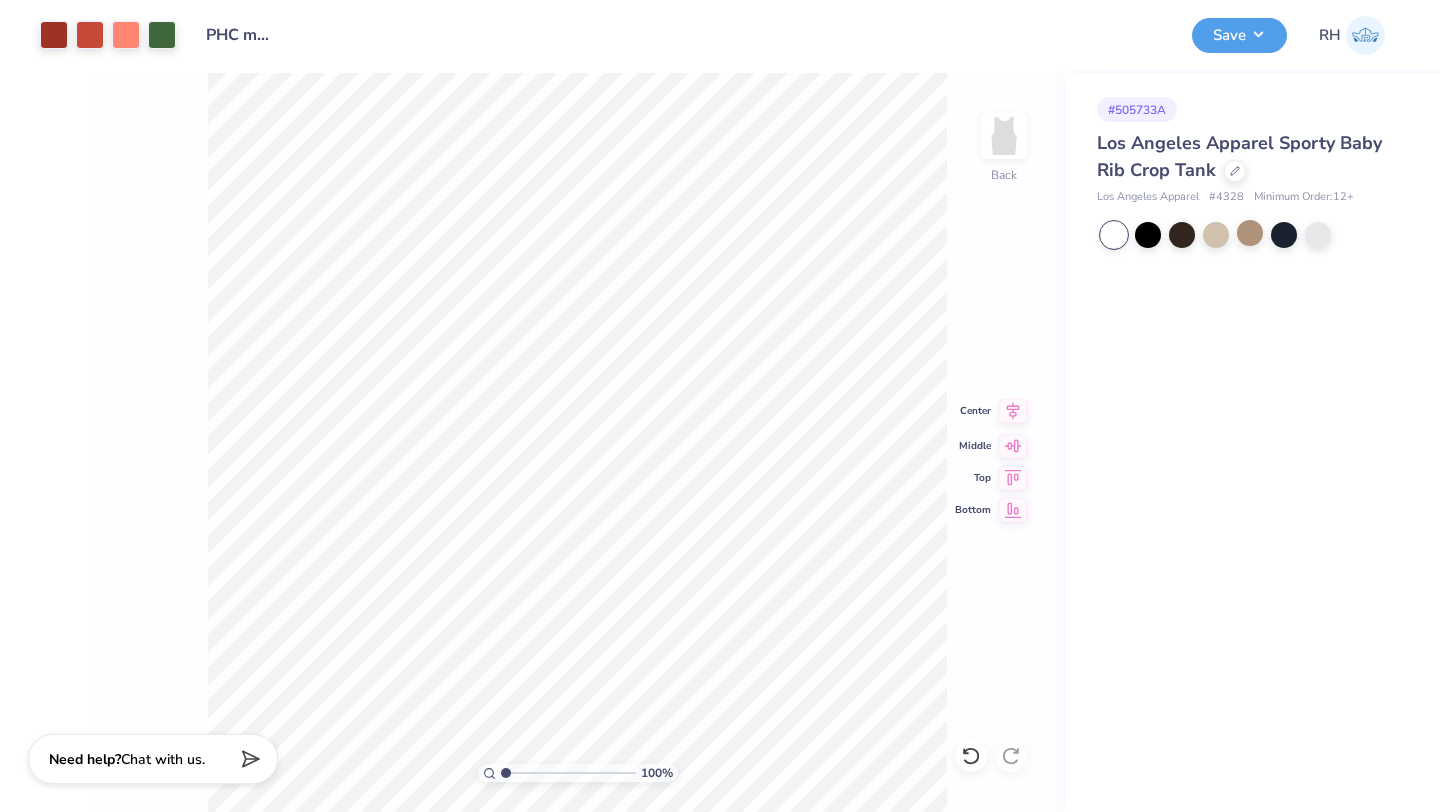 click 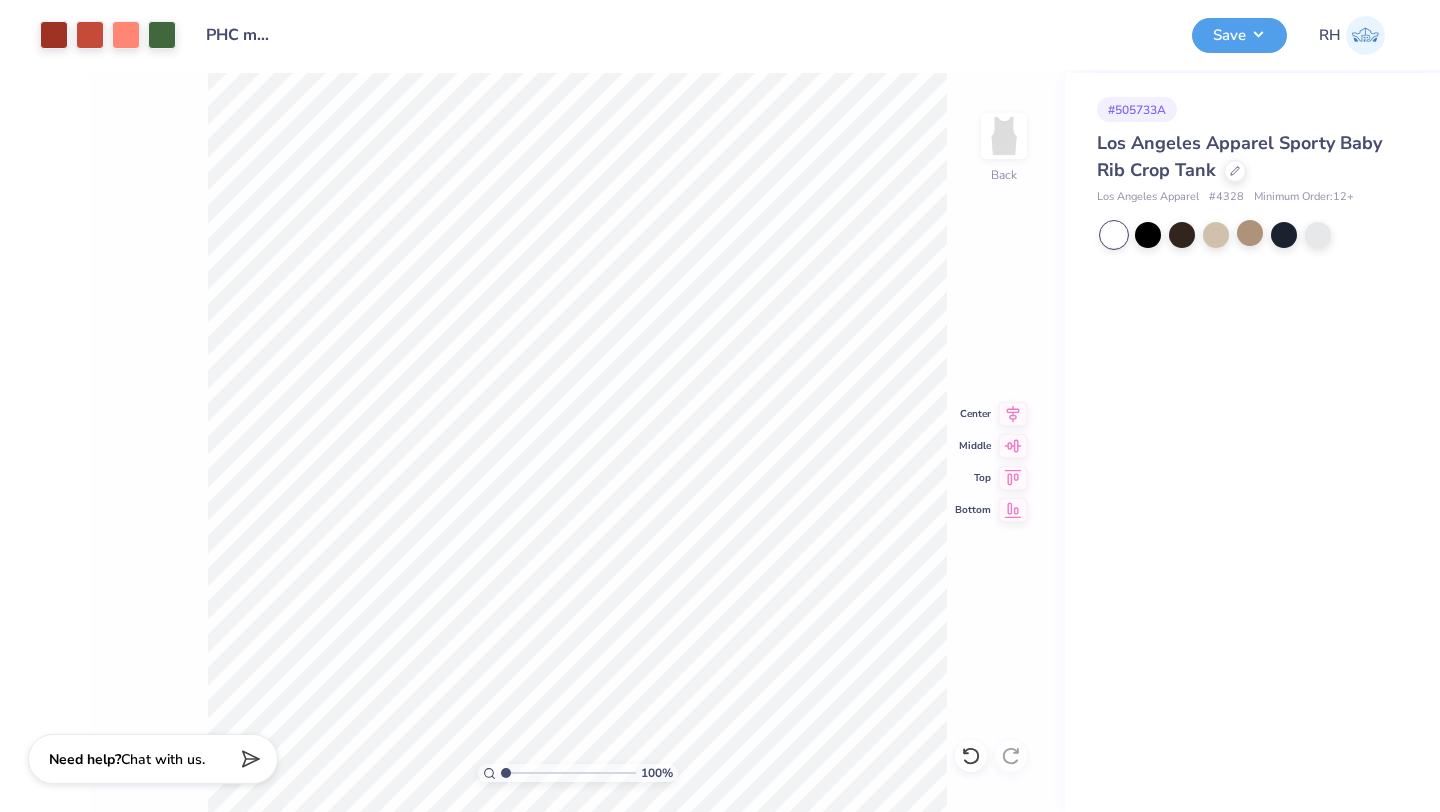 click on "# 505733A Los Angeles Apparel Sporty Baby Rib Crop Tank Los Angeles Apparel # 4328 Minimum Order:  12 +" at bounding box center [1252, 442] 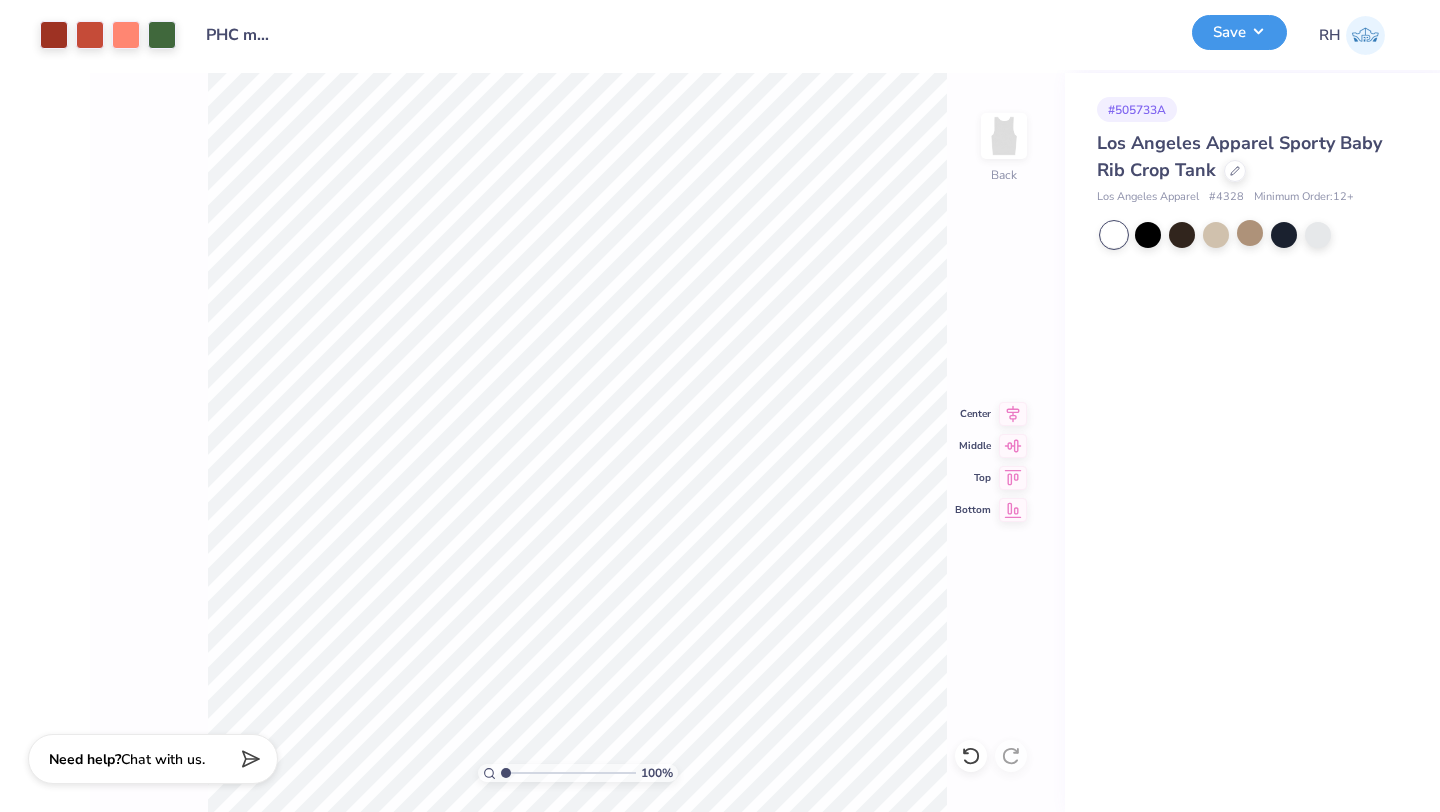 click on "Save" at bounding box center [1239, 32] 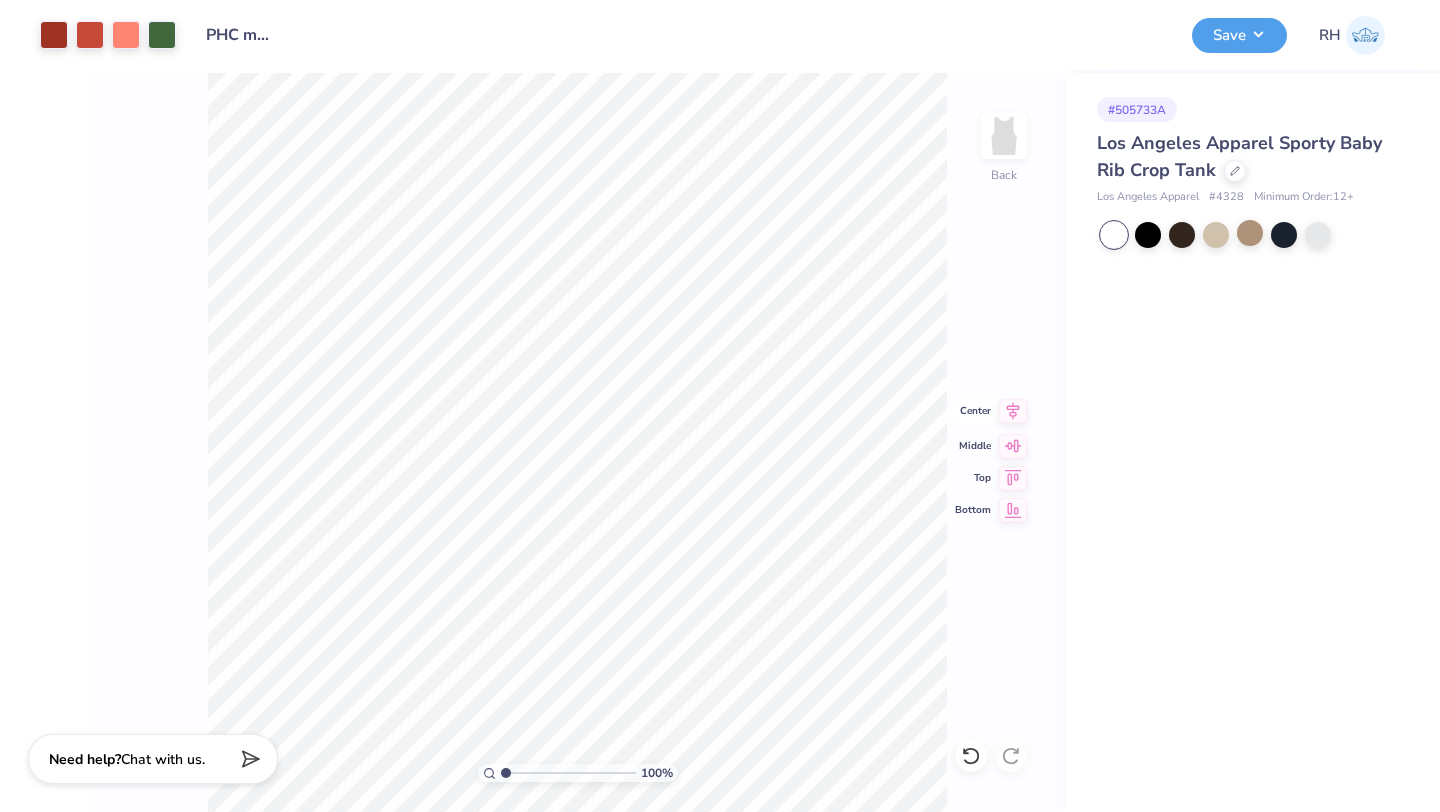 click 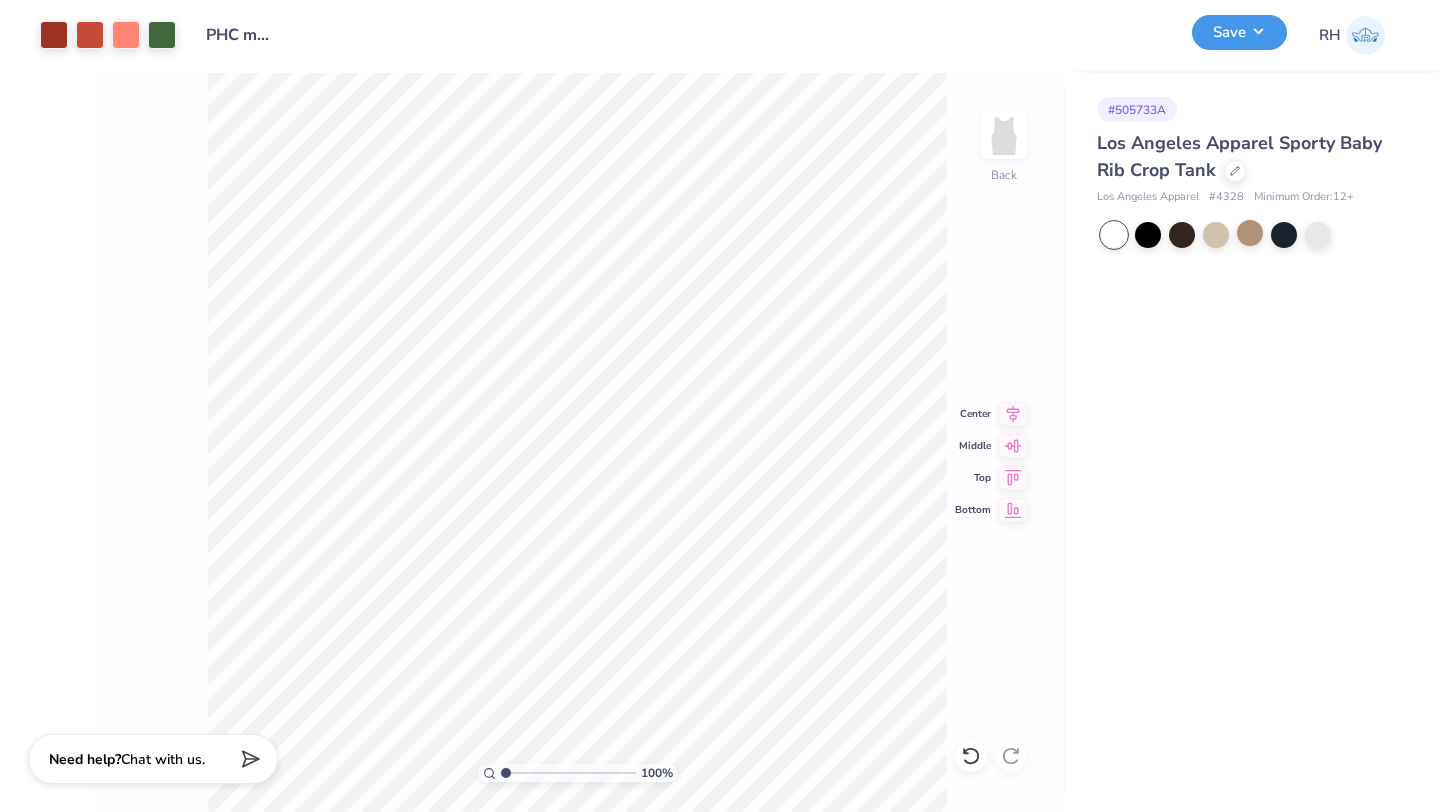 click on "Save" at bounding box center [1239, 32] 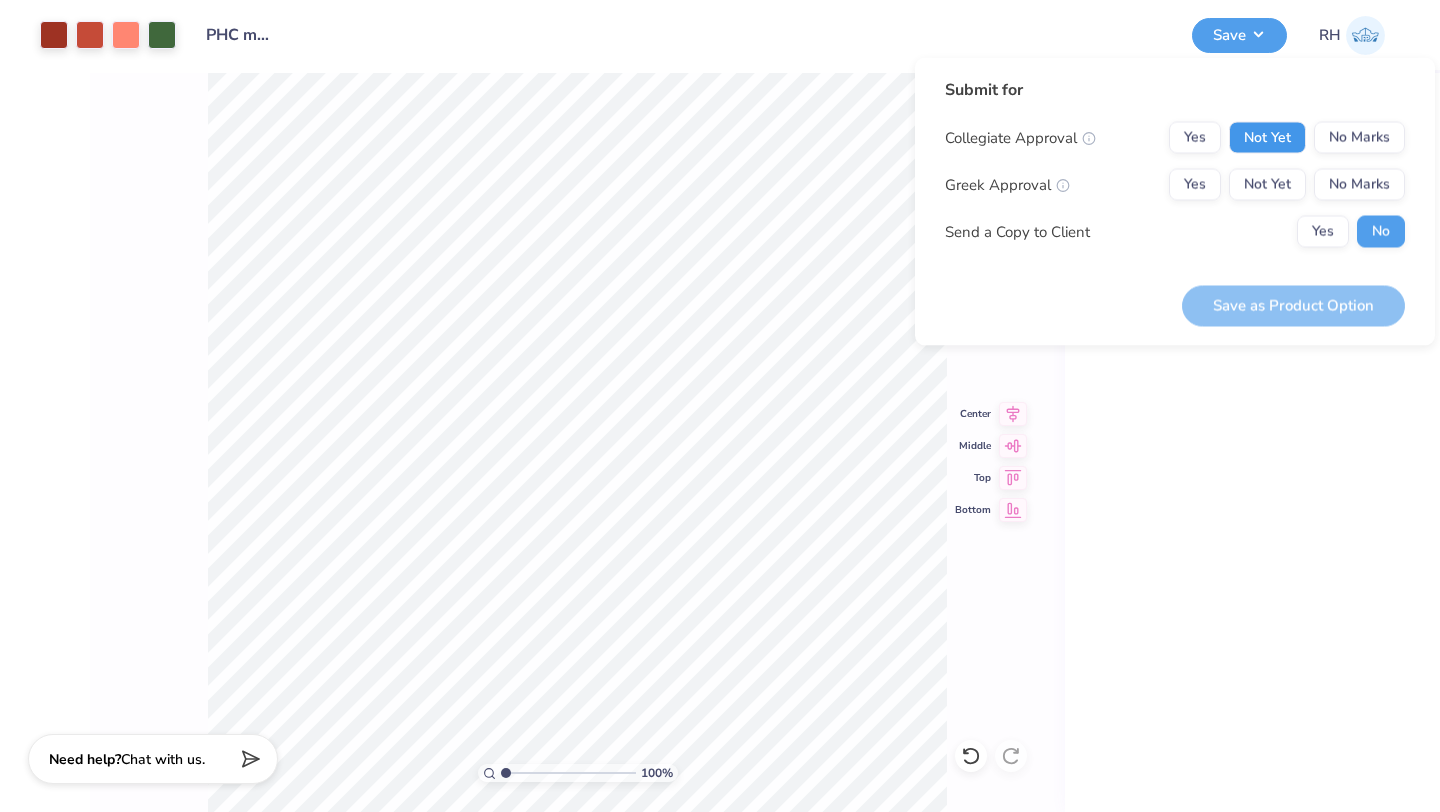 click on "Not Yet" at bounding box center [1267, 138] 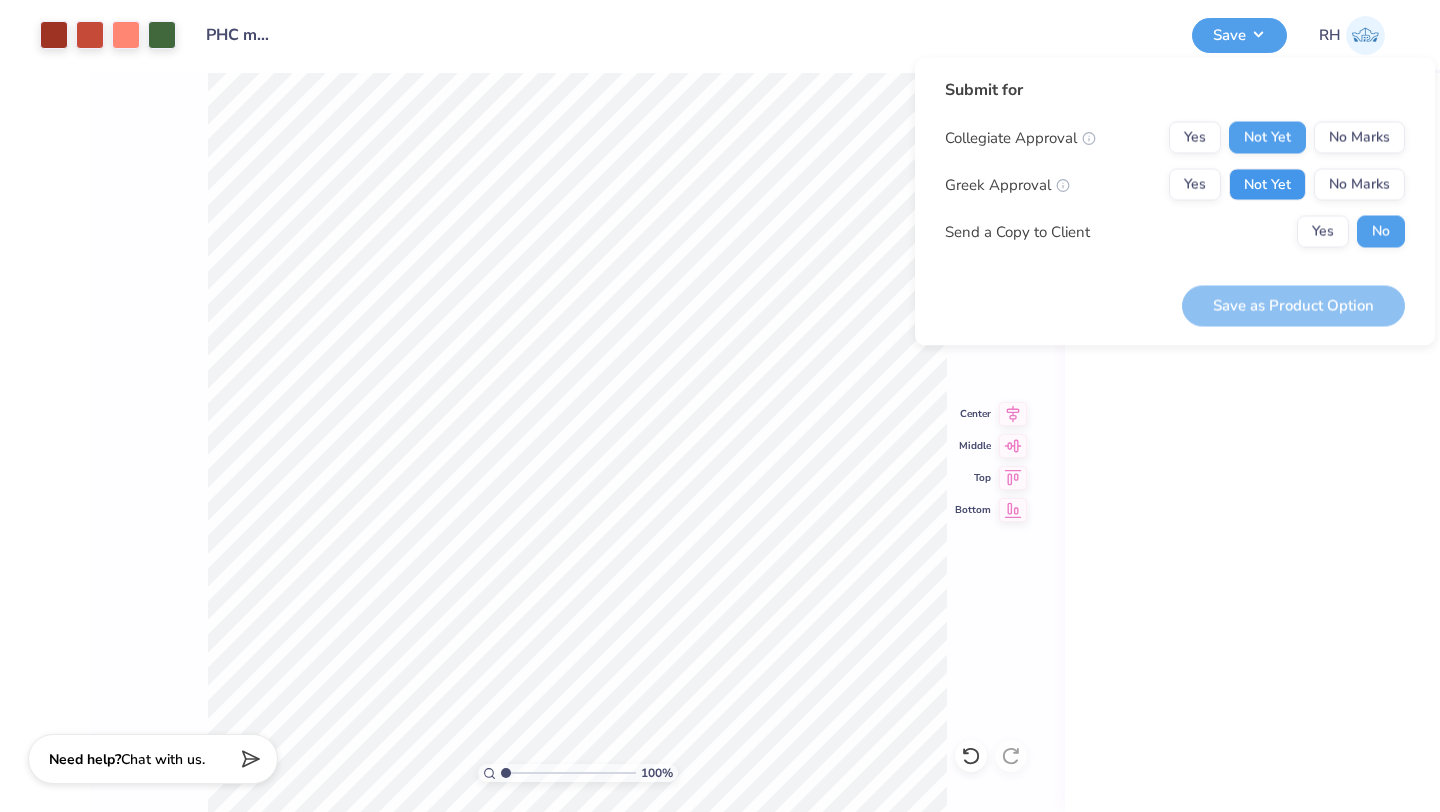 click on "Not Yet" at bounding box center [1267, 185] 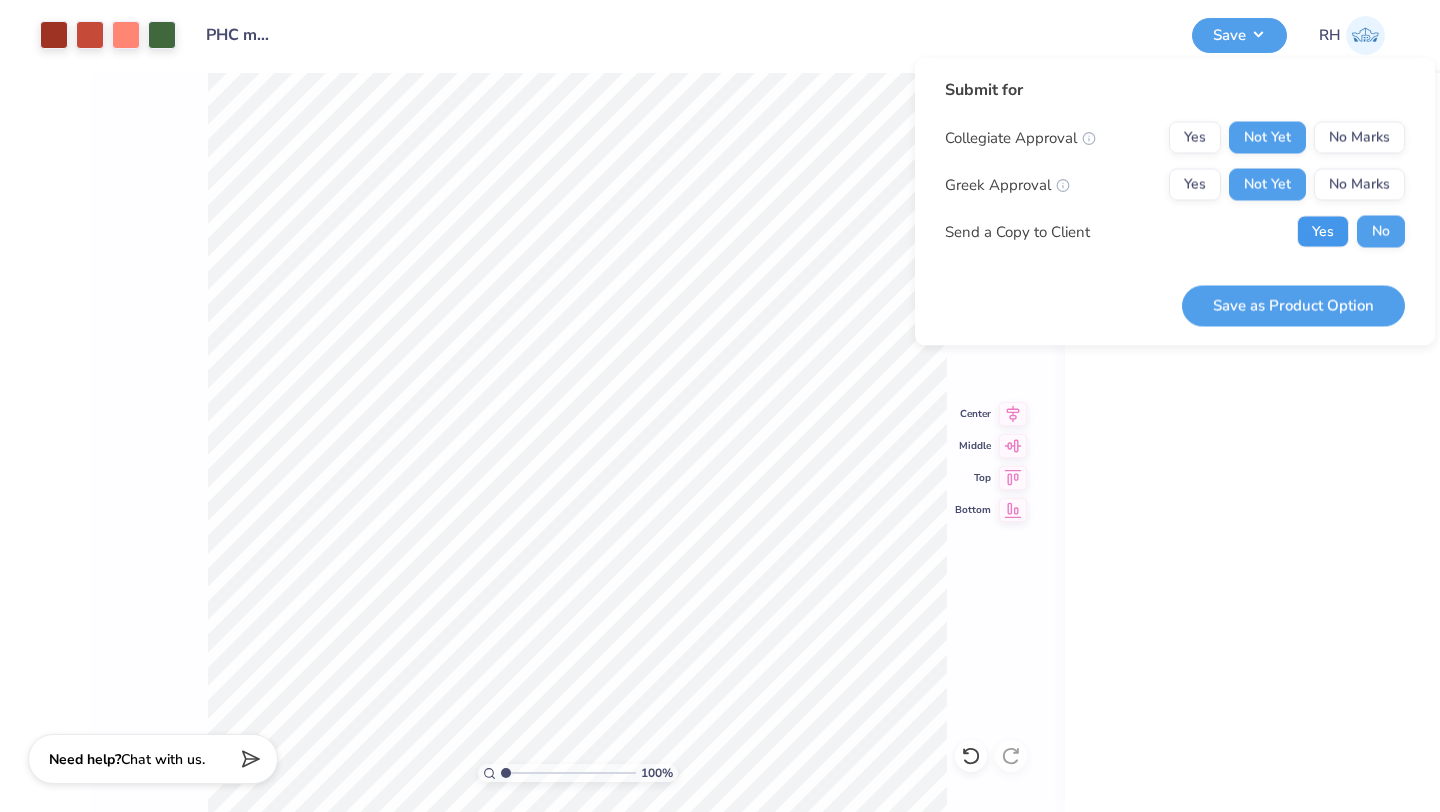 click on "Yes" at bounding box center [1323, 232] 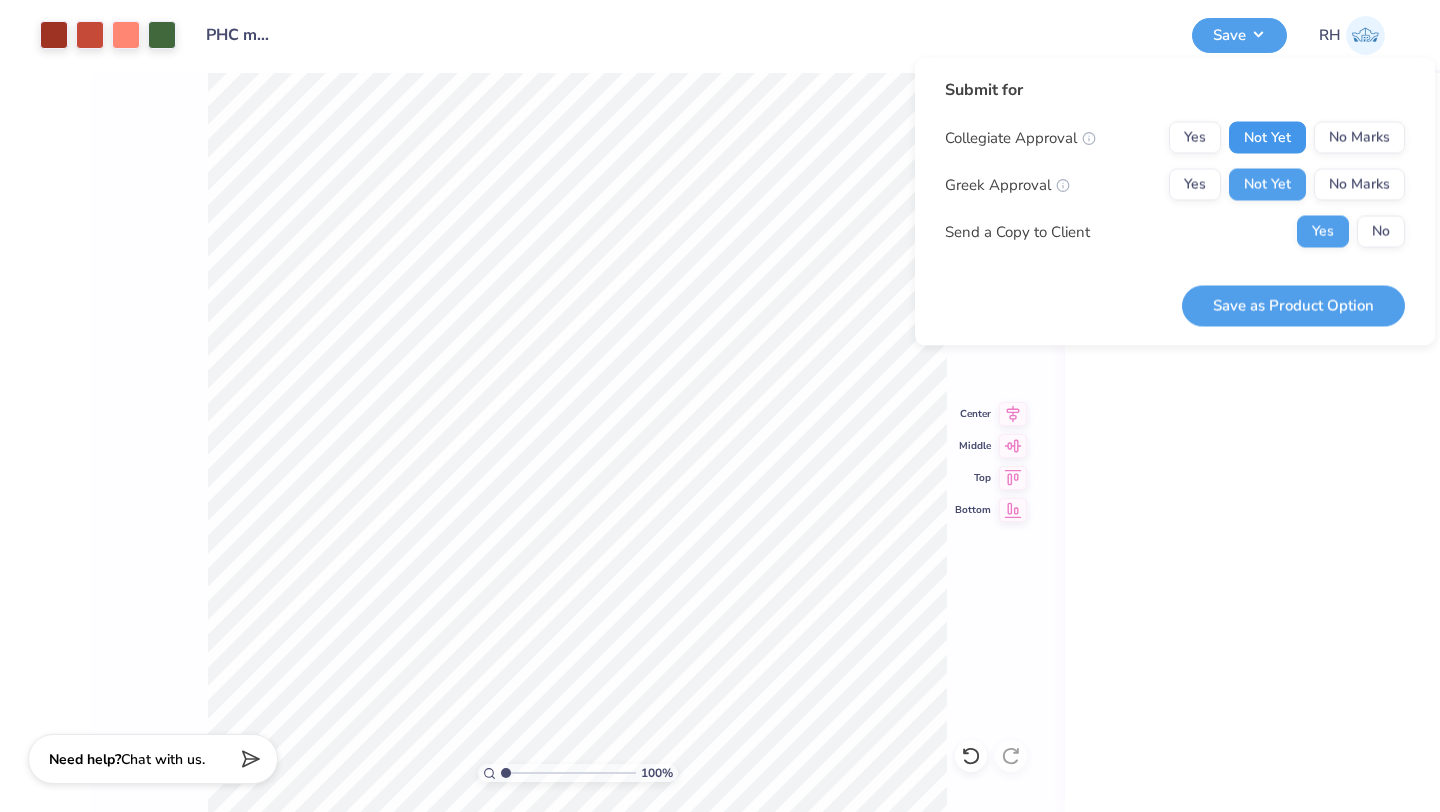 click on "Not Yet" at bounding box center [1267, 138] 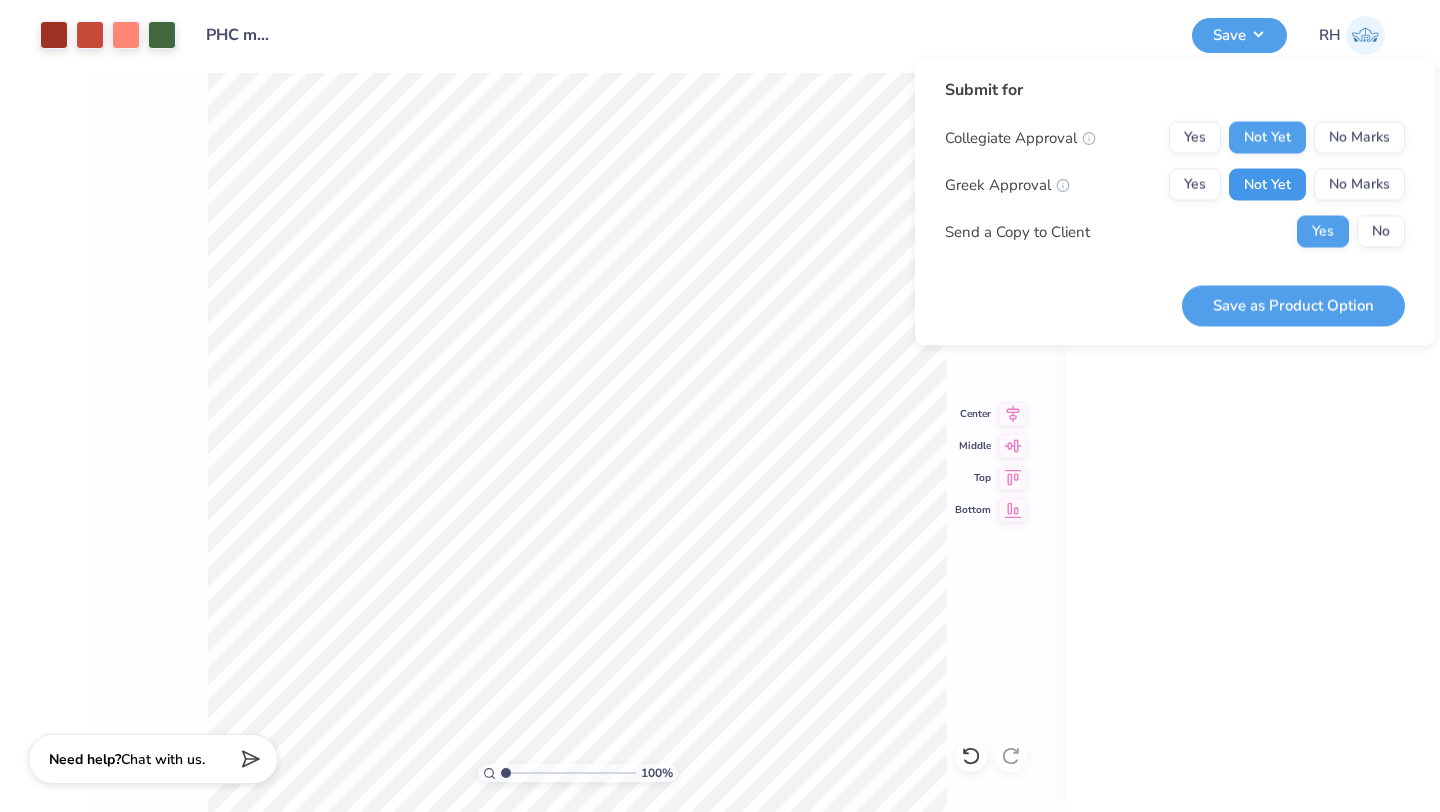 click on "Not Yet" at bounding box center (1267, 185) 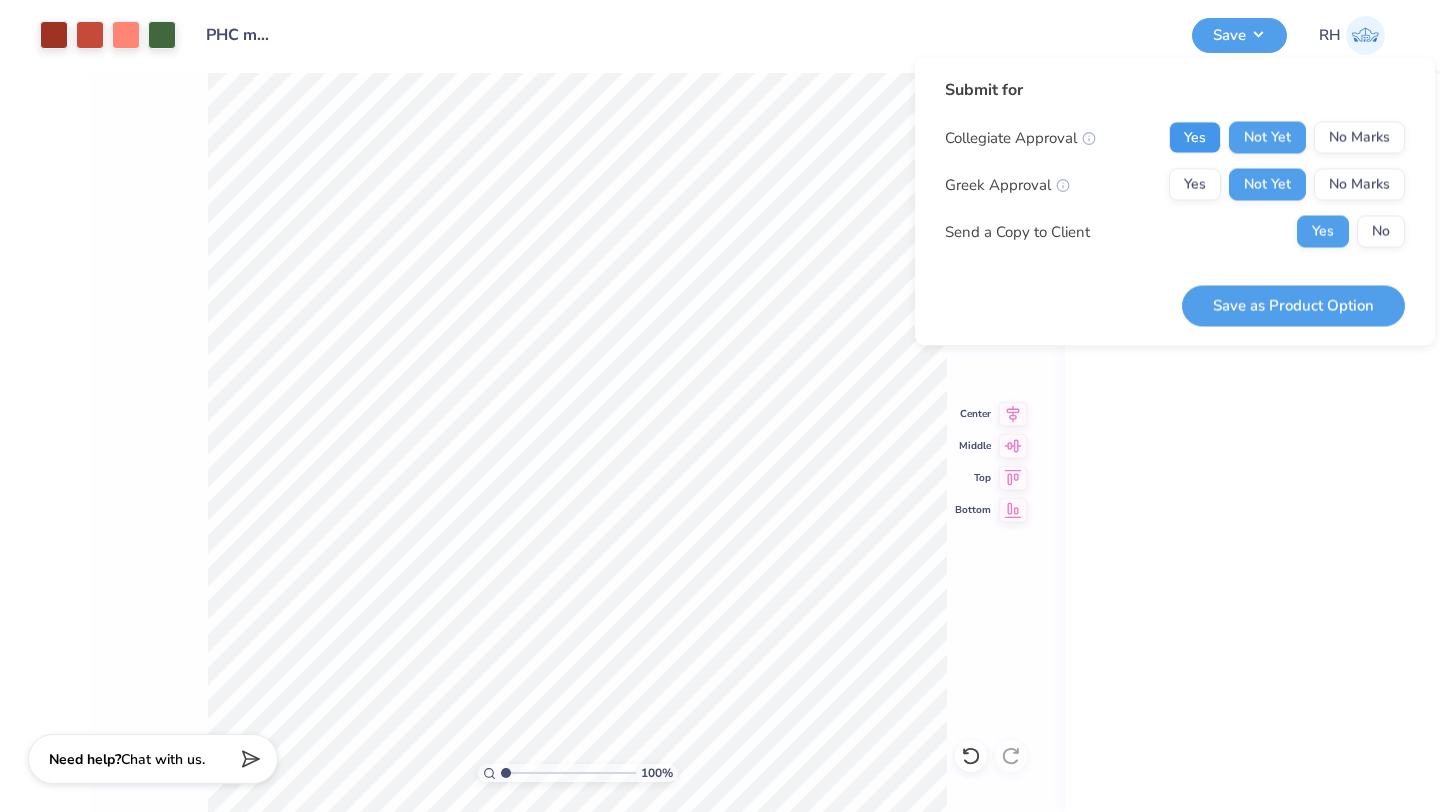 click on "Yes" at bounding box center (1195, 138) 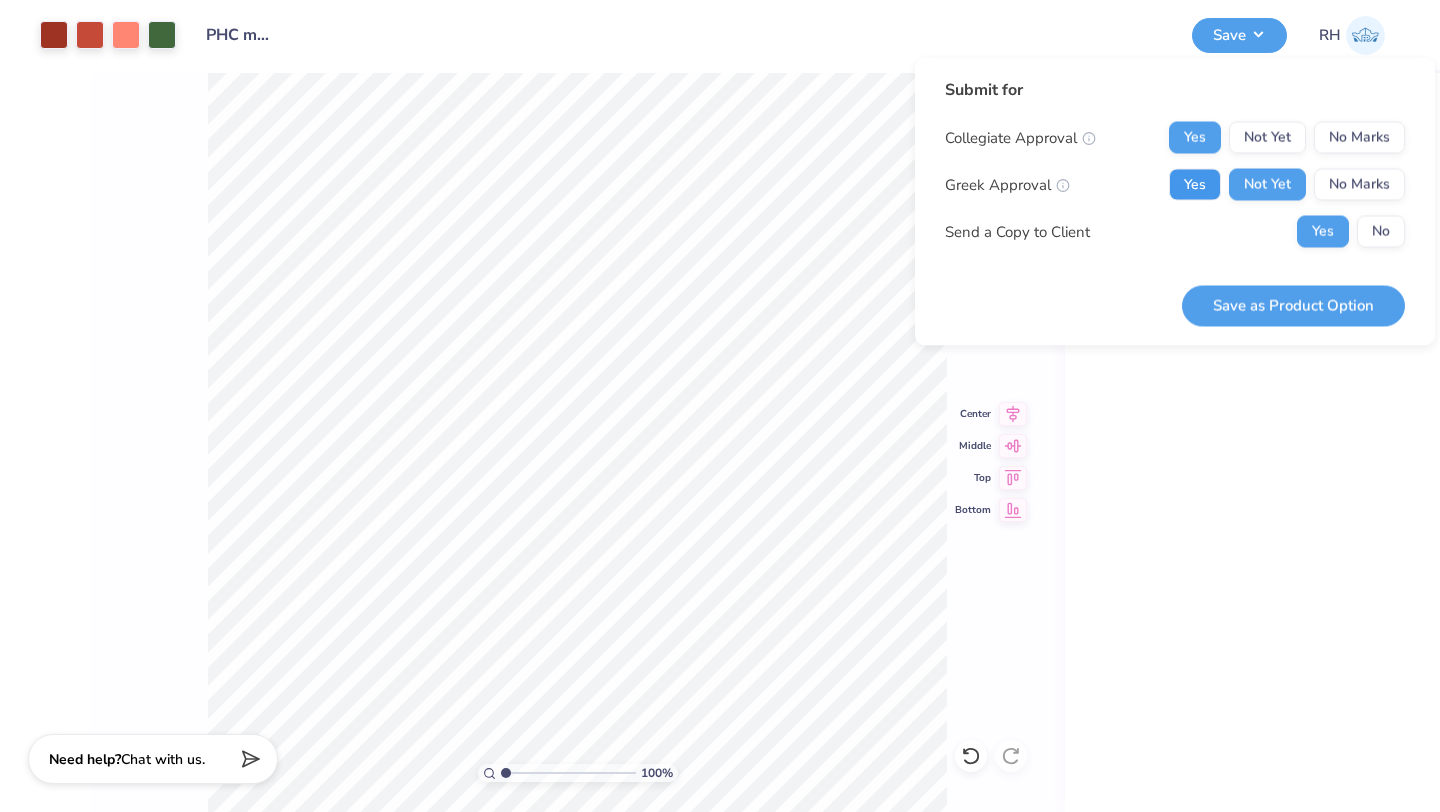 click on "Yes" at bounding box center (1195, 185) 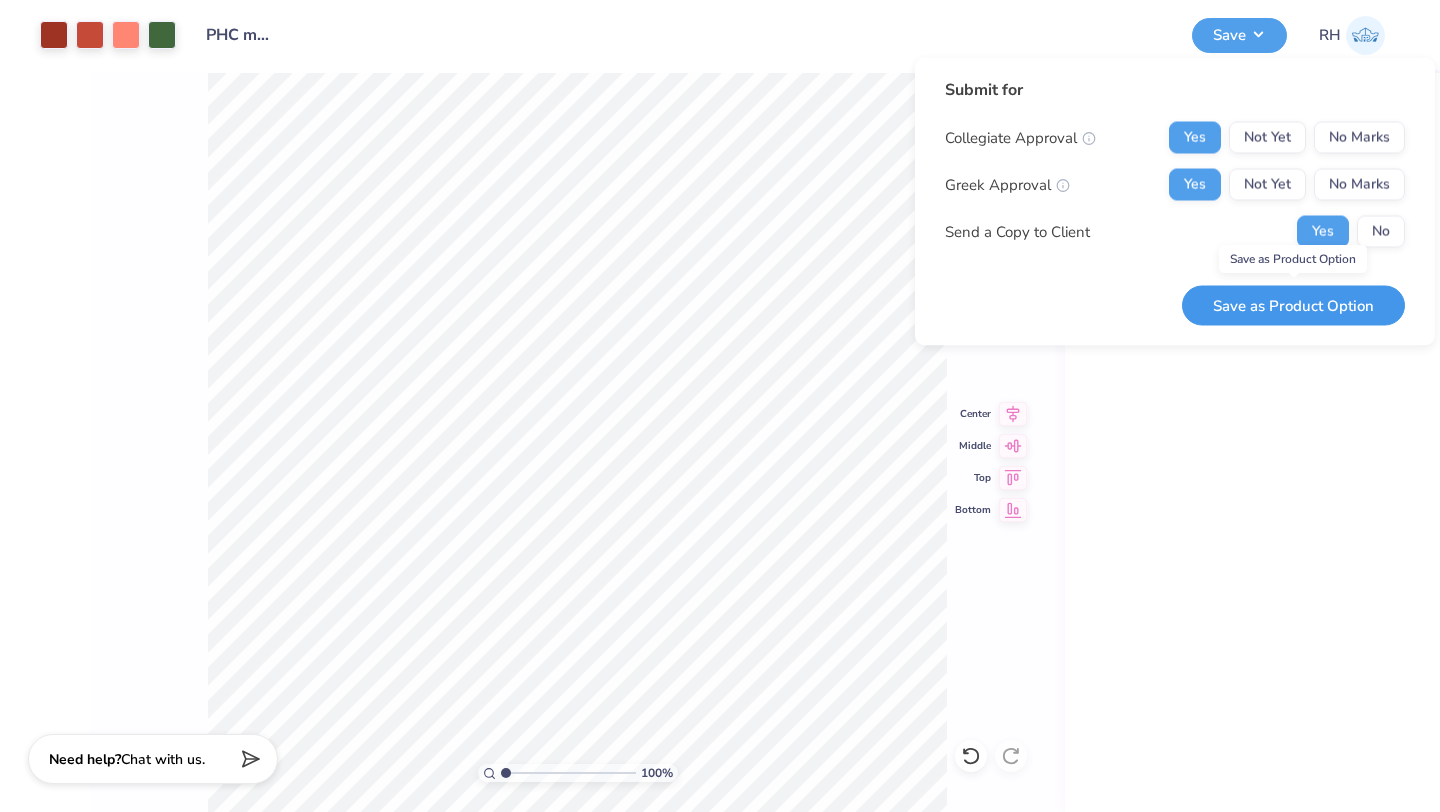 click on "Save as Product Option" at bounding box center (1293, 305) 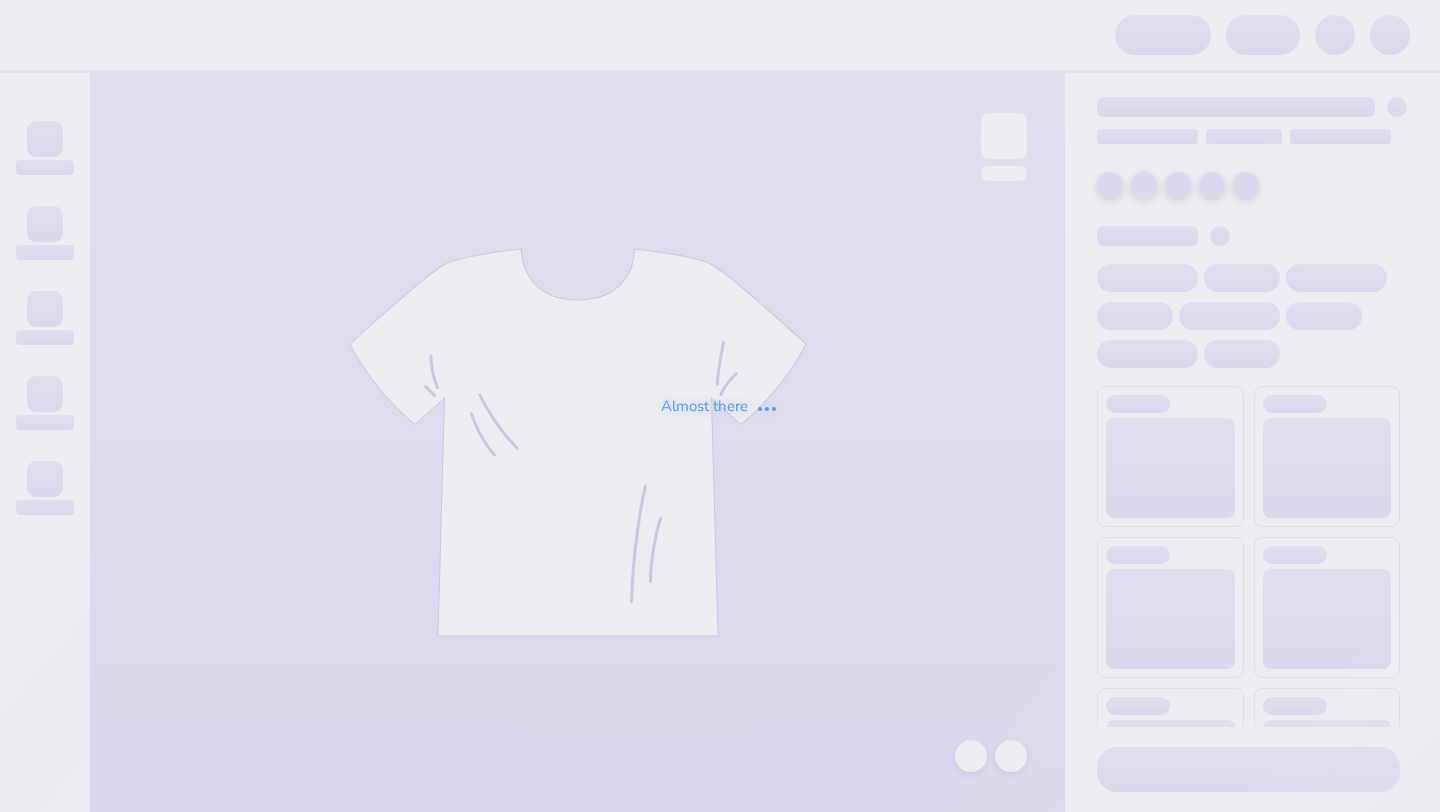 scroll, scrollTop: 0, scrollLeft: 0, axis: both 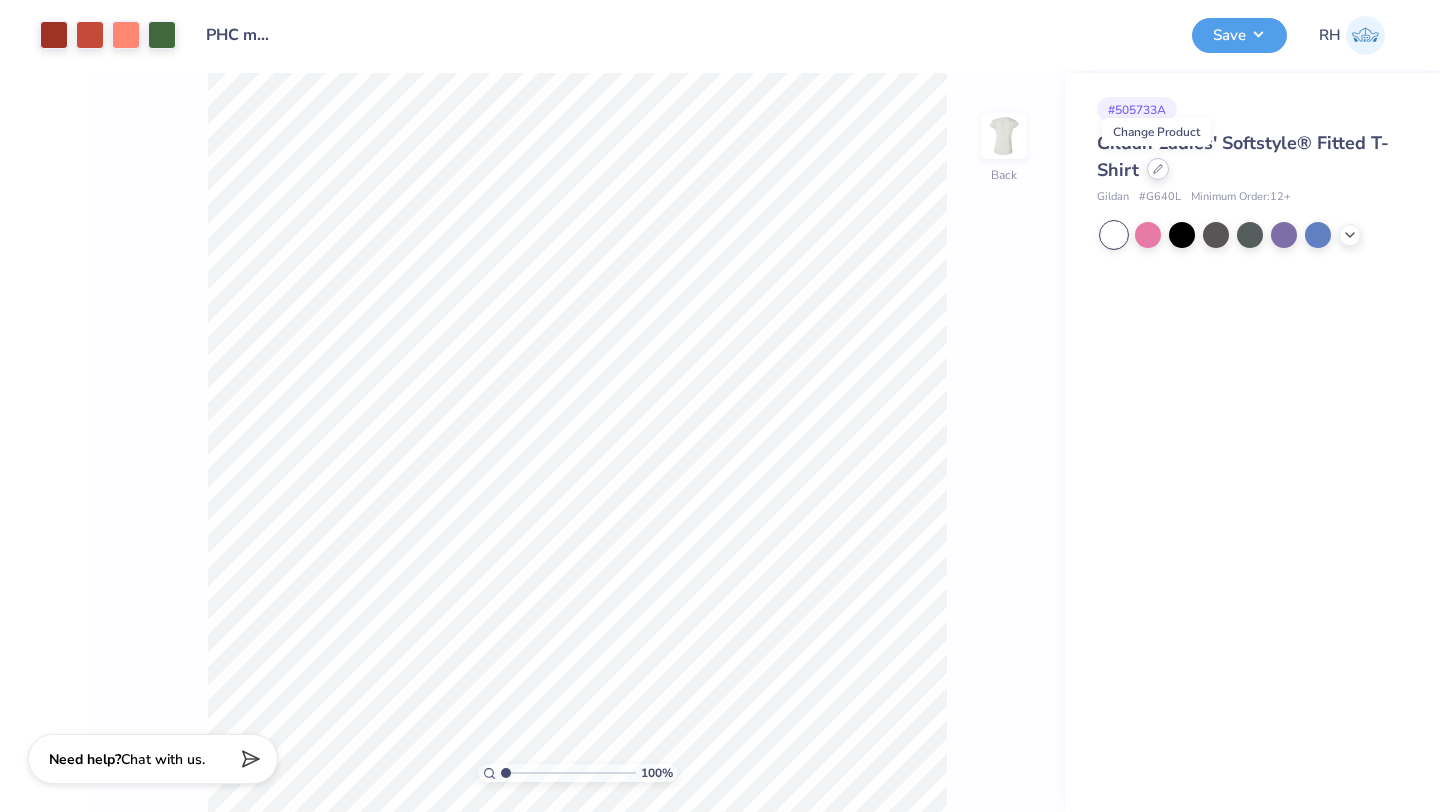 click at bounding box center (1158, 169) 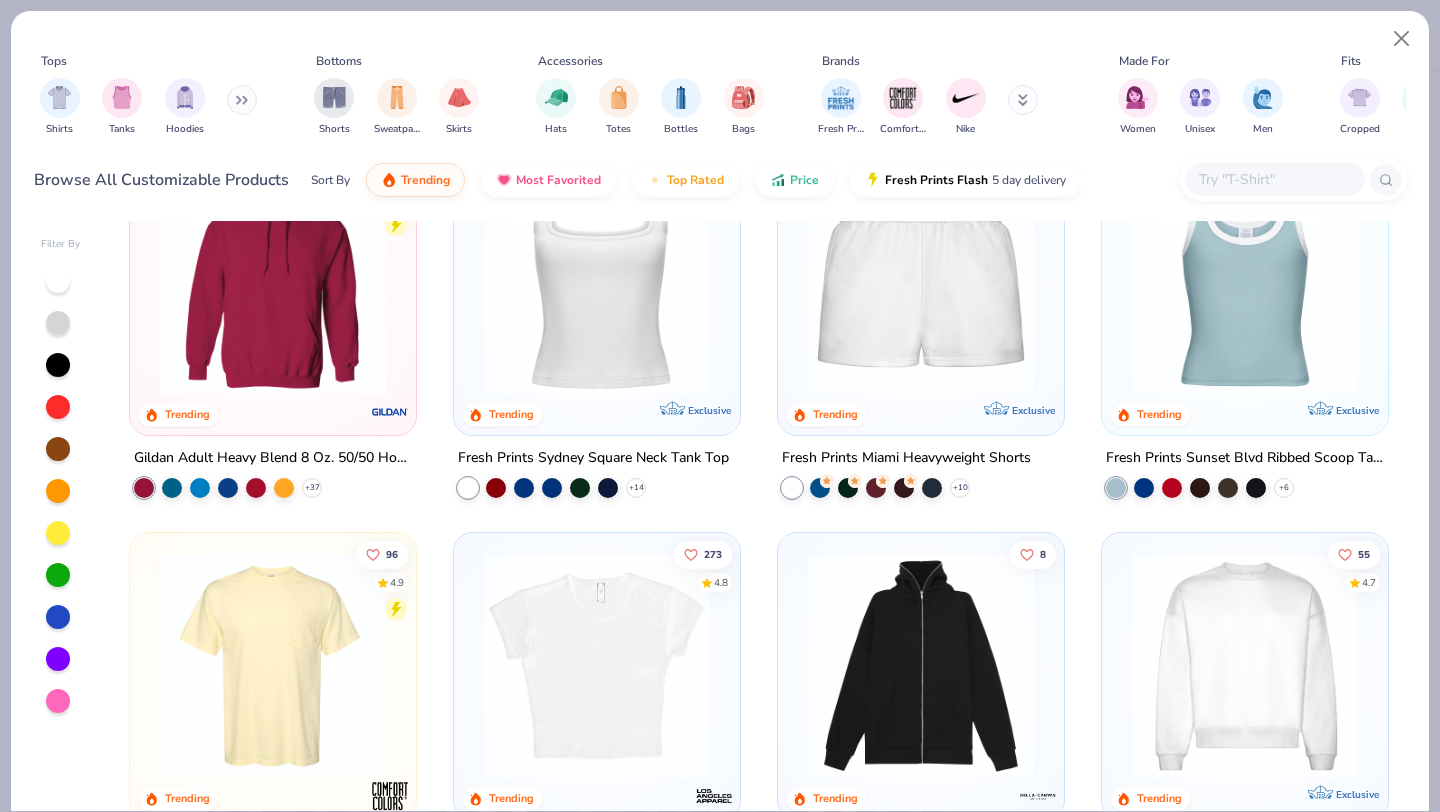 scroll, scrollTop: 855, scrollLeft: 0, axis: vertical 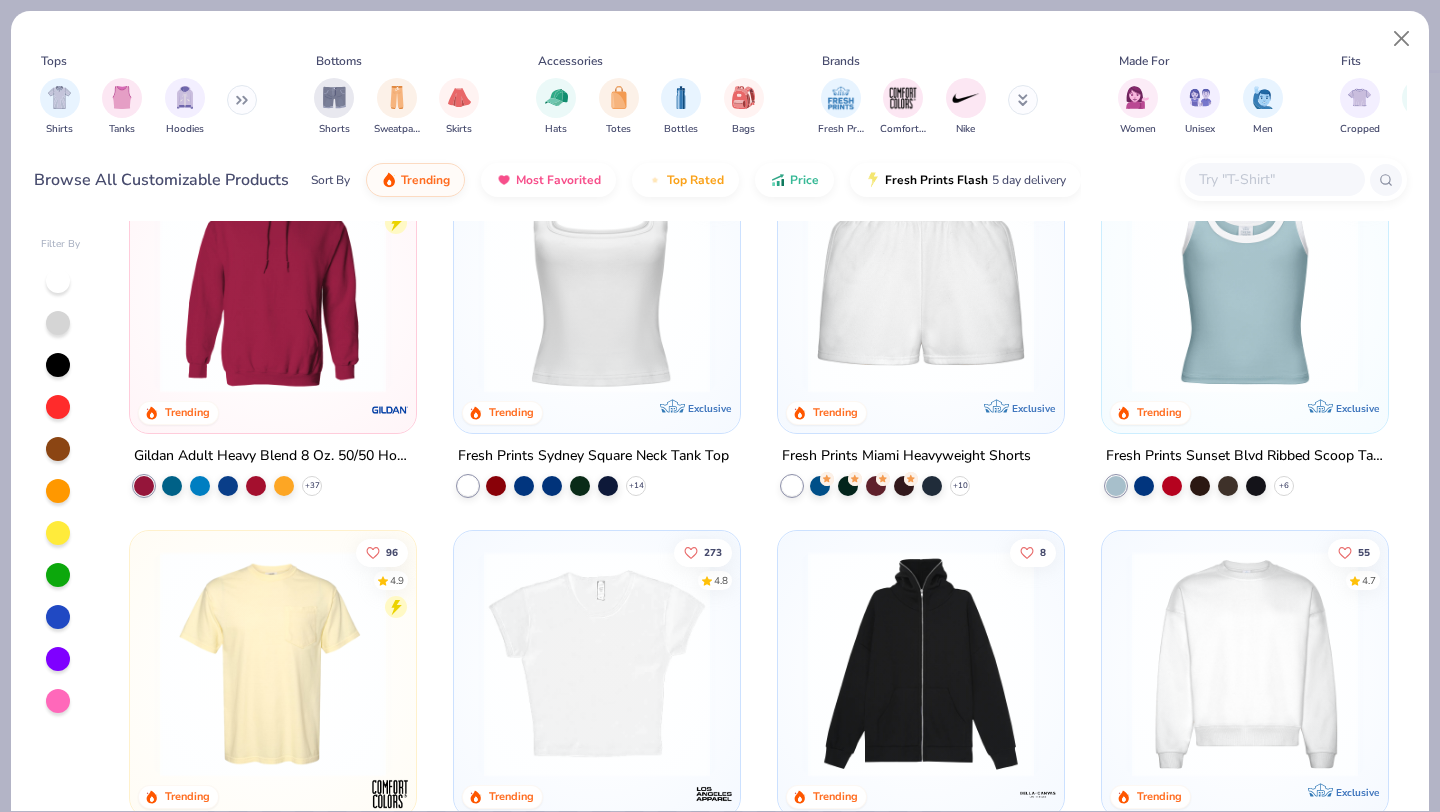 click at bounding box center [597, 279] 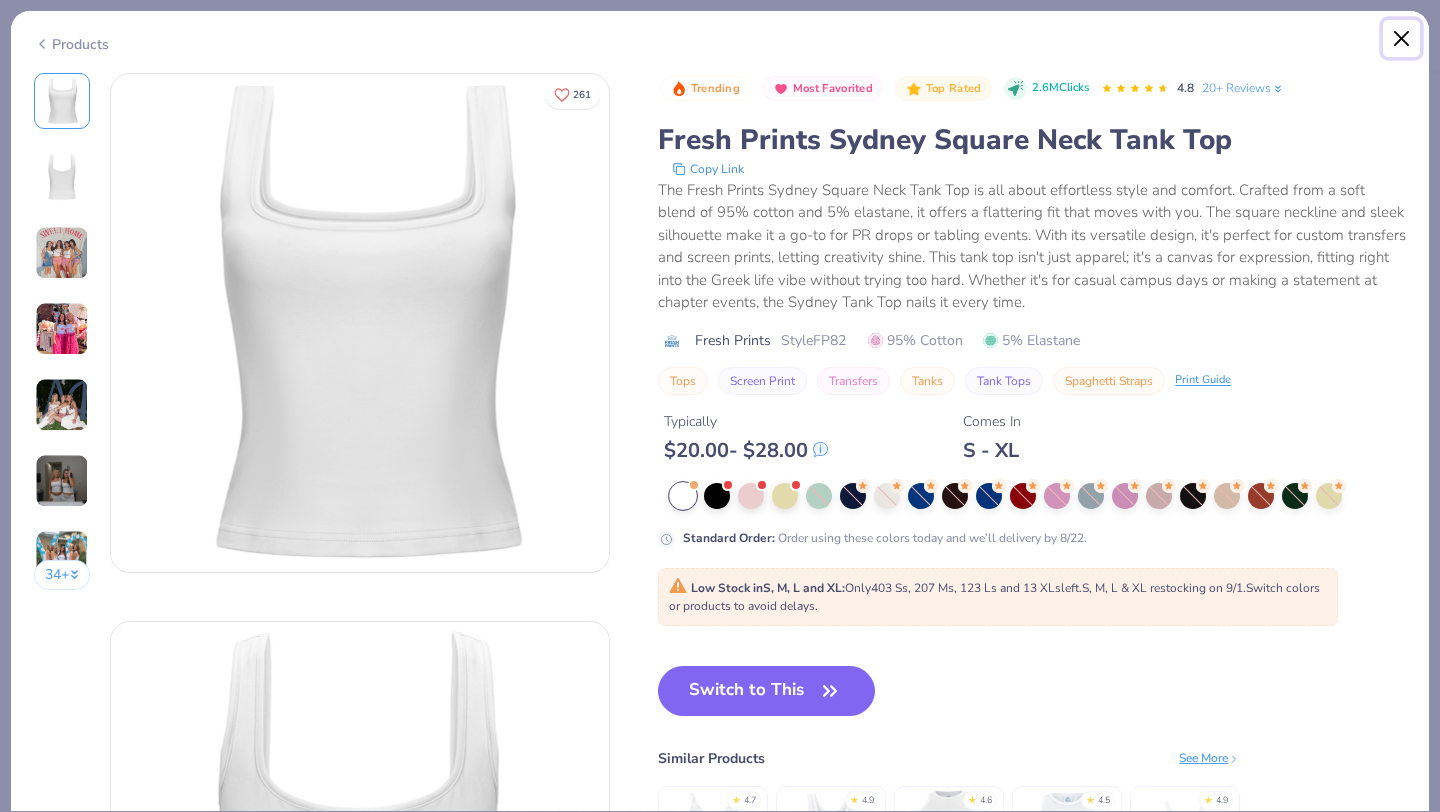 drag, startPoint x: 1403, startPoint y: 41, endPoint x: 1346, endPoint y: 256, distance: 222.42752 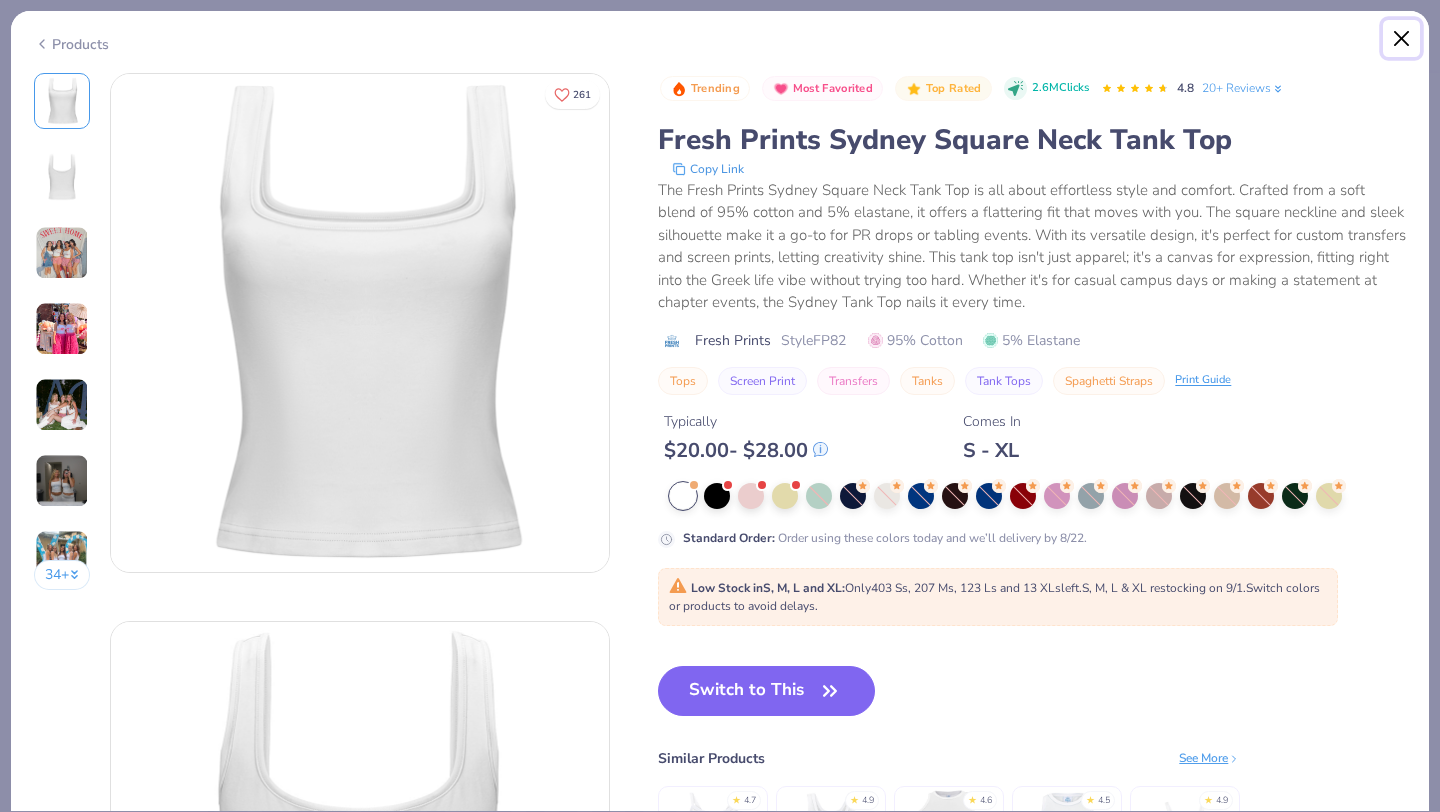 click at bounding box center (1402, 39) 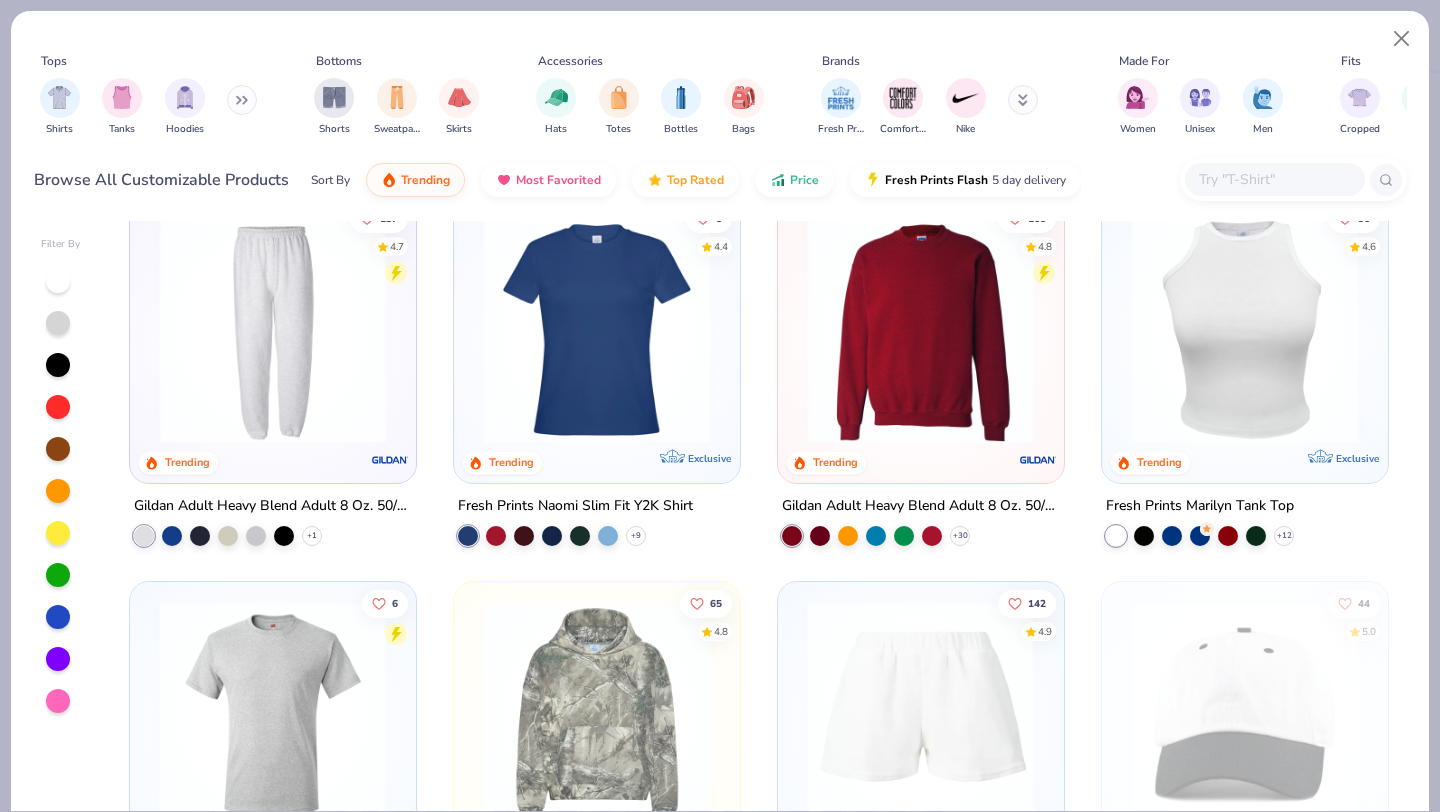 scroll, scrollTop: 3502, scrollLeft: 0, axis: vertical 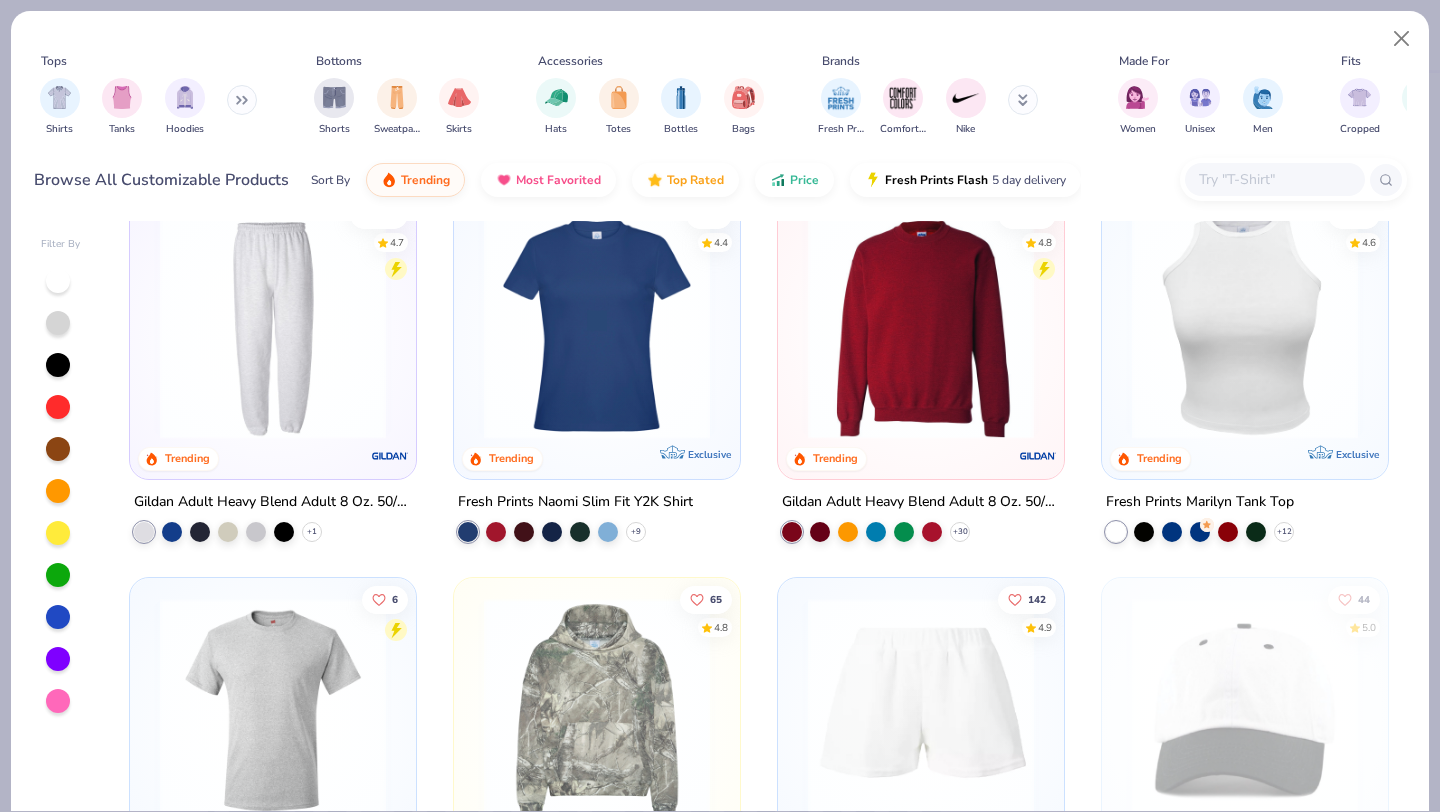 click at bounding box center [1245, 326] 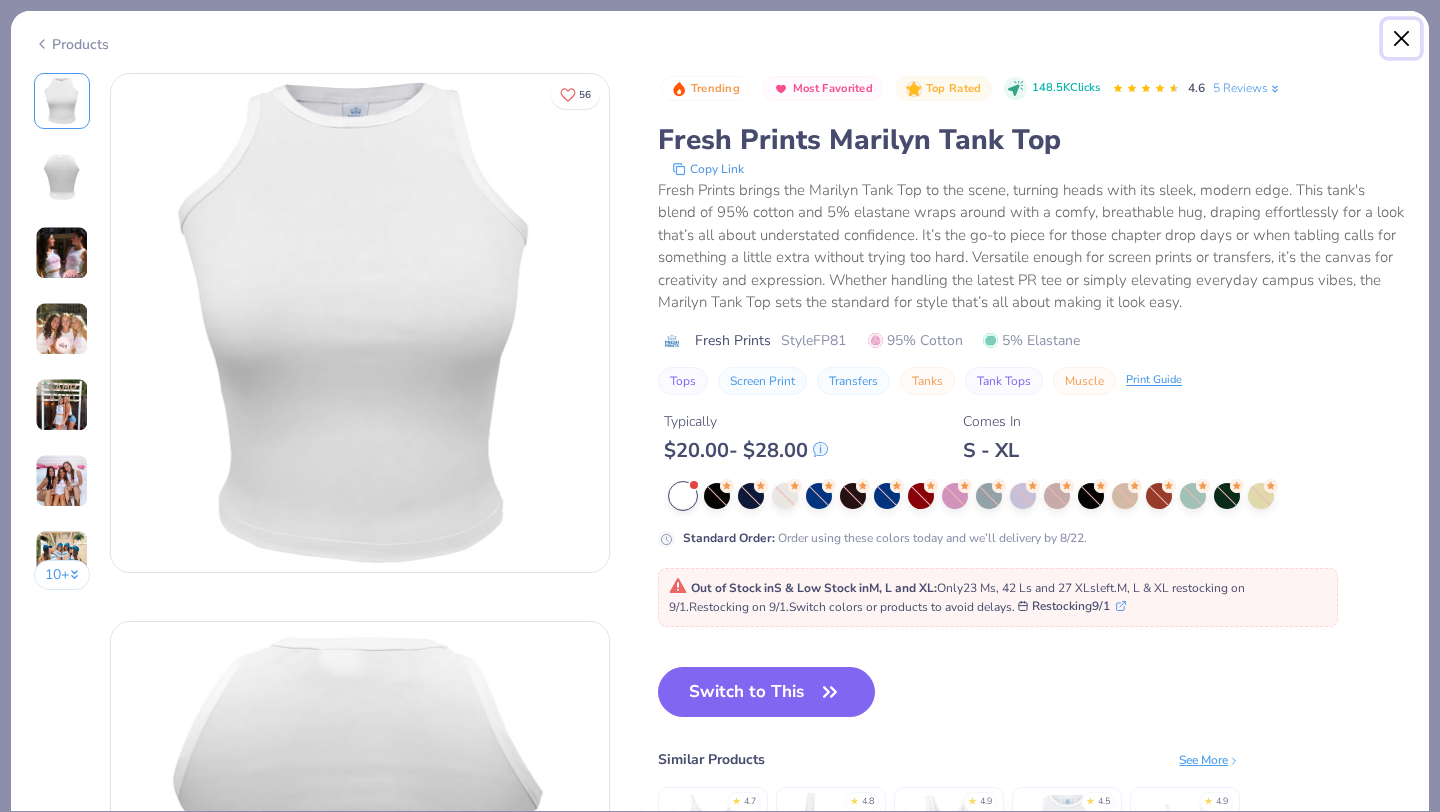 click at bounding box center (1402, 39) 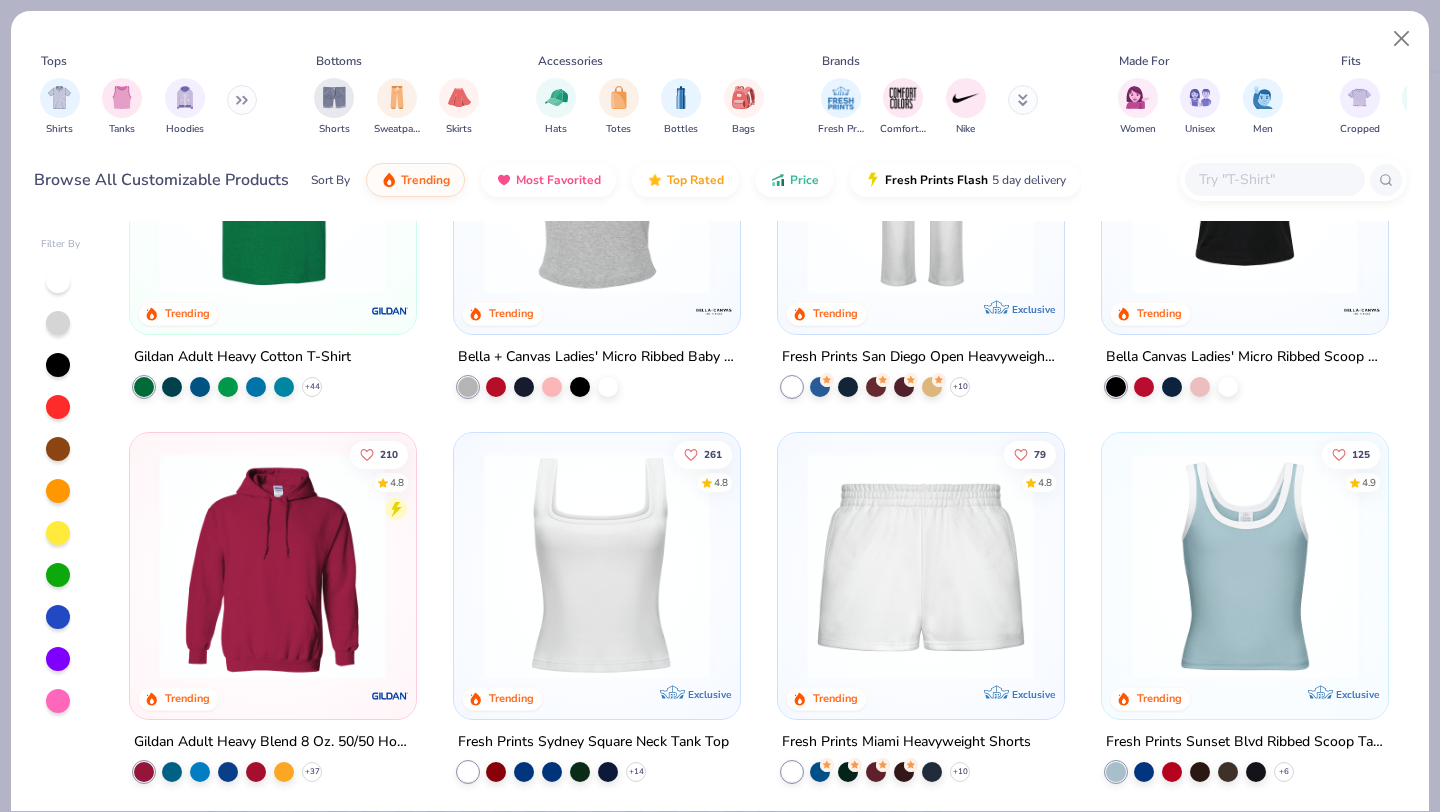 scroll, scrollTop: 0, scrollLeft: 0, axis: both 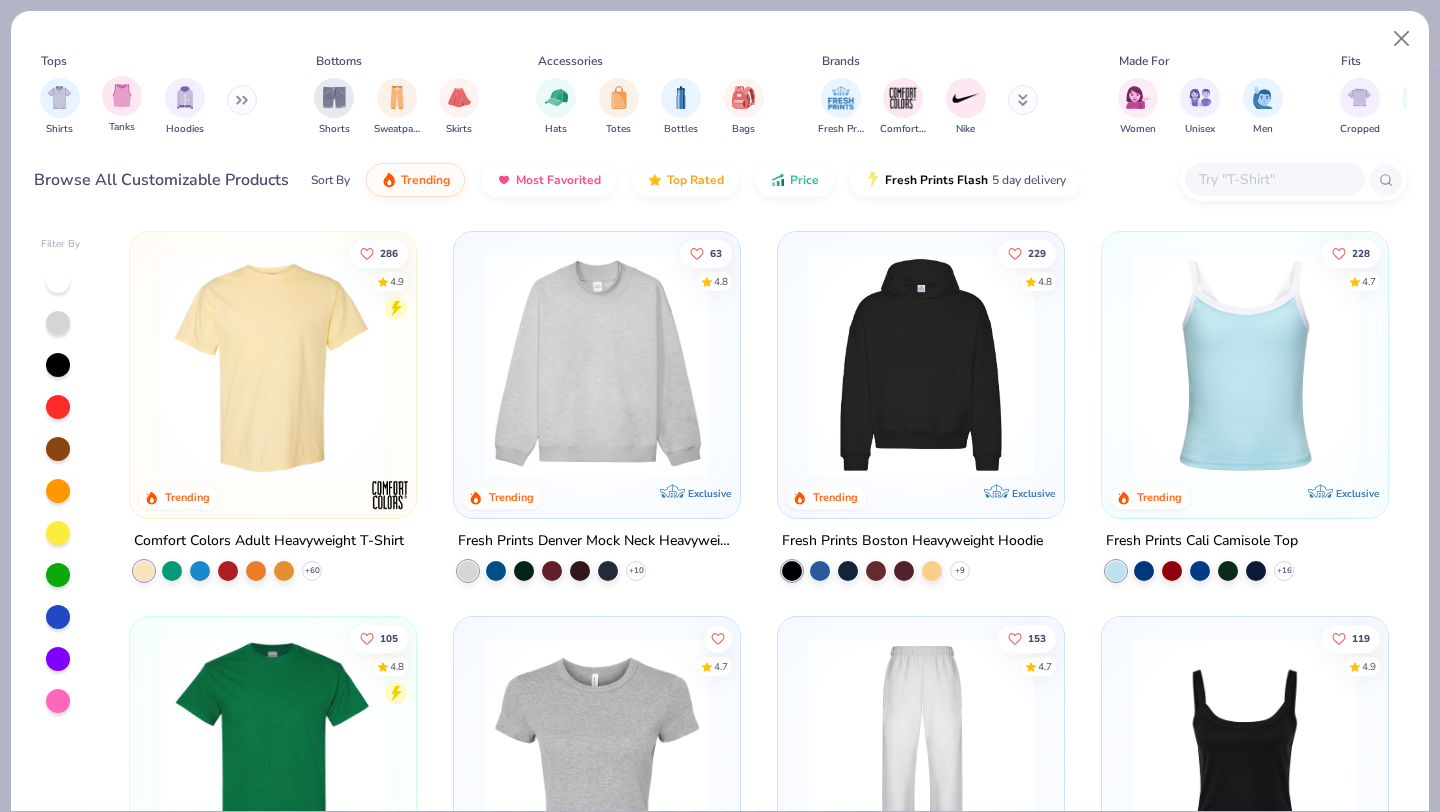 click on "Tanks" at bounding box center [122, 105] 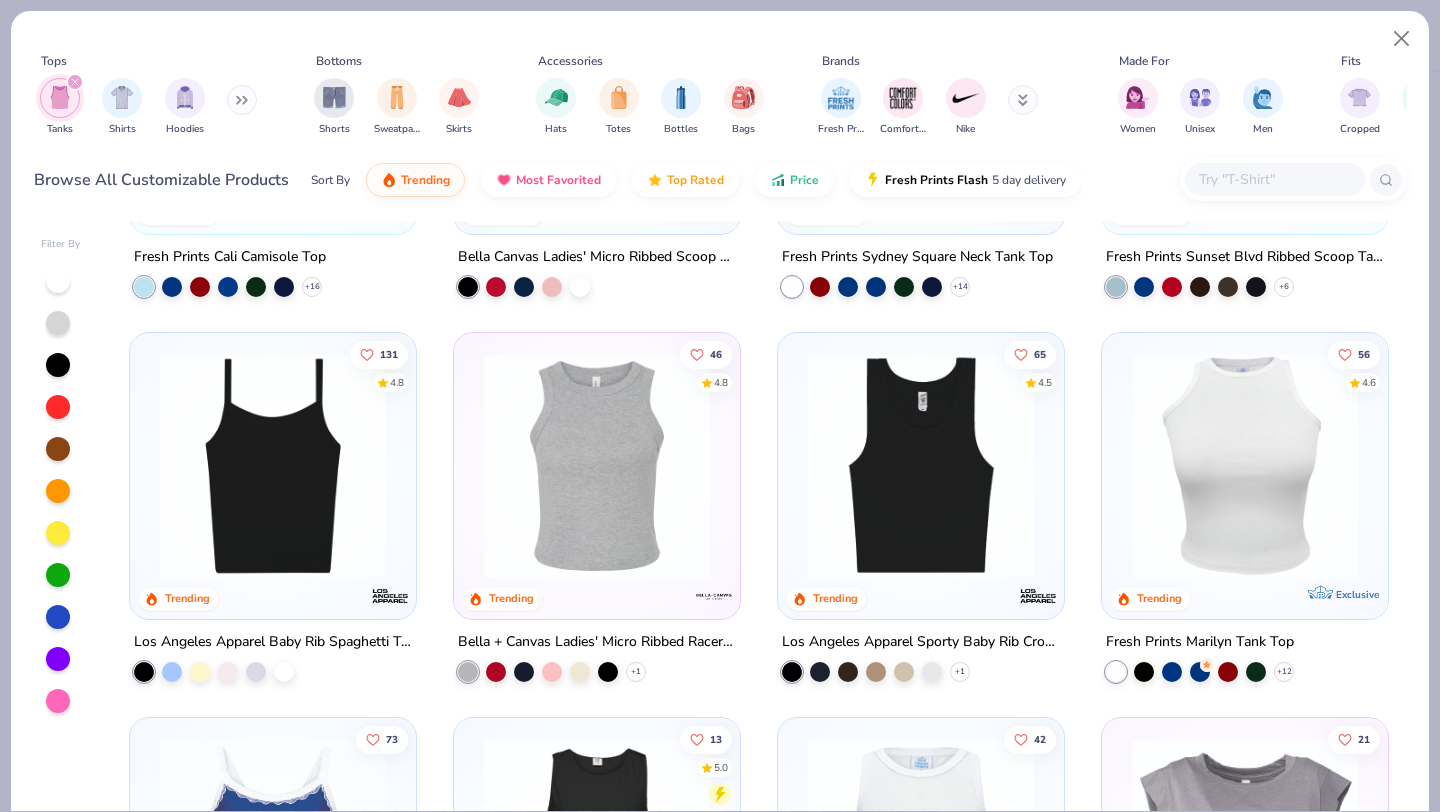 scroll, scrollTop: 281, scrollLeft: 0, axis: vertical 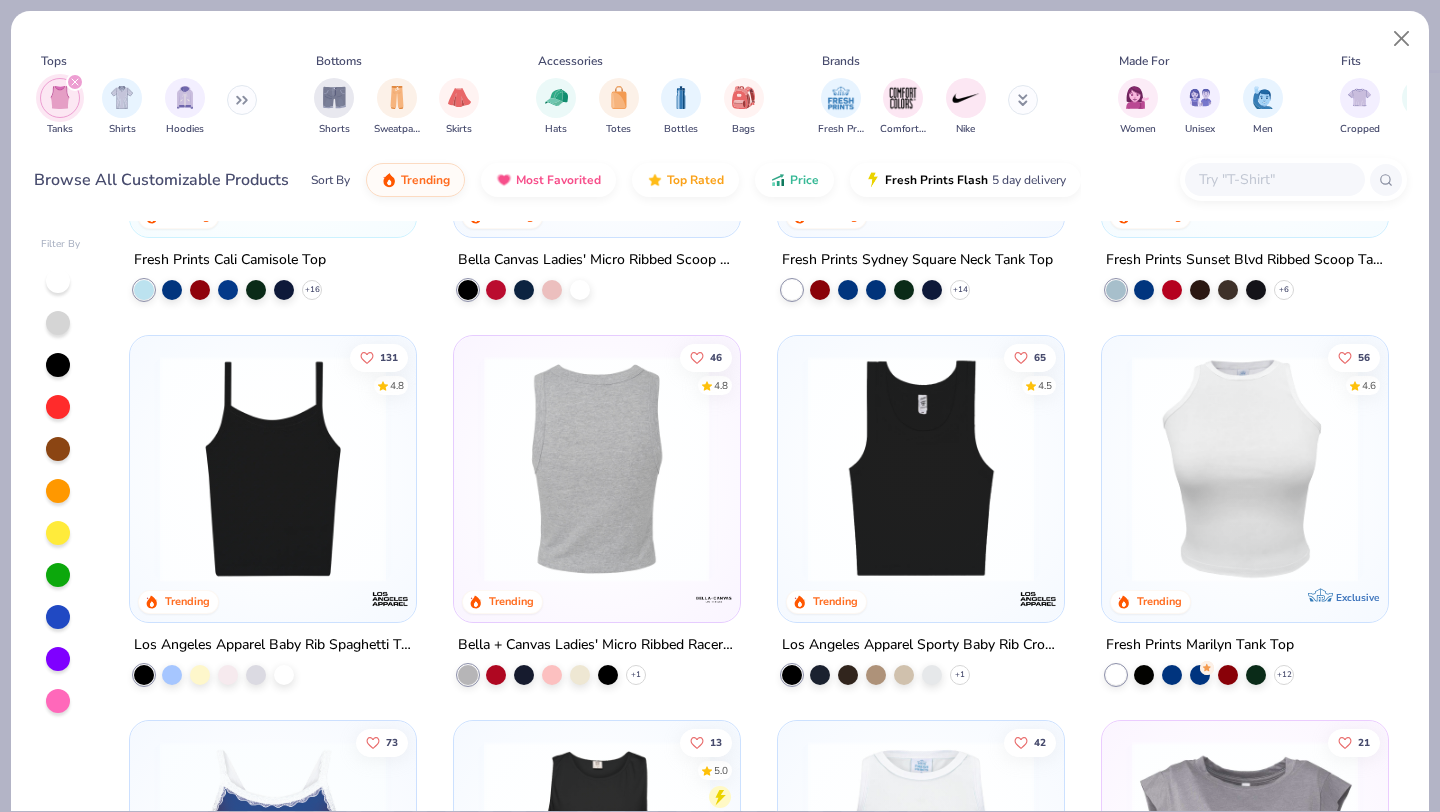 click at bounding box center [597, 469] 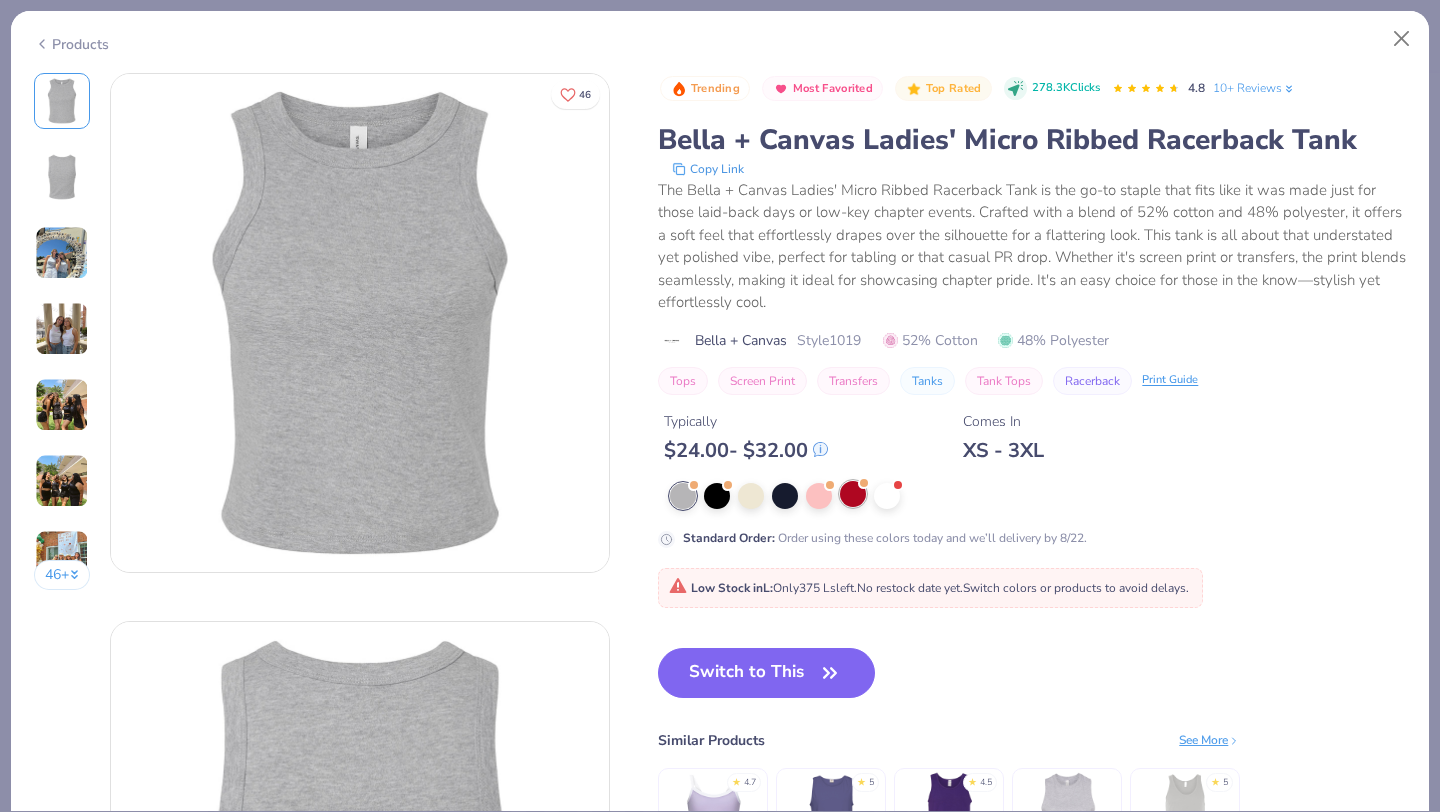 click at bounding box center [853, 494] 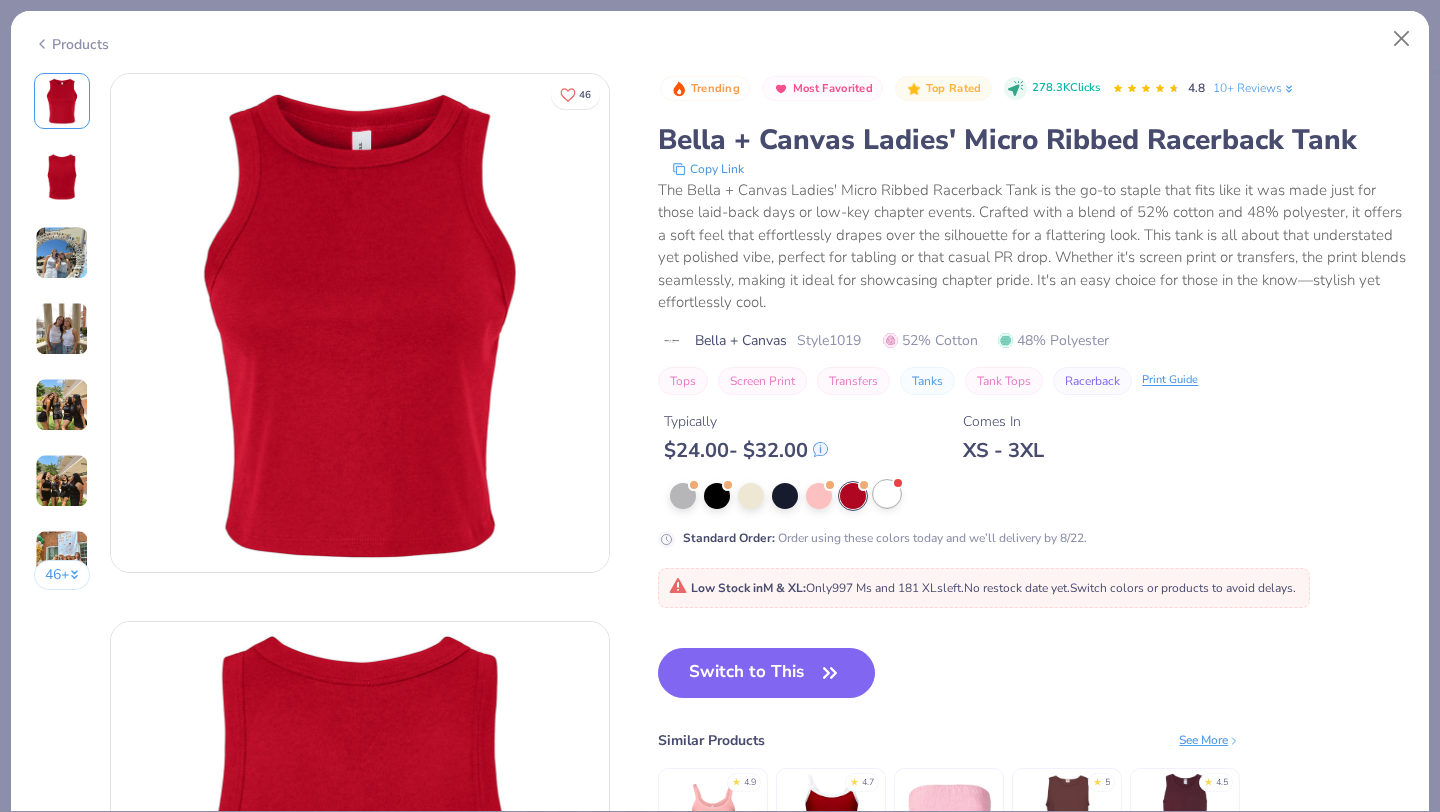 click at bounding box center [887, 494] 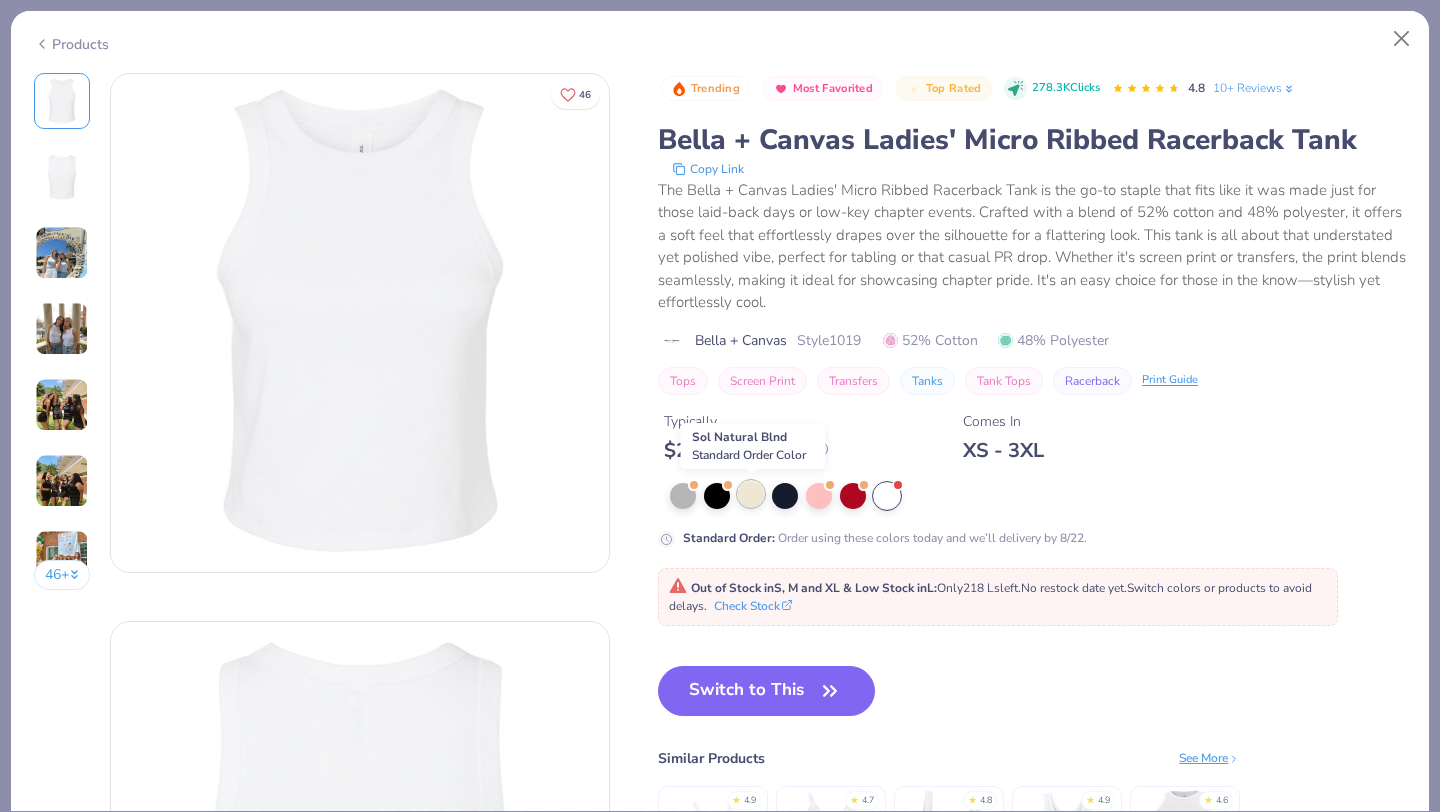 click at bounding box center [751, 494] 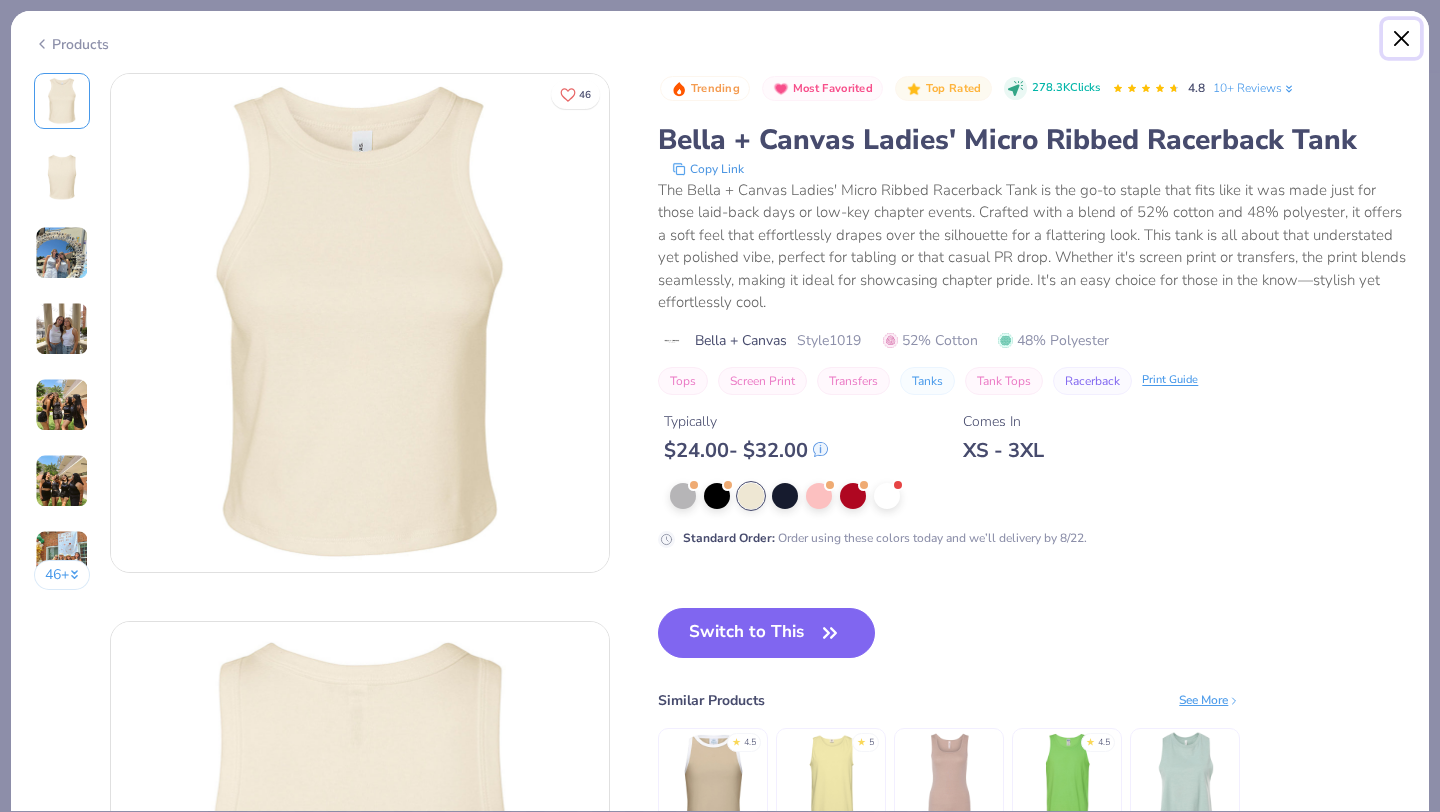 click at bounding box center (1402, 39) 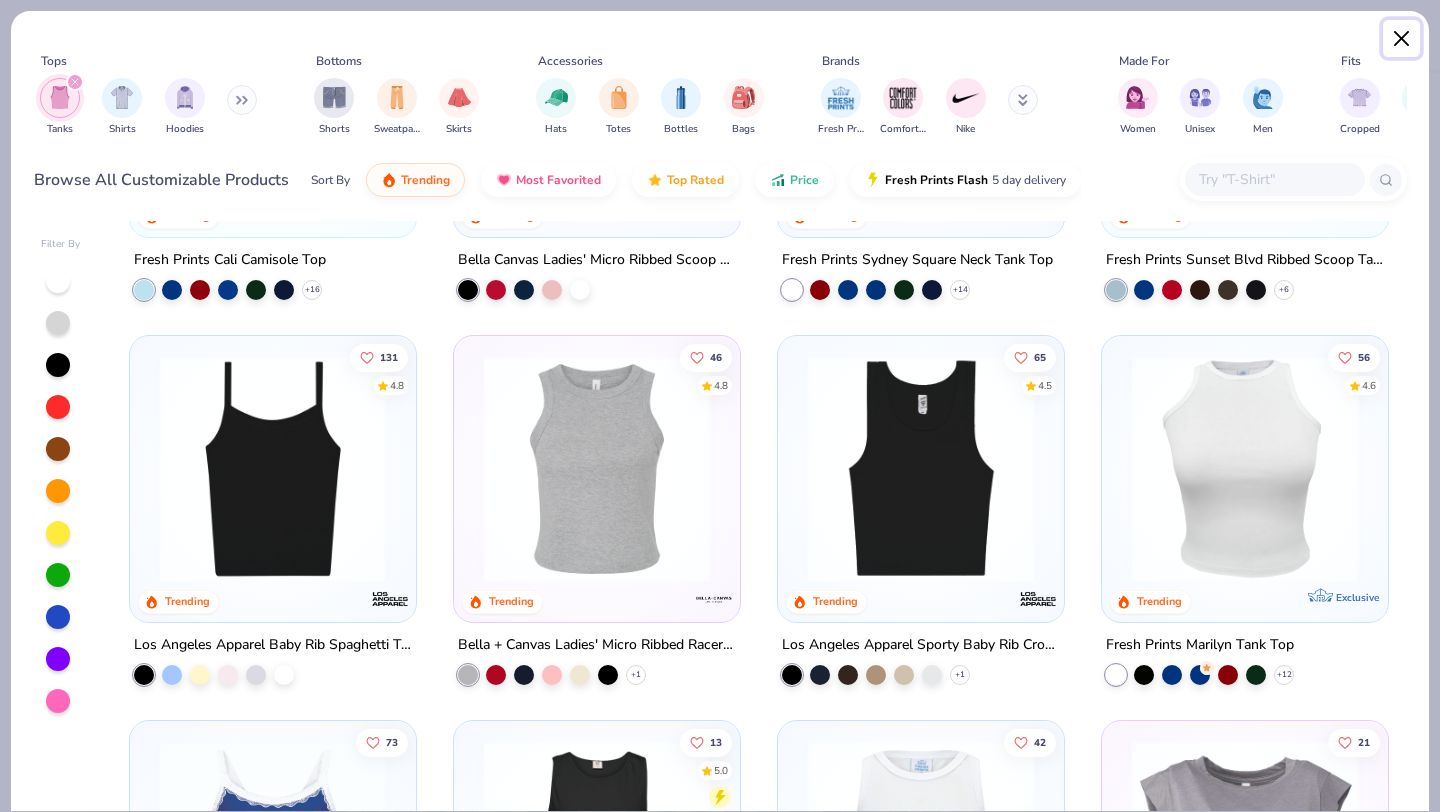 click at bounding box center [1402, 39] 